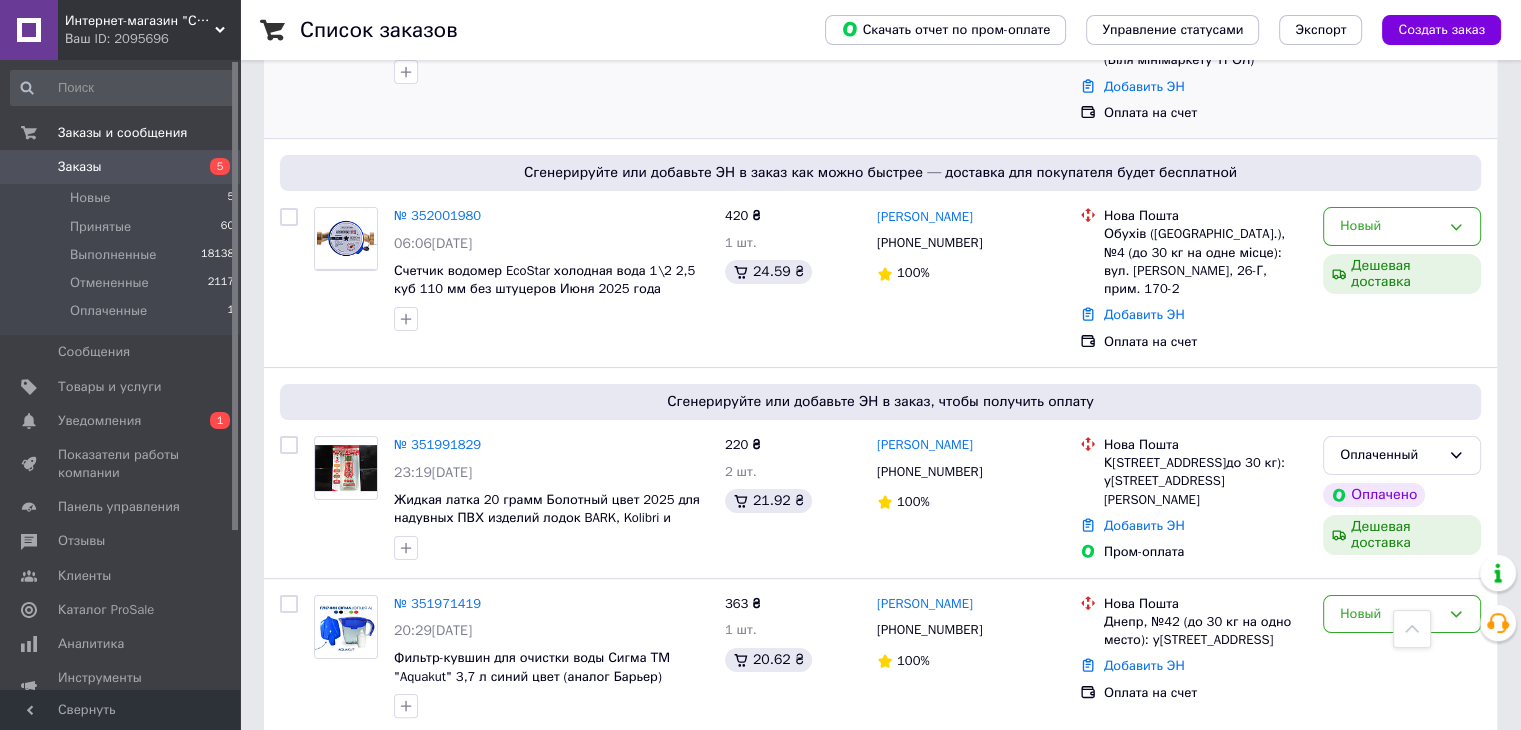 scroll, scrollTop: 0, scrollLeft: 0, axis: both 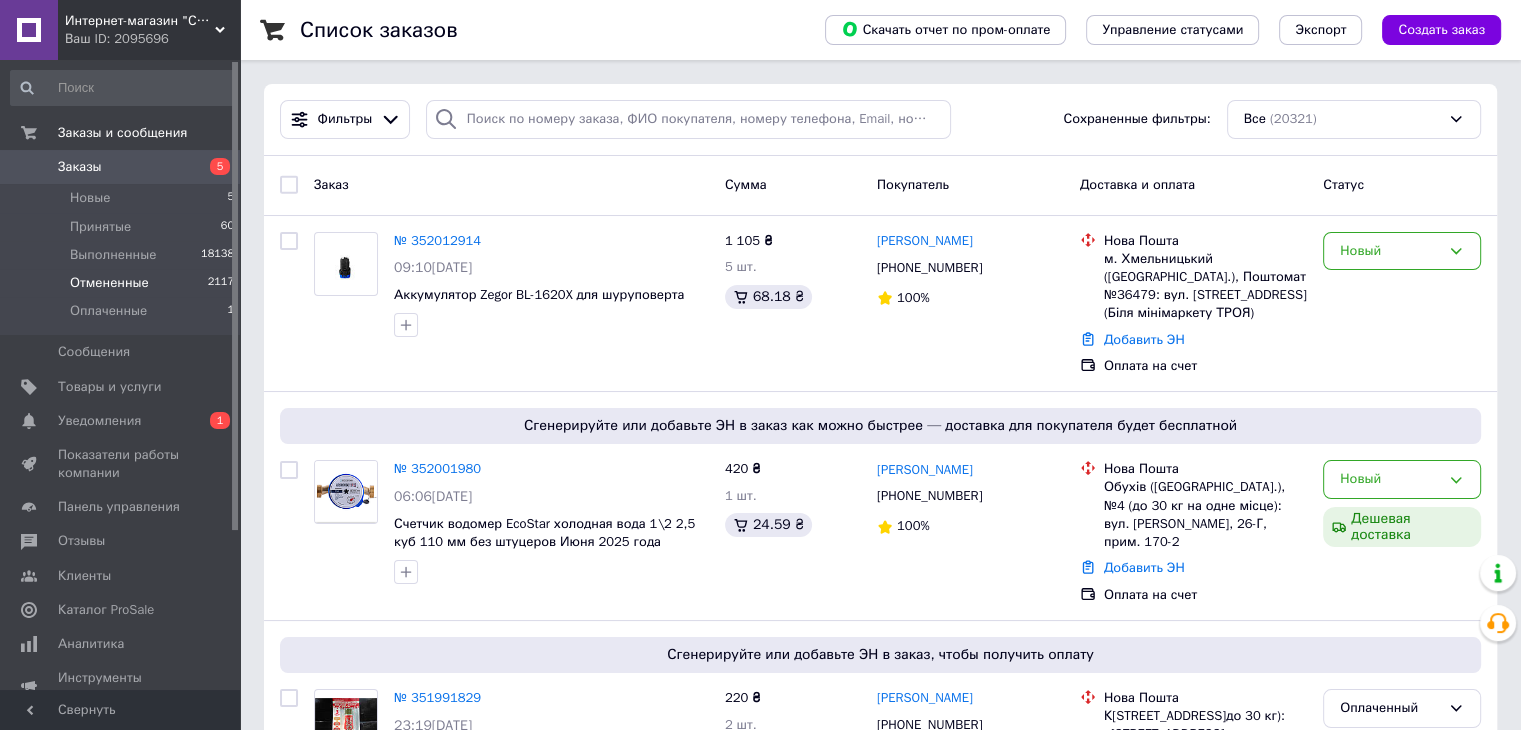 click on "Отмененные" at bounding box center (109, 283) 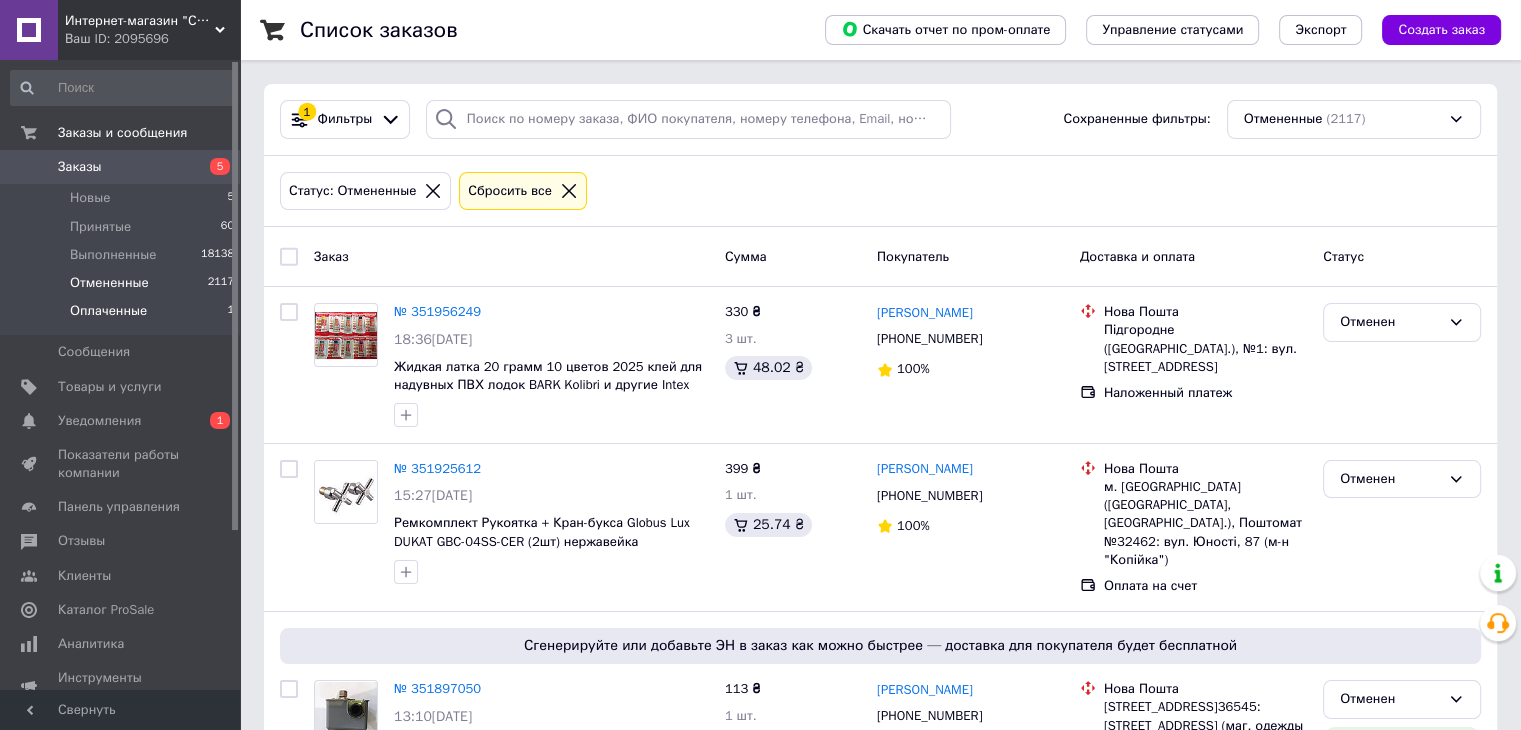 click on "Оплаченные" at bounding box center (108, 311) 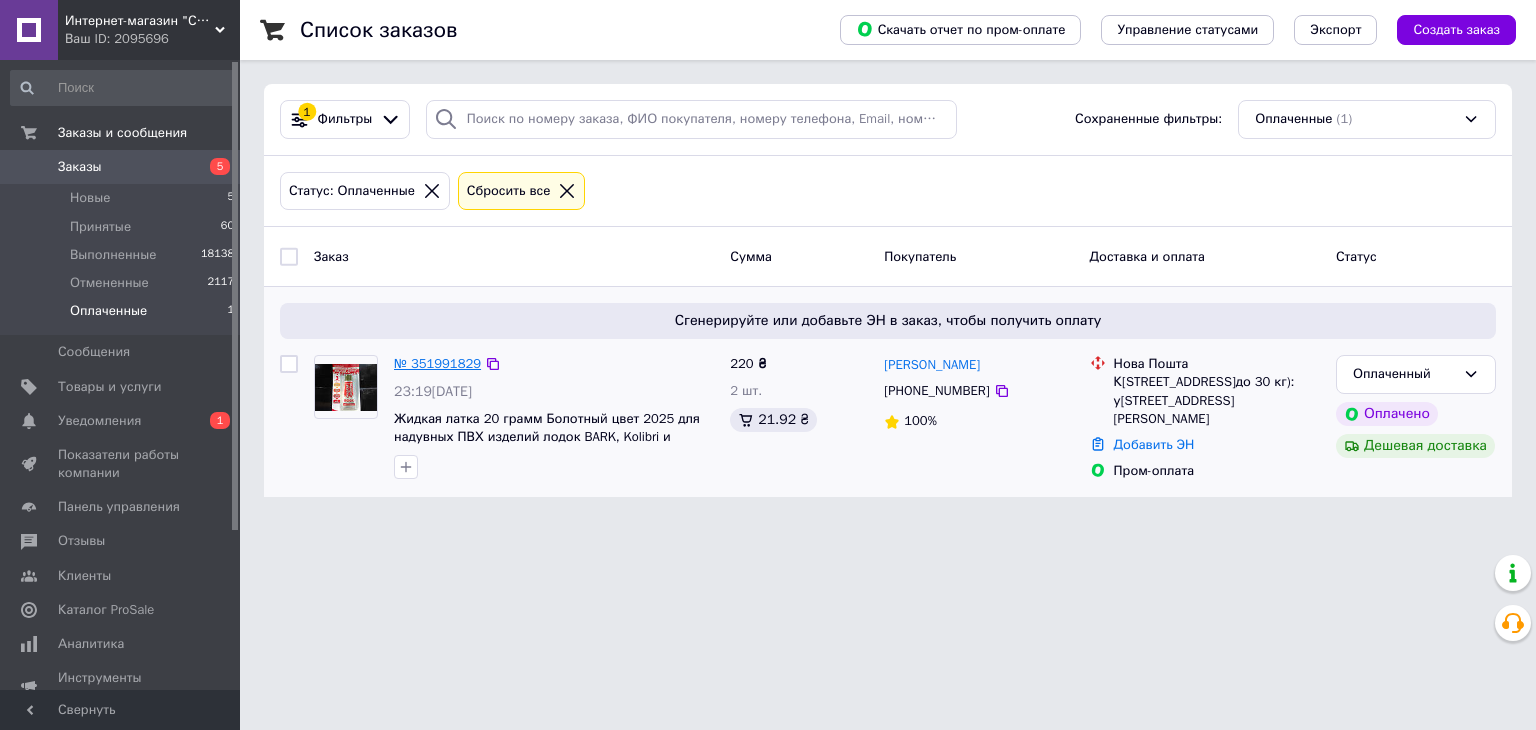 click on "№ 351991829" at bounding box center (437, 363) 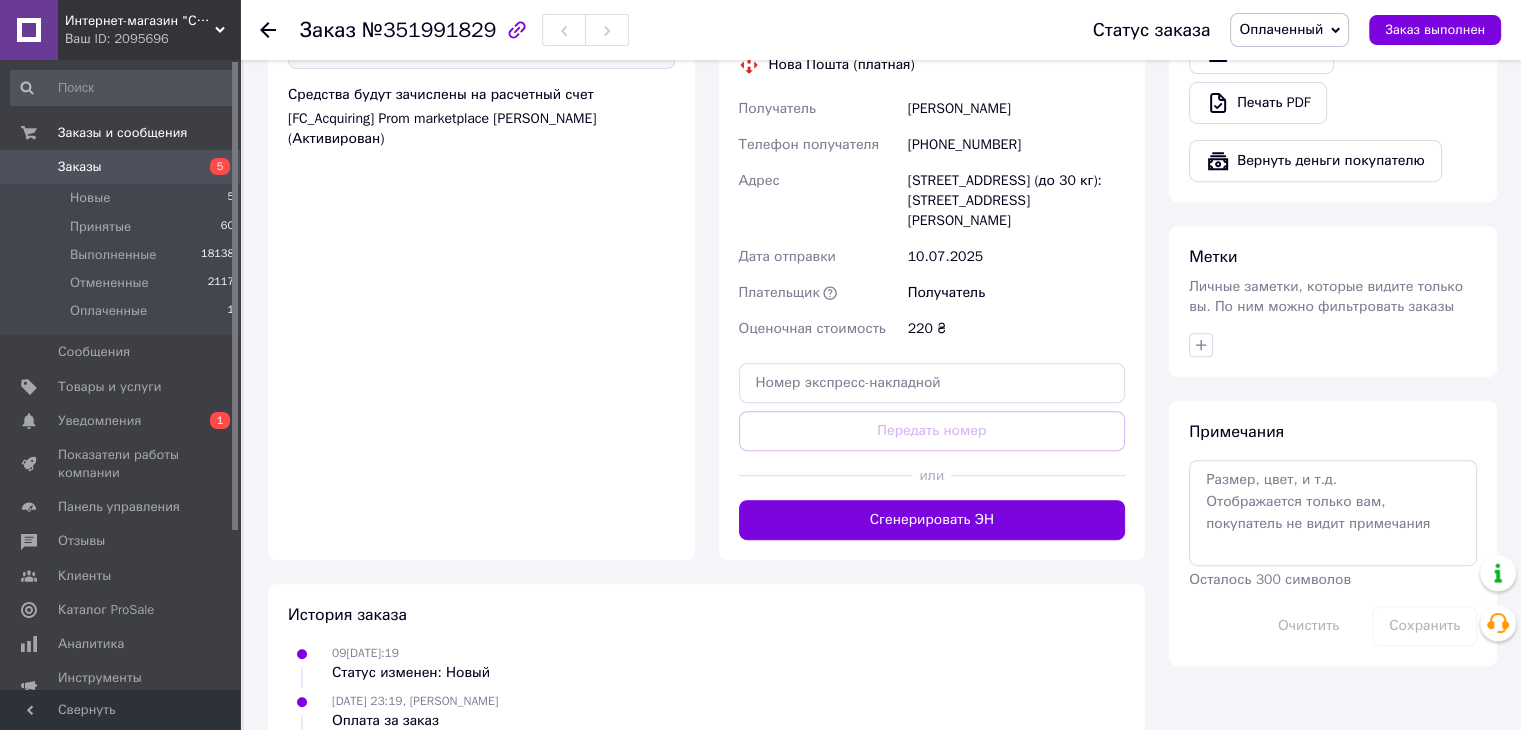 scroll, scrollTop: 800, scrollLeft: 0, axis: vertical 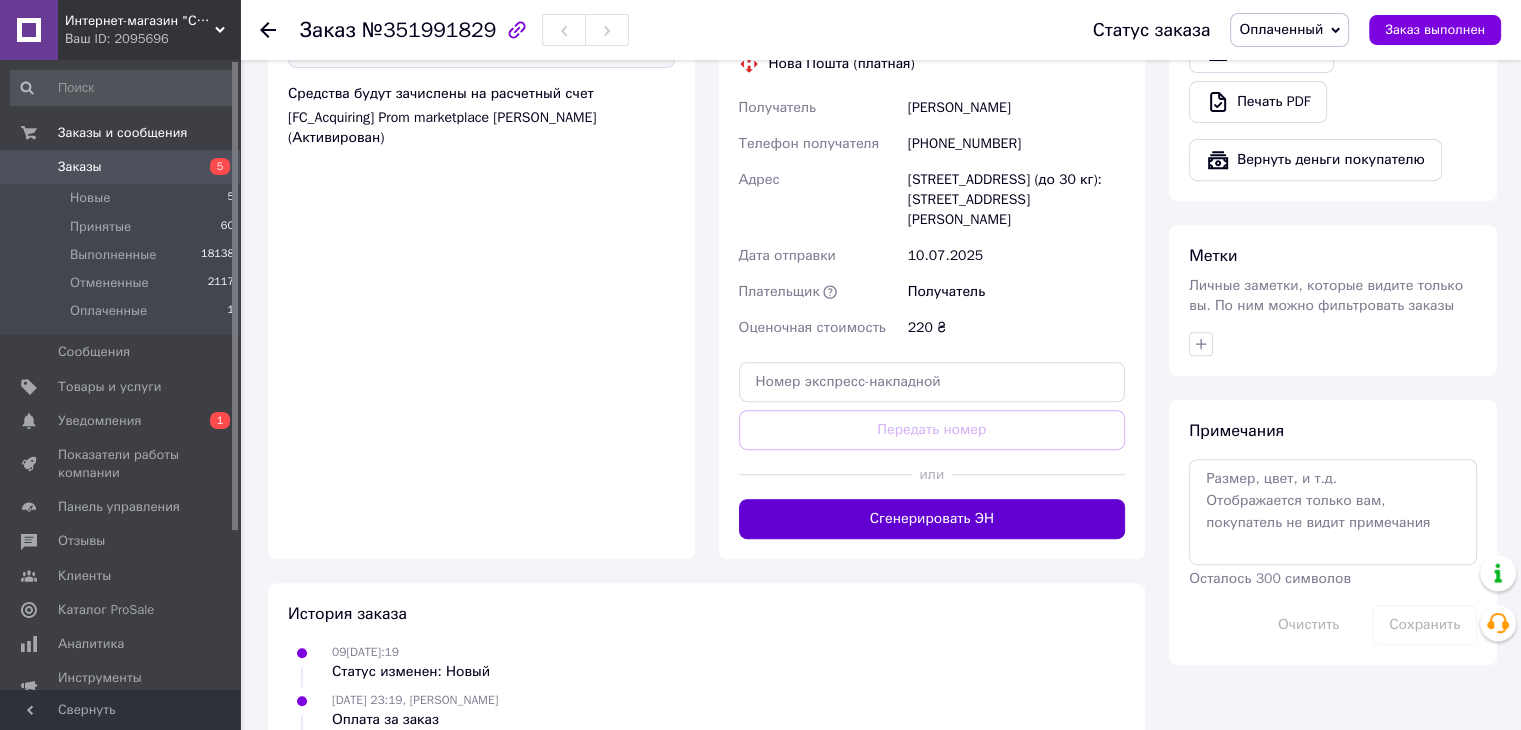 click on "Сгенерировать ЭН" at bounding box center [932, 519] 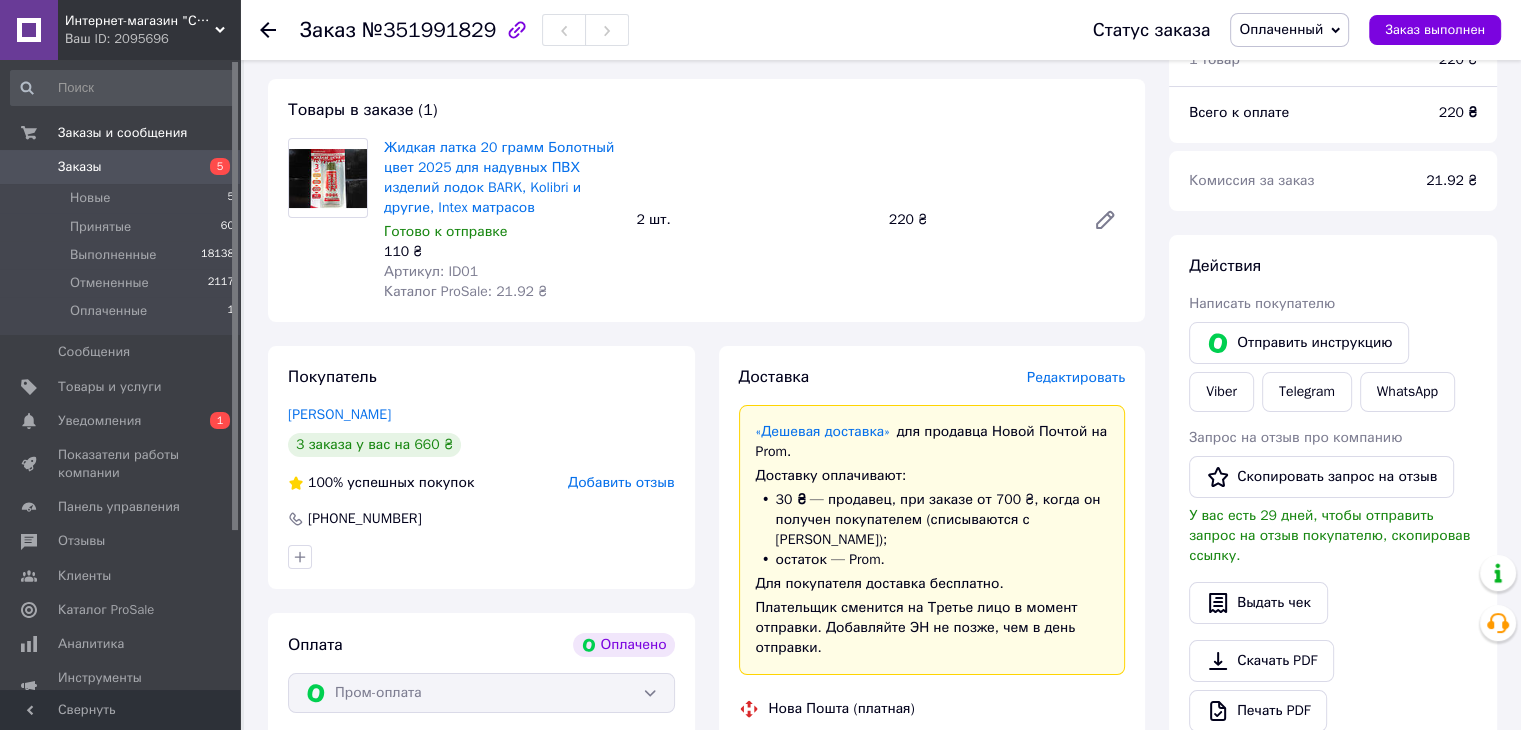 scroll, scrollTop: 0, scrollLeft: 0, axis: both 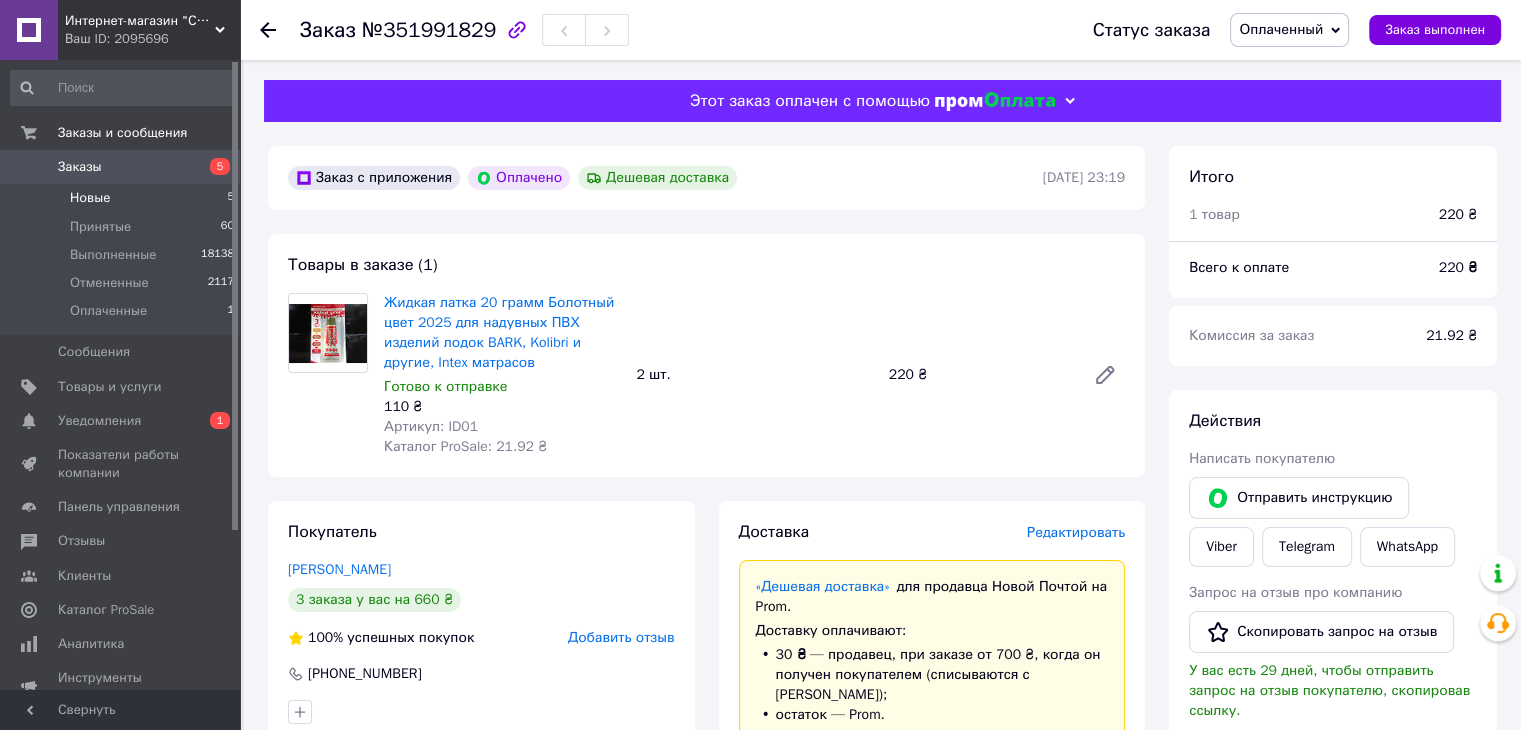 click on "Новые" at bounding box center [90, 198] 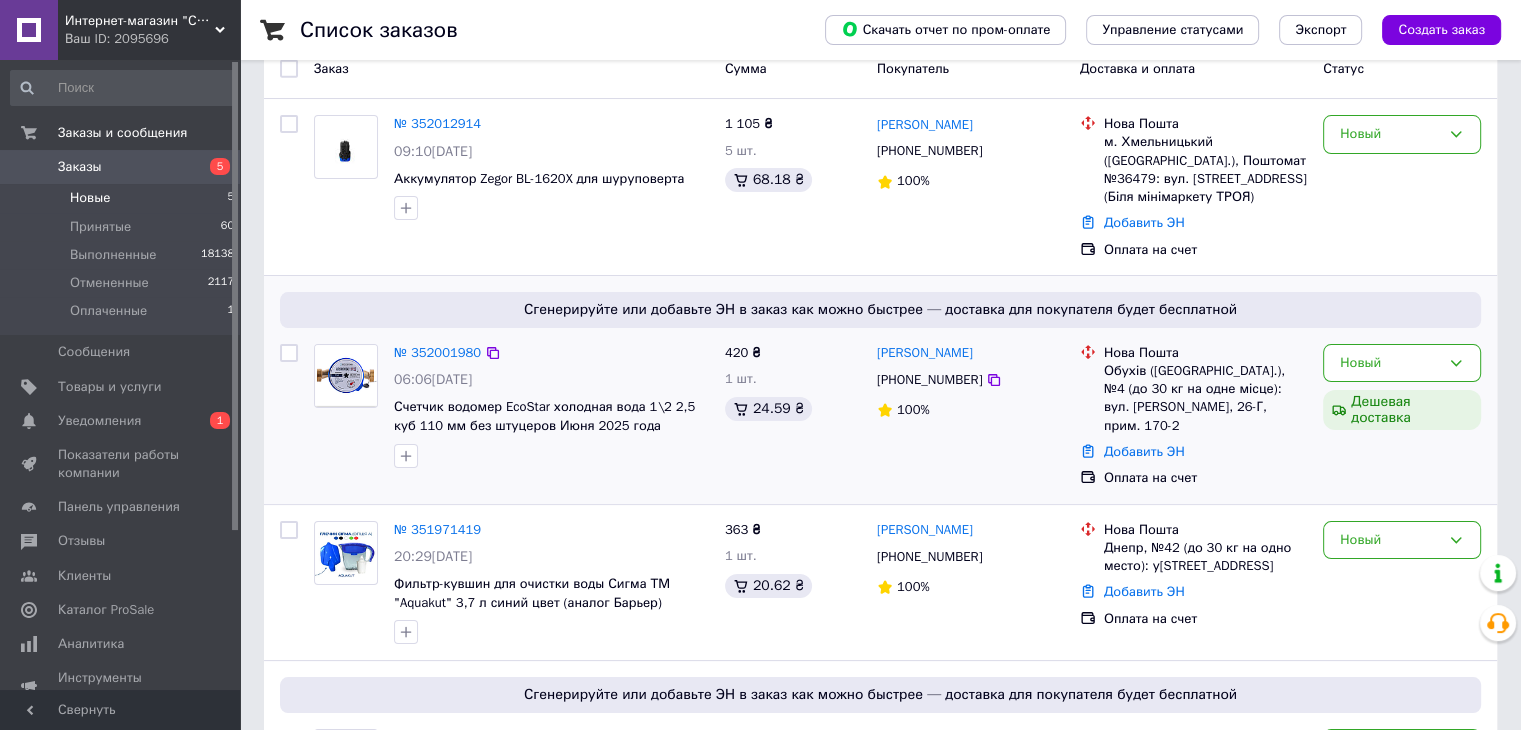 scroll, scrollTop: 200, scrollLeft: 0, axis: vertical 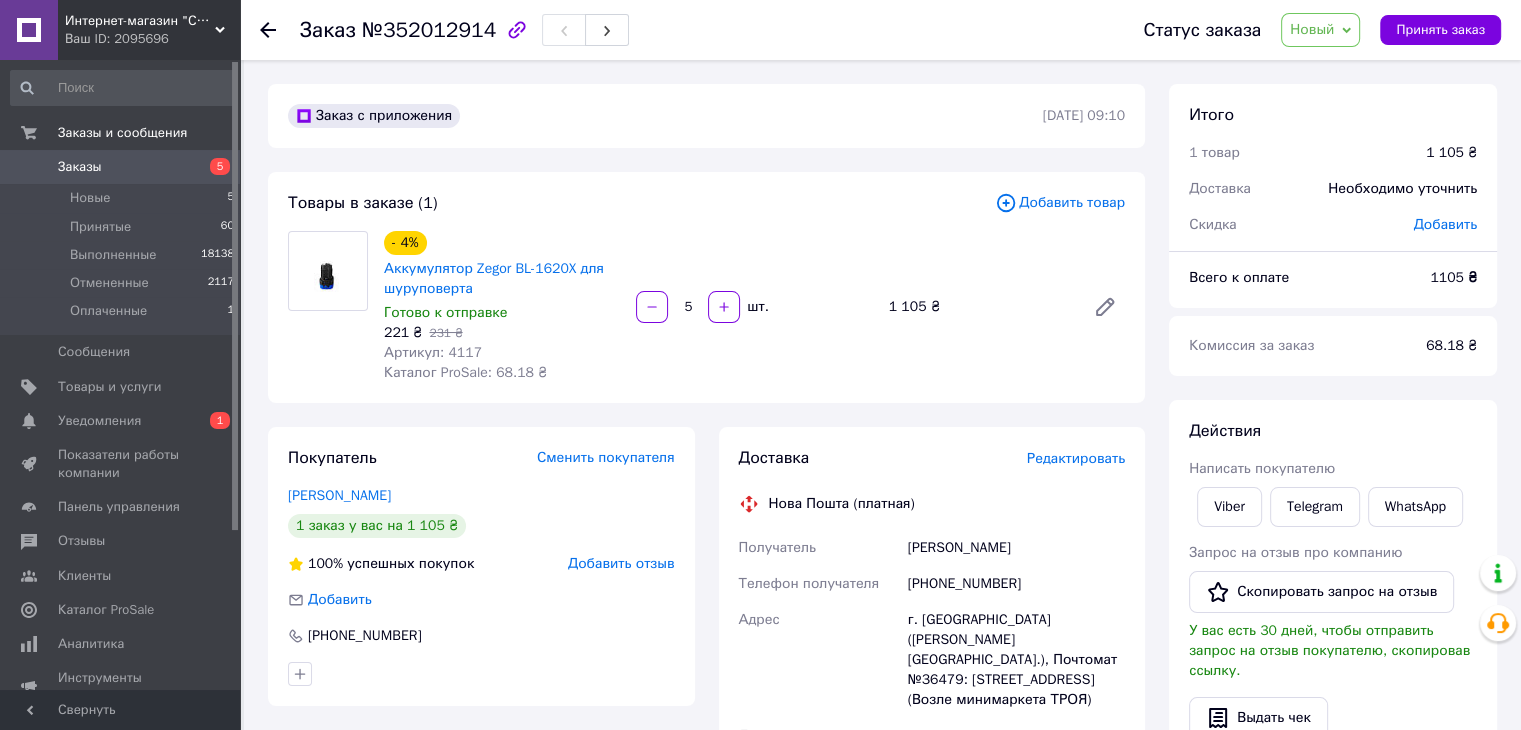 click on "Артикул: 4117" at bounding box center [433, 352] 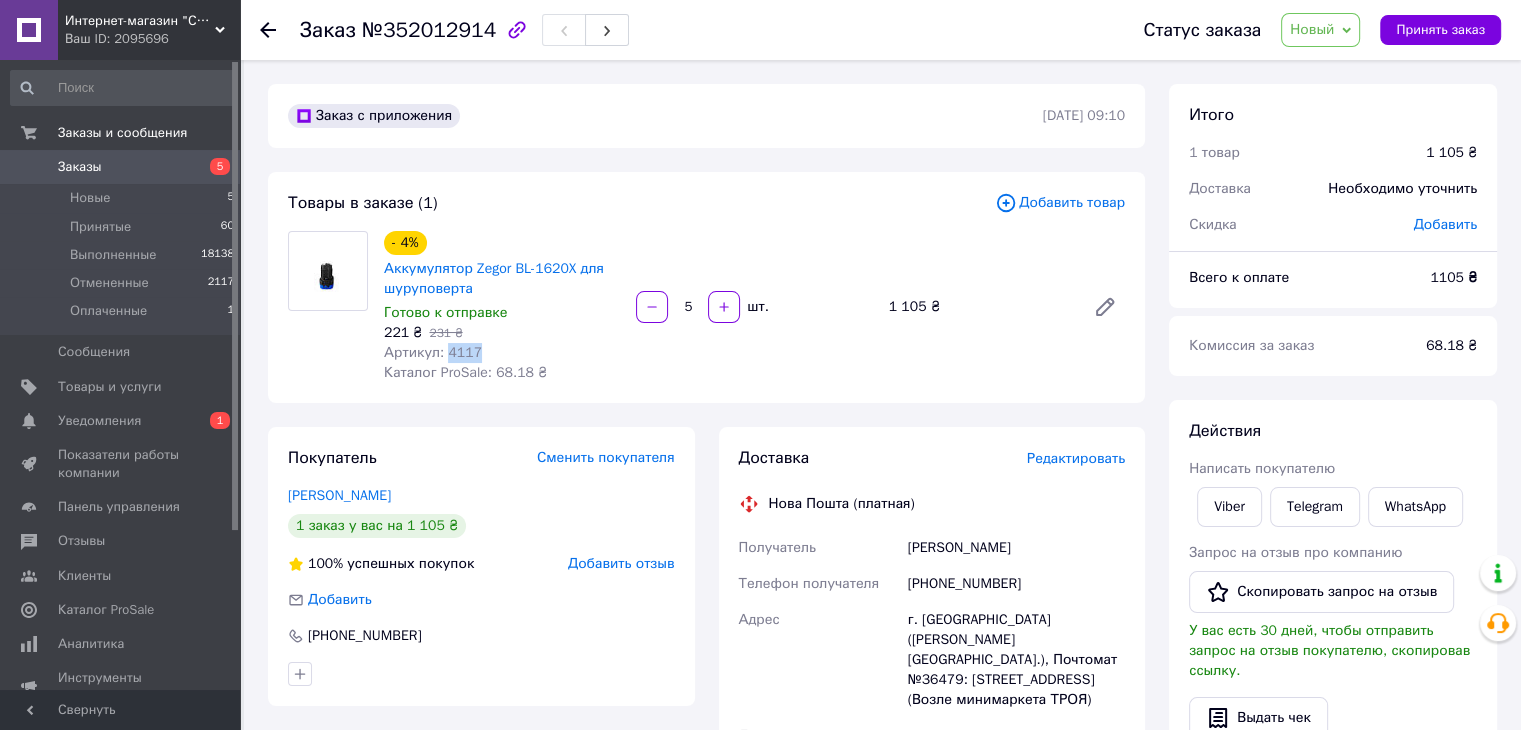 click on "Артикул: 4117" at bounding box center [433, 352] 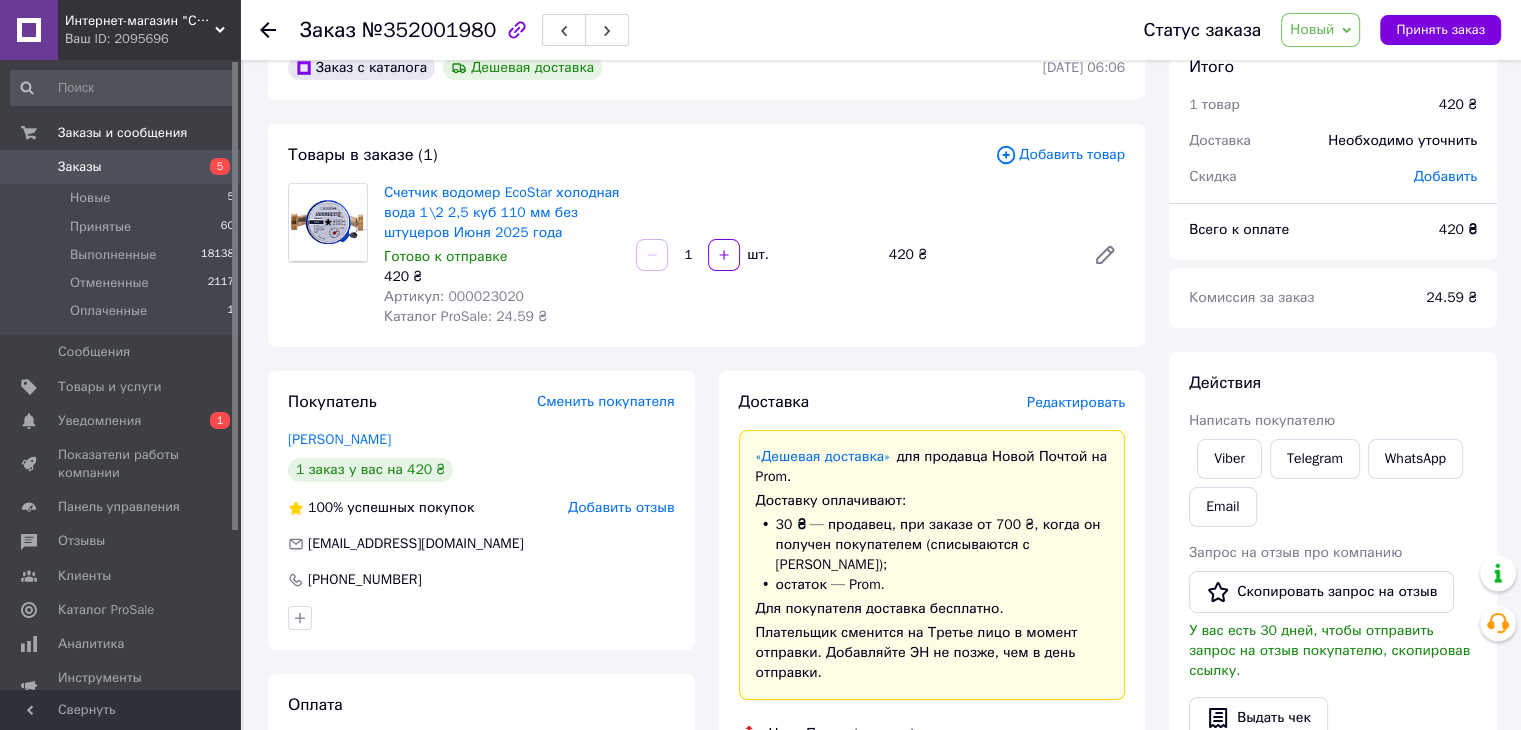 scroll, scrollTop: 0, scrollLeft: 0, axis: both 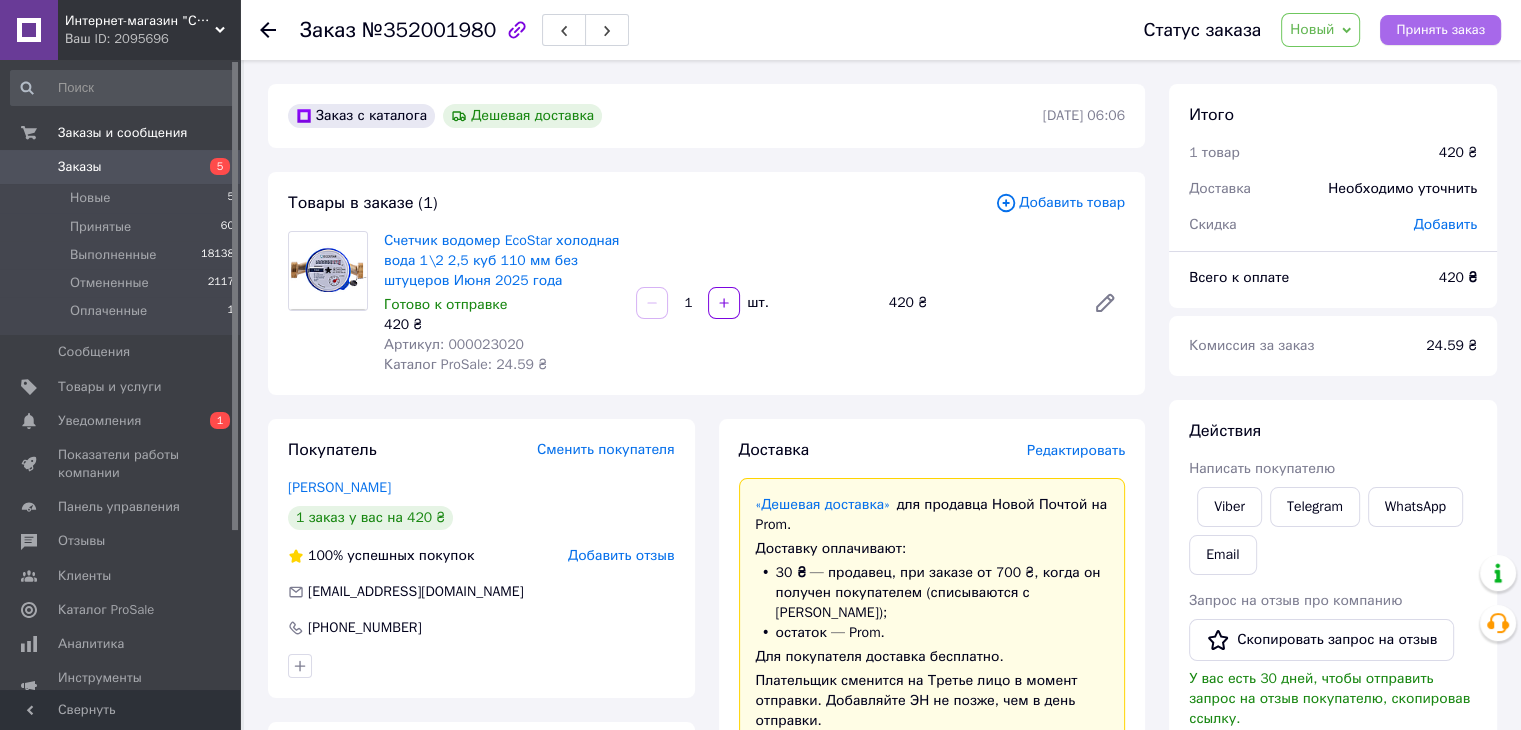 click on "Принять заказ" at bounding box center [1440, 30] 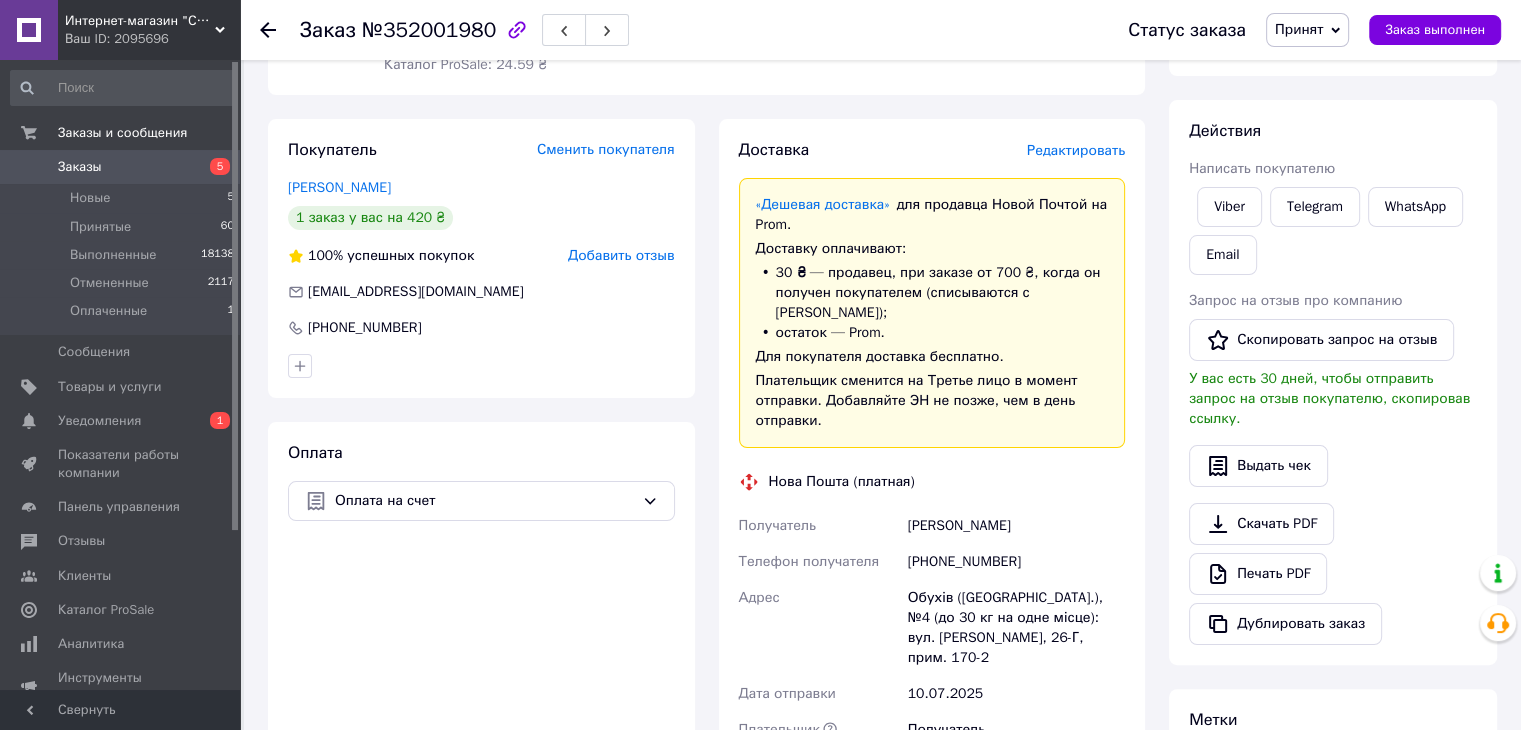 scroll, scrollTop: 0, scrollLeft: 0, axis: both 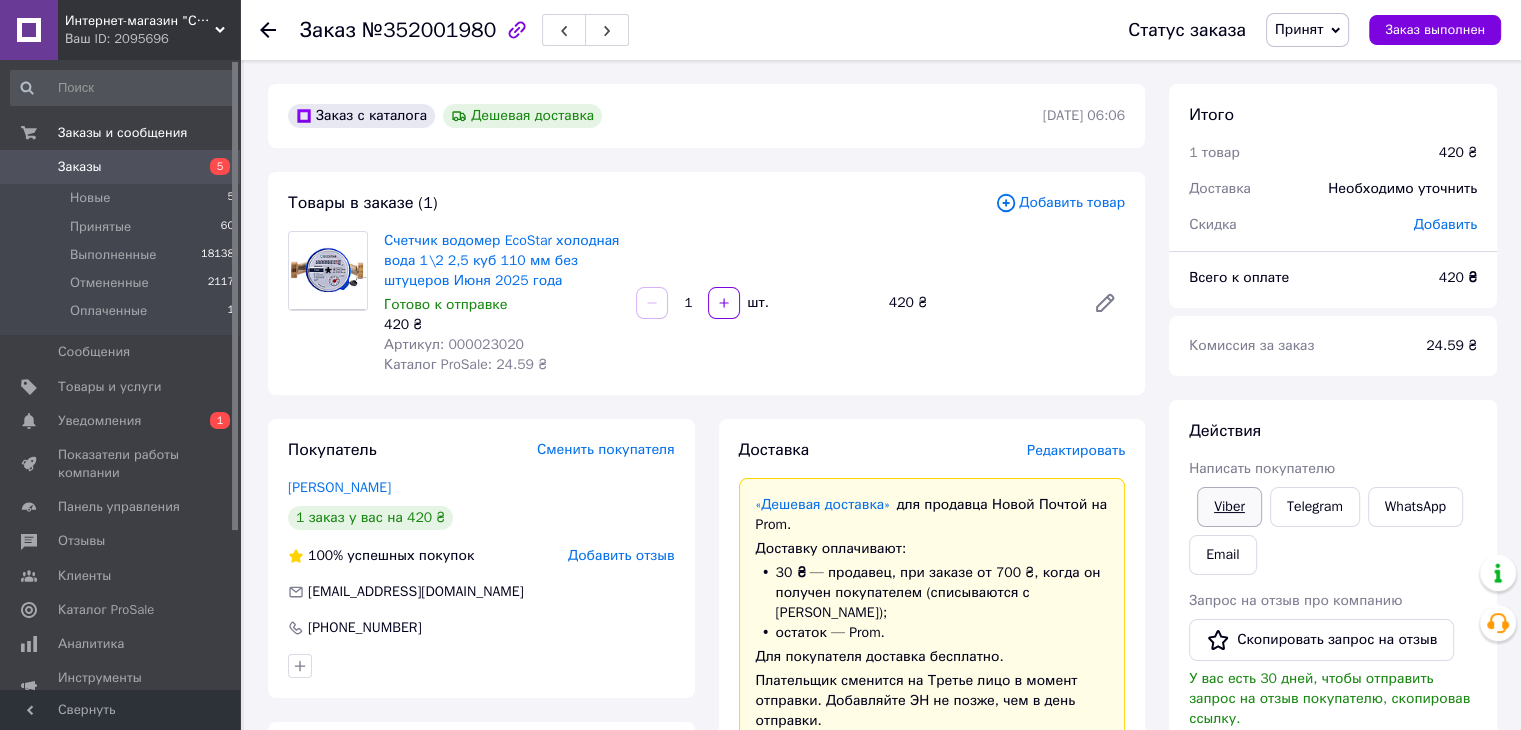 click on "Viber" at bounding box center (1229, 507) 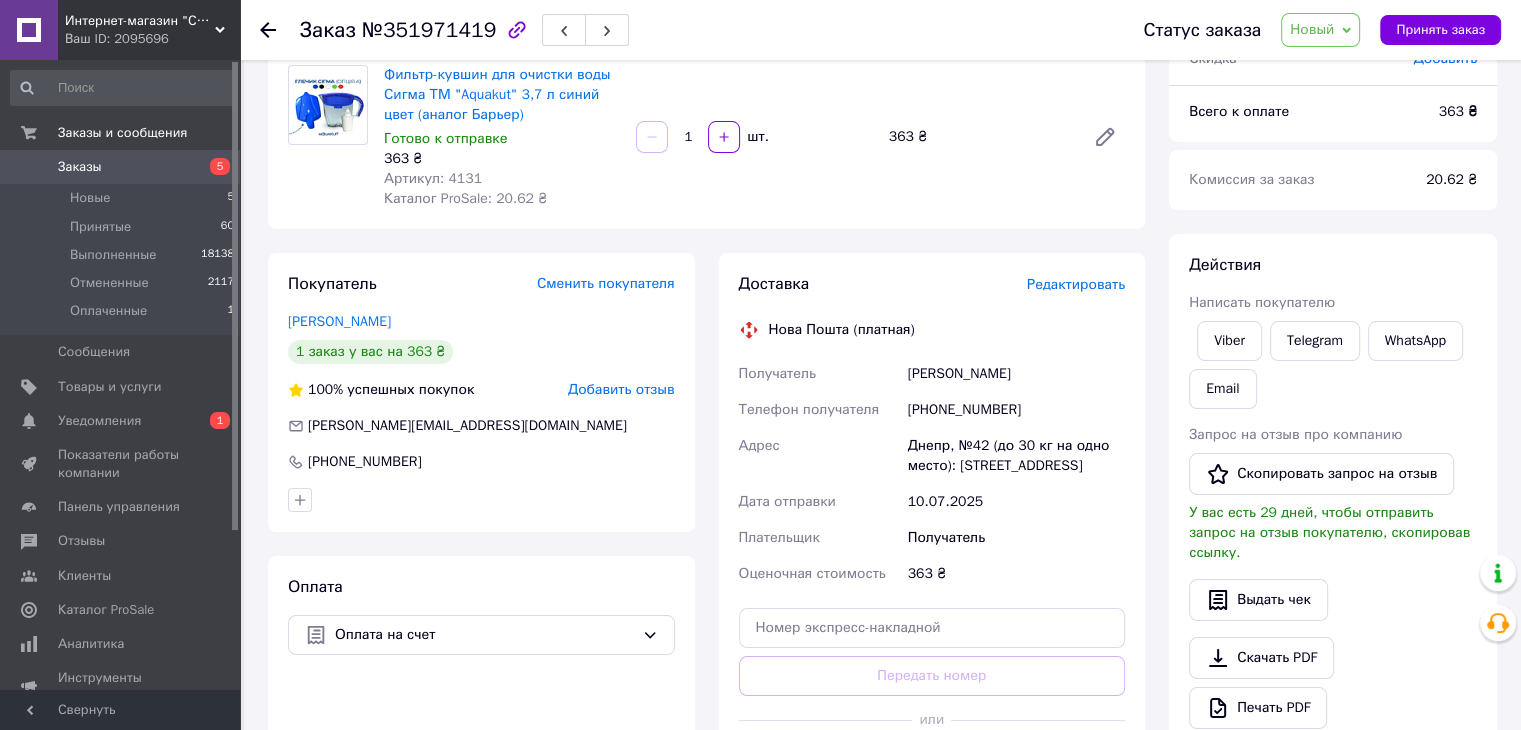 scroll, scrollTop: 0, scrollLeft: 0, axis: both 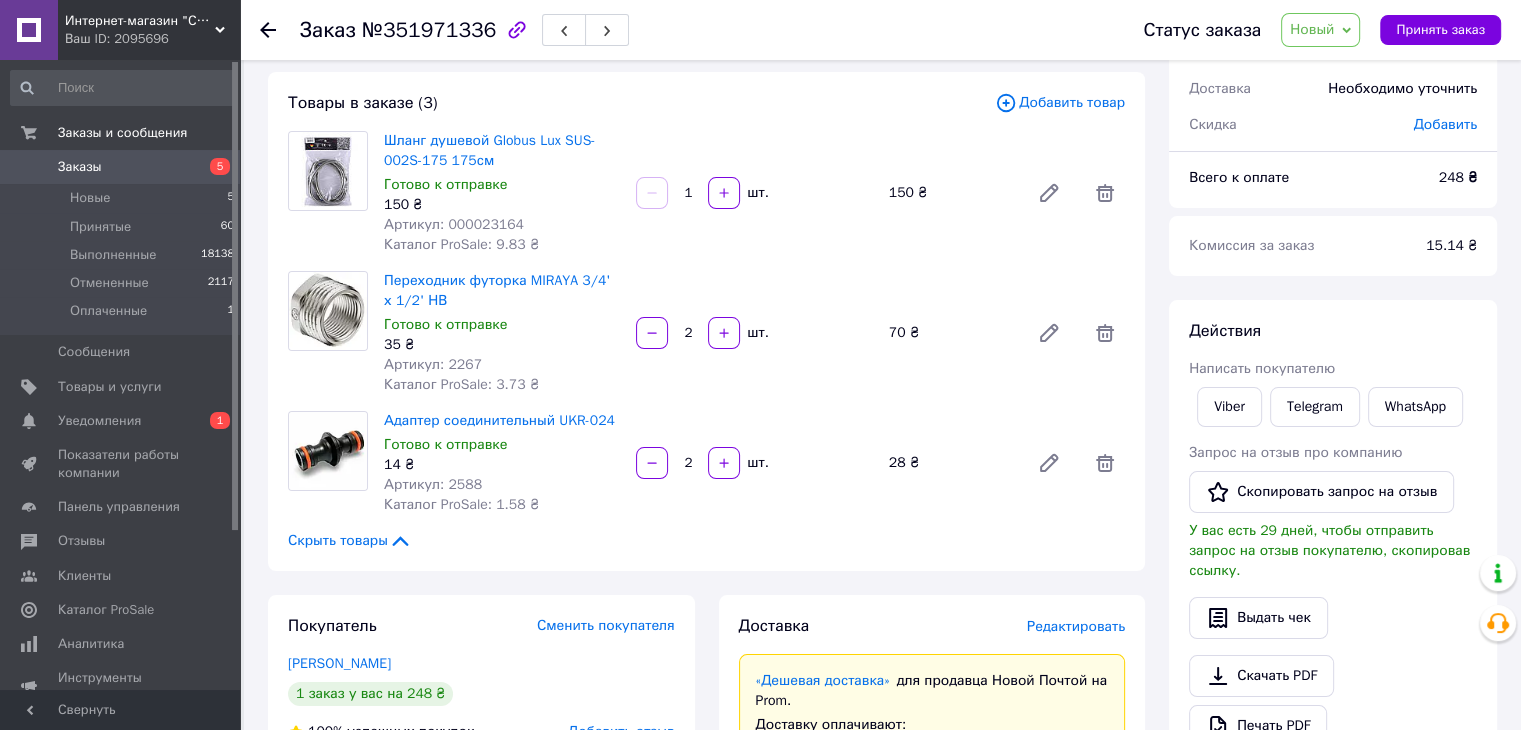 click on "Артикул: 000023164" at bounding box center (454, 224) 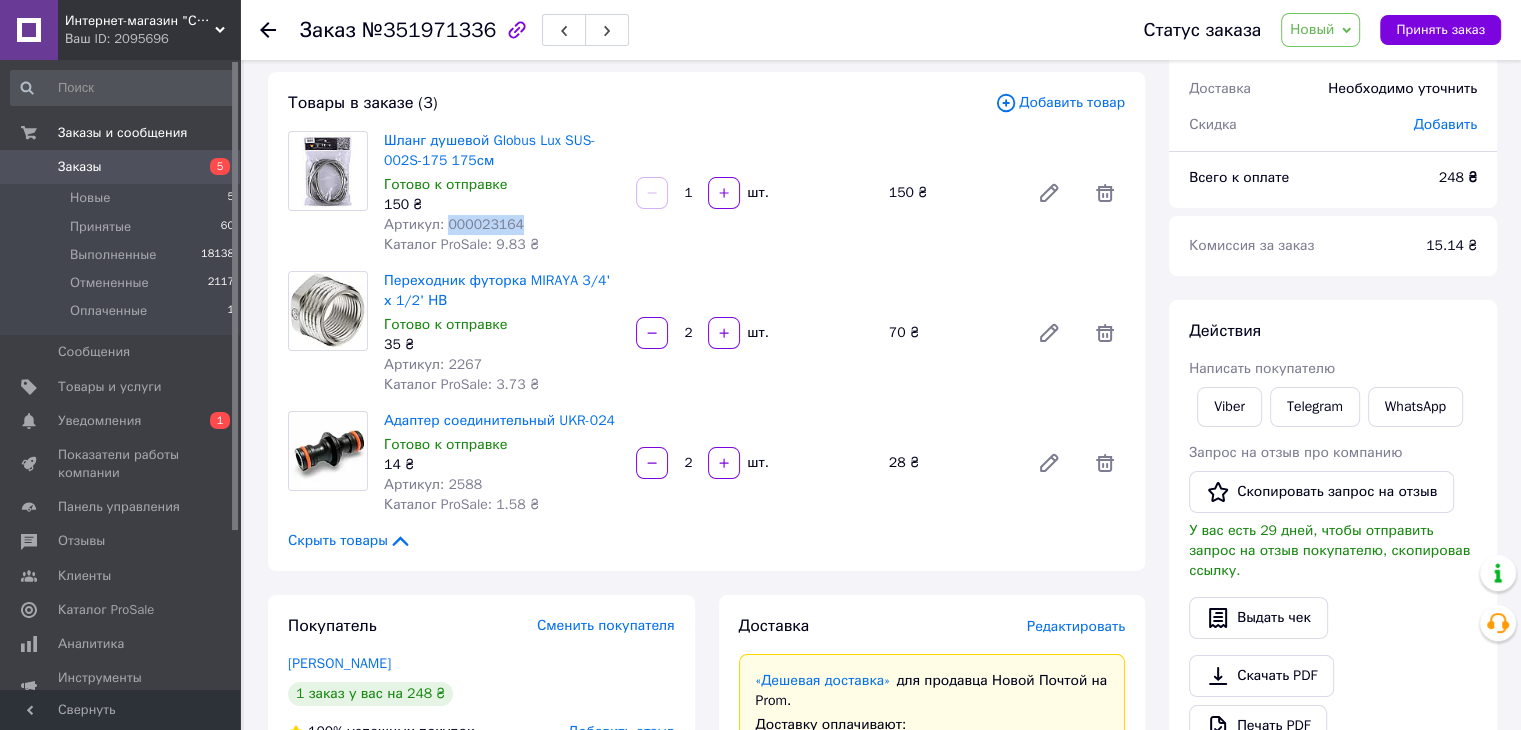 click on "Артикул: 000023164" at bounding box center [454, 224] 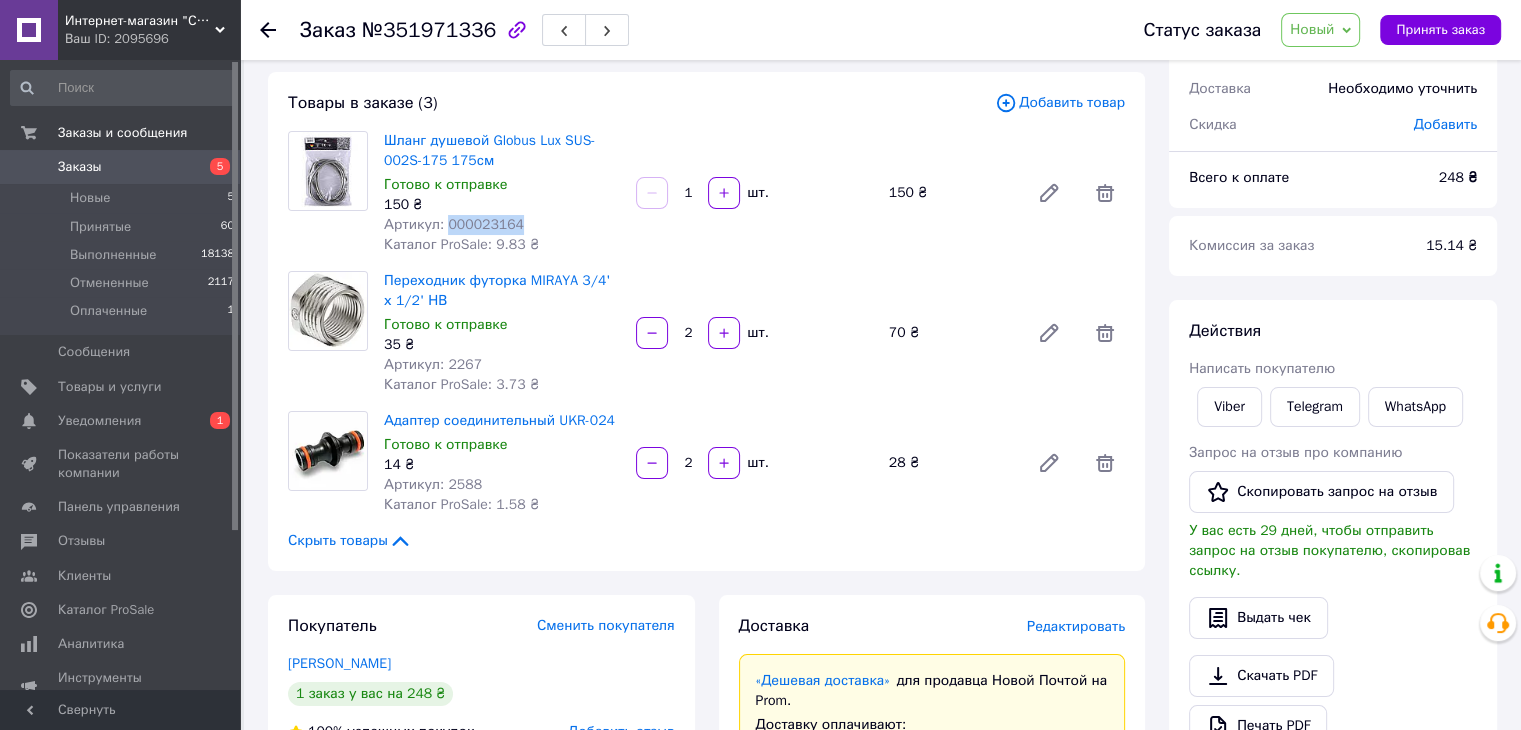 copy on "000023164" 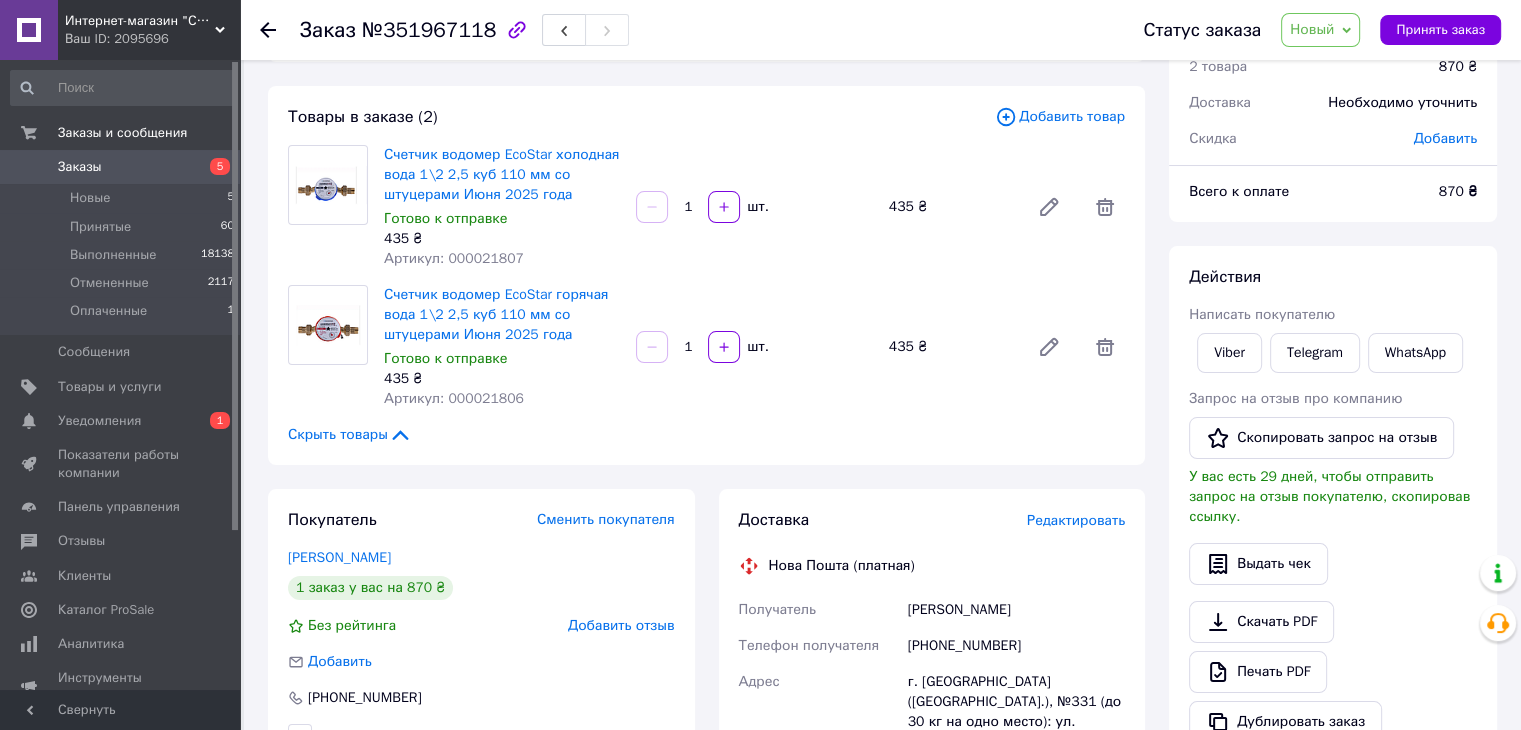 scroll, scrollTop: 300, scrollLeft: 0, axis: vertical 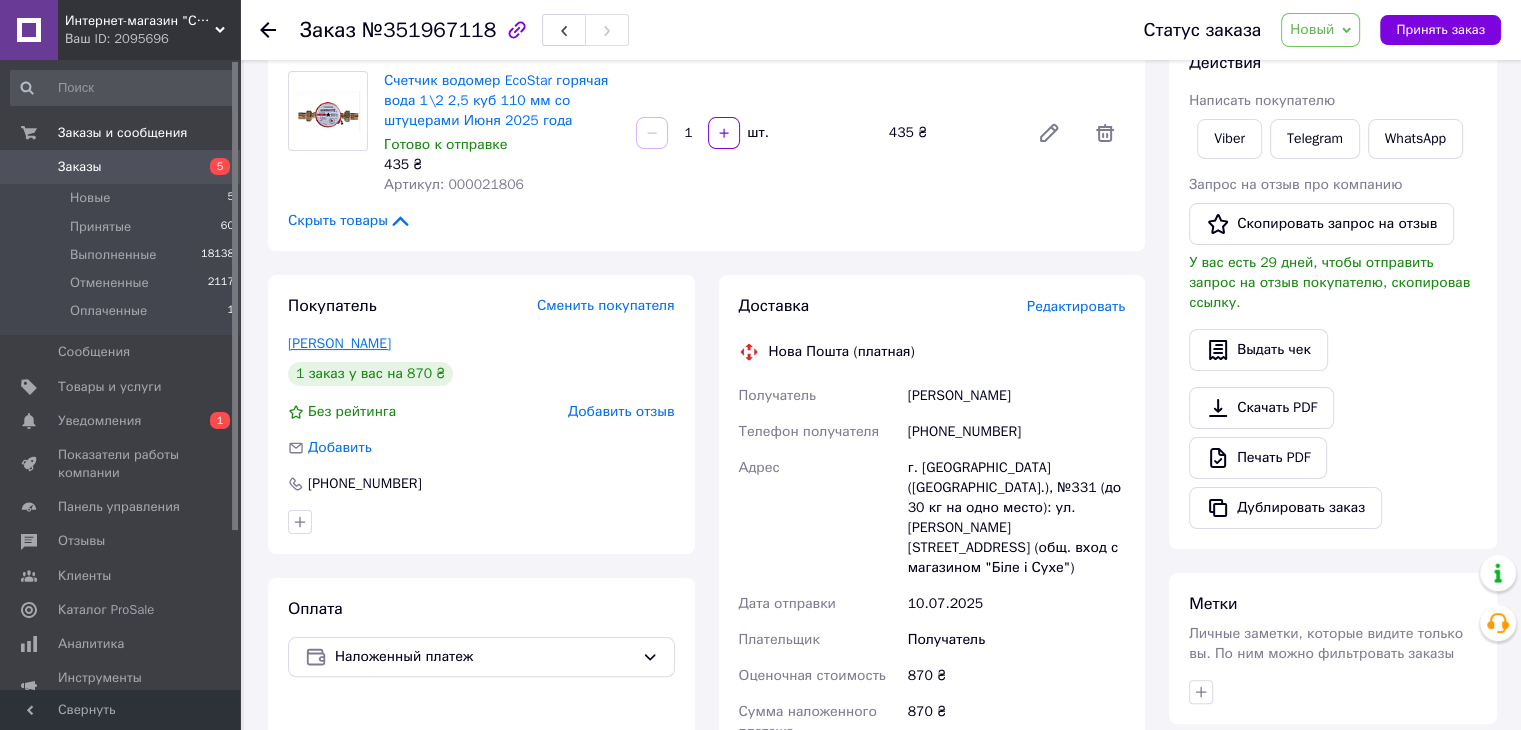 click on "[PERSON_NAME]" at bounding box center [339, 343] 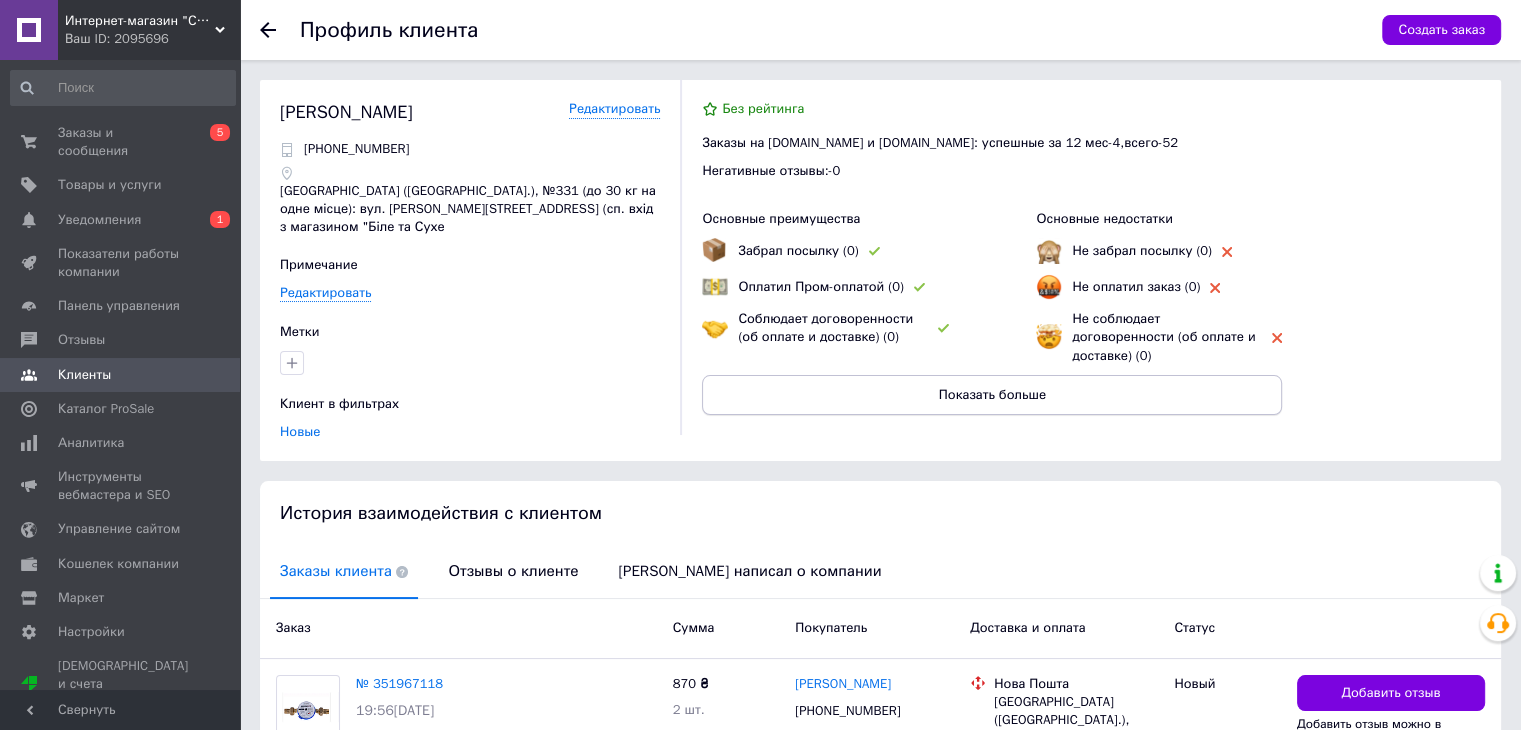 click on "Показать больше" at bounding box center (992, 395) 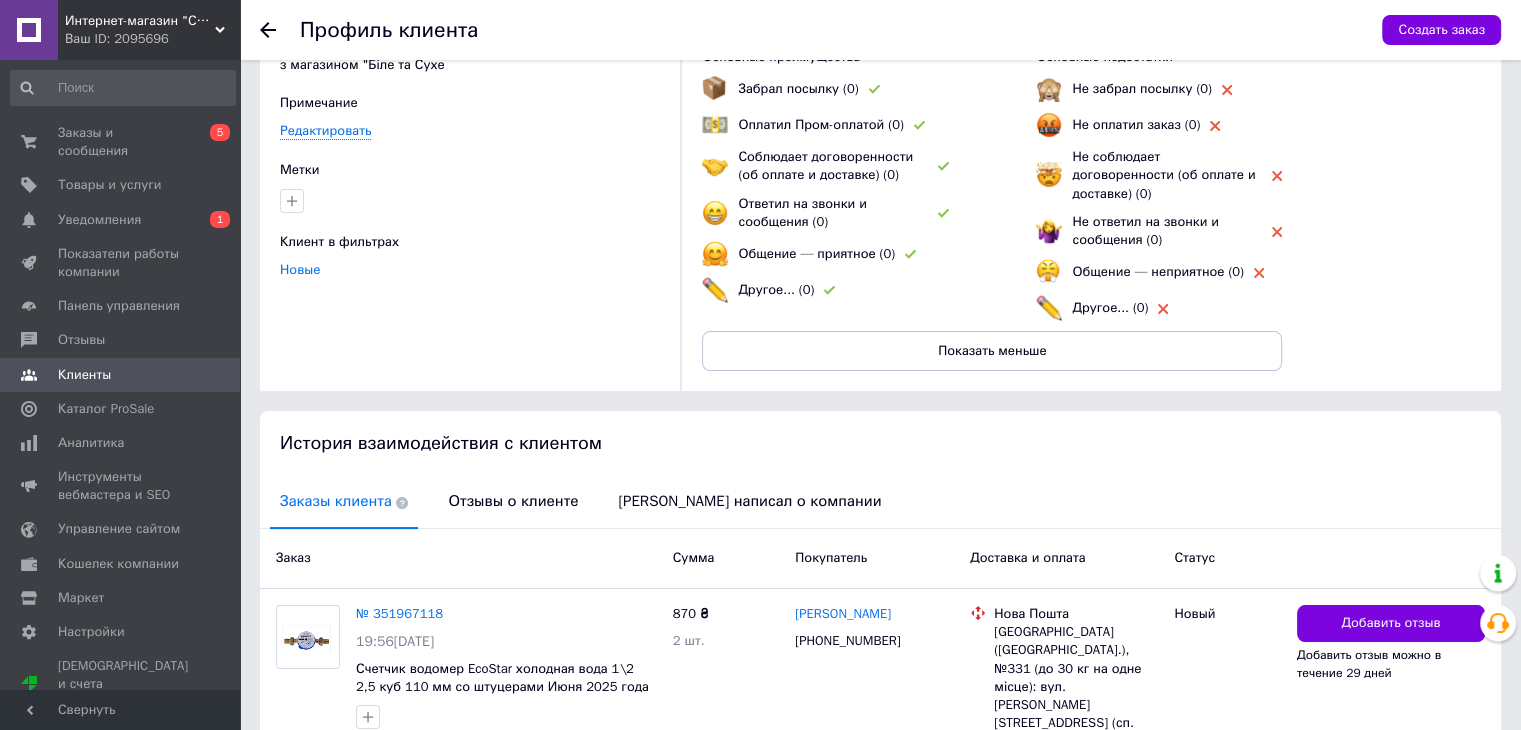 scroll, scrollTop: 200, scrollLeft: 0, axis: vertical 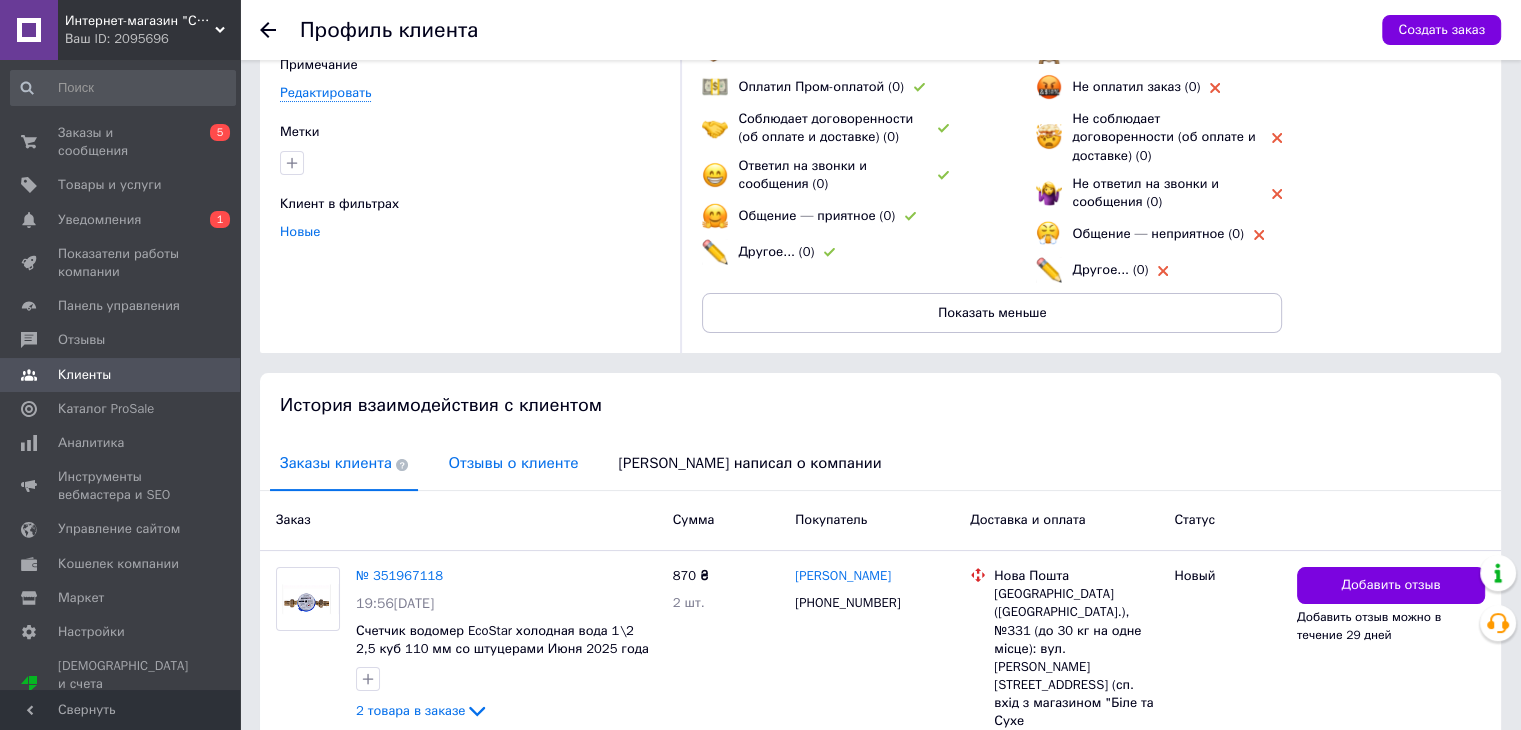 click on "Отзывы о клиенте" at bounding box center (513, 463) 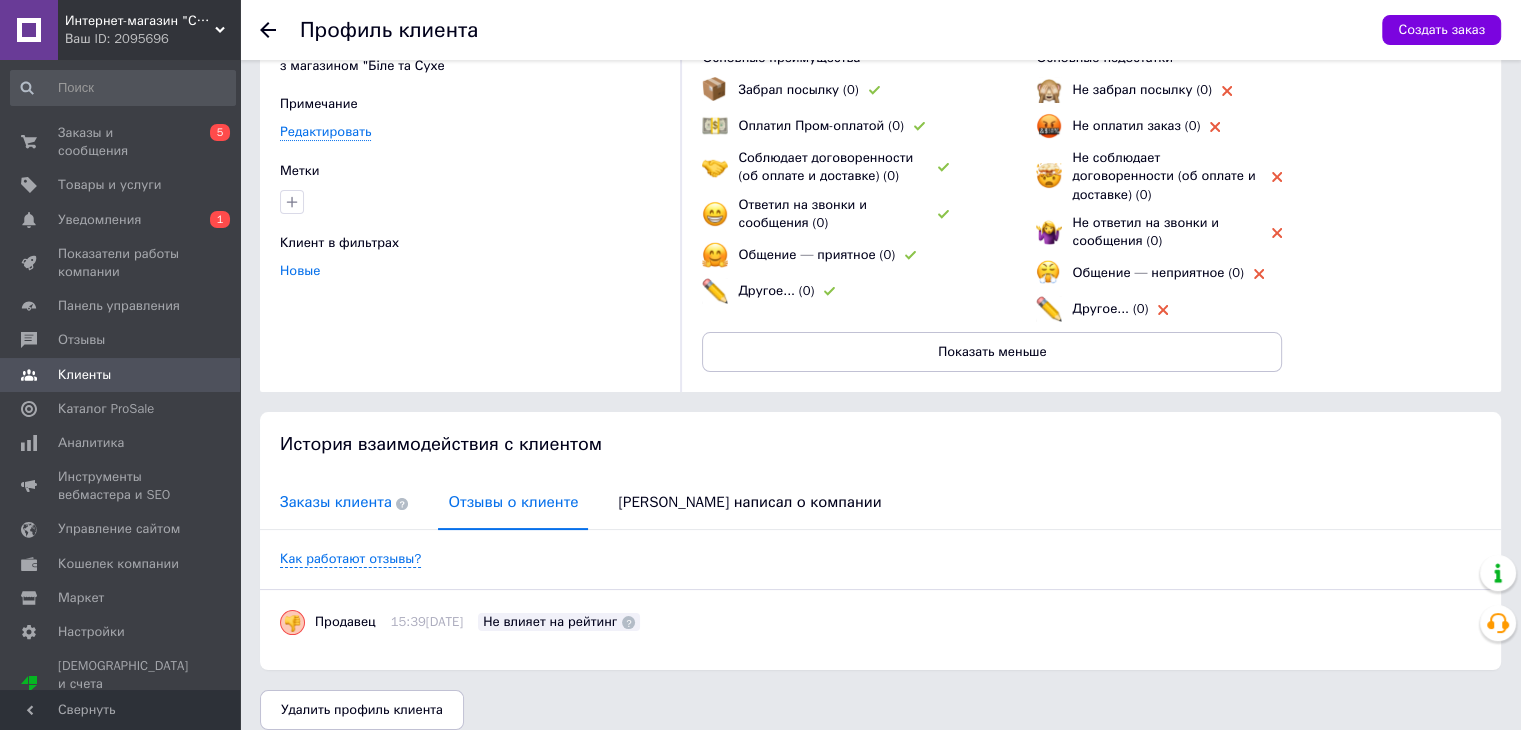 click on "Заказы клиента" at bounding box center [344, 502] 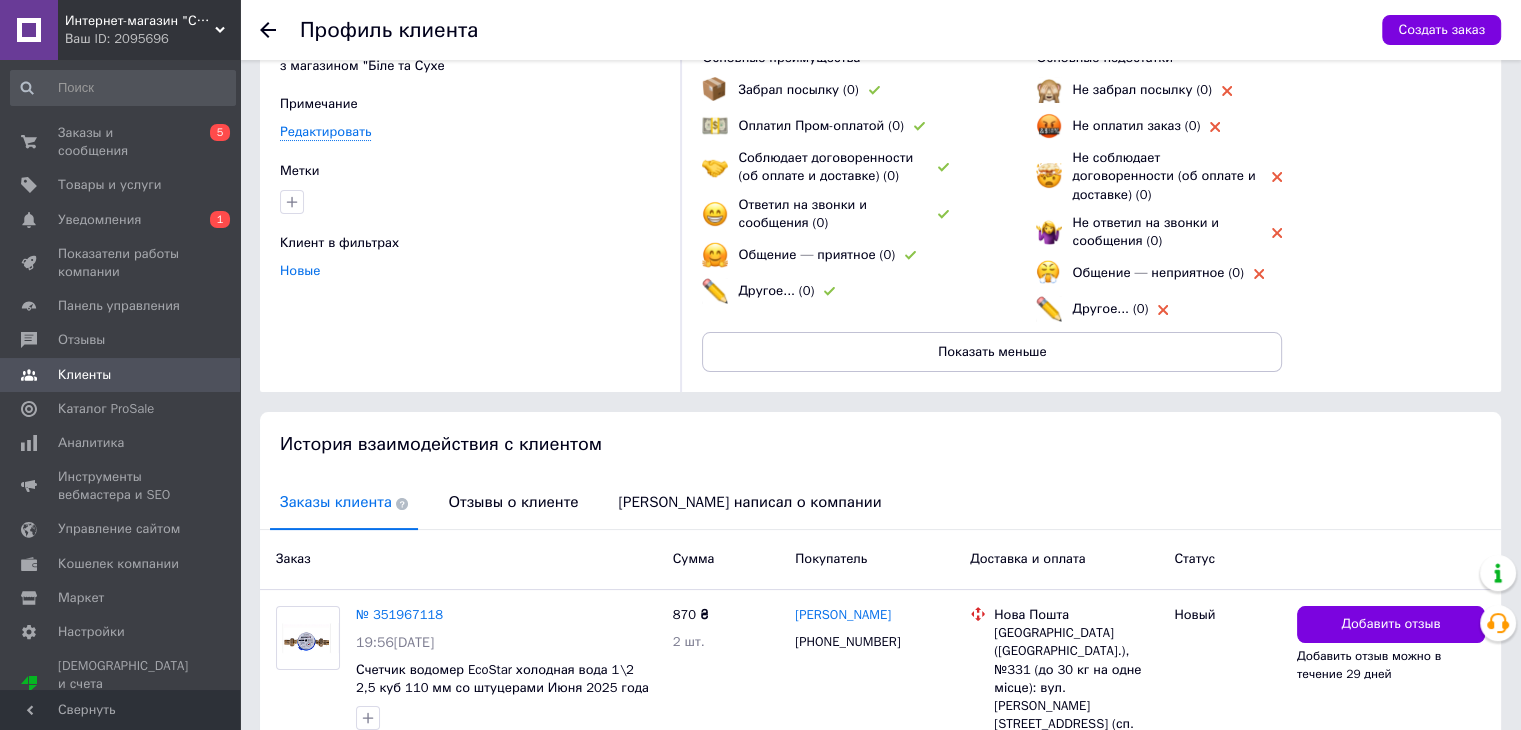 scroll, scrollTop: 200, scrollLeft: 0, axis: vertical 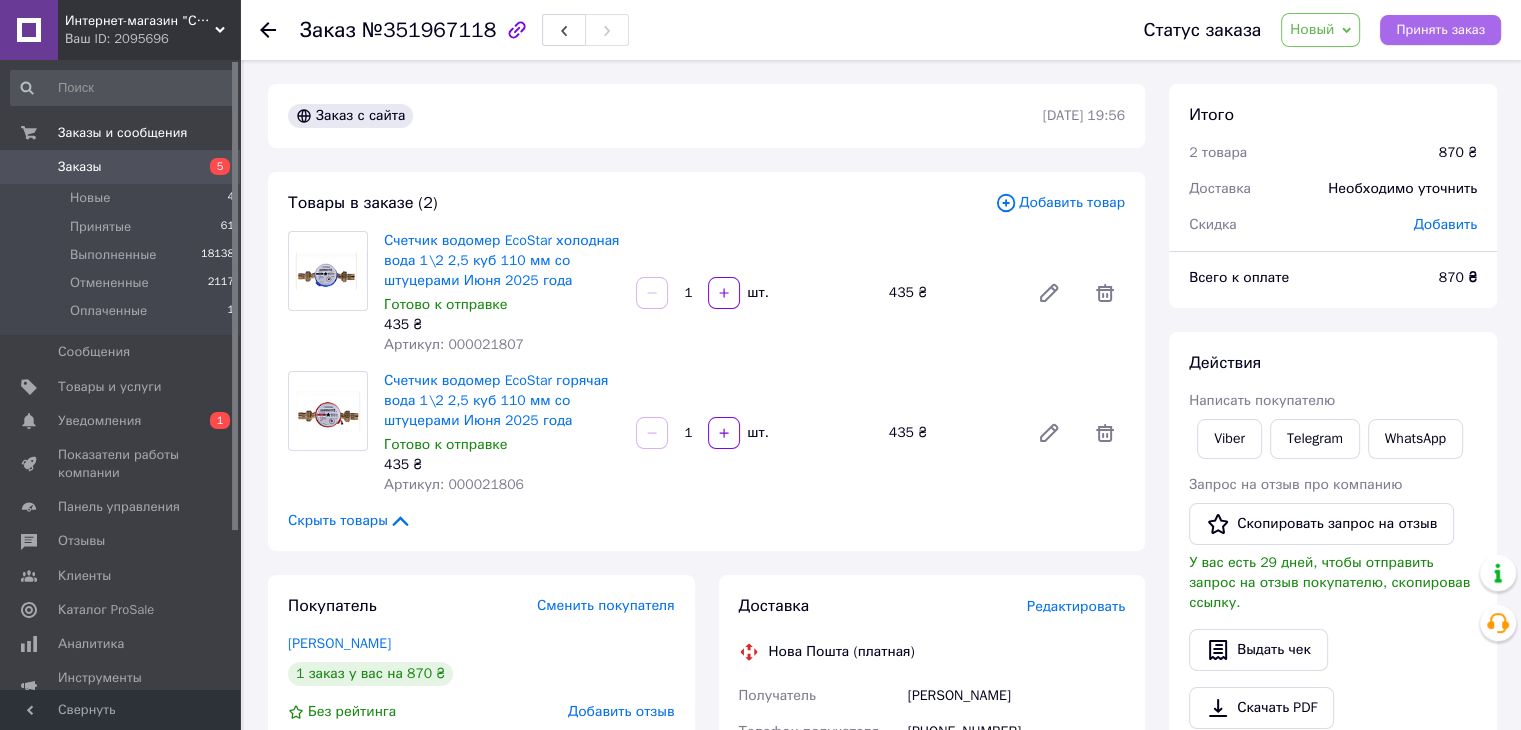 click on "Принять заказ" at bounding box center [1440, 30] 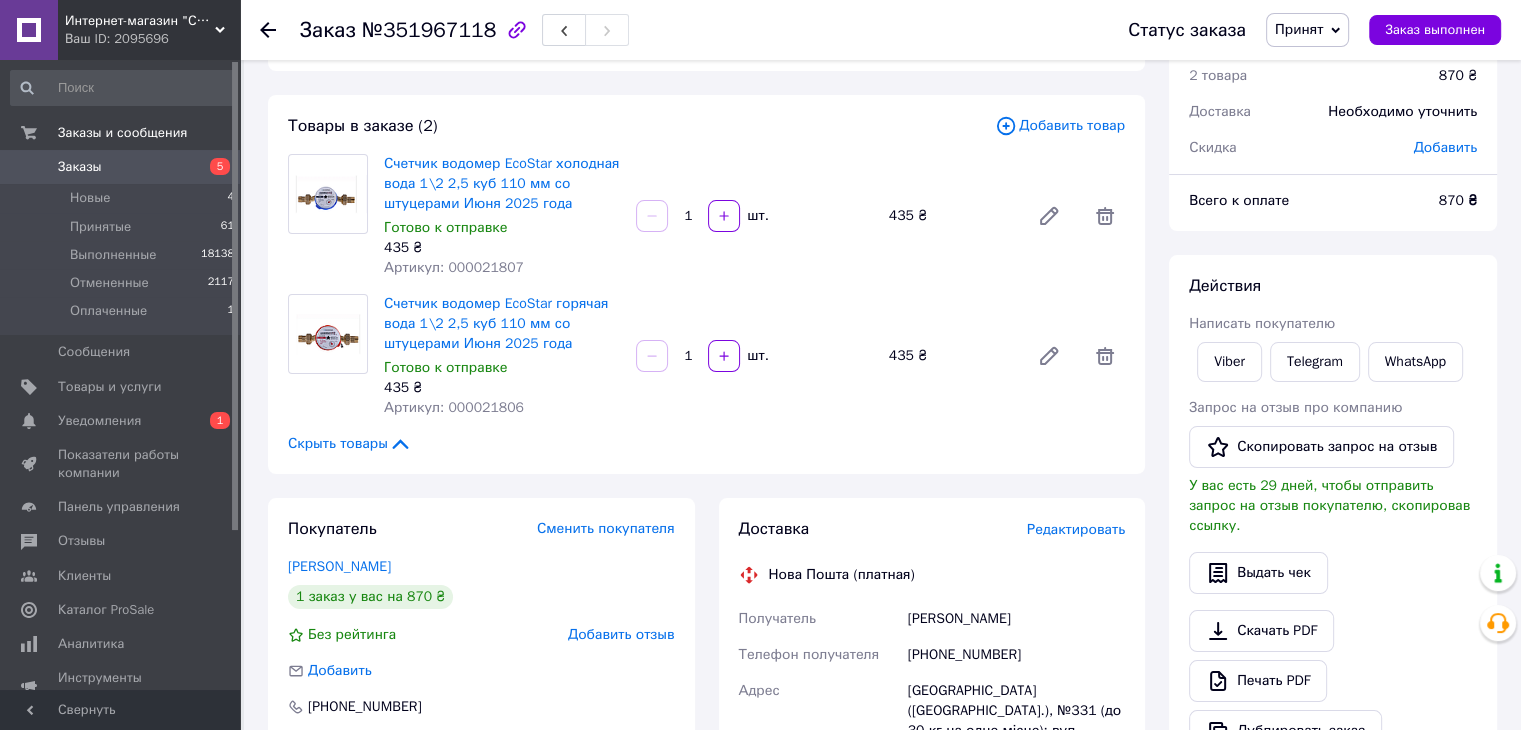 scroll, scrollTop: 0, scrollLeft: 0, axis: both 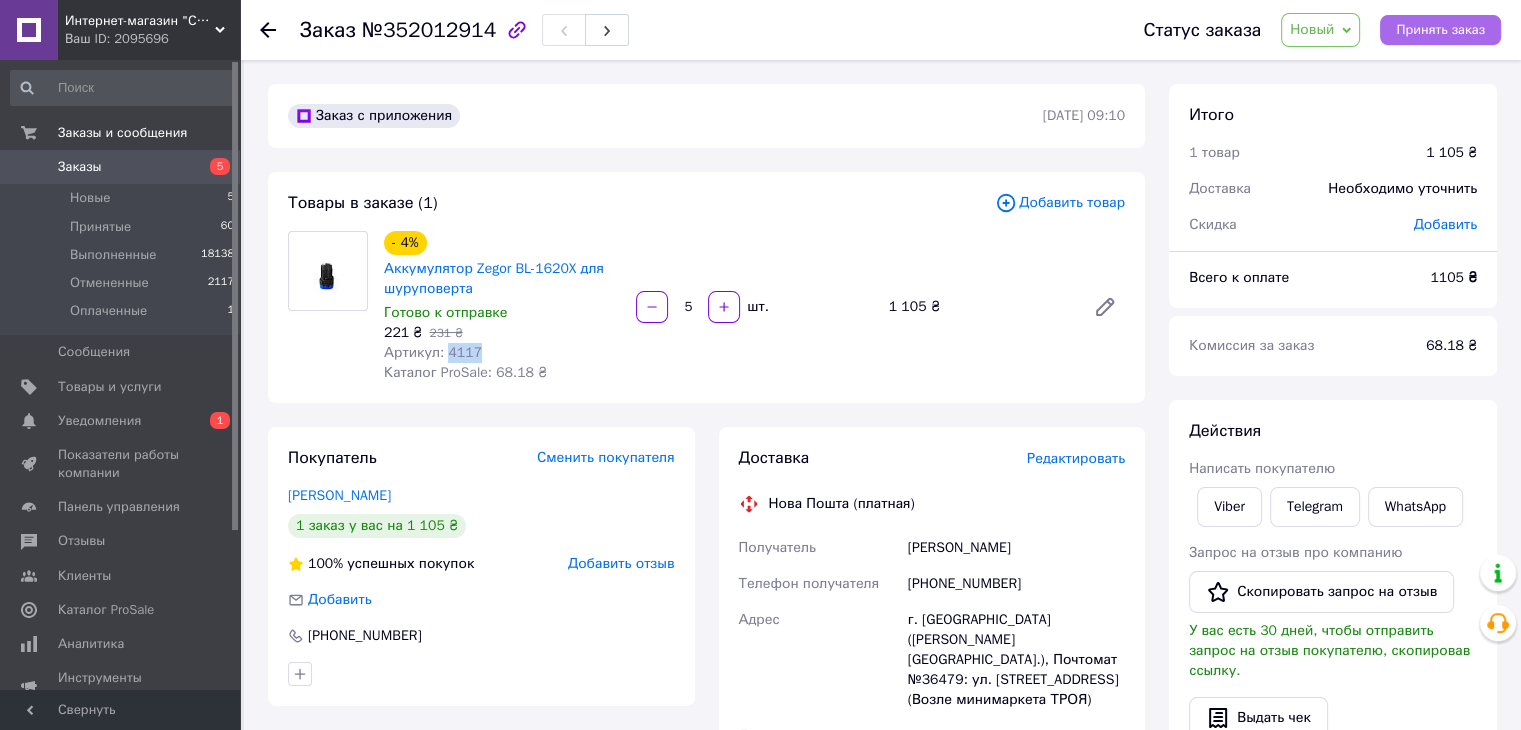 click on "Принять заказ" at bounding box center (1440, 30) 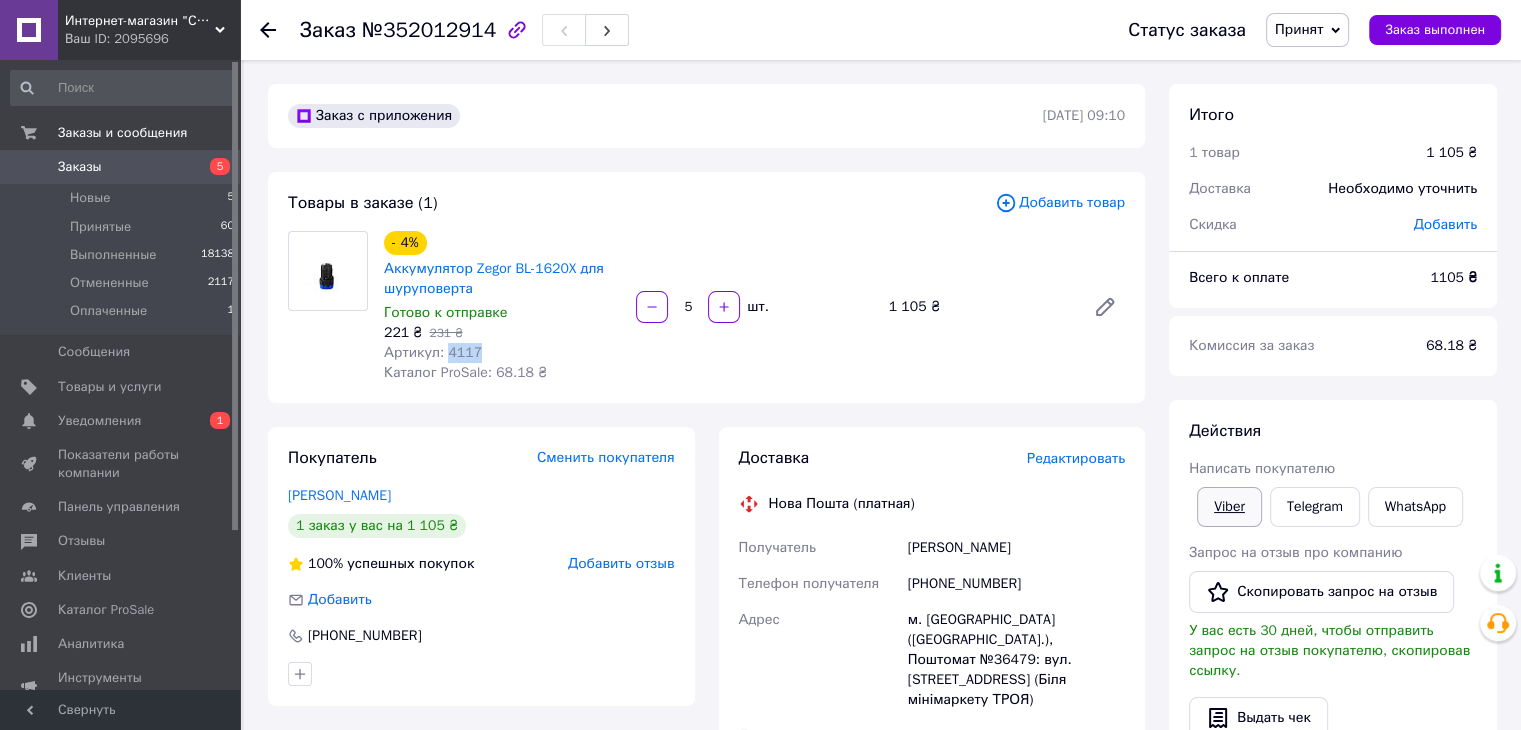 click on "Viber" at bounding box center (1229, 507) 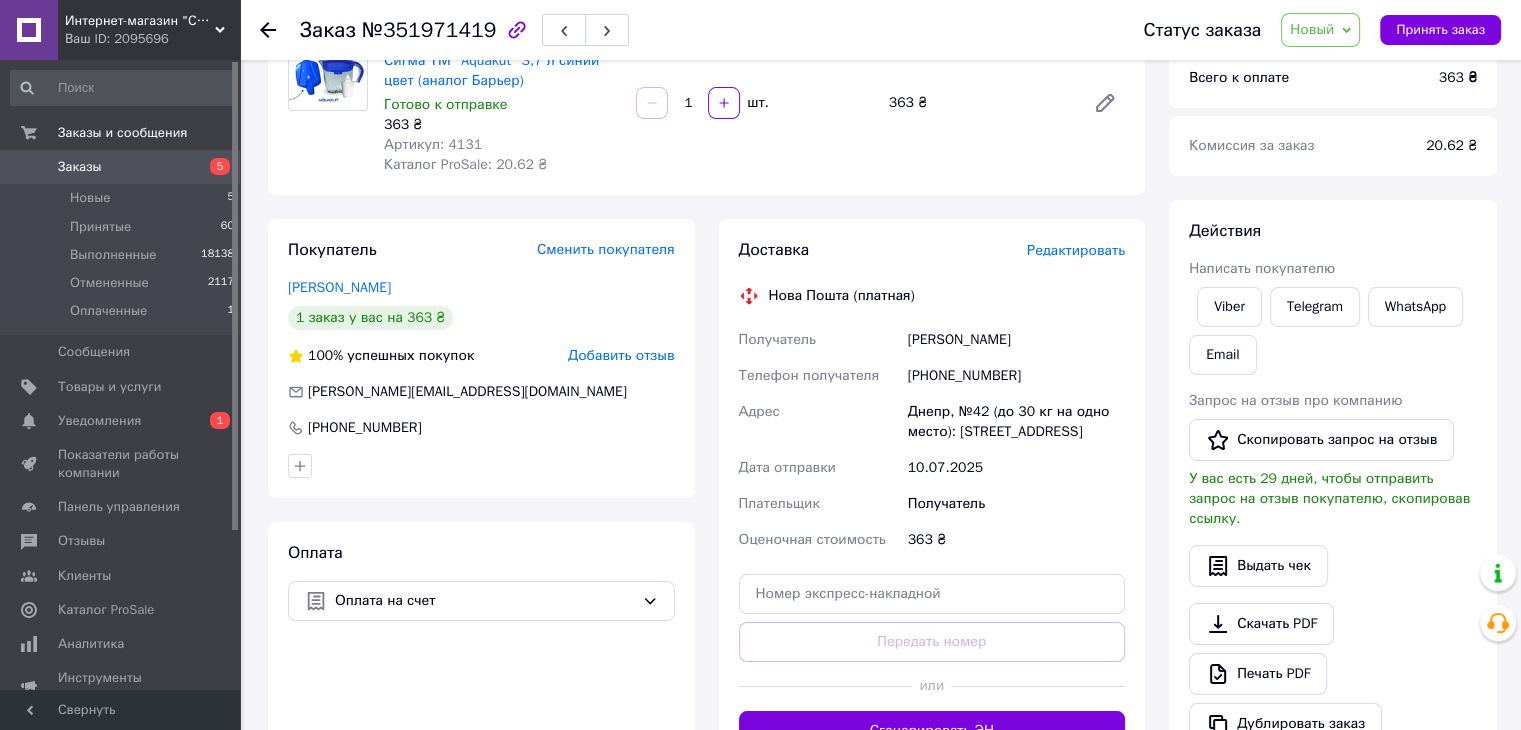 scroll, scrollTop: 0, scrollLeft: 0, axis: both 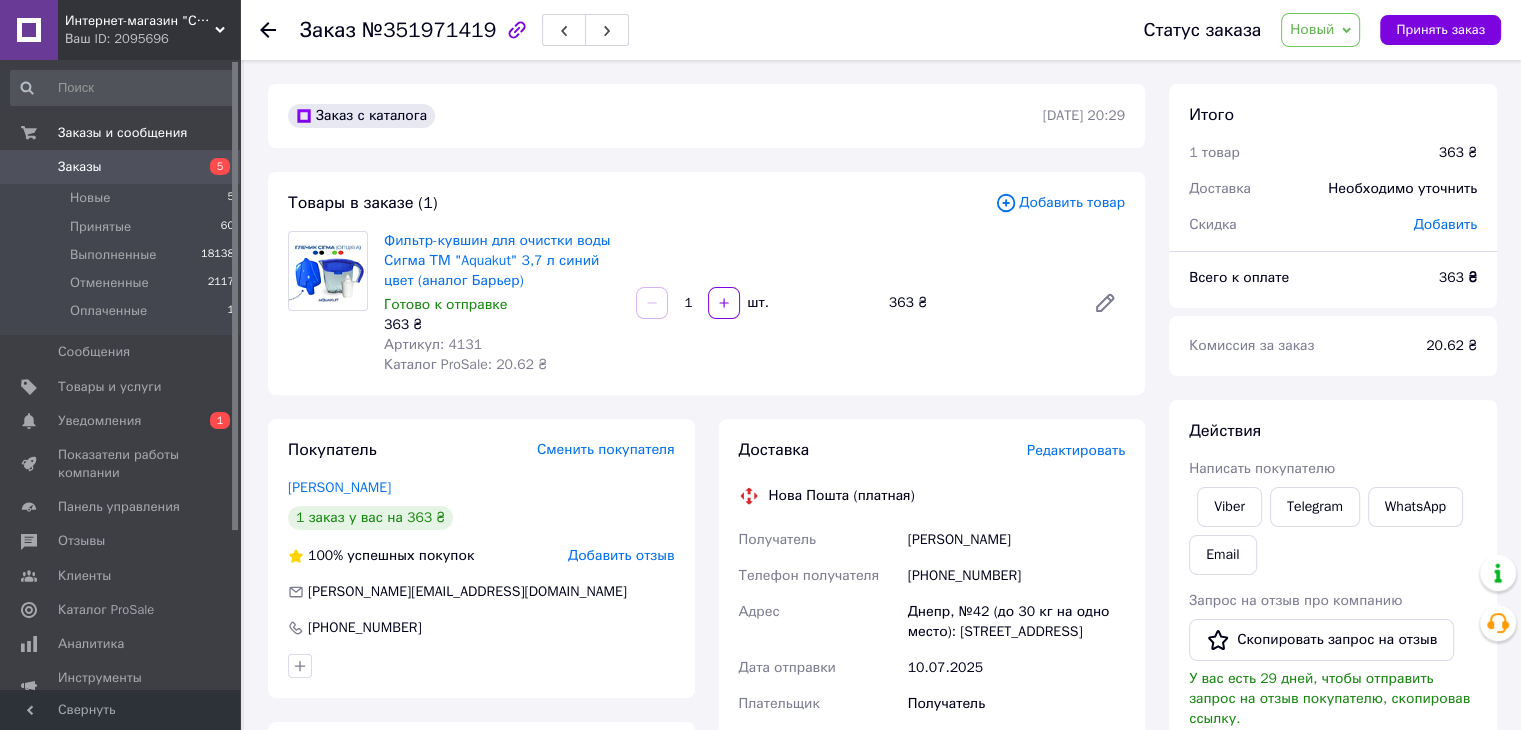 click on "363 ₴" at bounding box center [979, 303] 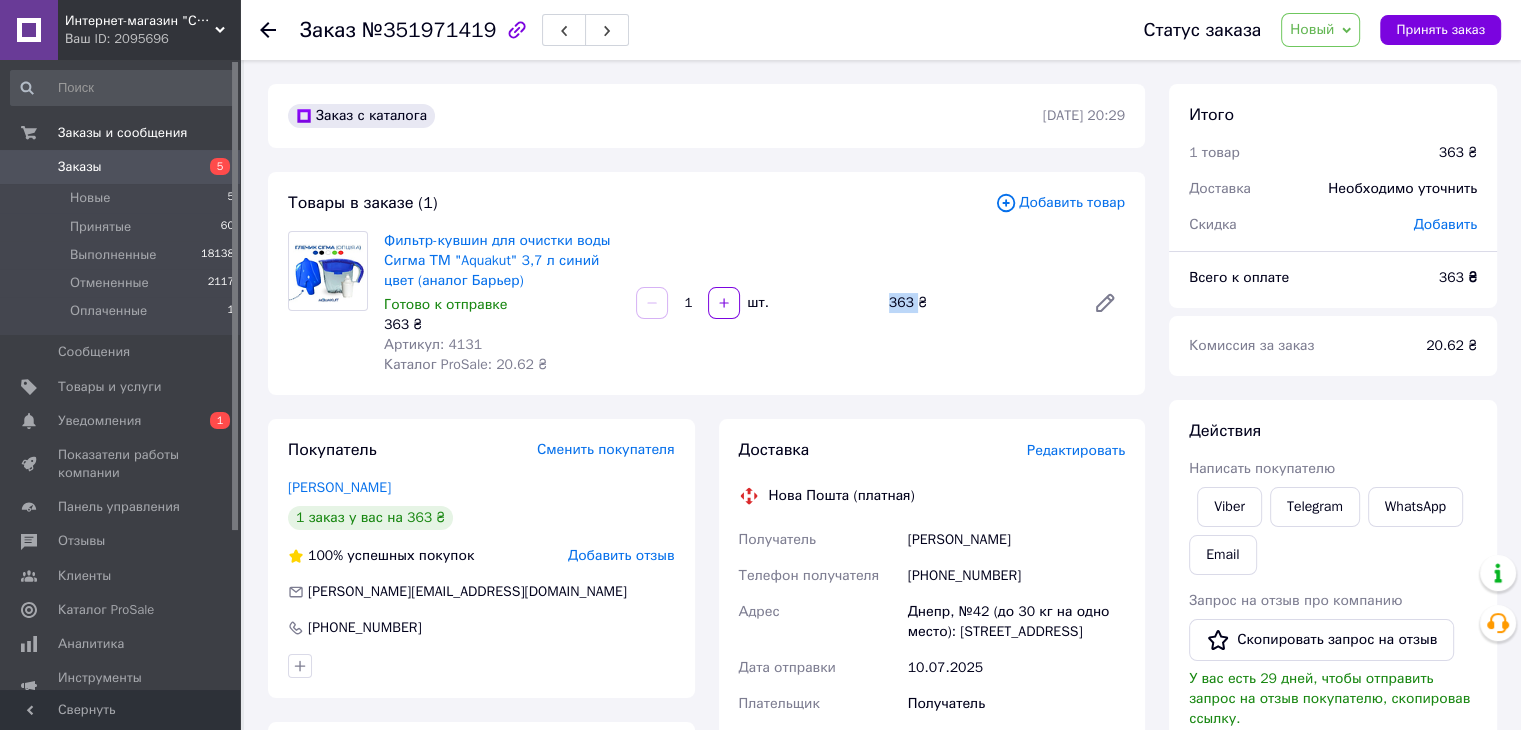 click on "363 ₴" at bounding box center [979, 303] 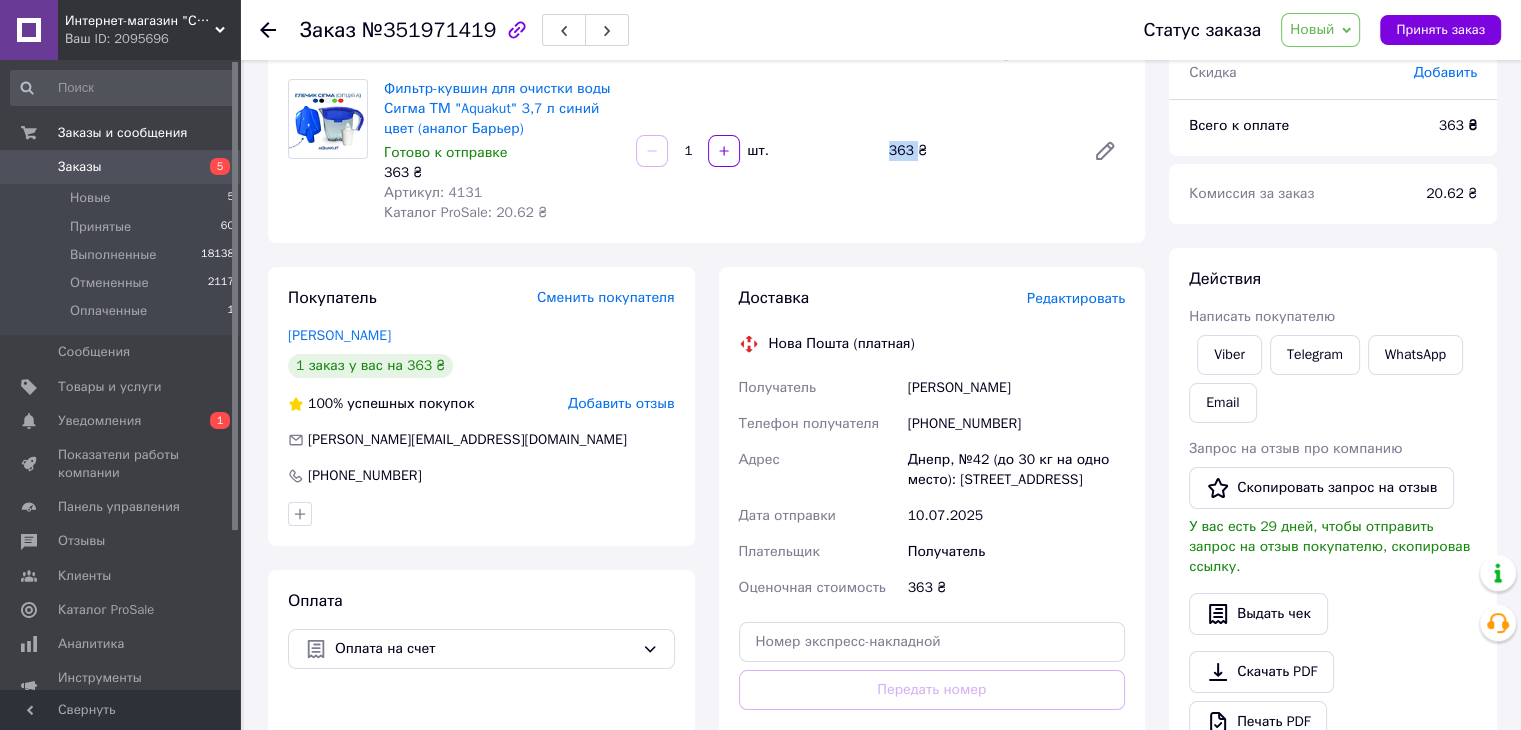 scroll, scrollTop: 0, scrollLeft: 0, axis: both 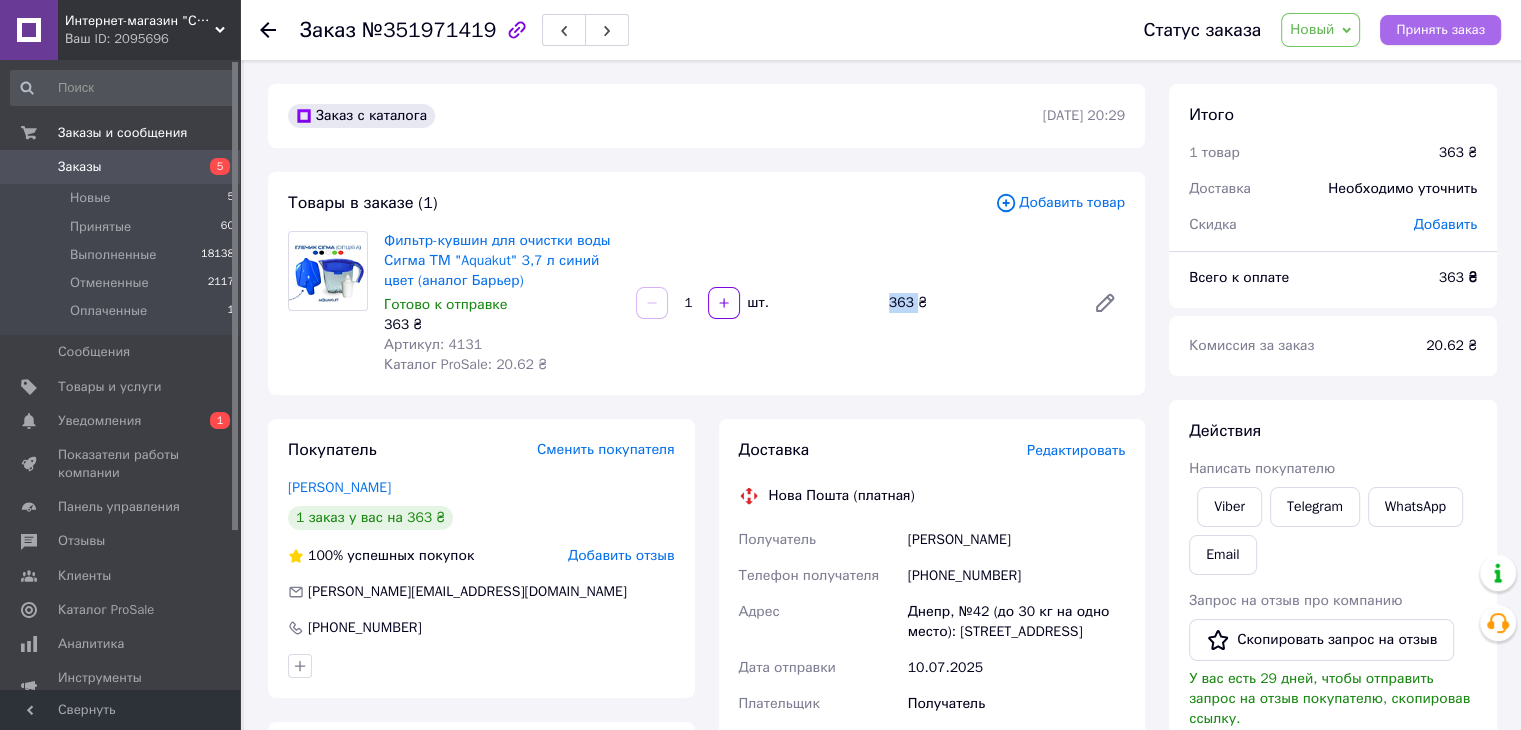 click on "Принять заказ" at bounding box center [1440, 30] 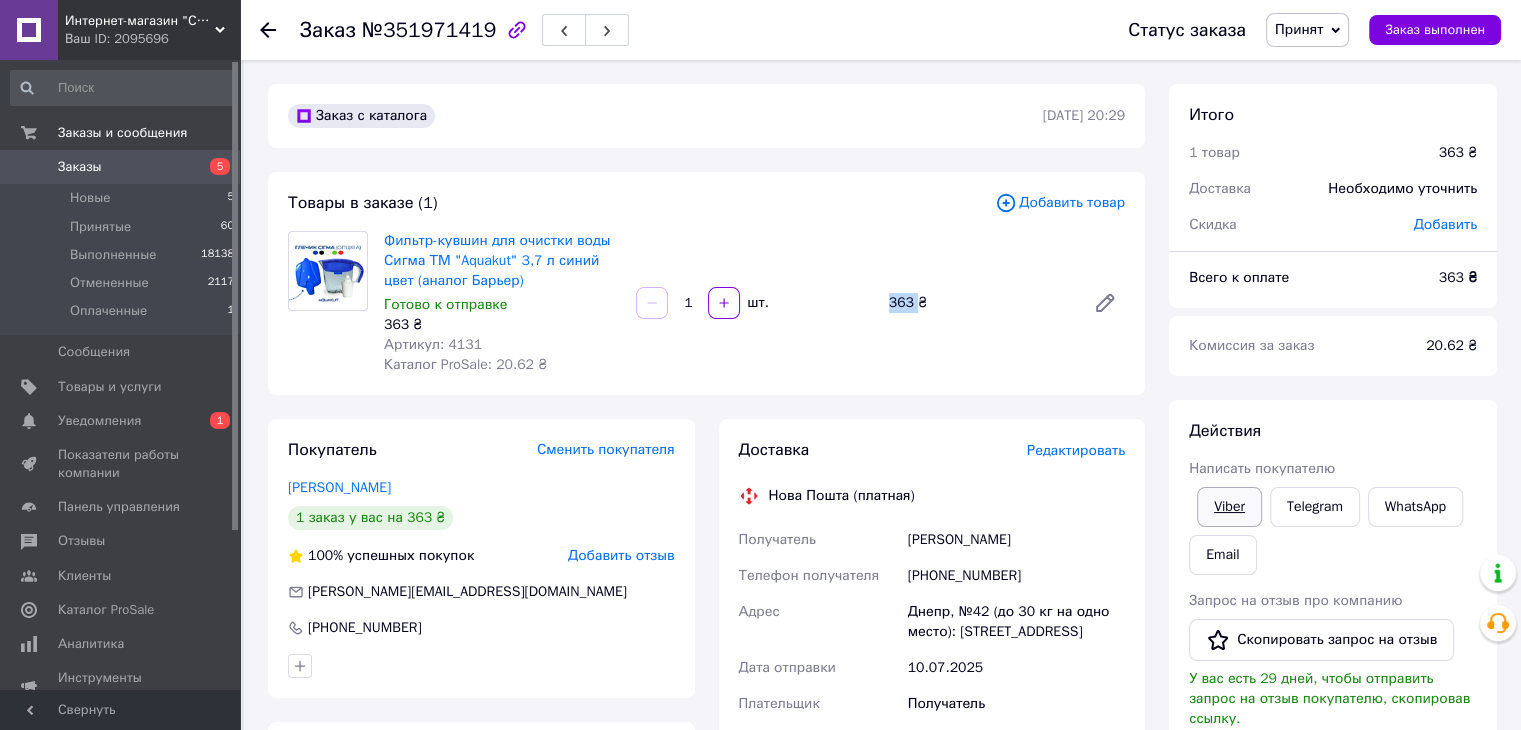 click on "Viber" at bounding box center (1229, 507) 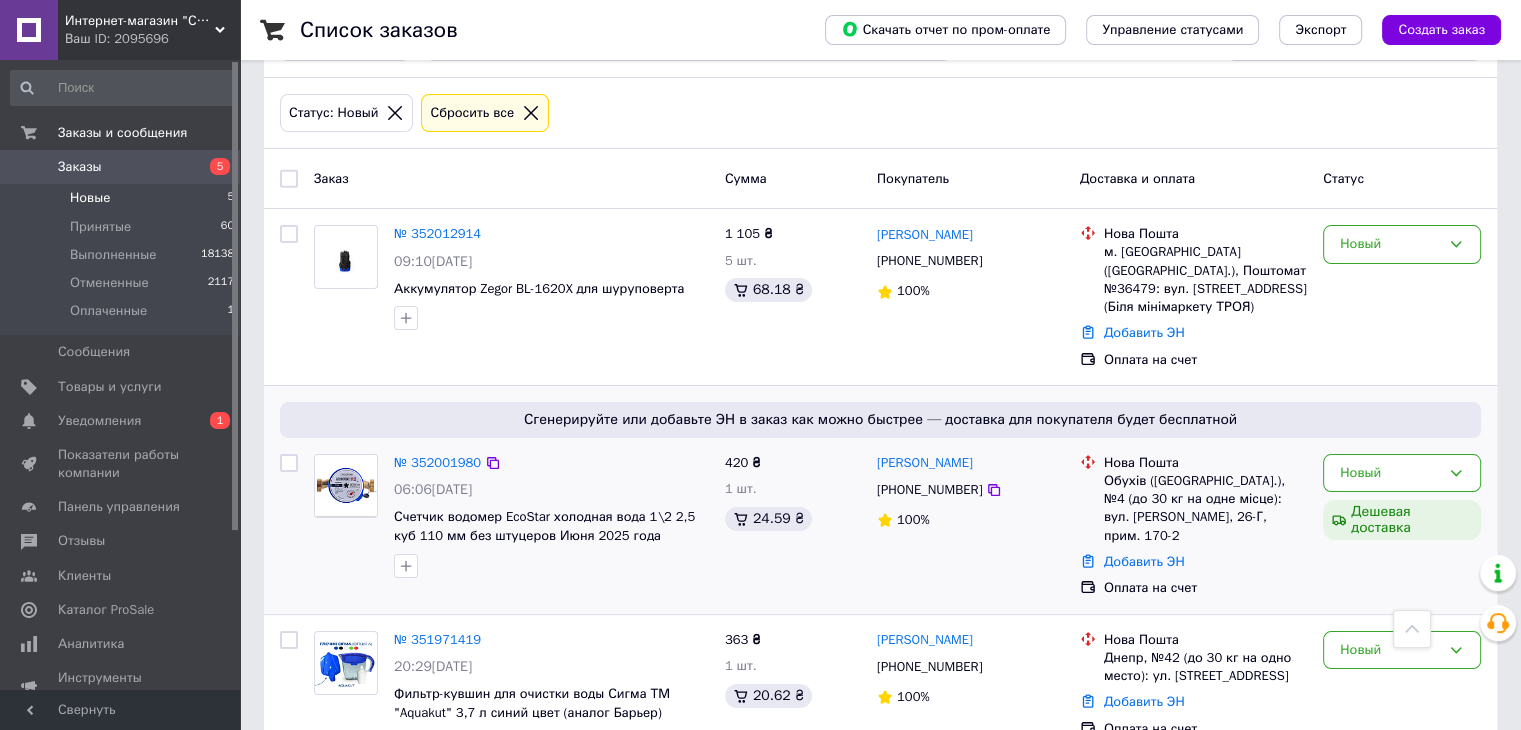 scroll, scrollTop: 0, scrollLeft: 0, axis: both 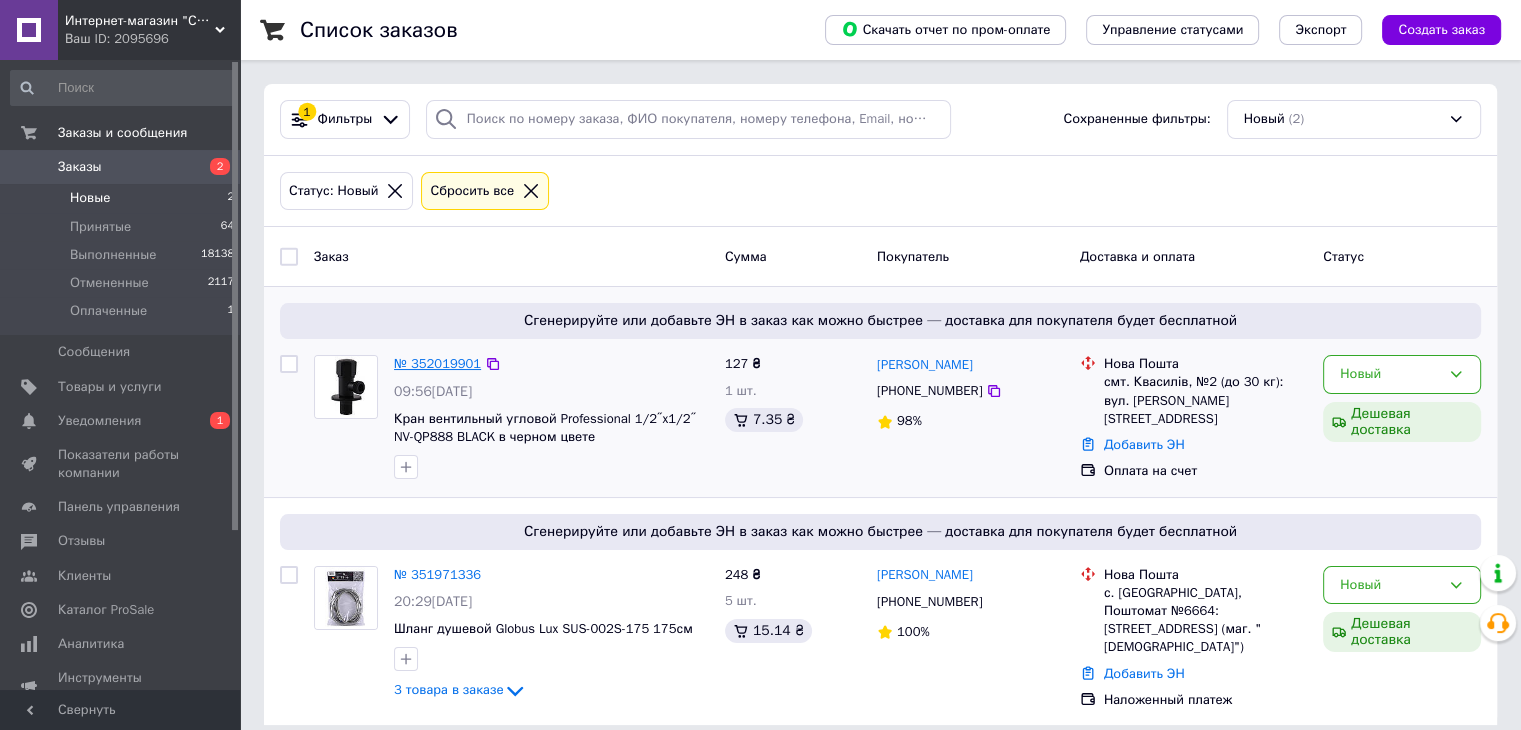 click on "№ 352019901" at bounding box center (437, 363) 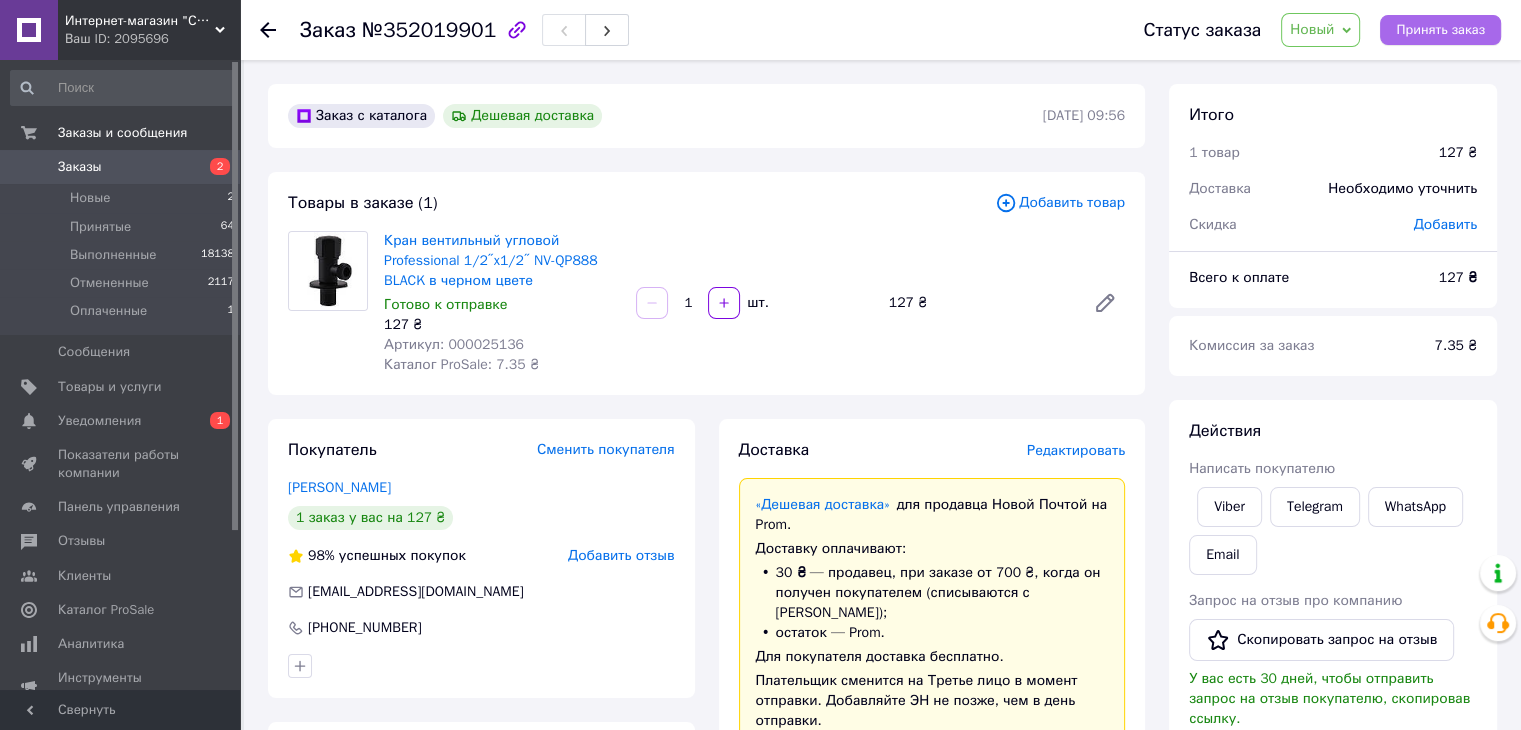 click on "Принять заказ" at bounding box center (1440, 30) 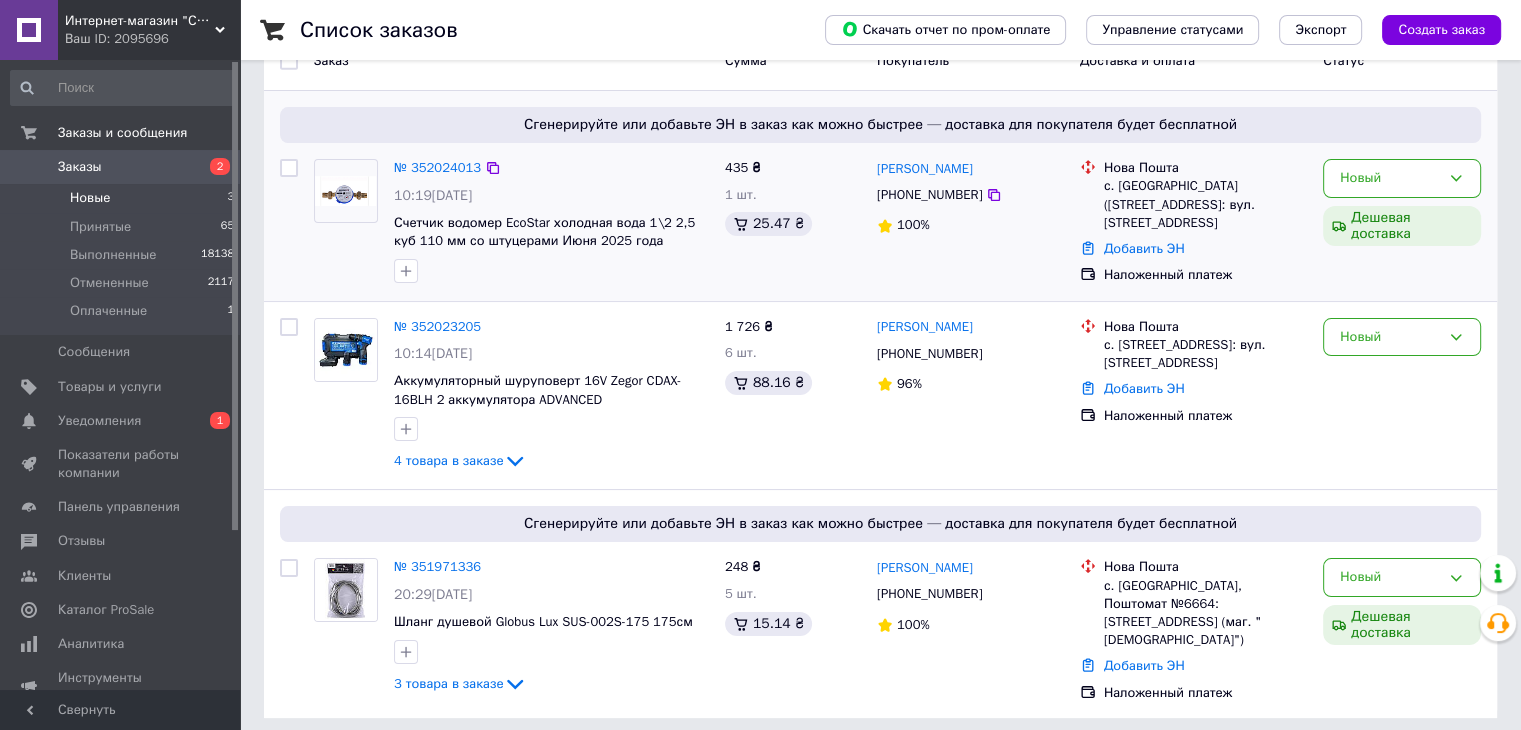 scroll, scrollTop: 200, scrollLeft: 0, axis: vertical 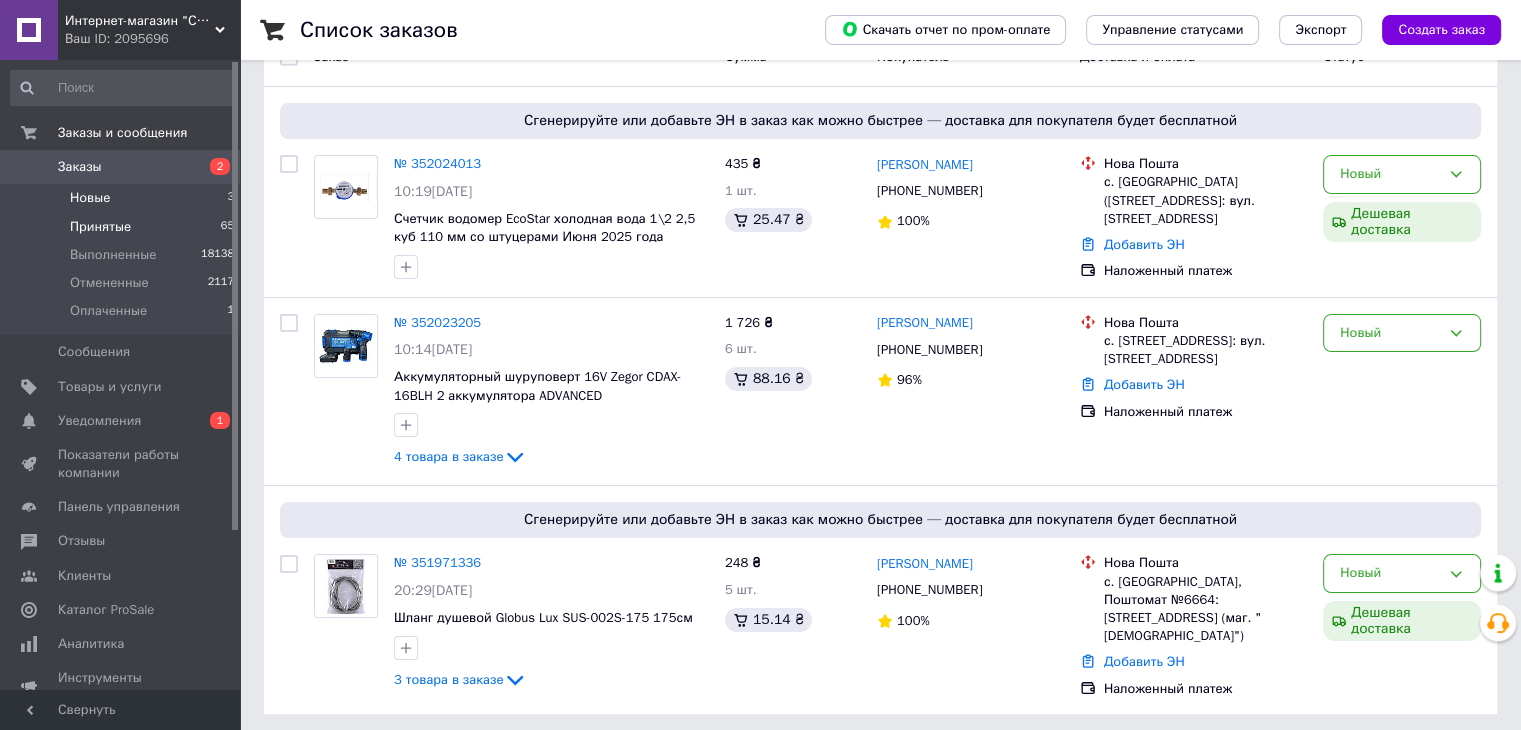 click on "Принятые" at bounding box center [100, 227] 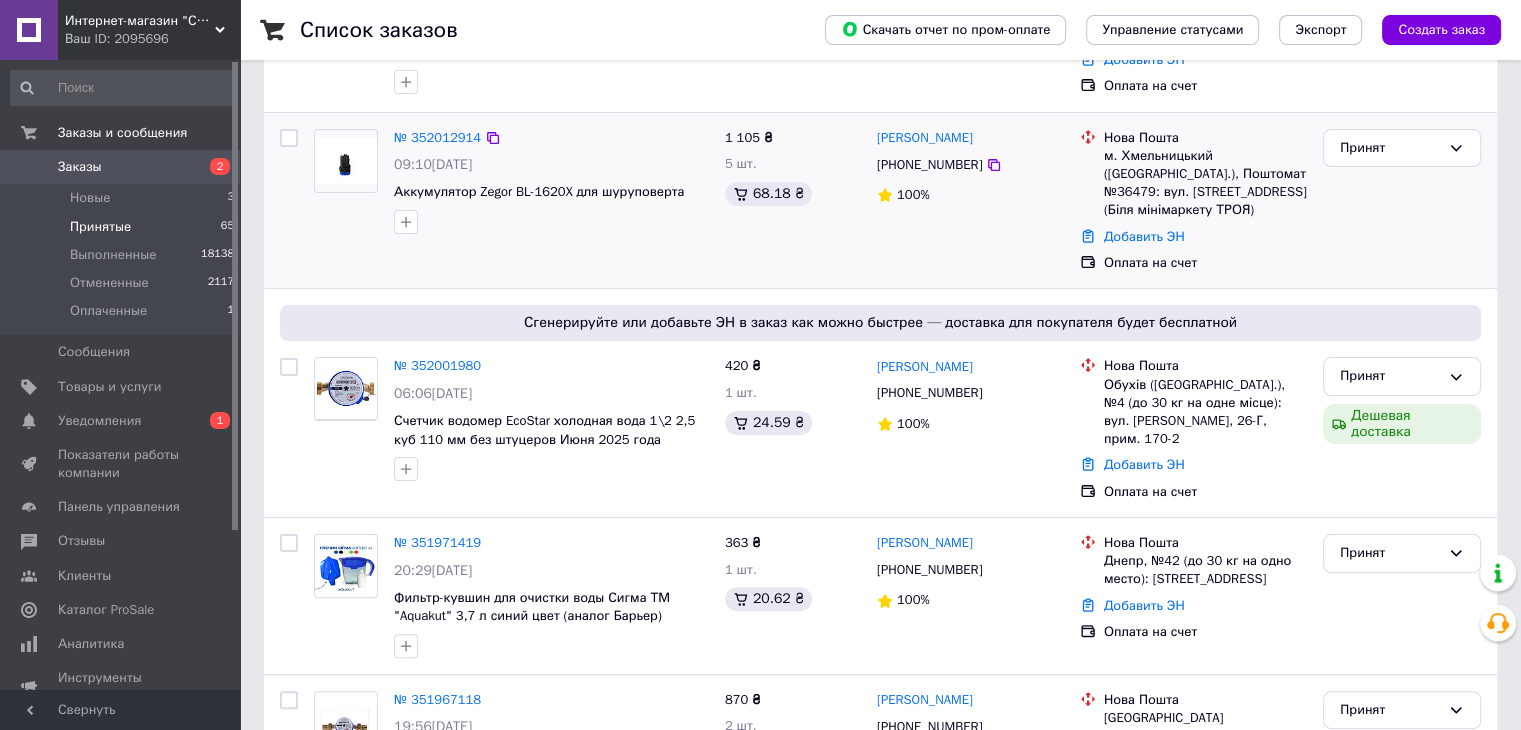 scroll, scrollTop: 500, scrollLeft: 0, axis: vertical 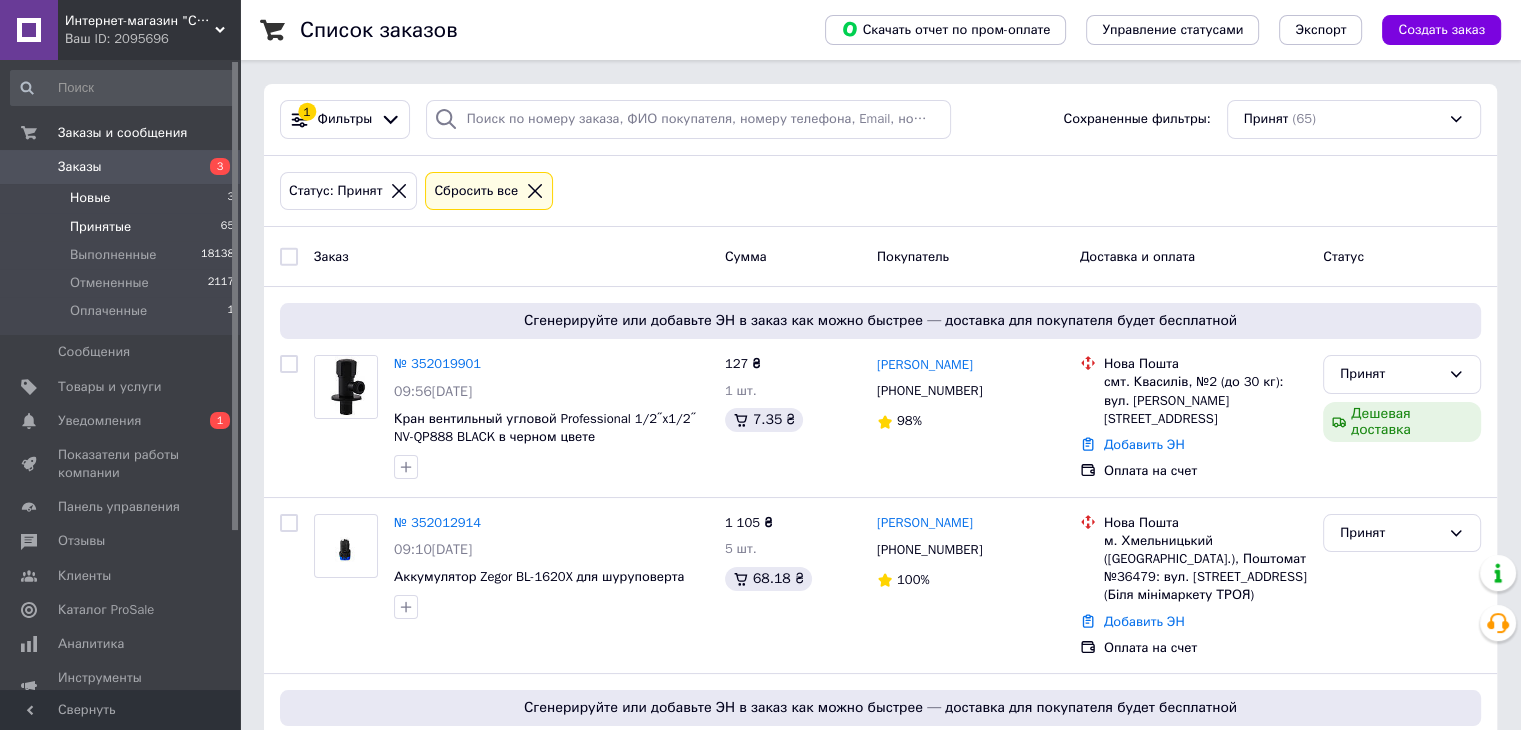 click on "Новые 3" at bounding box center [123, 198] 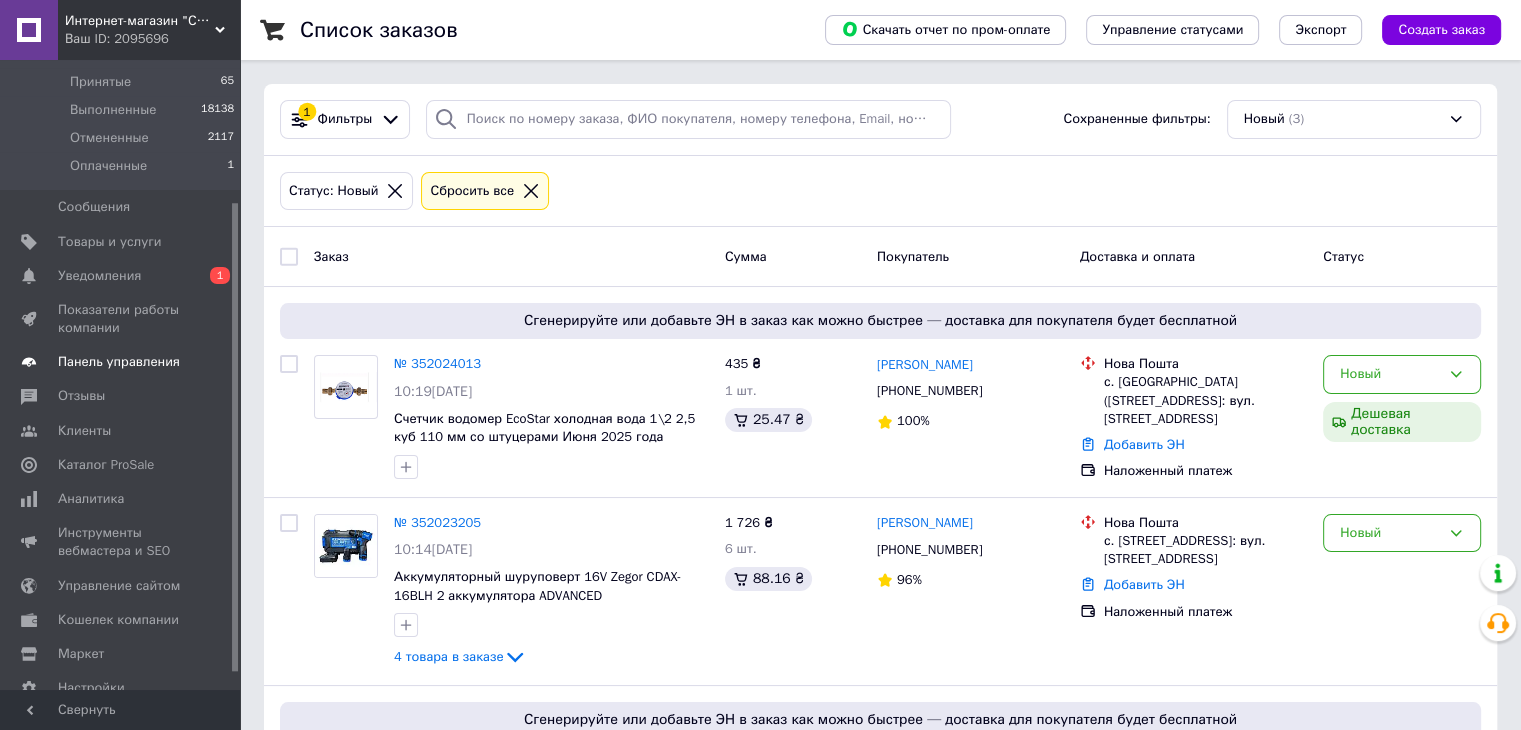 scroll, scrollTop: 212, scrollLeft: 0, axis: vertical 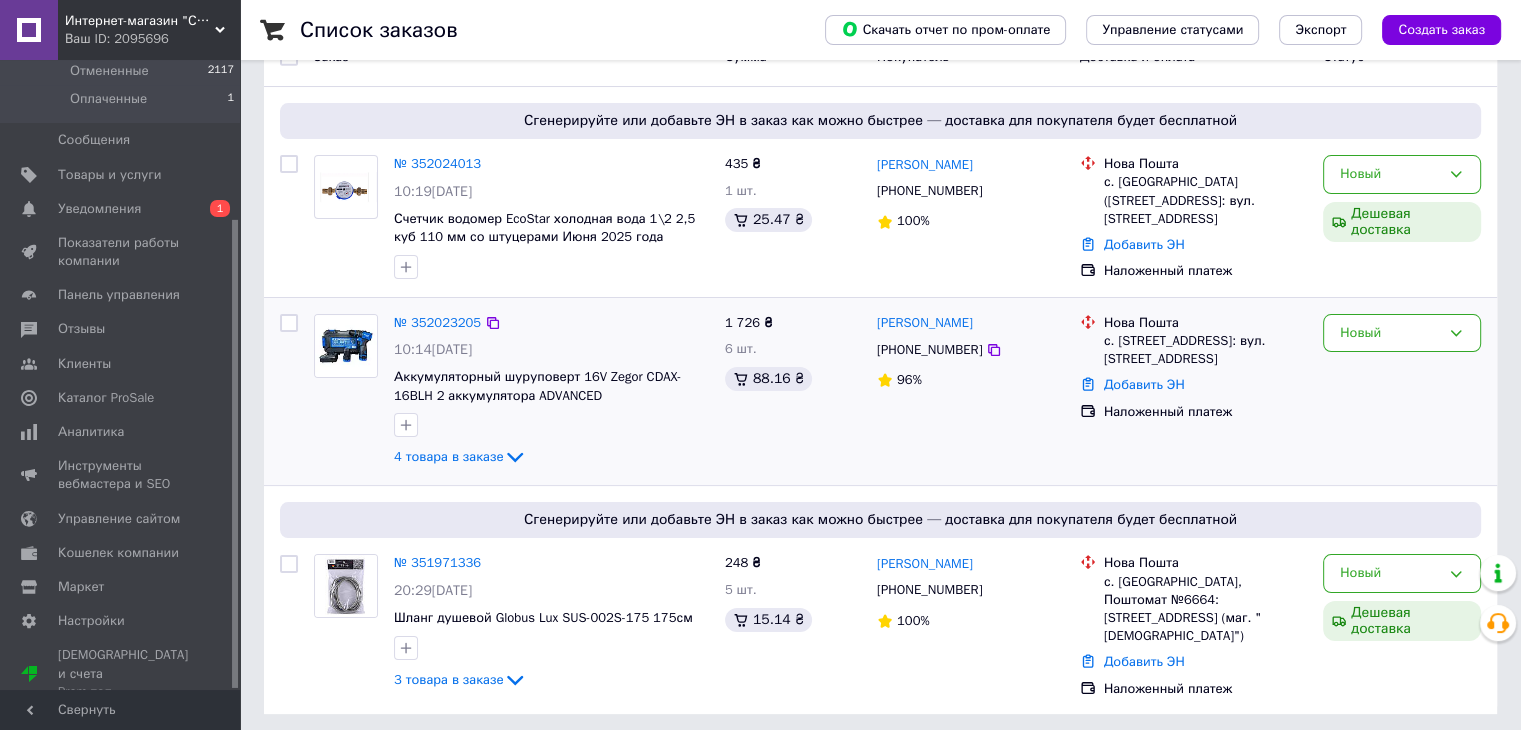drag, startPoint x: 444, startPoint y: 310, endPoint x: 944, endPoint y: 401, distance: 508.21353 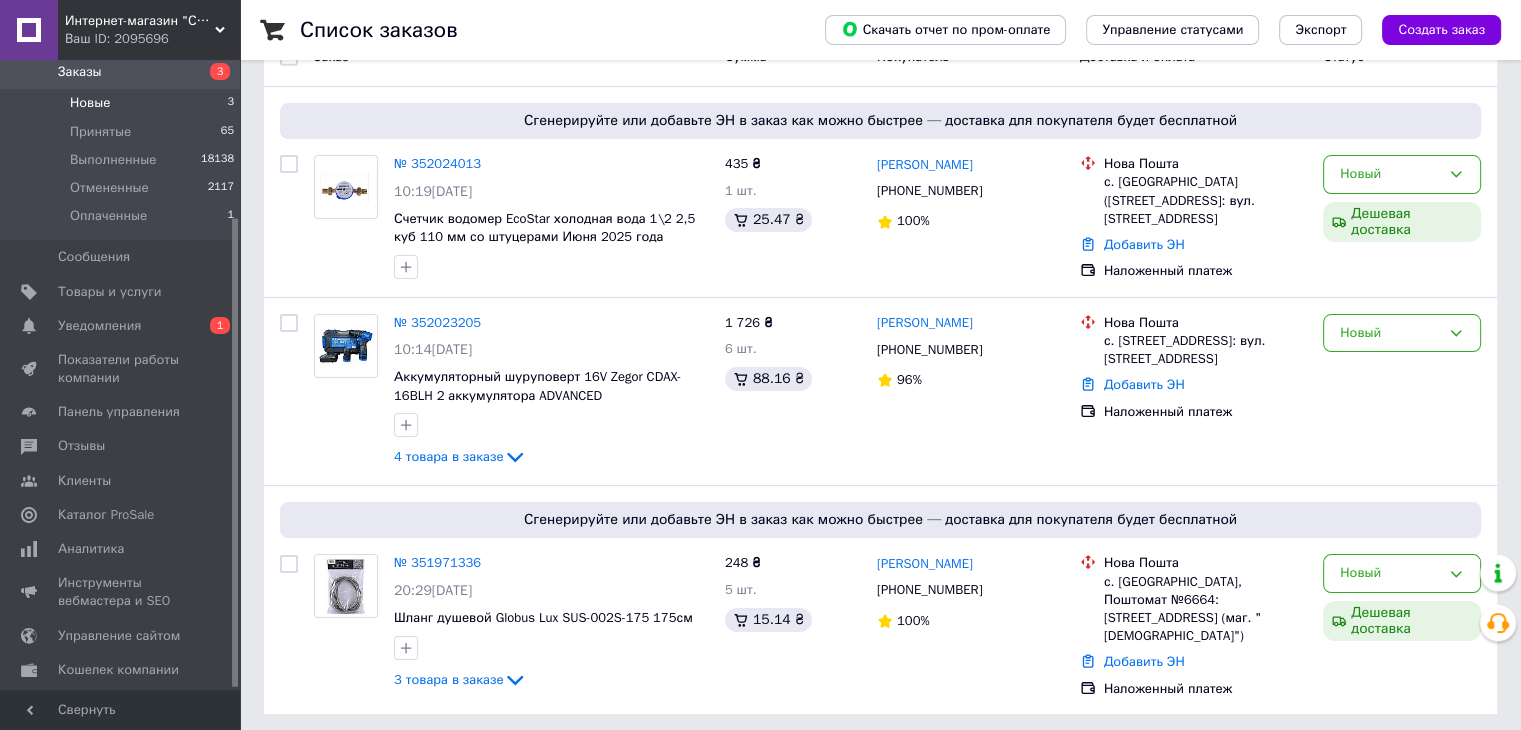 scroll, scrollTop: 0, scrollLeft: 0, axis: both 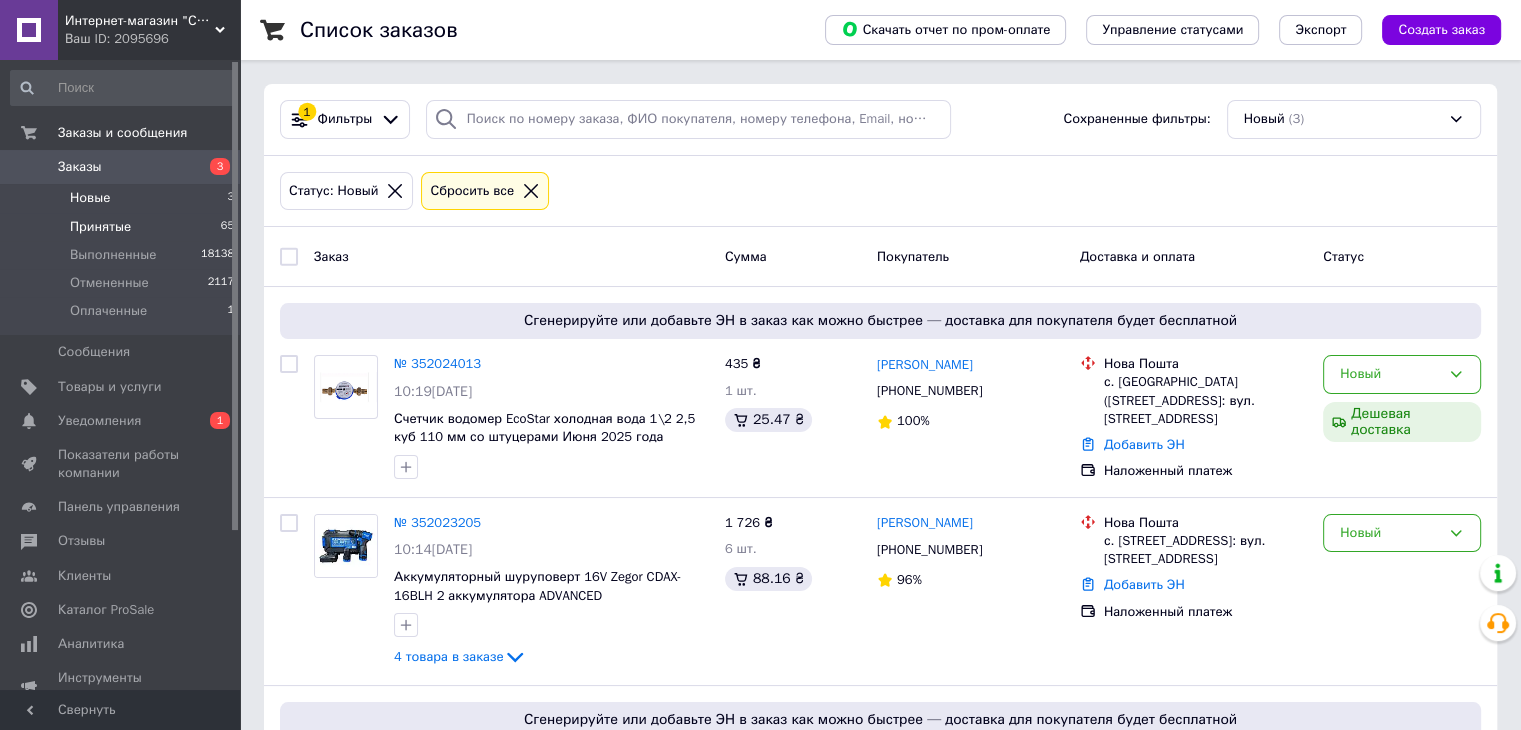click on "Принятые" at bounding box center (100, 227) 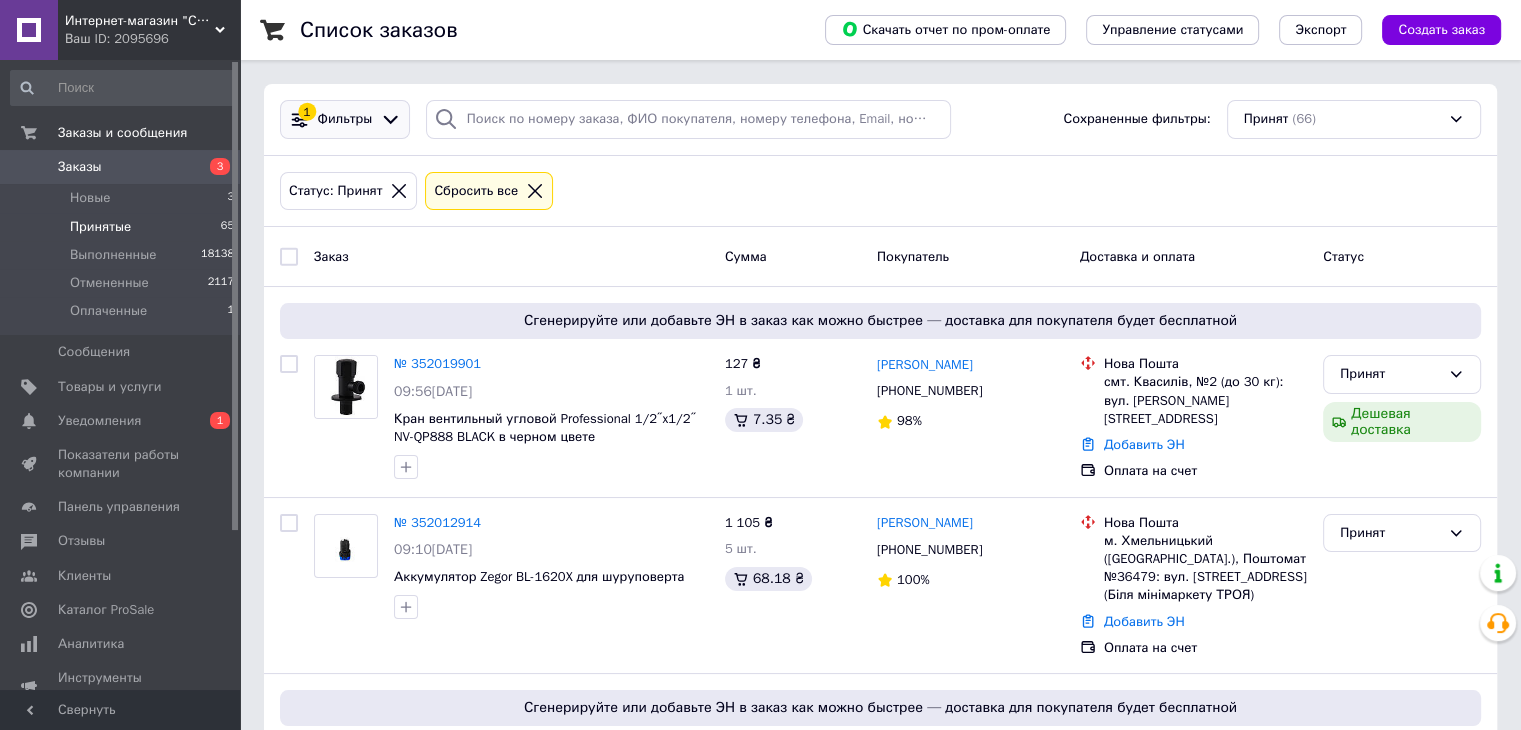 click 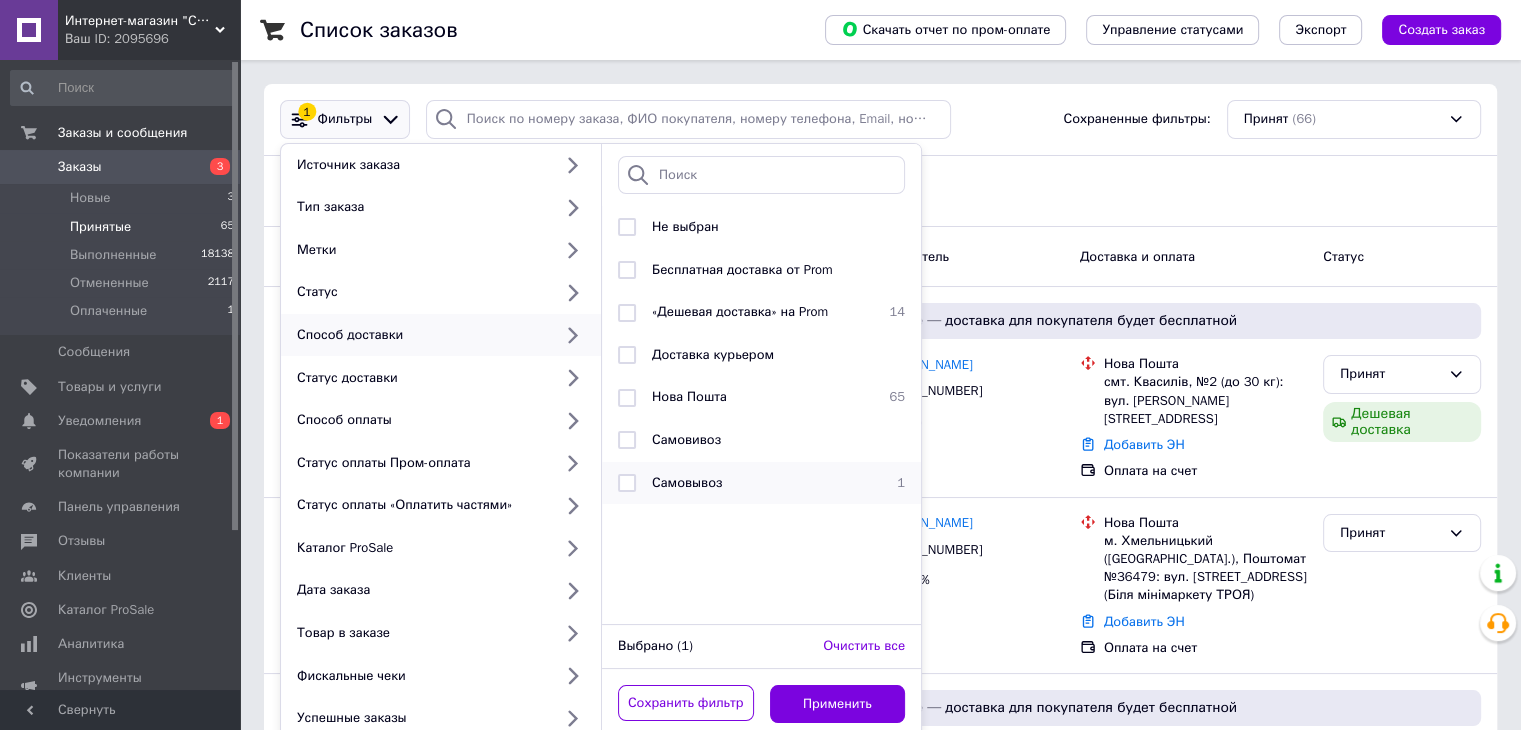 click on "Самовывоз" at bounding box center (687, 482) 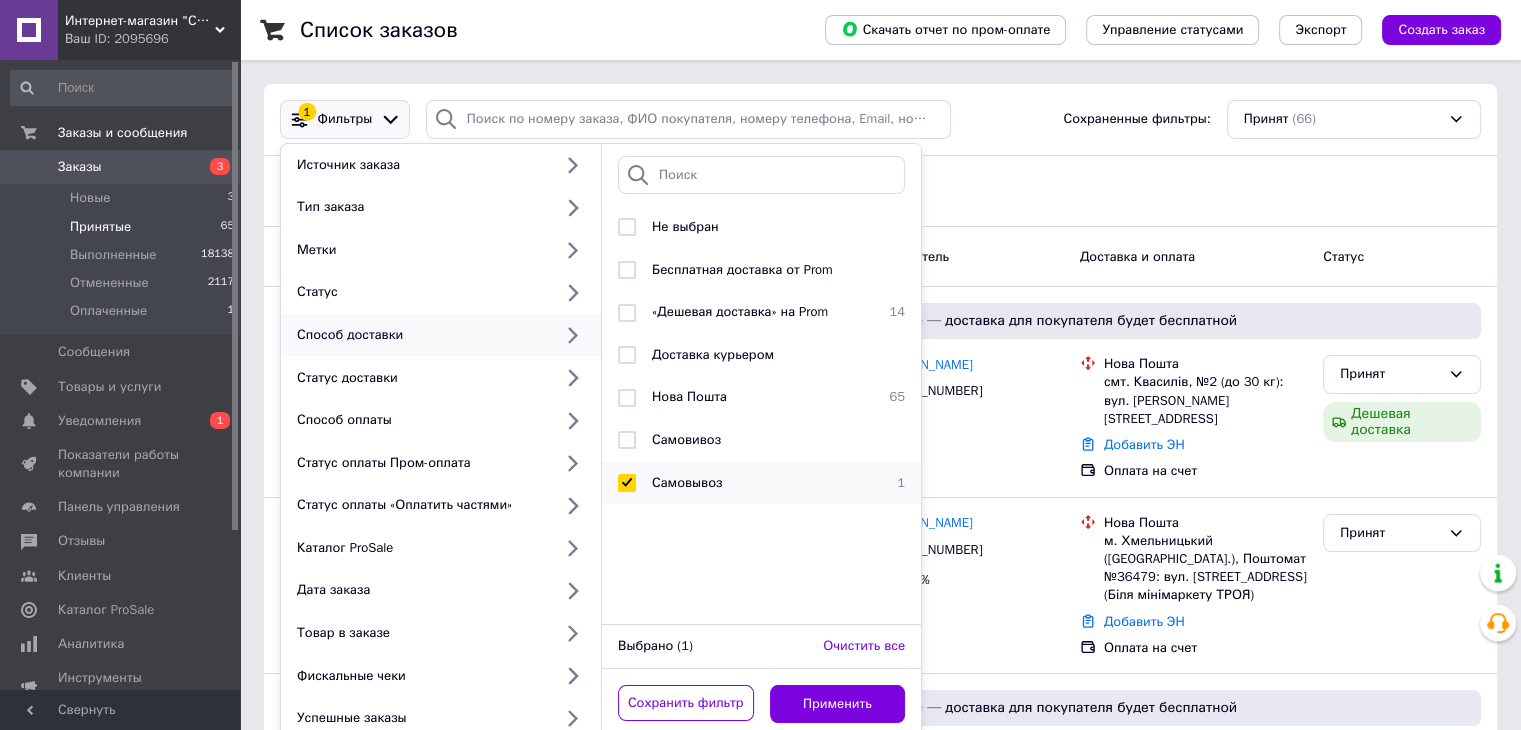 checkbox on "true" 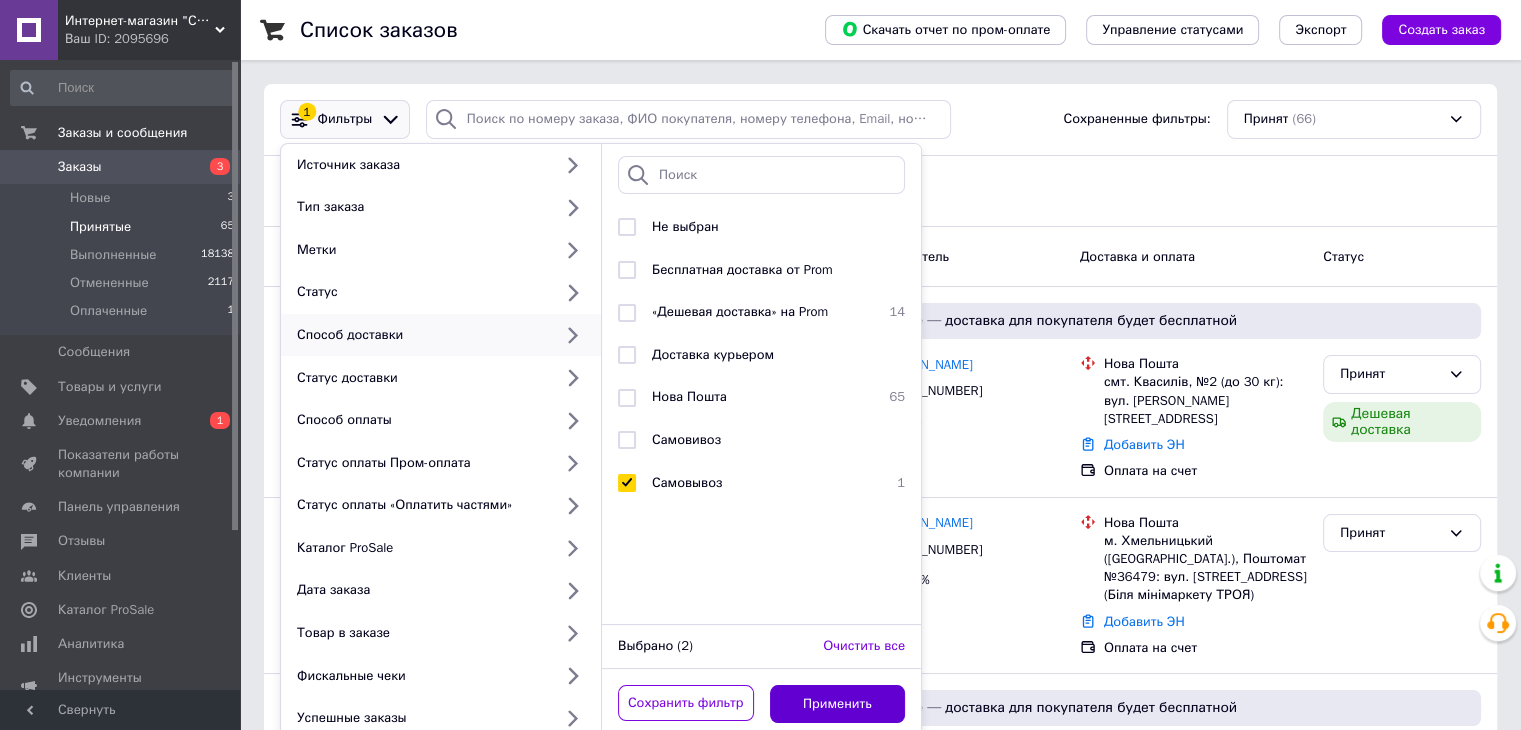 click on "Применить" at bounding box center (838, 704) 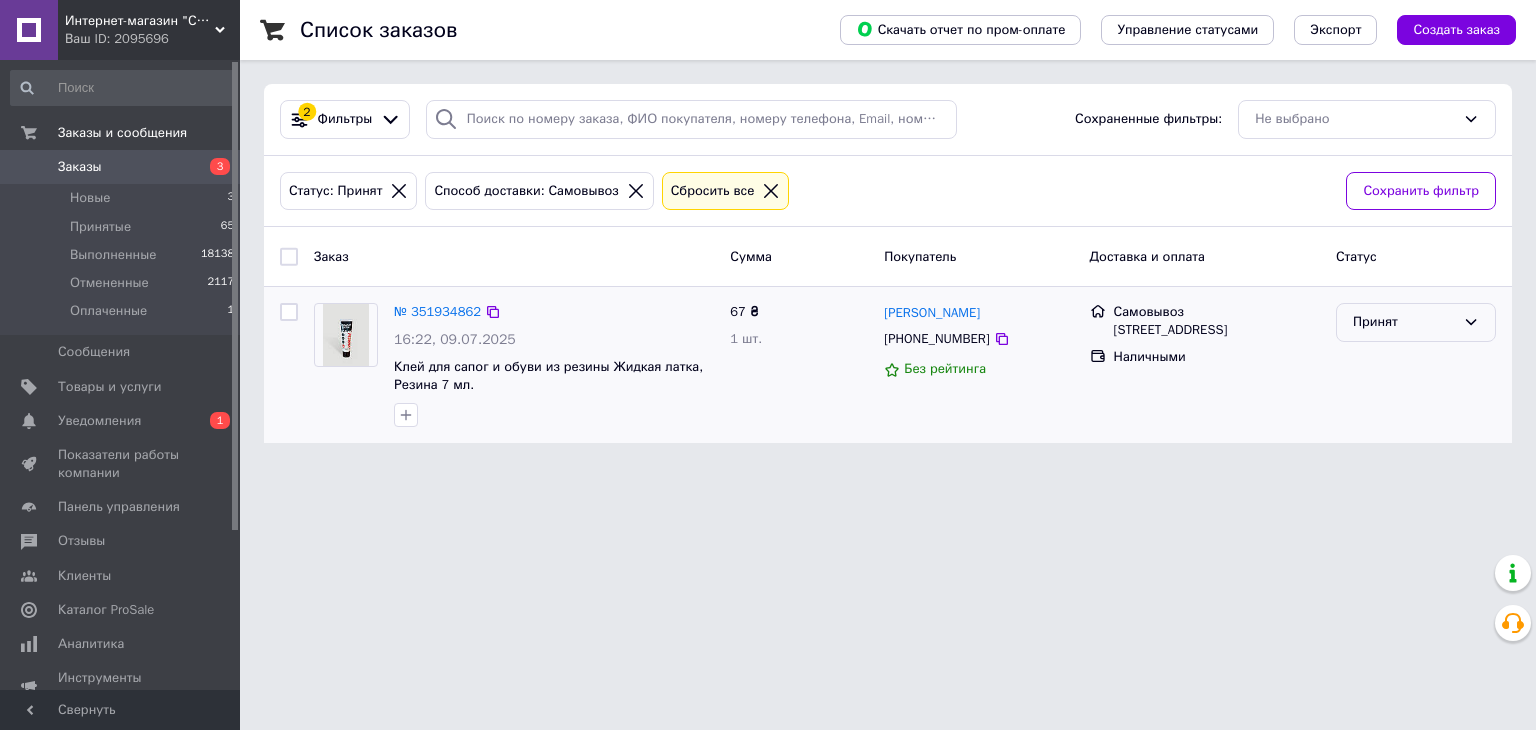 click on "Принят" at bounding box center (1404, 322) 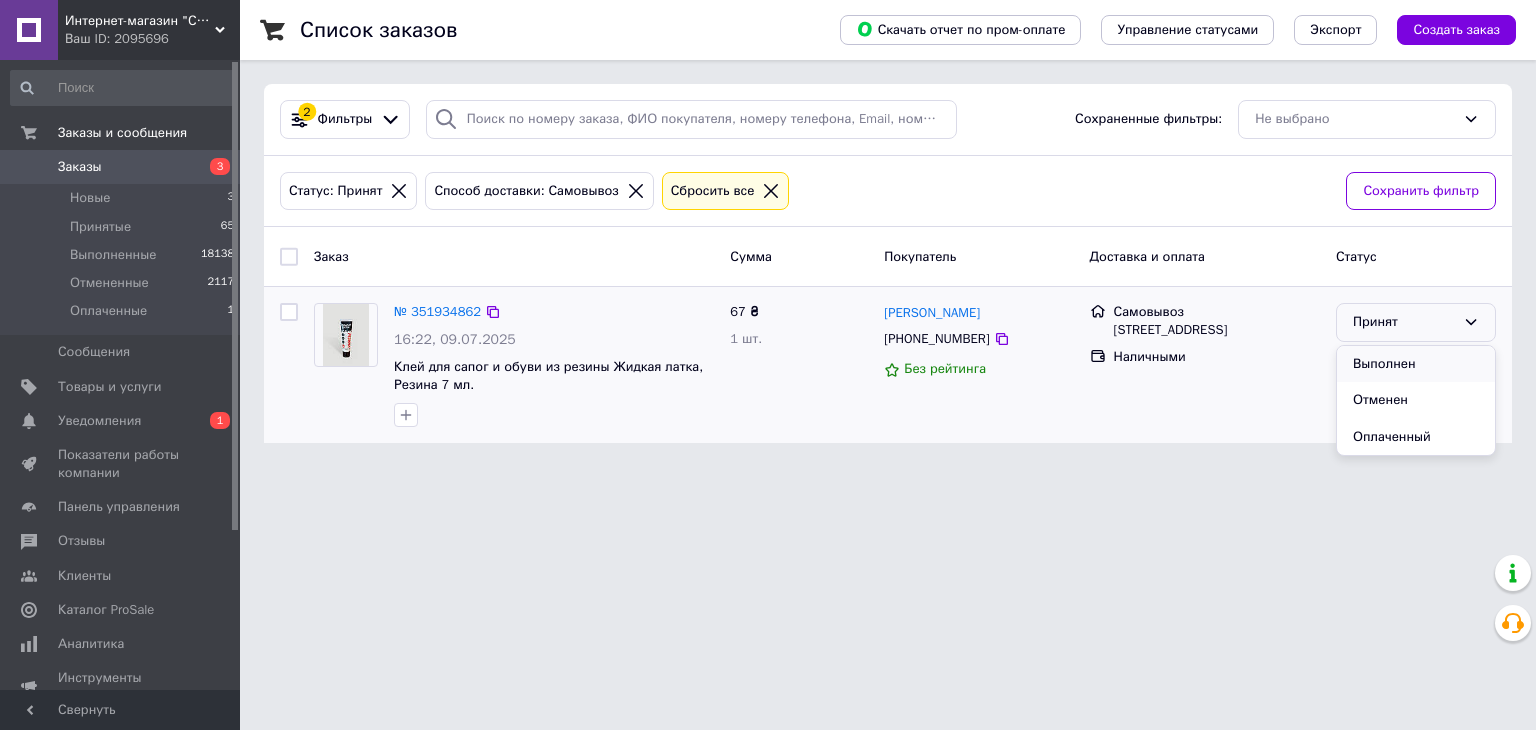 click on "Выполнен" at bounding box center [1416, 364] 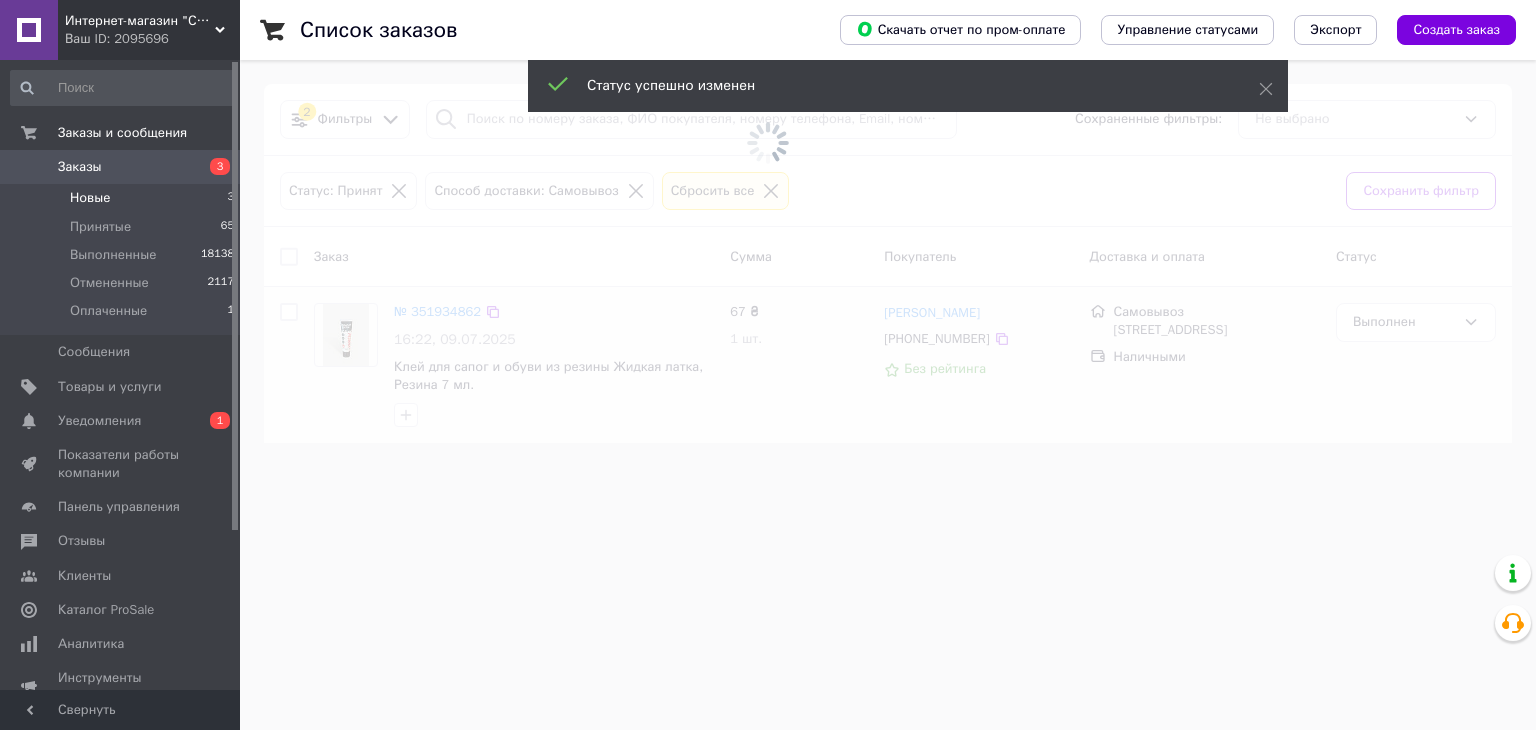 click on "Новые" at bounding box center (90, 198) 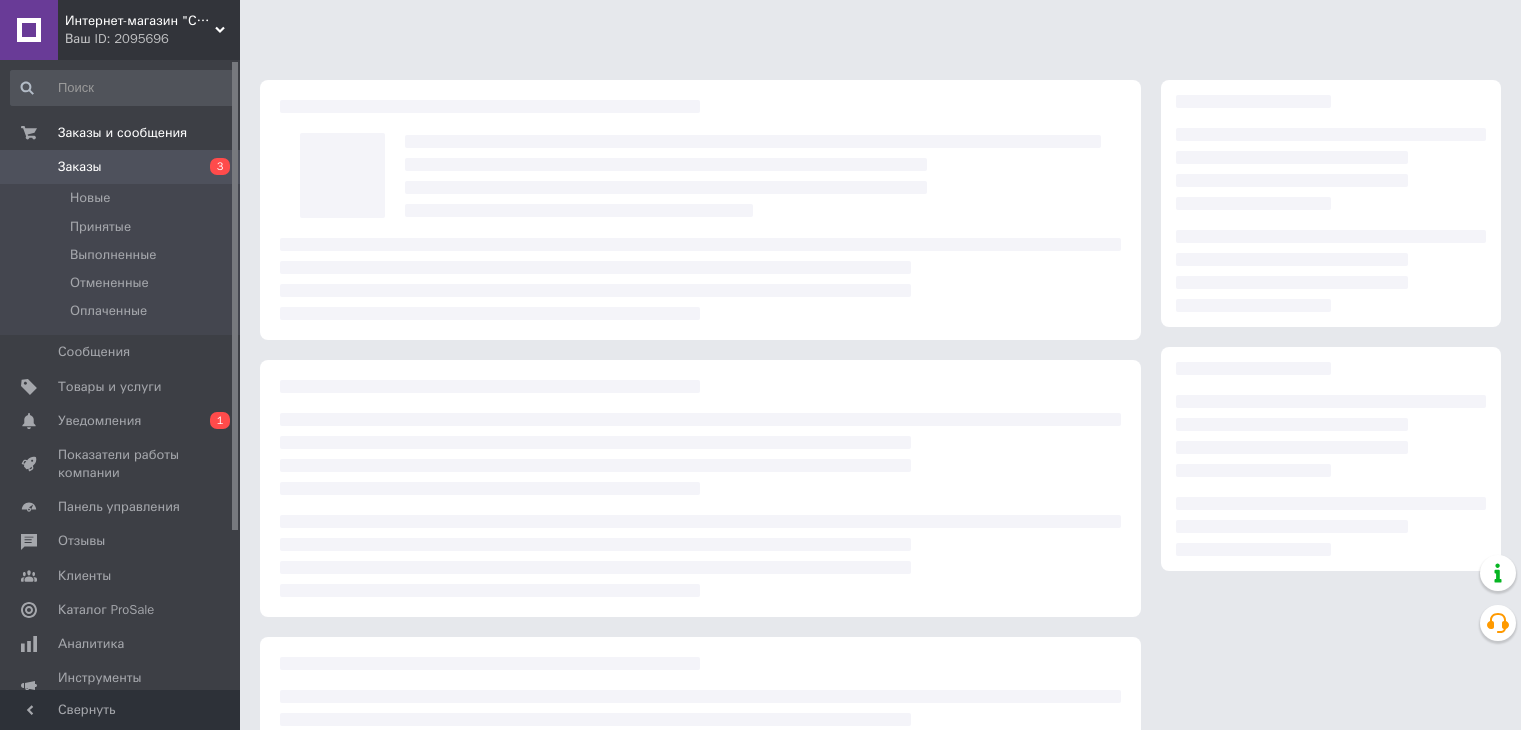 scroll, scrollTop: 0, scrollLeft: 0, axis: both 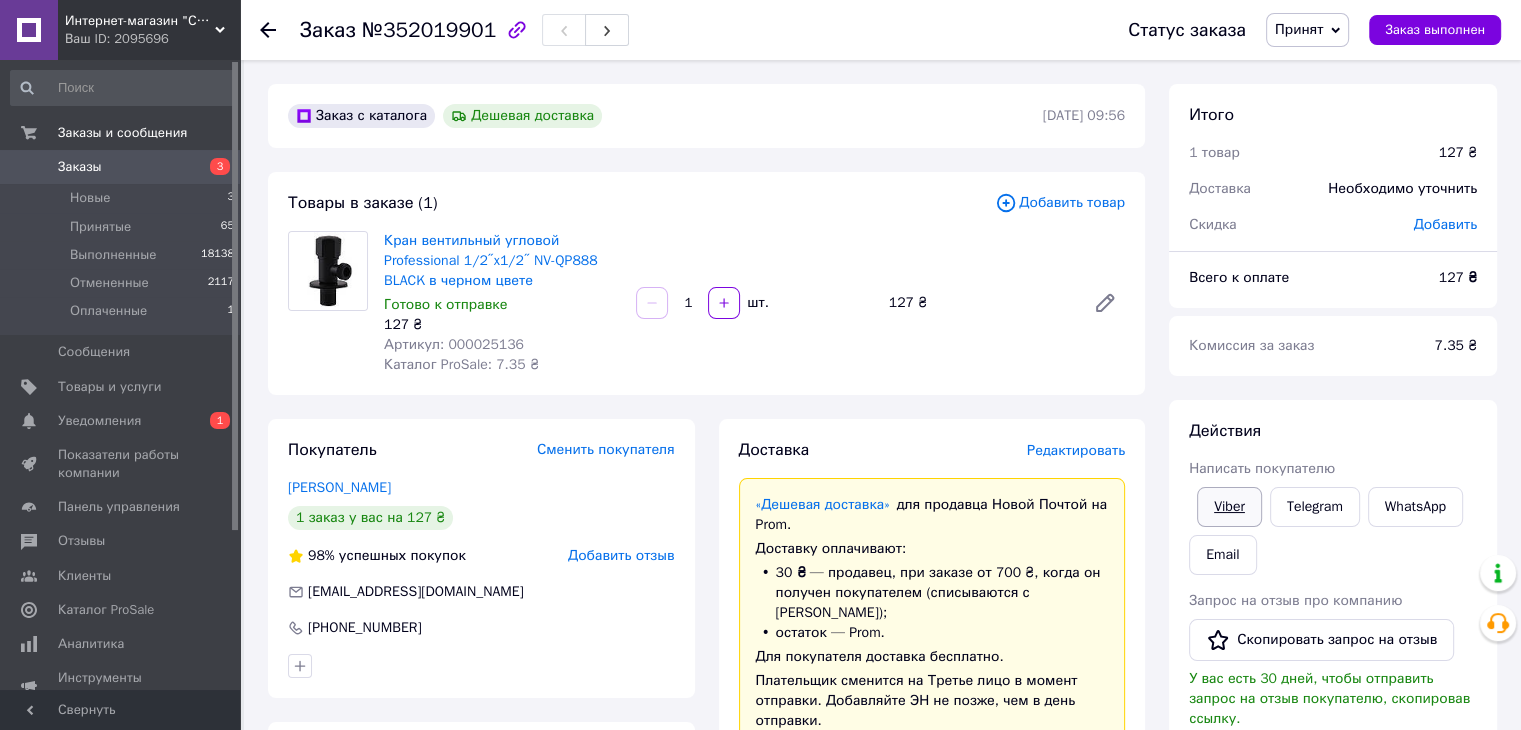 click on "Viber" at bounding box center [1229, 507] 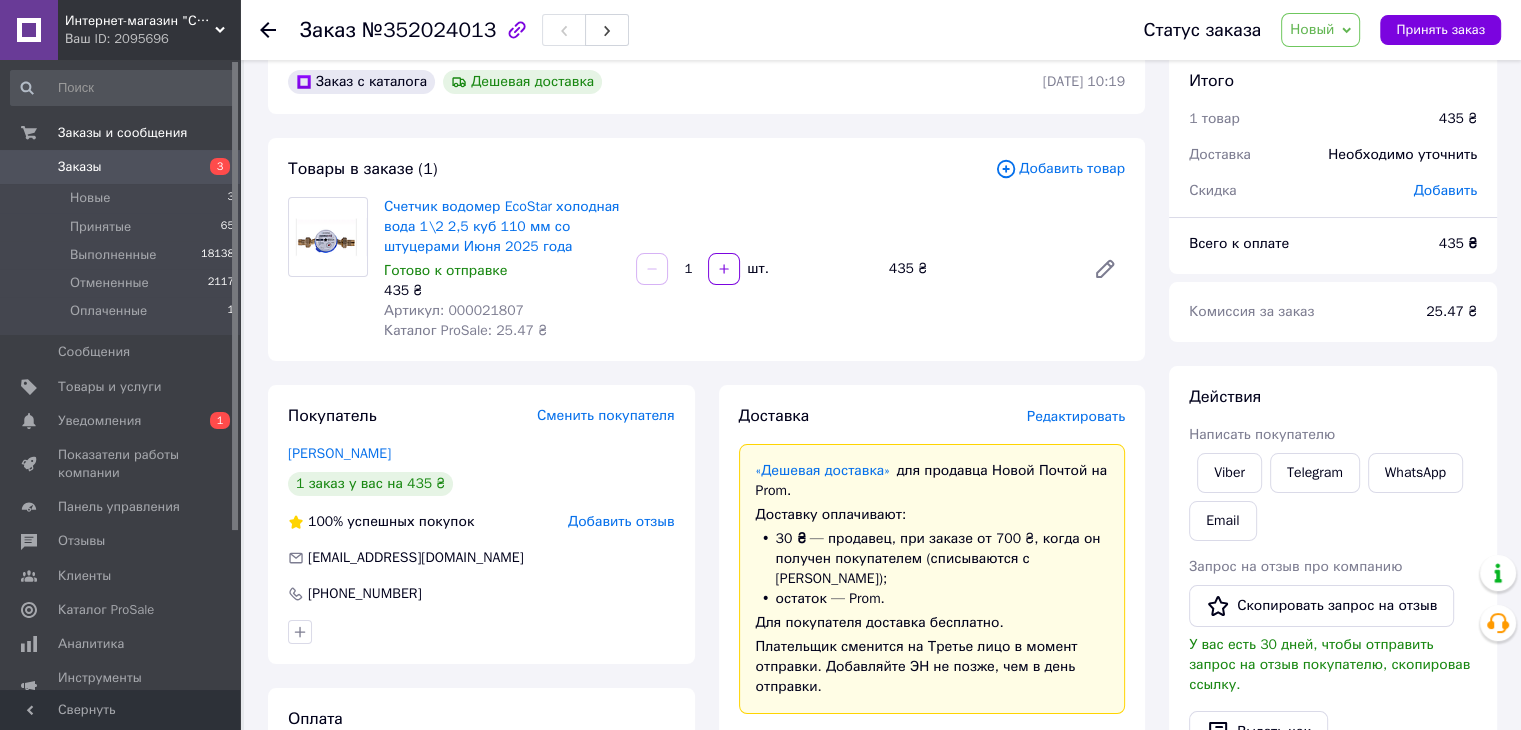 scroll, scrollTop: 0, scrollLeft: 0, axis: both 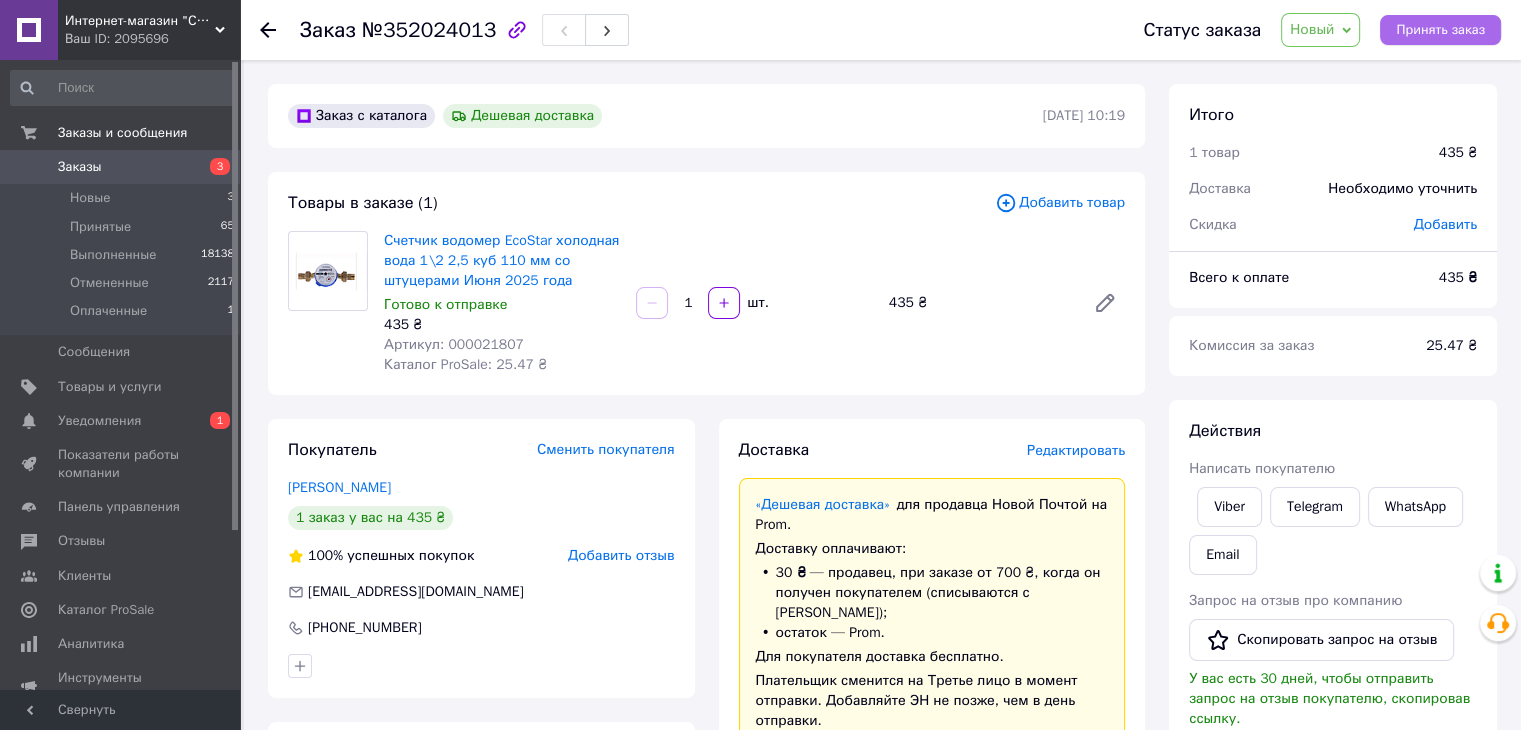 click on "Принять заказ" at bounding box center (1440, 30) 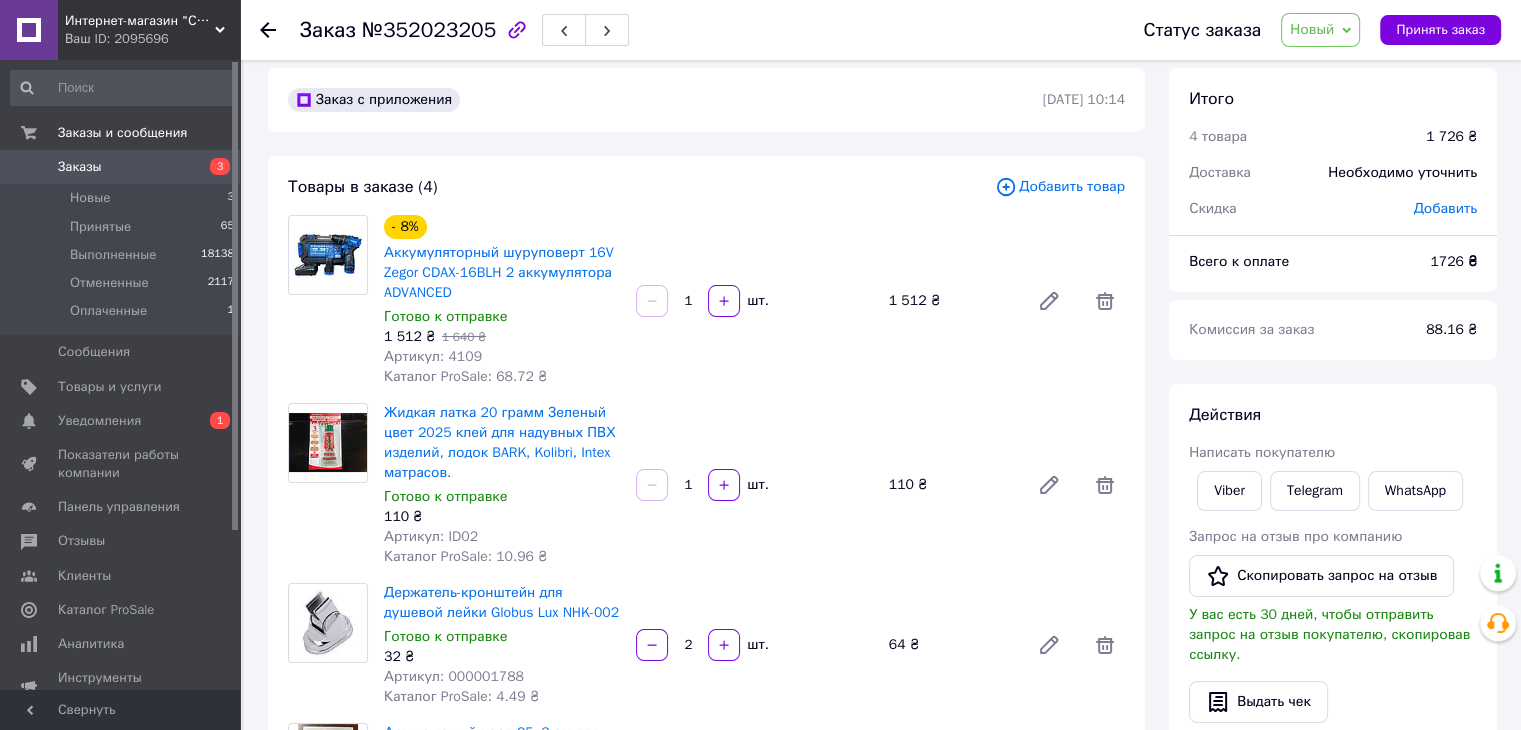 scroll, scrollTop: 0, scrollLeft: 0, axis: both 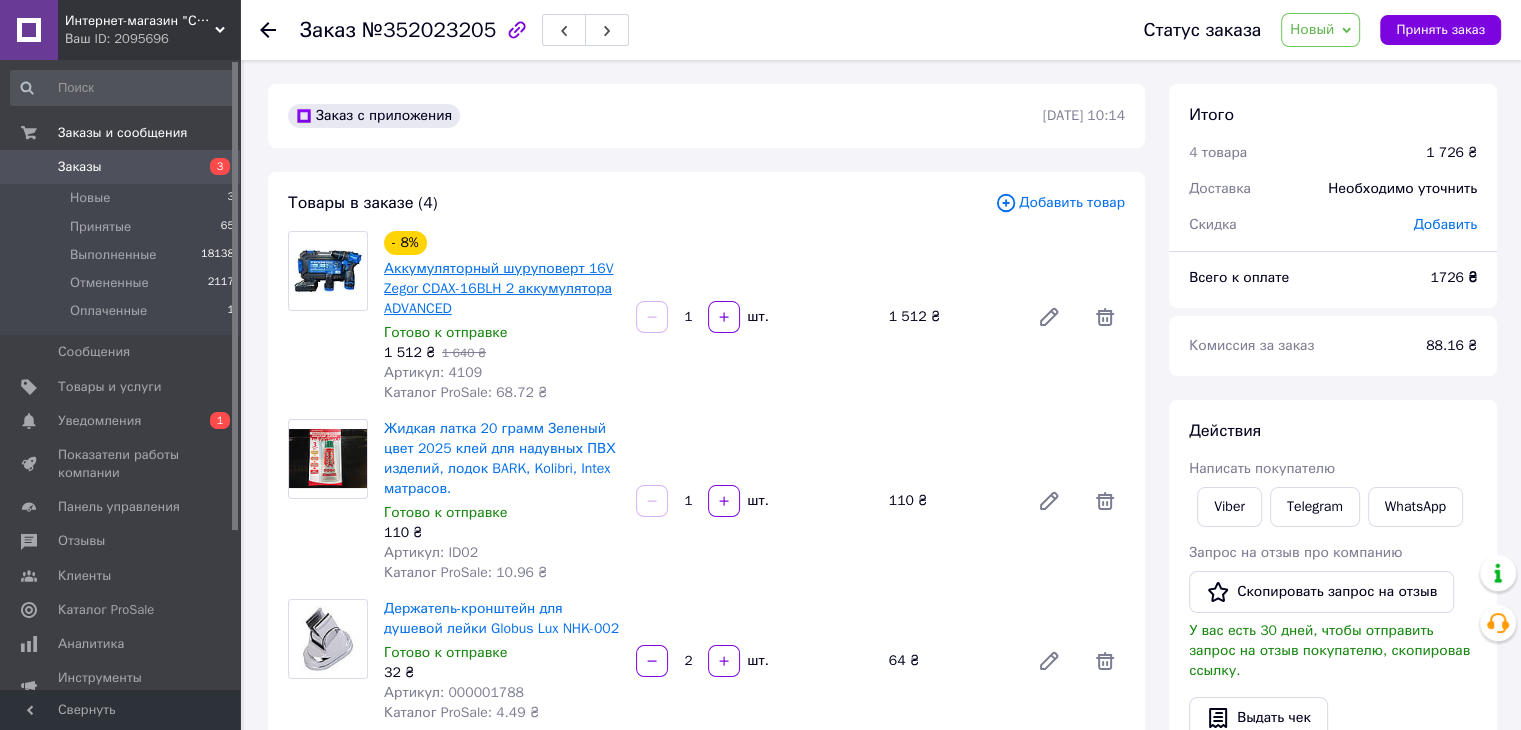 click on "Аккумуляторный шуруповерт 16V Zegor CDAX-16BLH 2 аккумулятора ADVANCED" at bounding box center (498, 288) 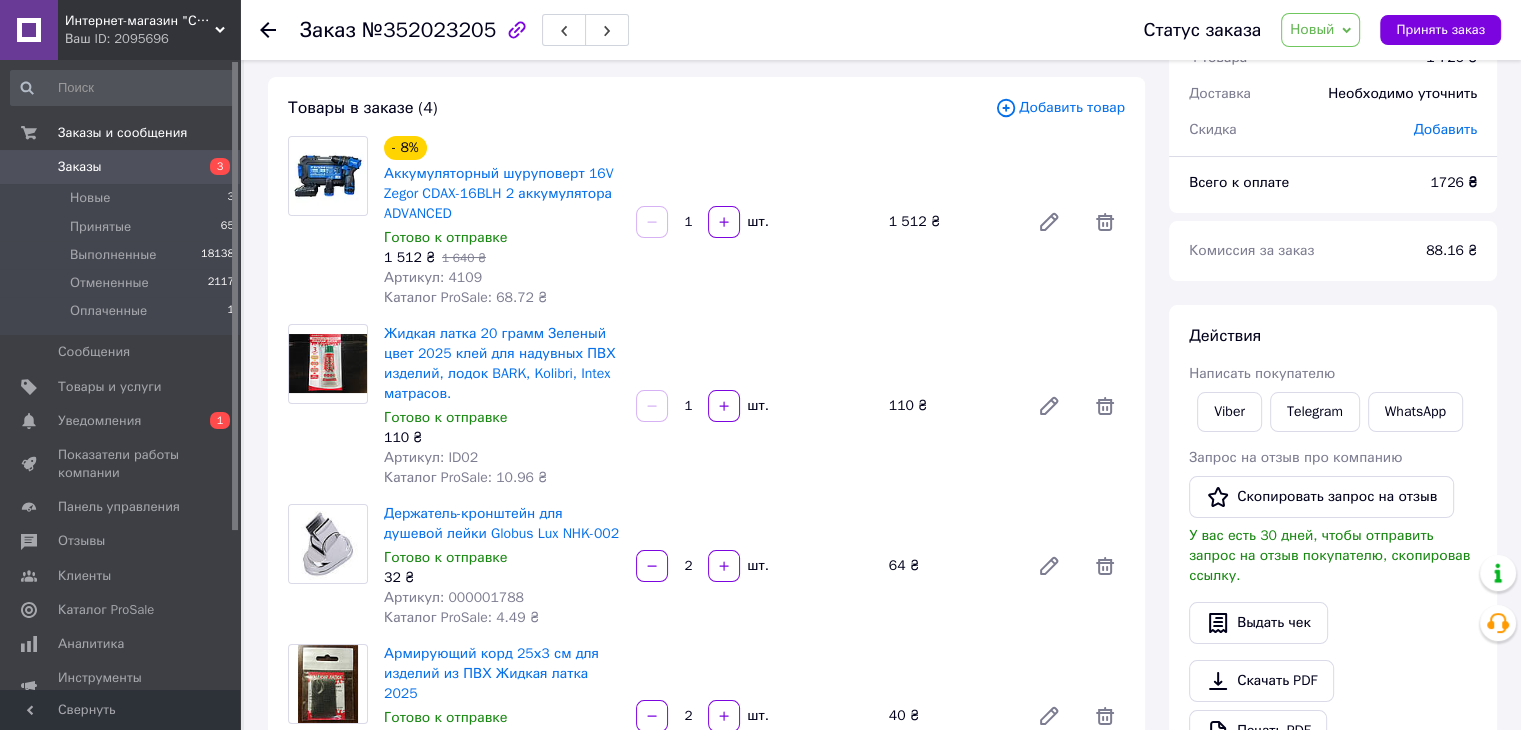 scroll, scrollTop: 0, scrollLeft: 0, axis: both 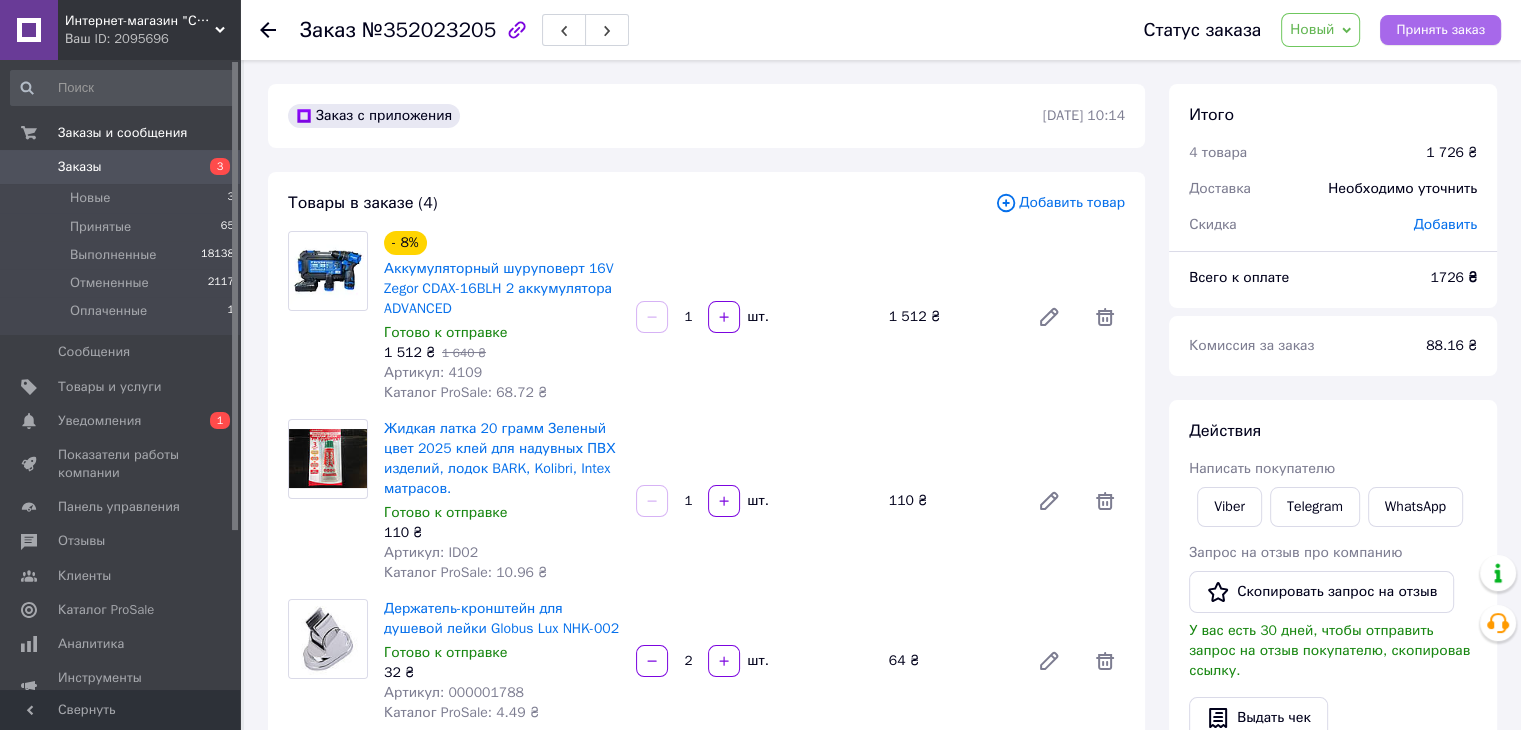 click on "Принять заказ" at bounding box center (1440, 30) 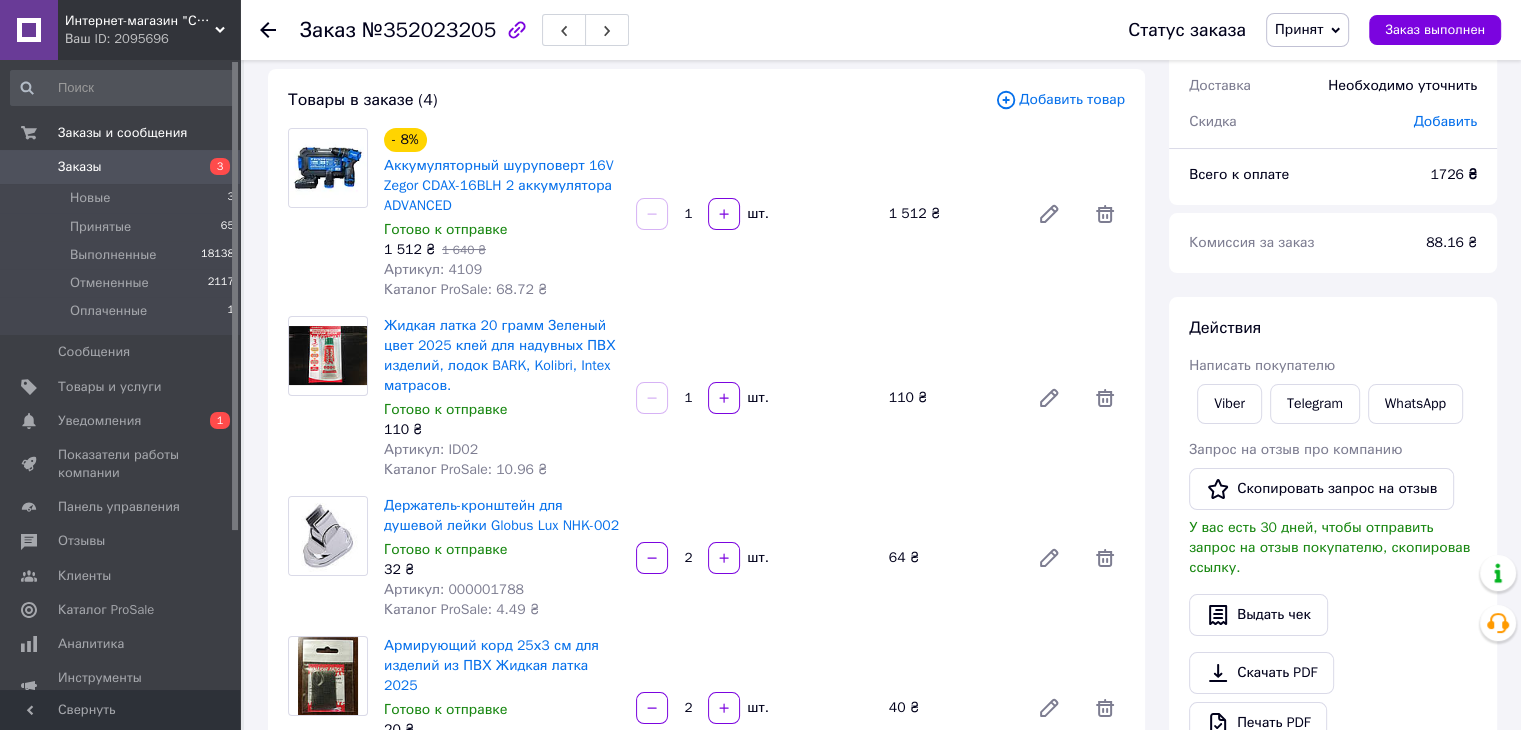 scroll, scrollTop: 0, scrollLeft: 0, axis: both 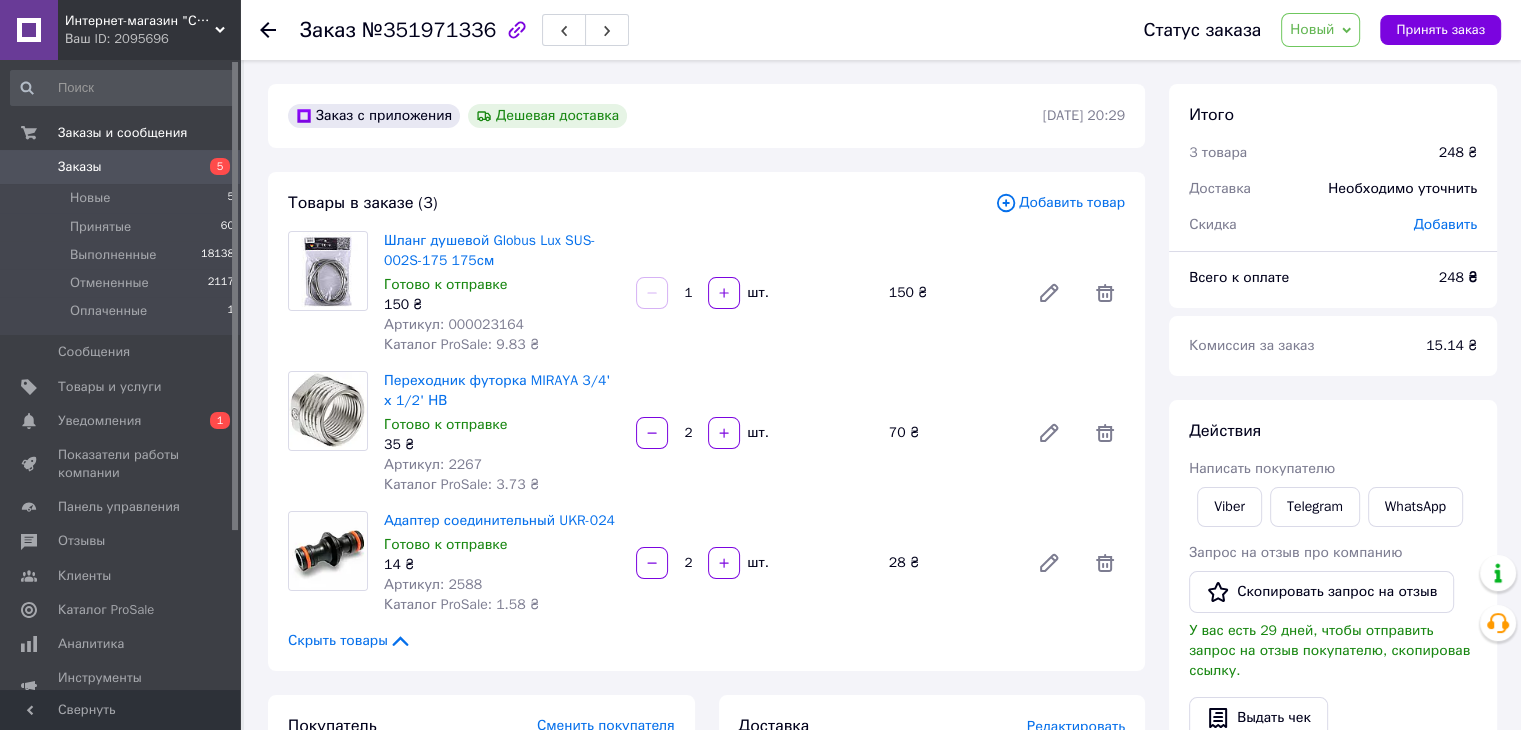click on "150 ₴" at bounding box center [951, 293] 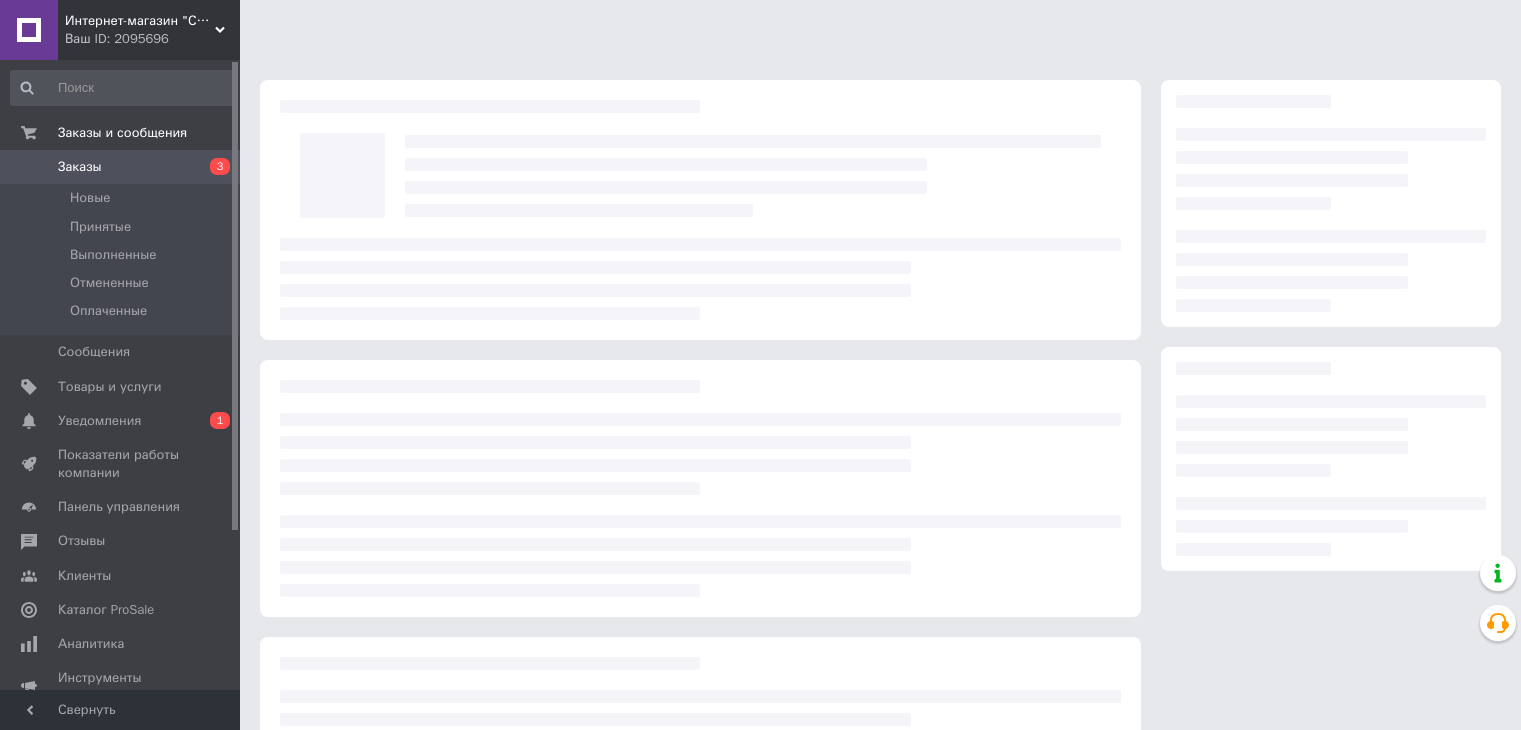 scroll, scrollTop: 0, scrollLeft: 0, axis: both 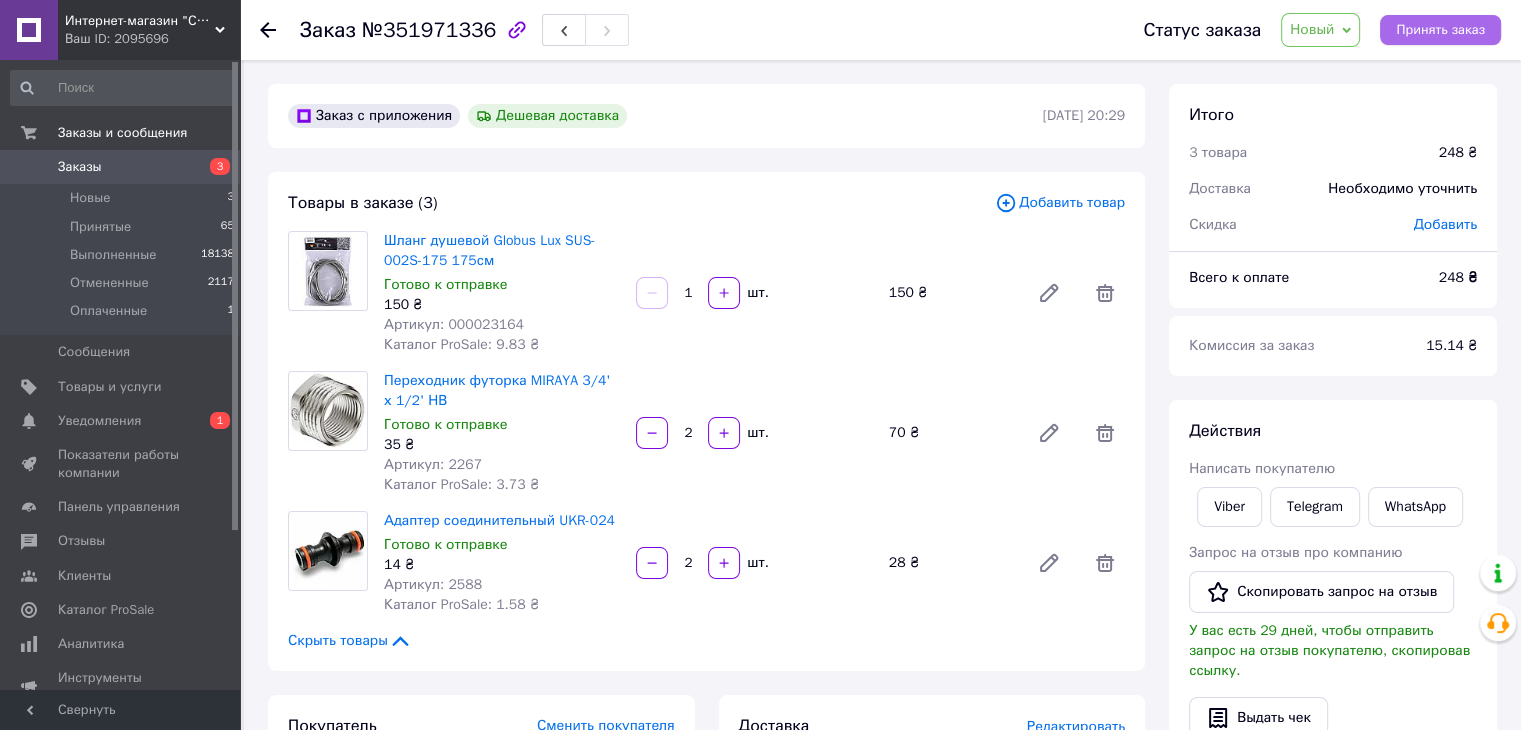 click on "Принять заказ" at bounding box center [1440, 30] 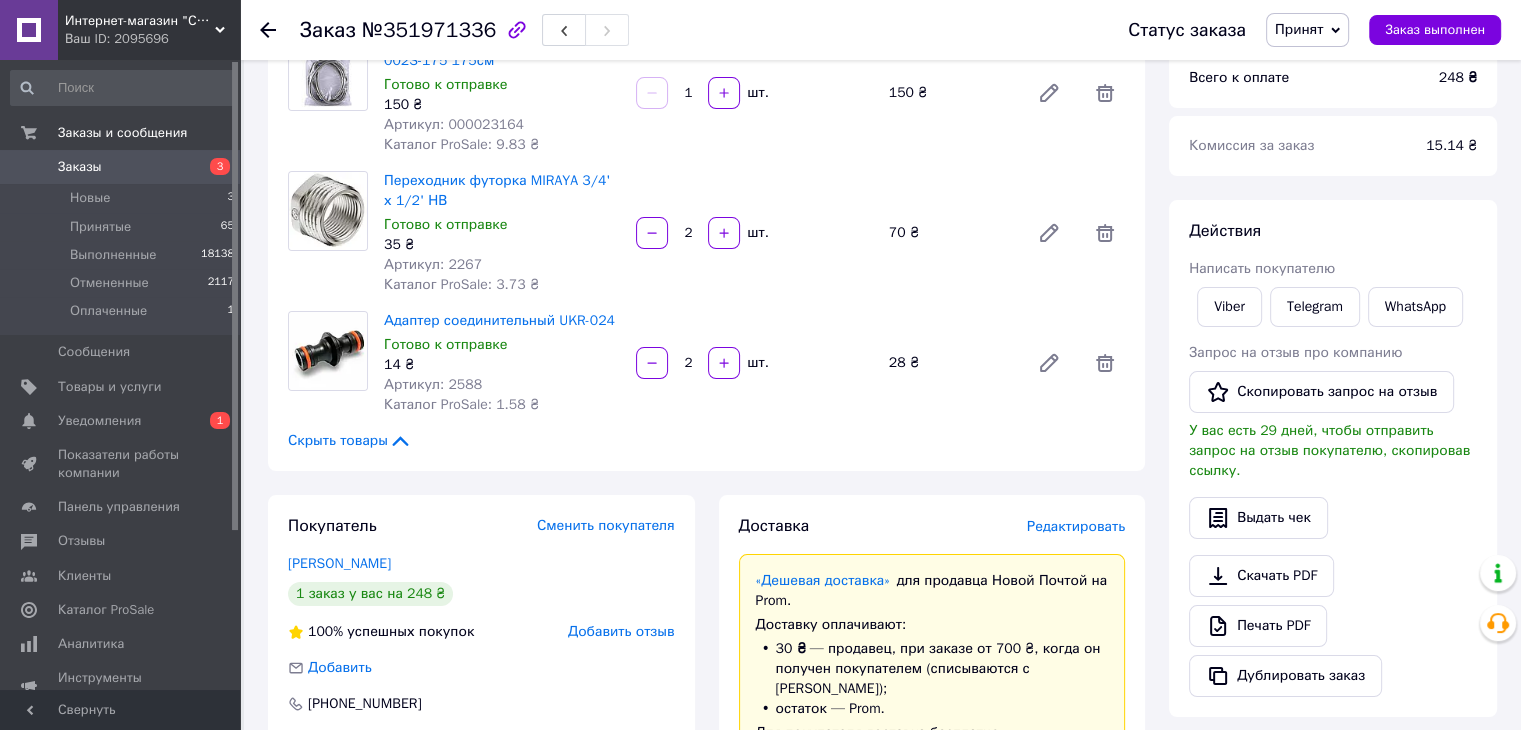 scroll, scrollTop: 100, scrollLeft: 0, axis: vertical 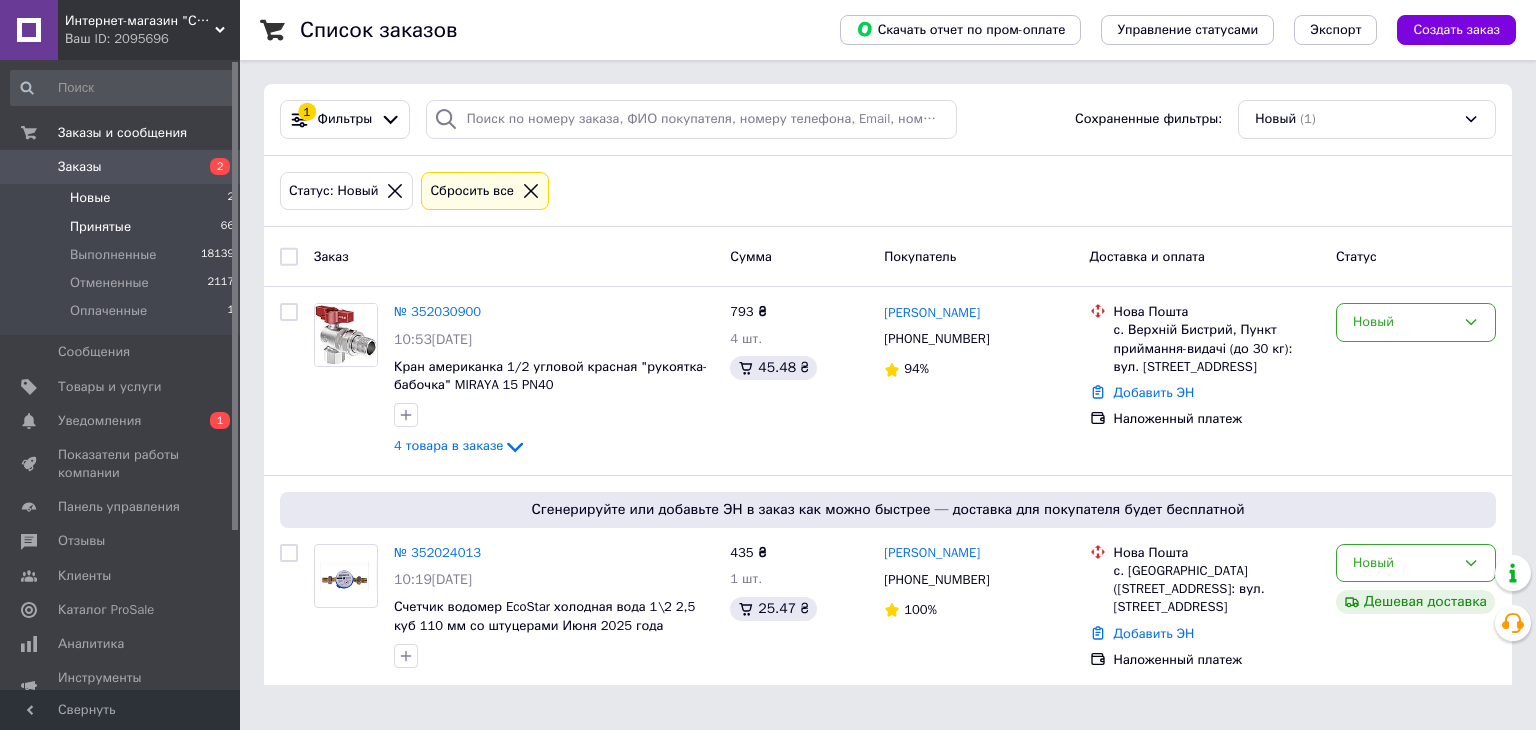 click on "Принятые" at bounding box center [100, 227] 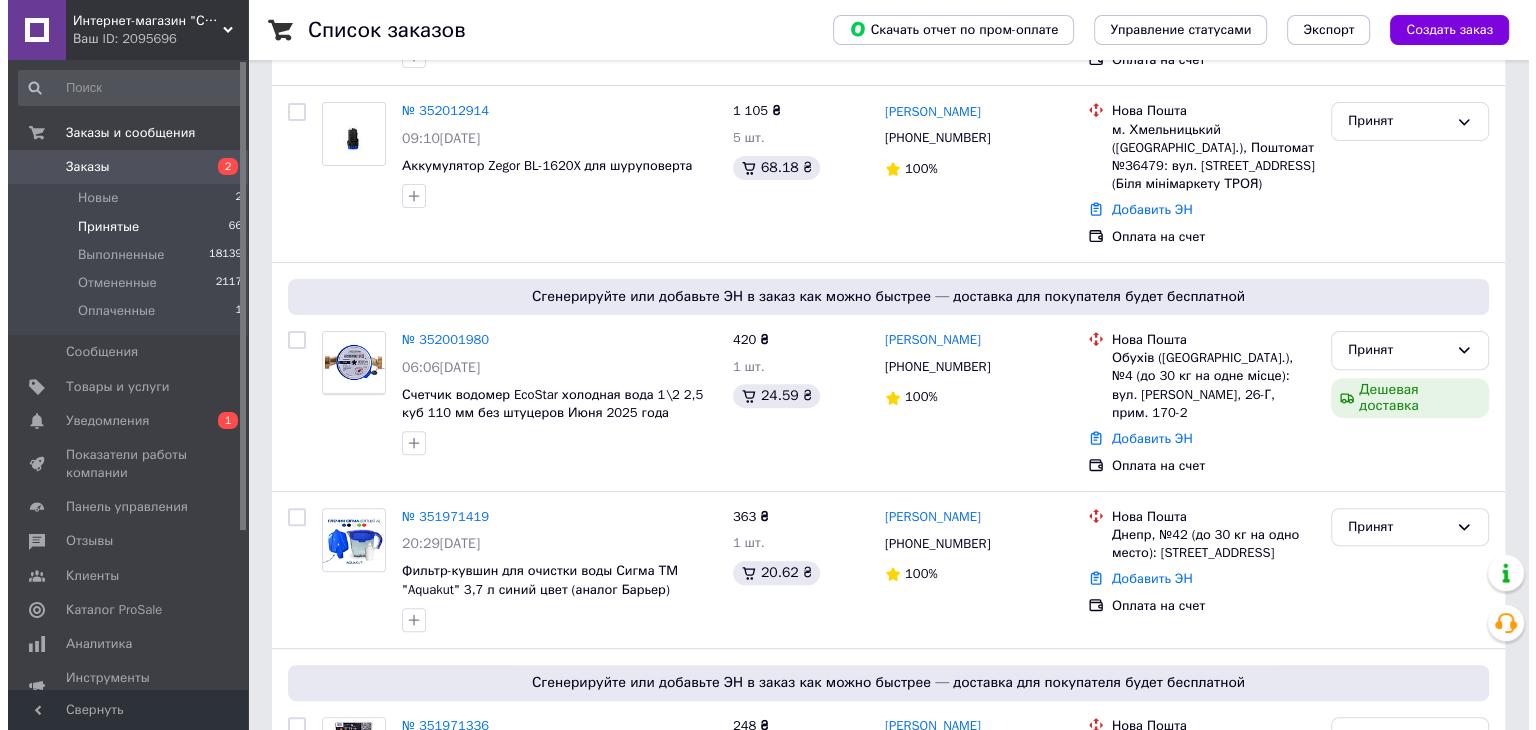 scroll, scrollTop: 0, scrollLeft: 0, axis: both 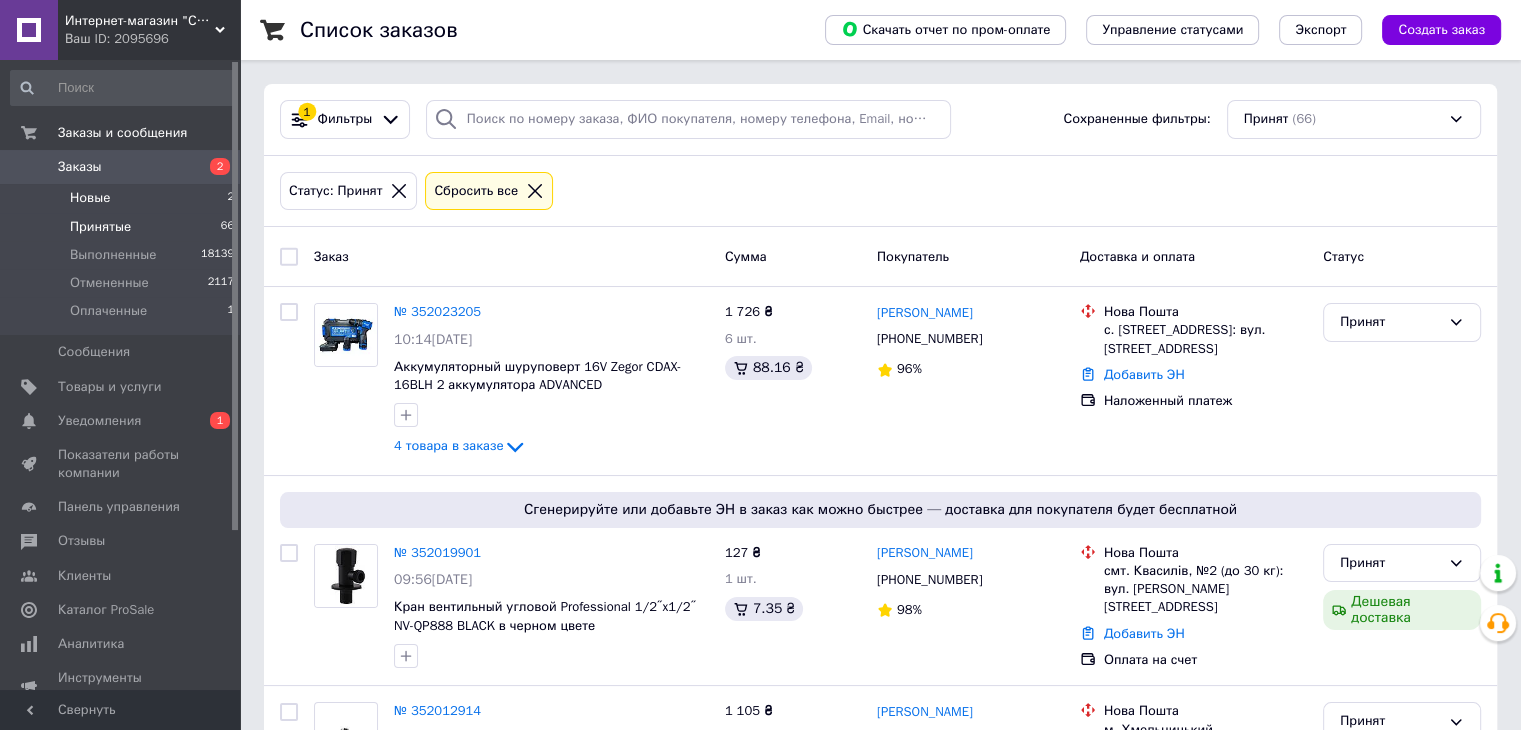 click on "Новые" at bounding box center [90, 198] 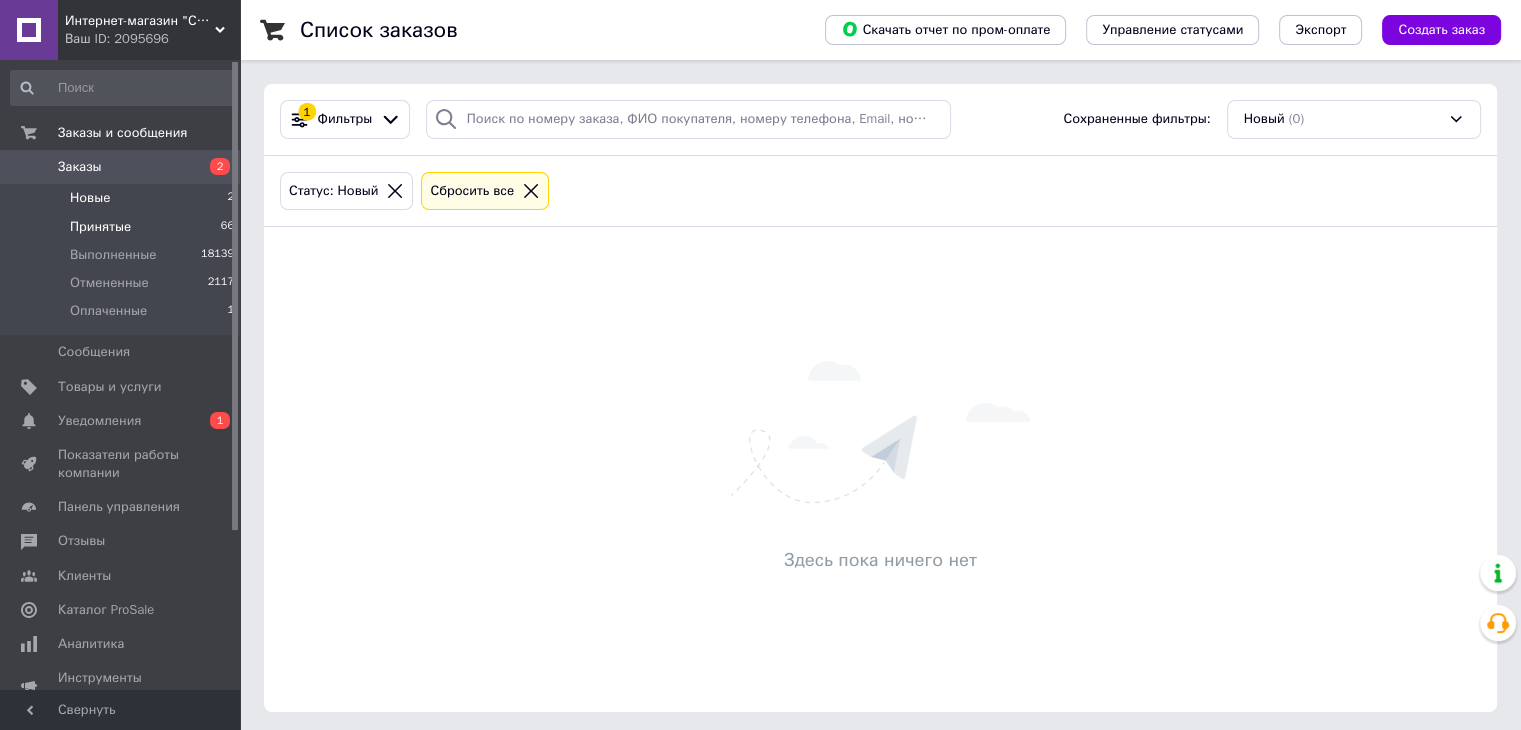 click on "Принятые" at bounding box center (100, 227) 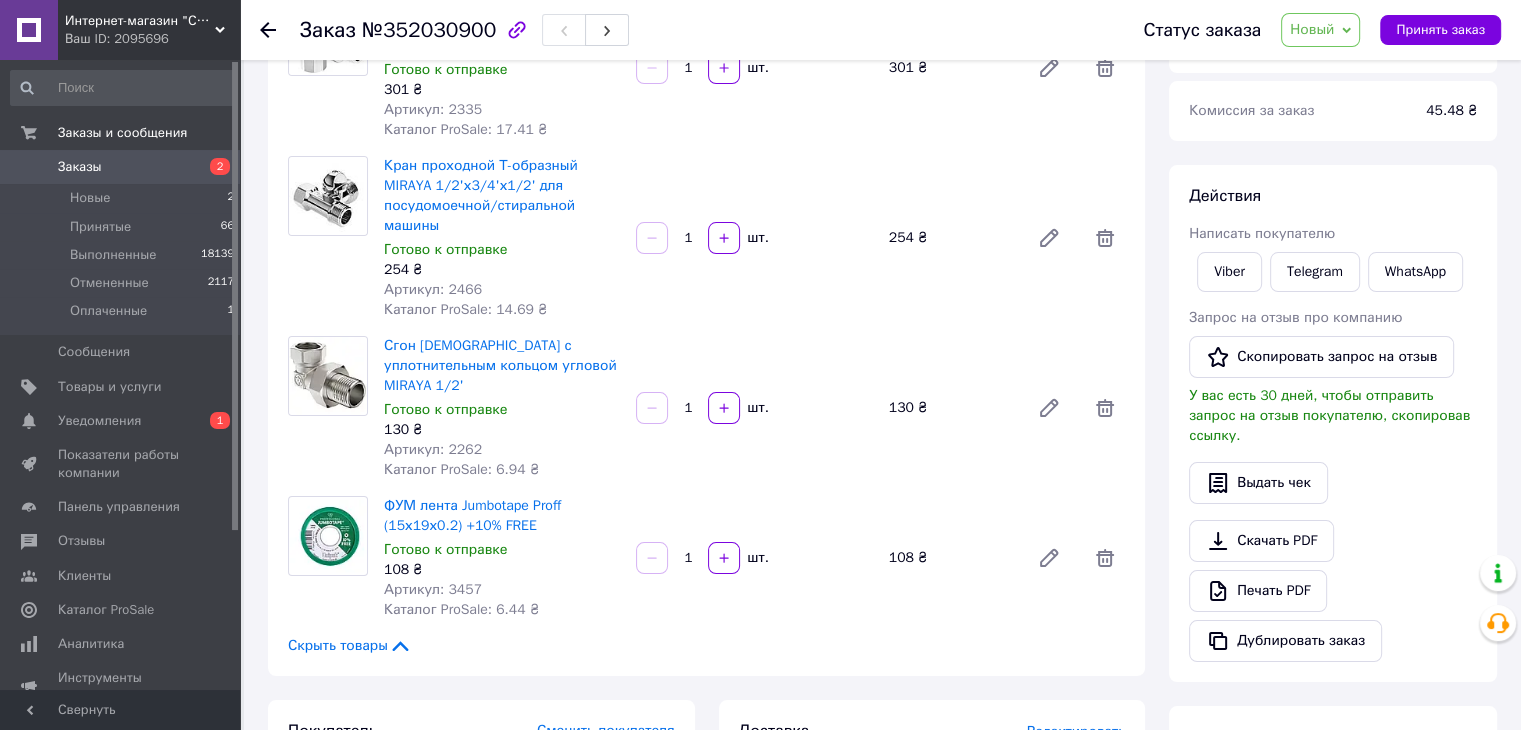 scroll, scrollTop: 400, scrollLeft: 0, axis: vertical 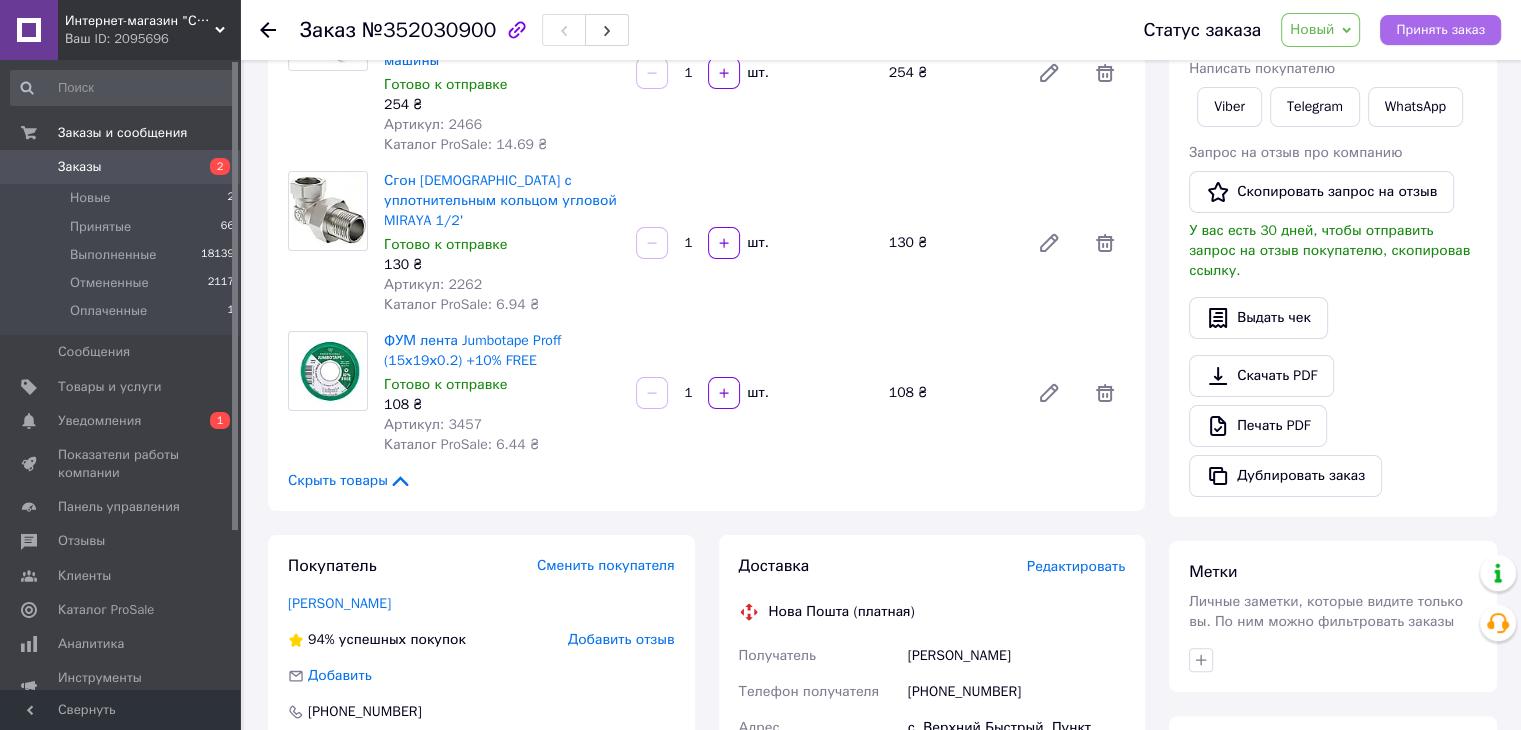 drag, startPoint x: 1428, startPoint y: 26, endPoint x: 1402, endPoint y: 28, distance: 26.076809 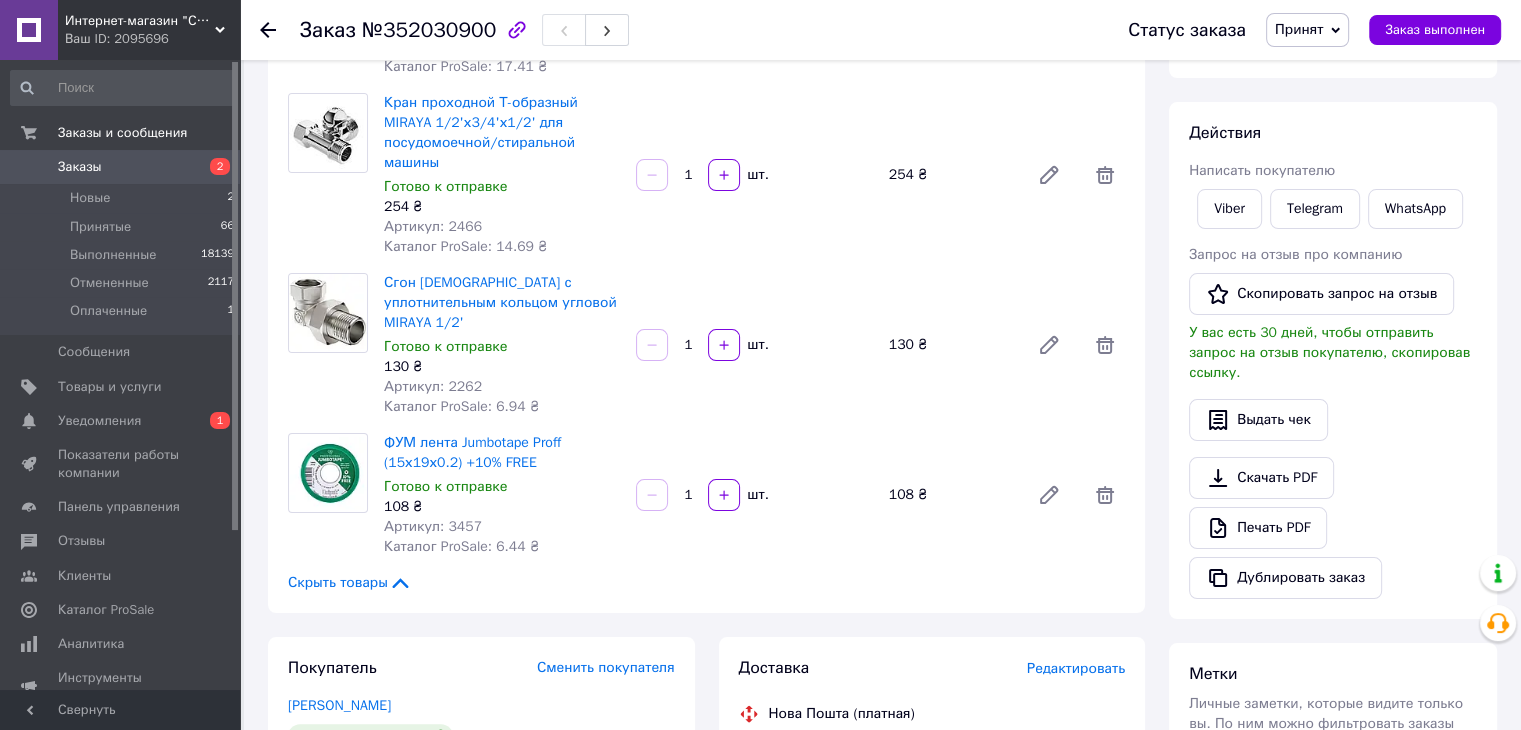 scroll, scrollTop: 300, scrollLeft: 0, axis: vertical 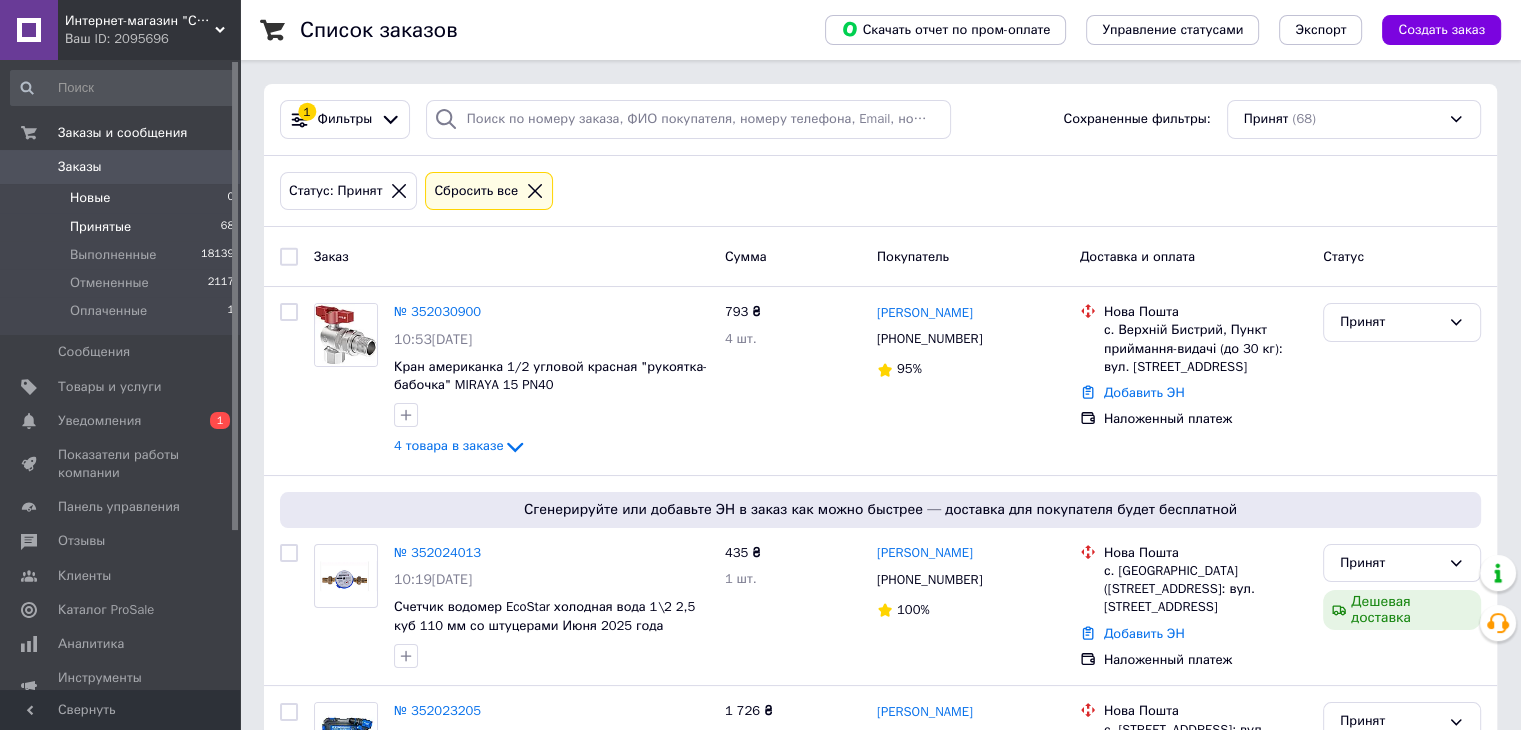 click on "Новые" at bounding box center [90, 198] 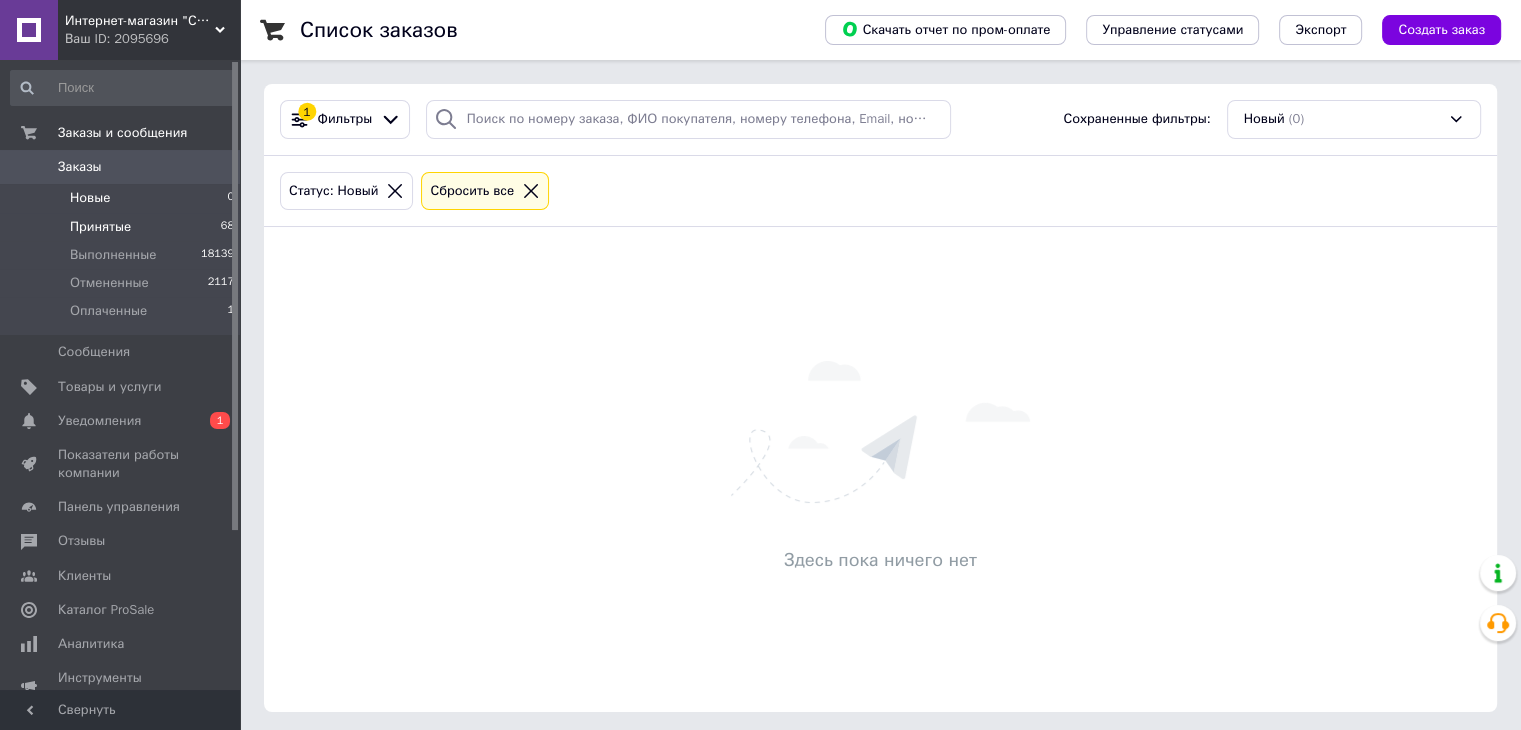 click on "Принятые" at bounding box center [100, 227] 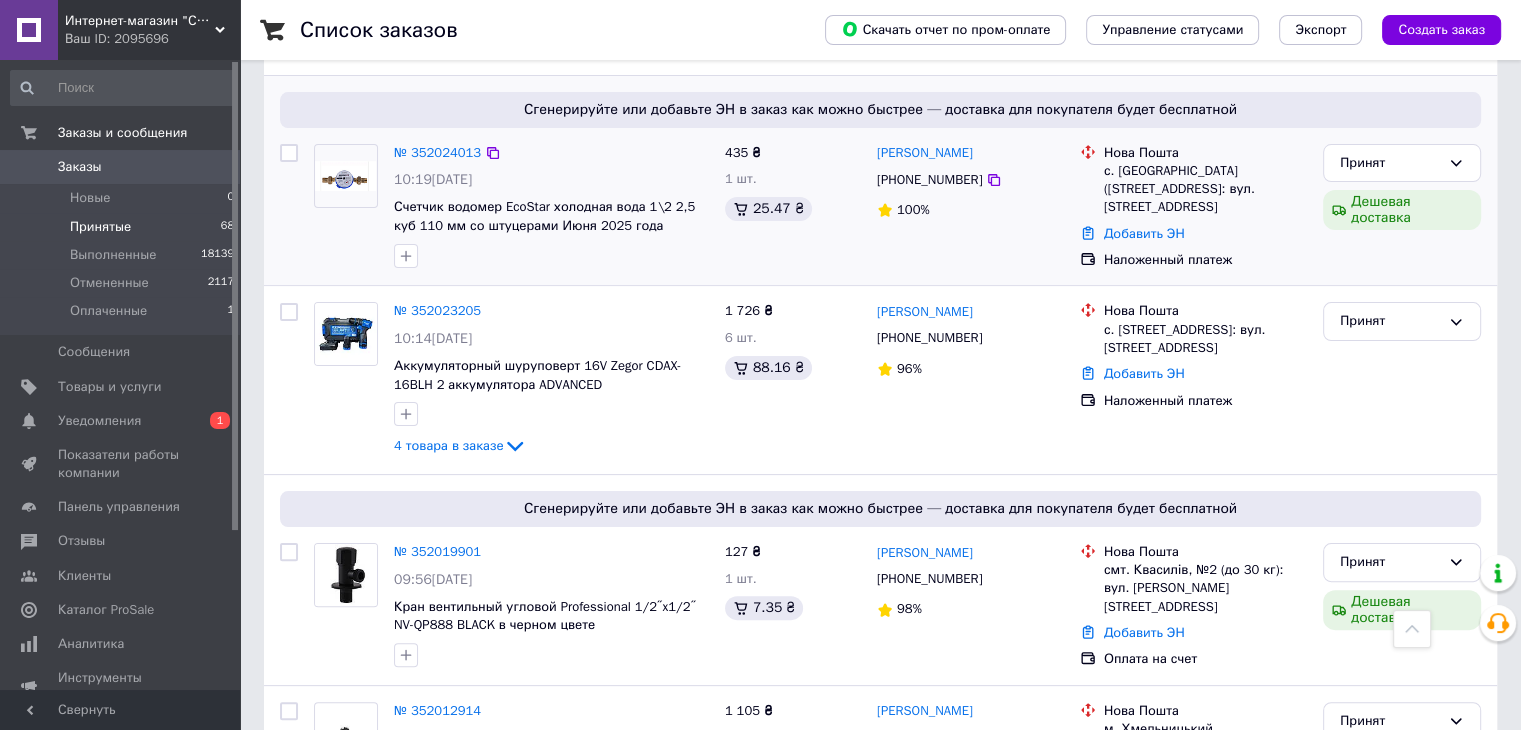scroll, scrollTop: 0, scrollLeft: 0, axis: both 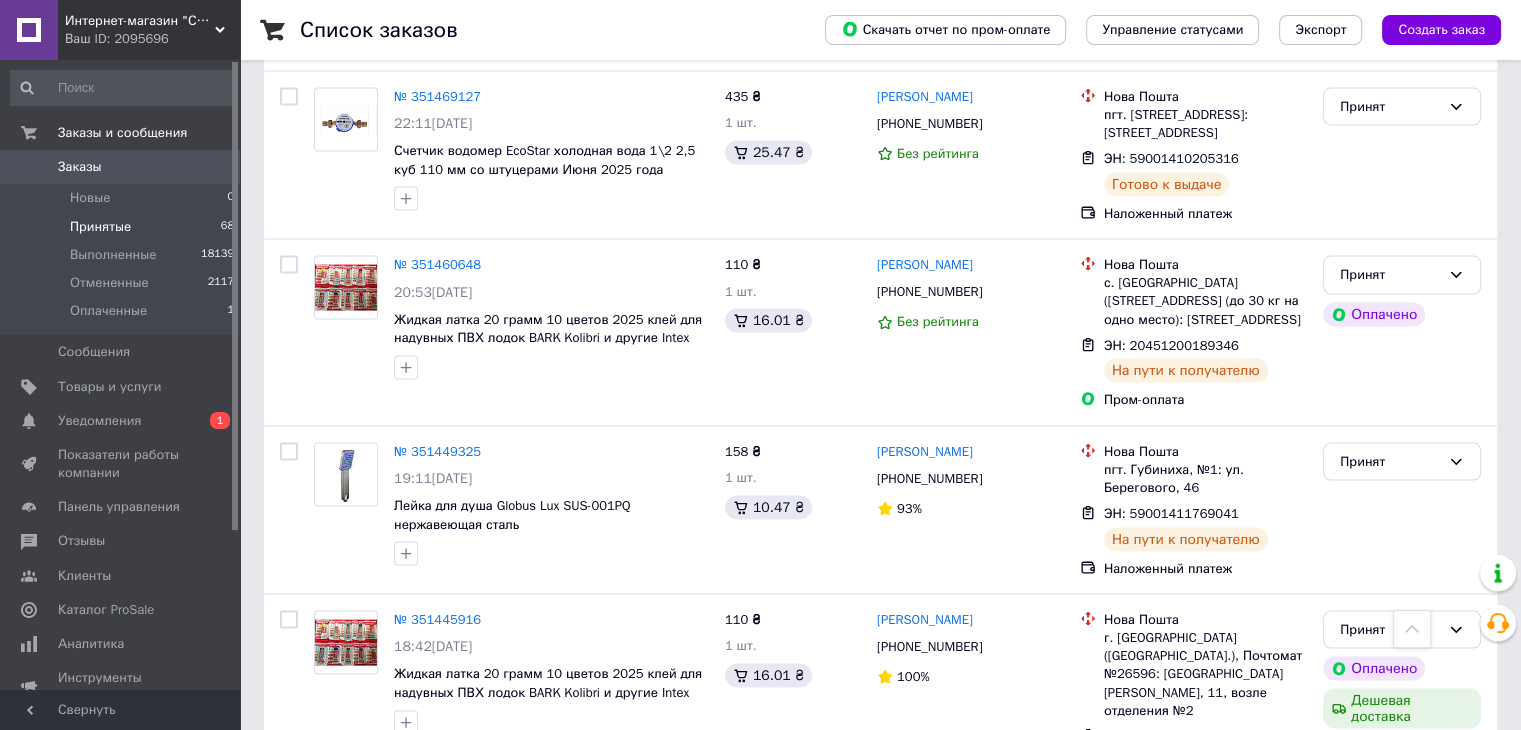 click on "ЭН: 59001410208381" at bounding box center (1189, 923) 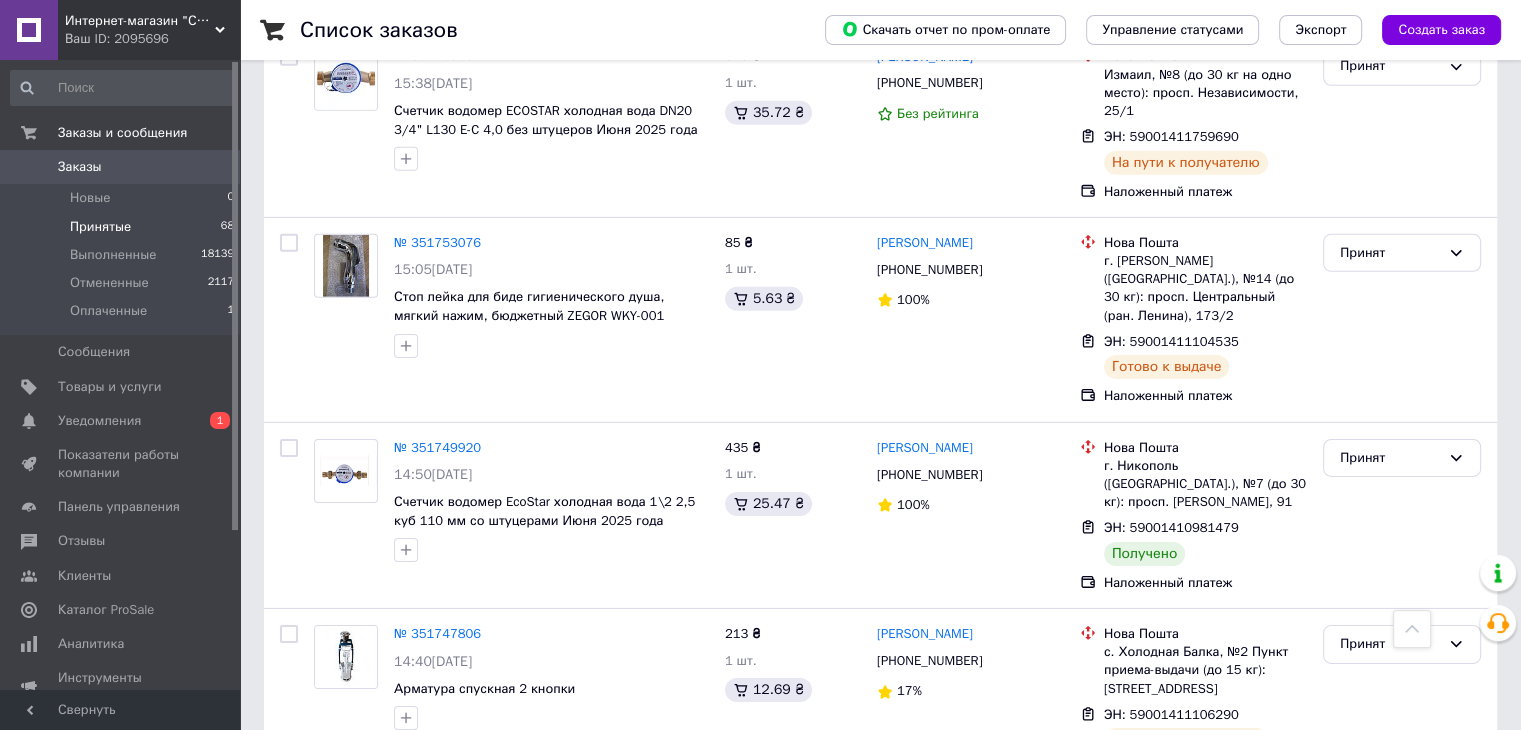 scroll, scrollTop: 6217, scrollLeft: 0, axis: vertical 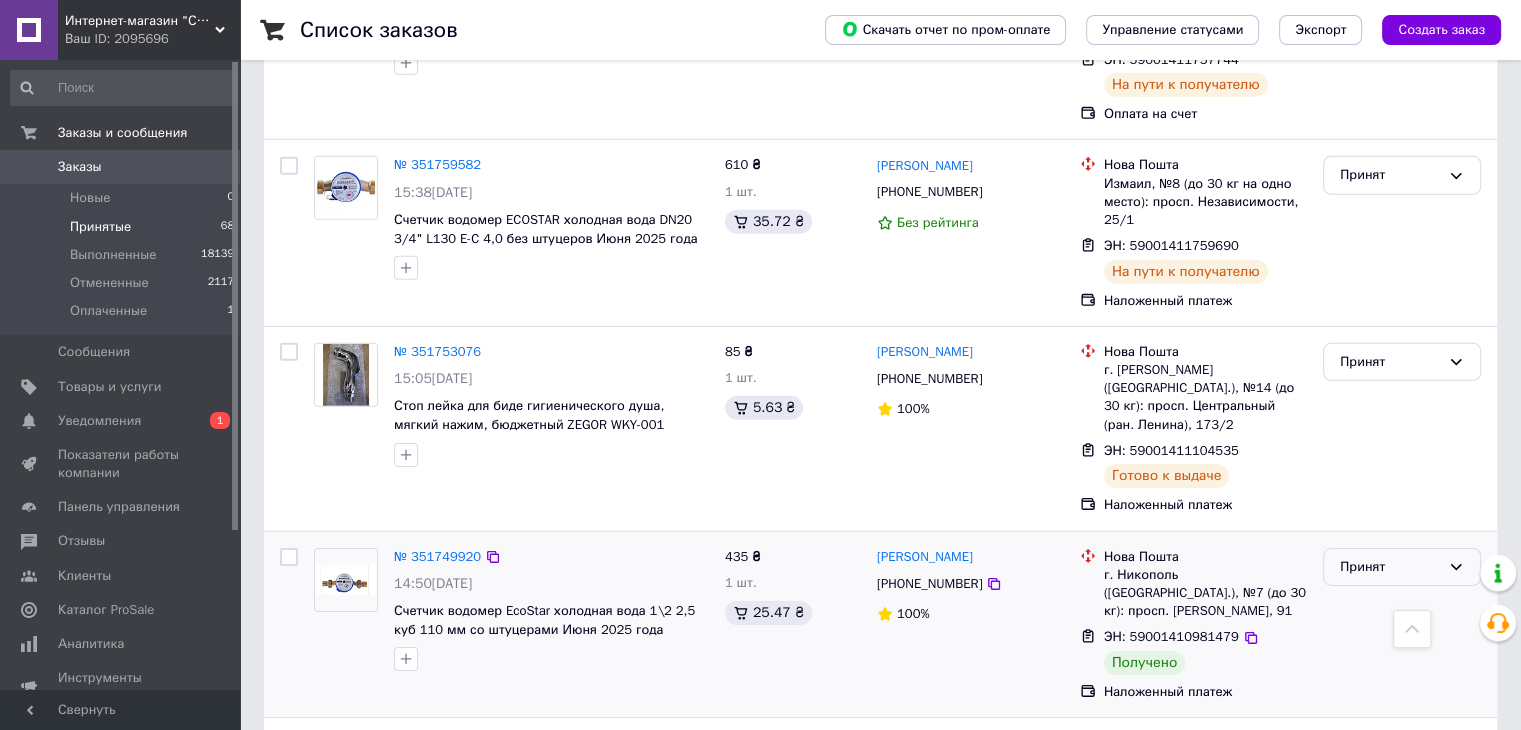 click on "Принят" at bounding box center [1390, 567] 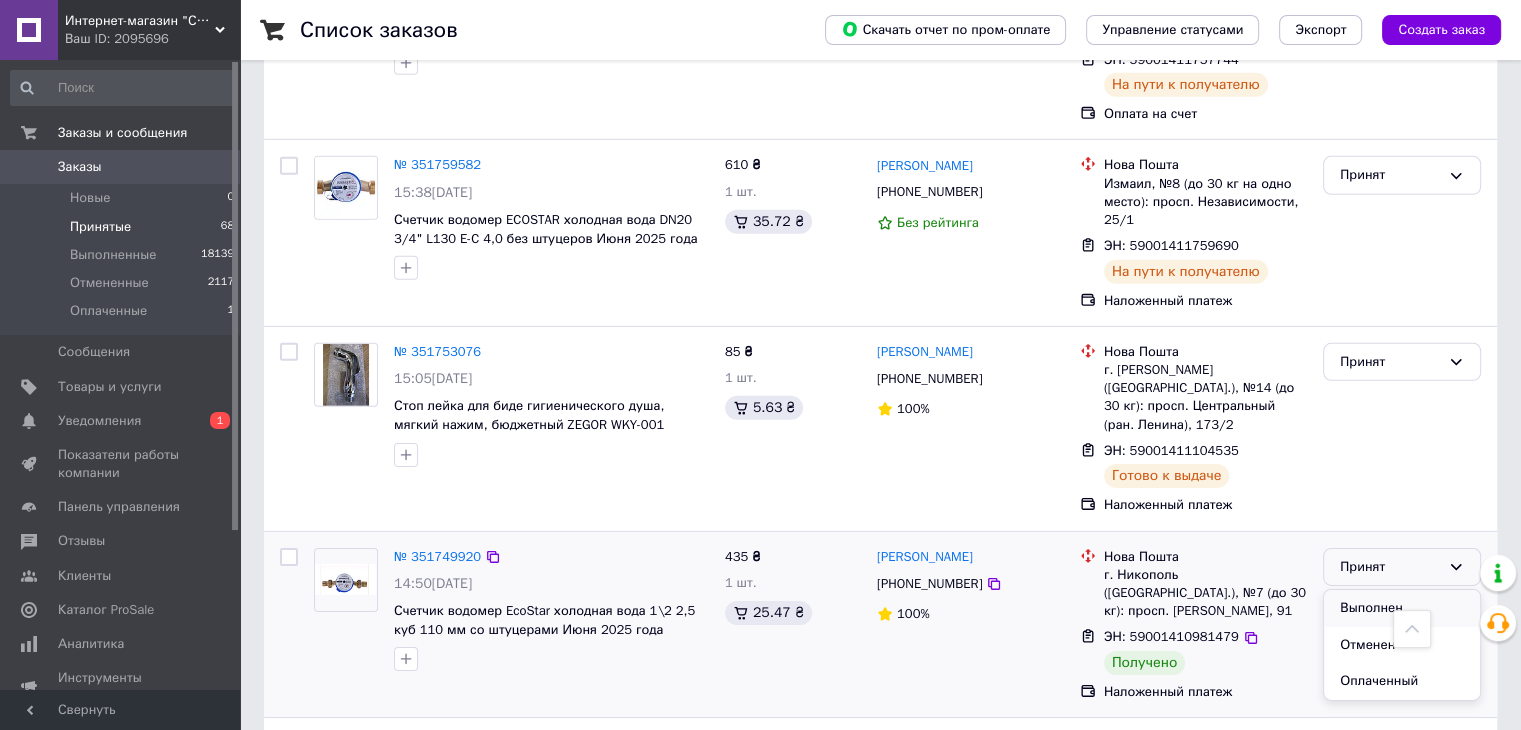click on "Выполнен" at bounding box center [1402, 608] 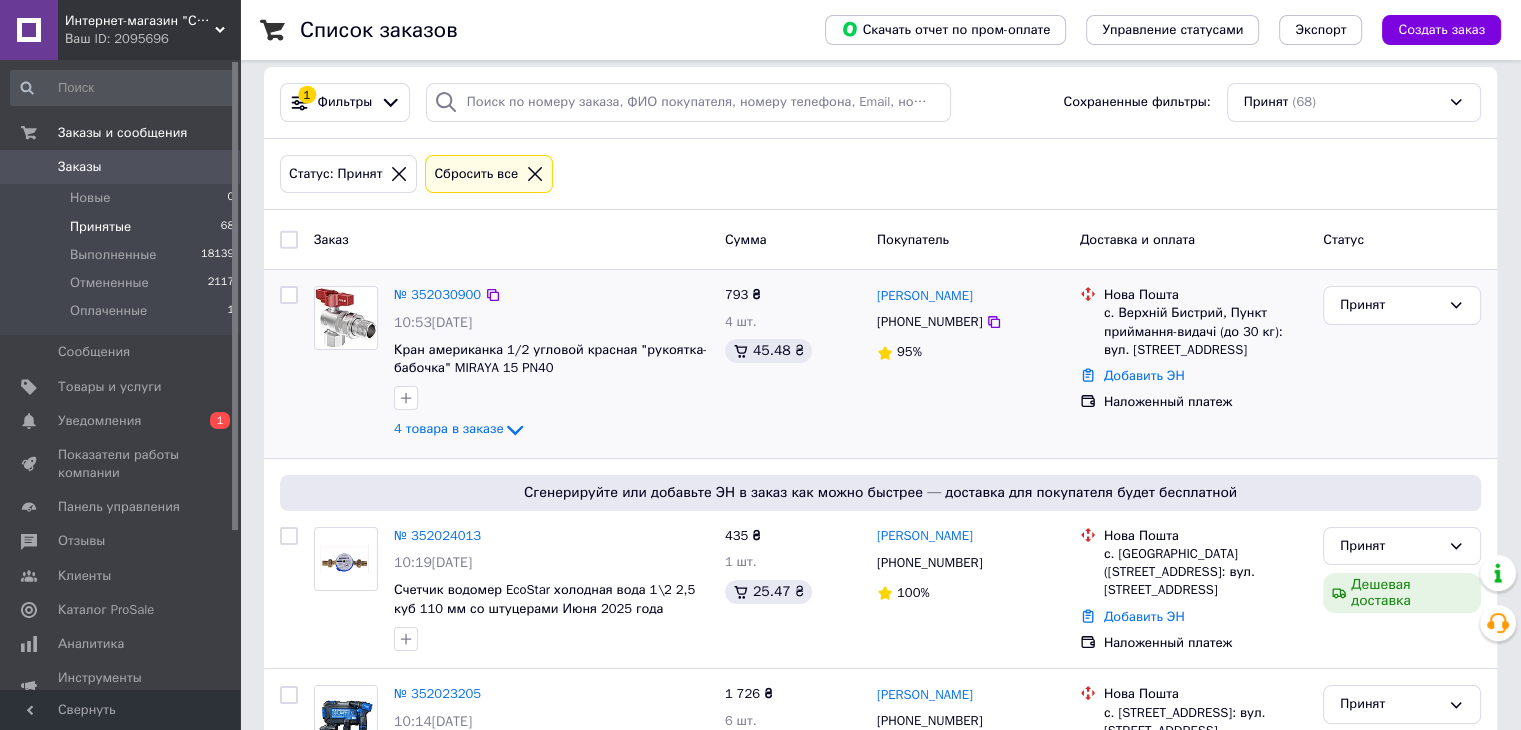 scroll, scrollTop: 0, scrollLeft: 0, axis: both 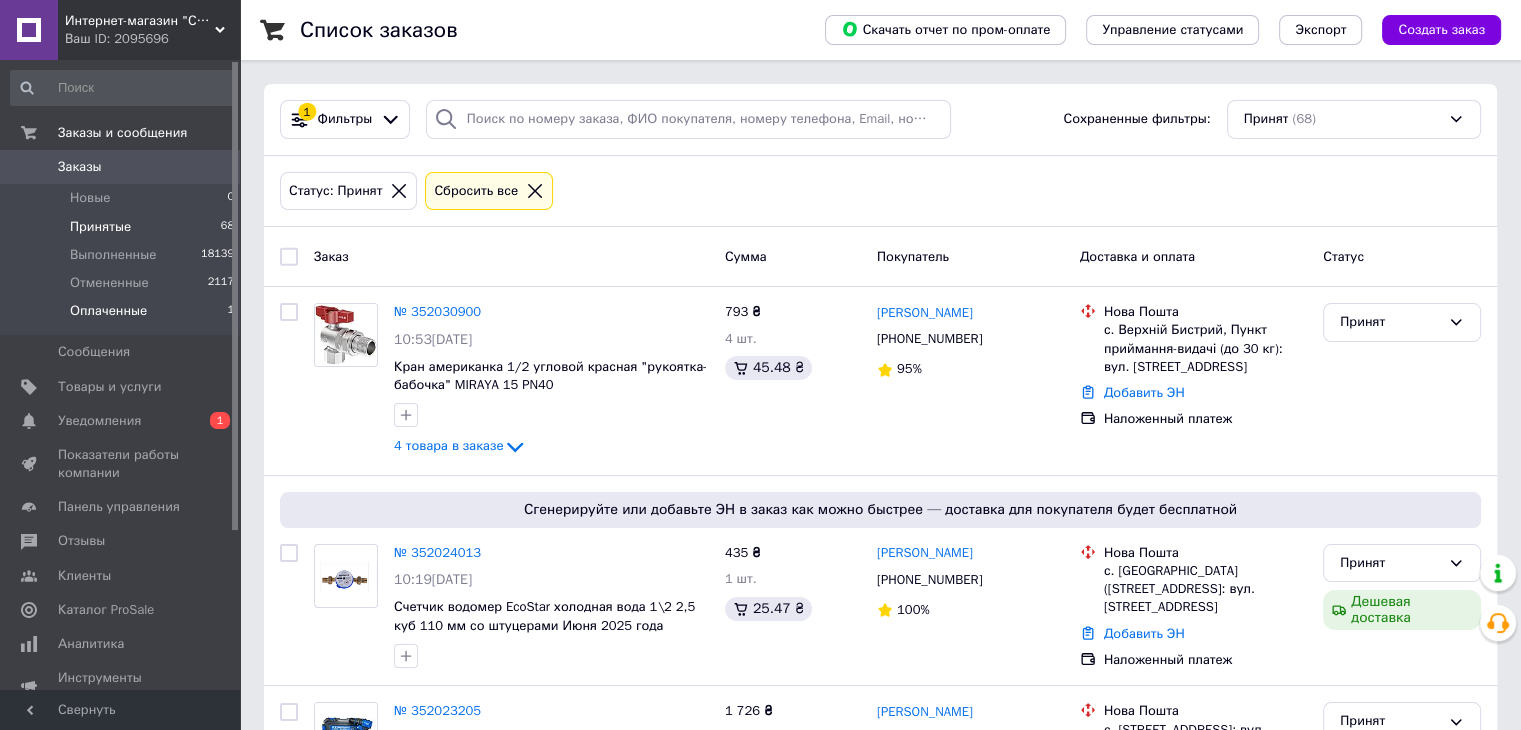 click on "Оплаченные" at bounding box center (108, 311) 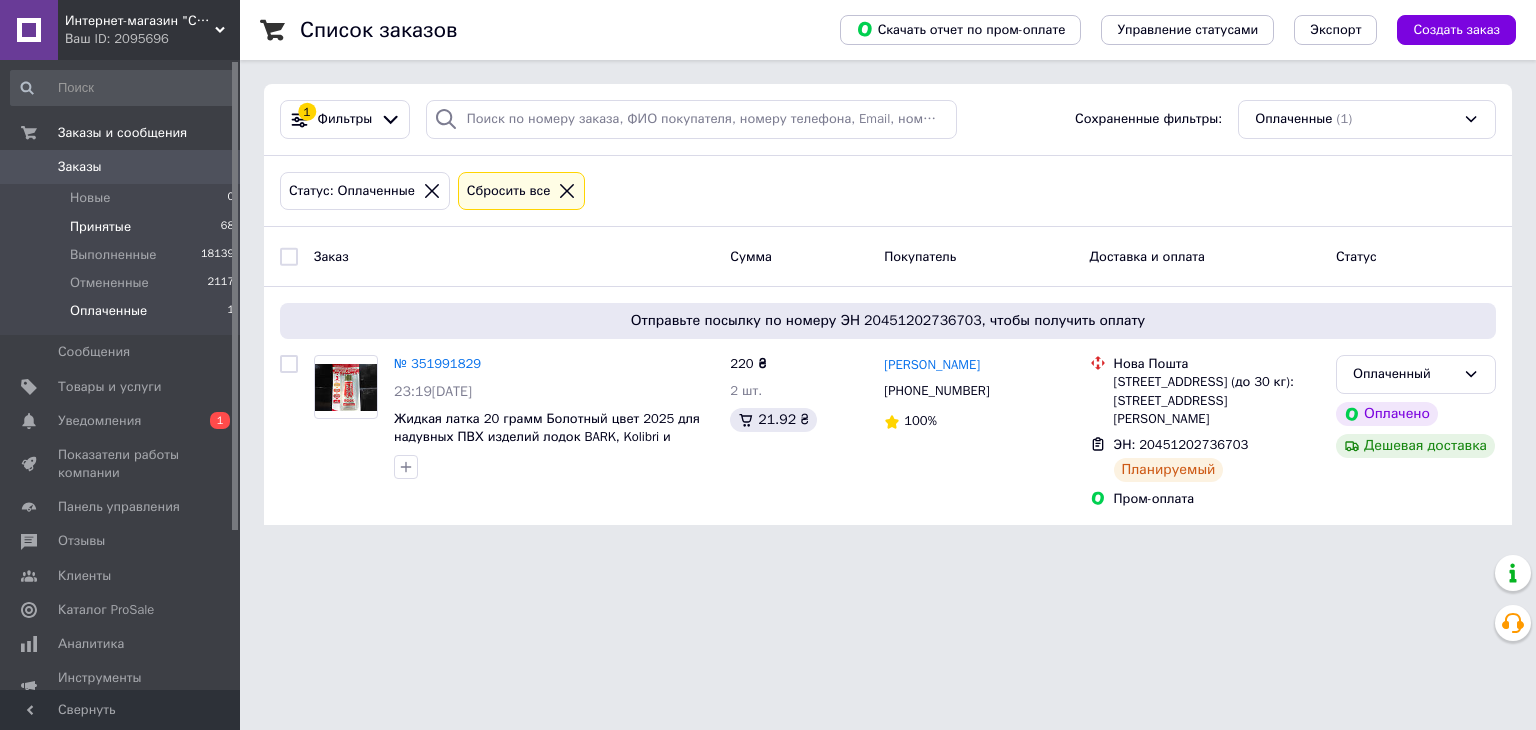 click on "Принятые" at bounding box center [100, 227] 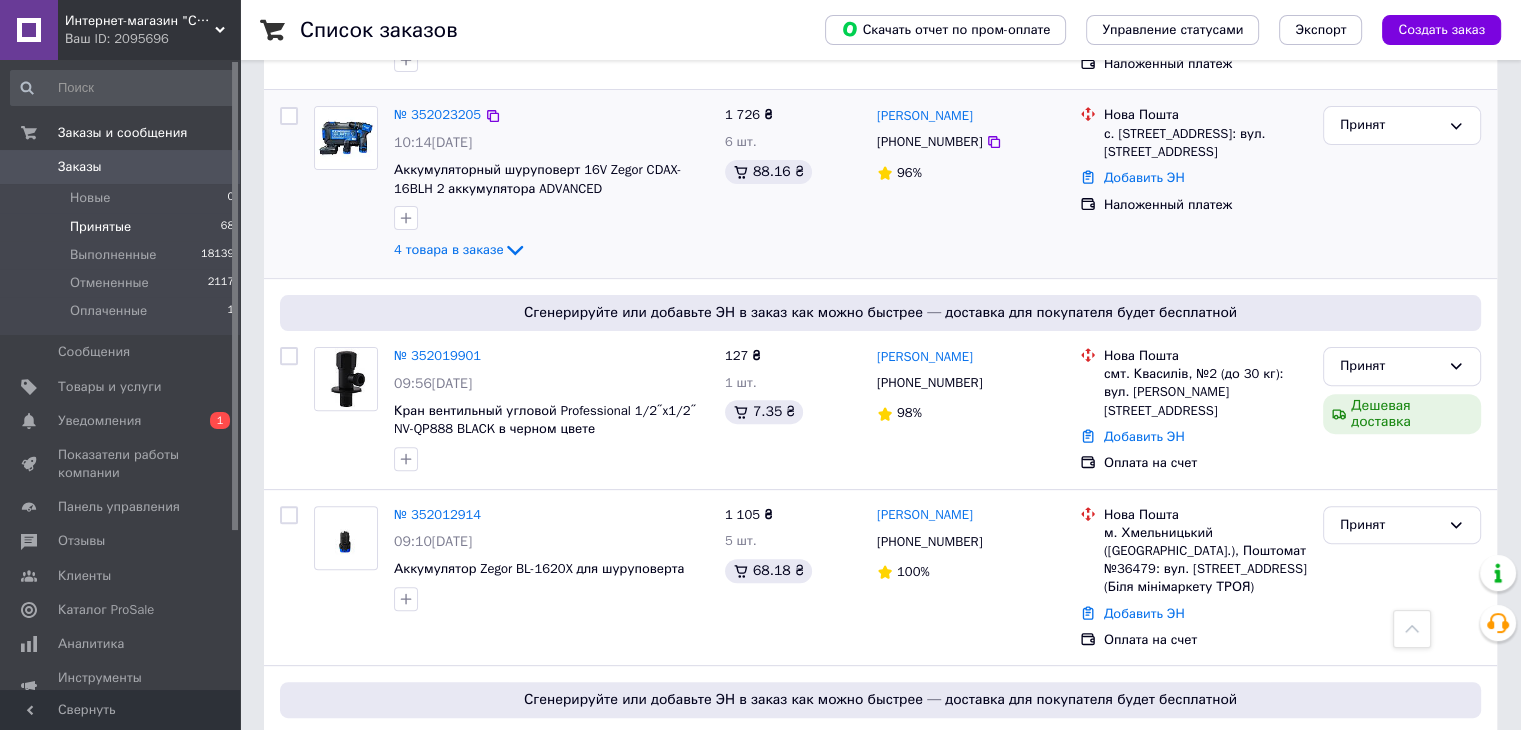 scroll, scrollTop: 600, scrollLeft: 0, axis: vertical 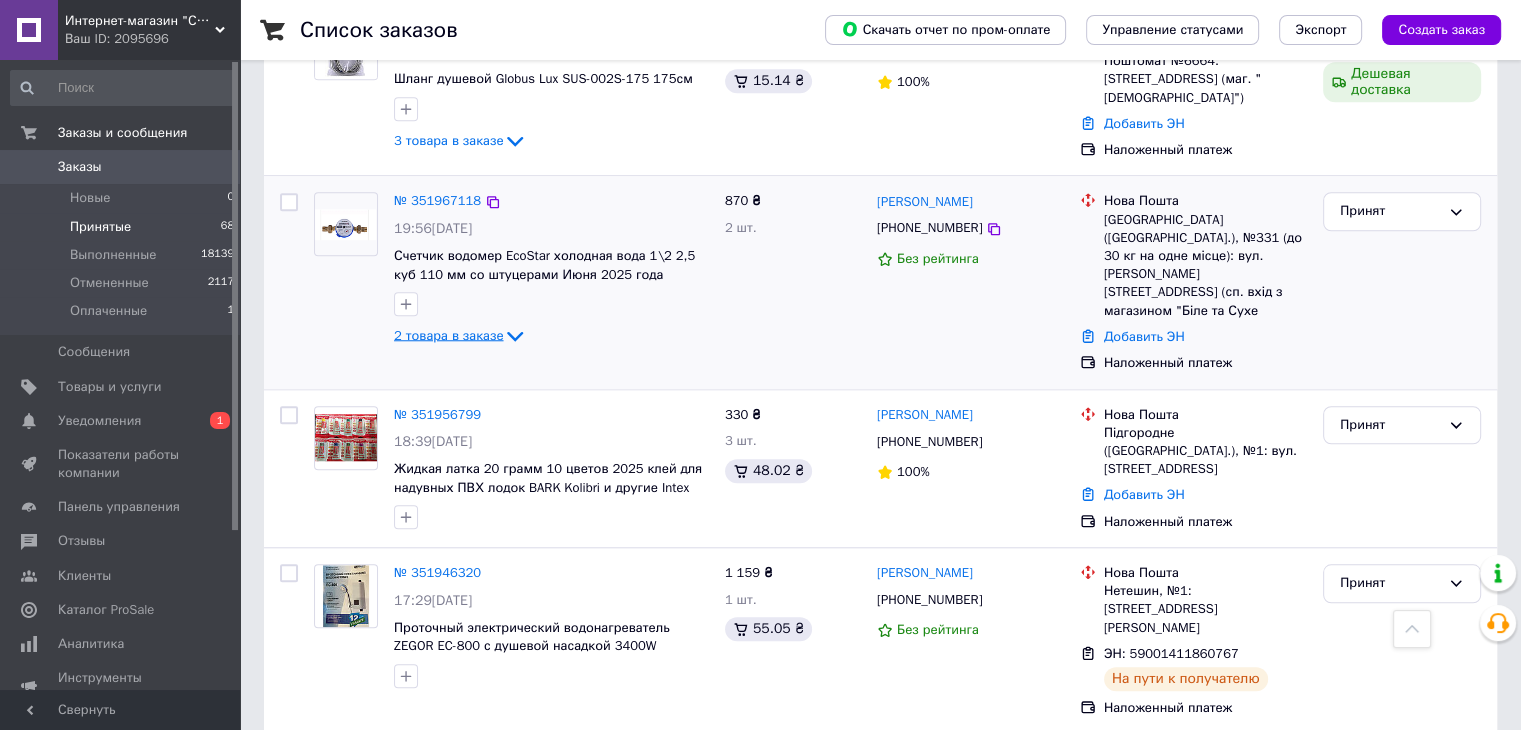 click on "2 товара в заказе" at bounding box center [448, 335] 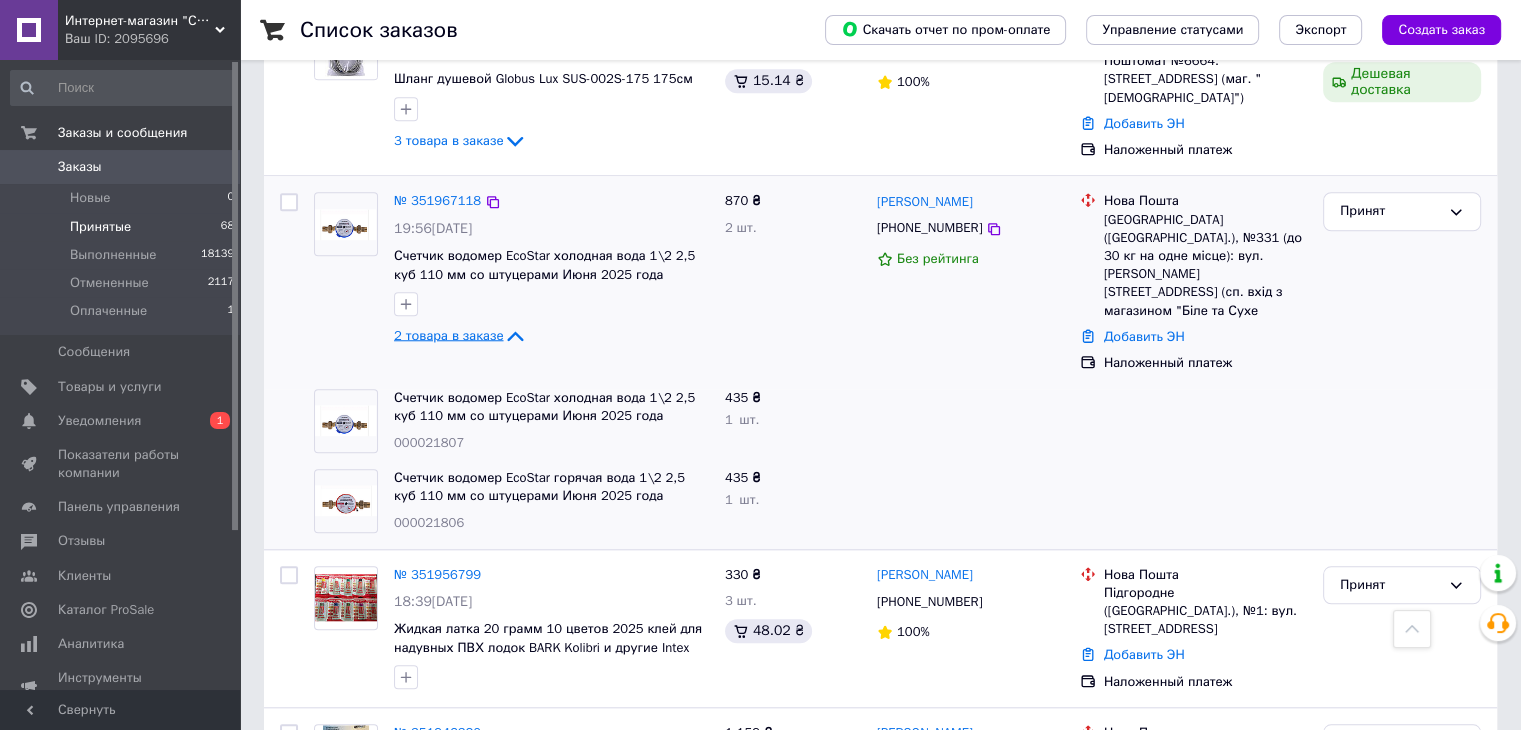 click on "2 товара в заказе" at bounding box center (448, 335) 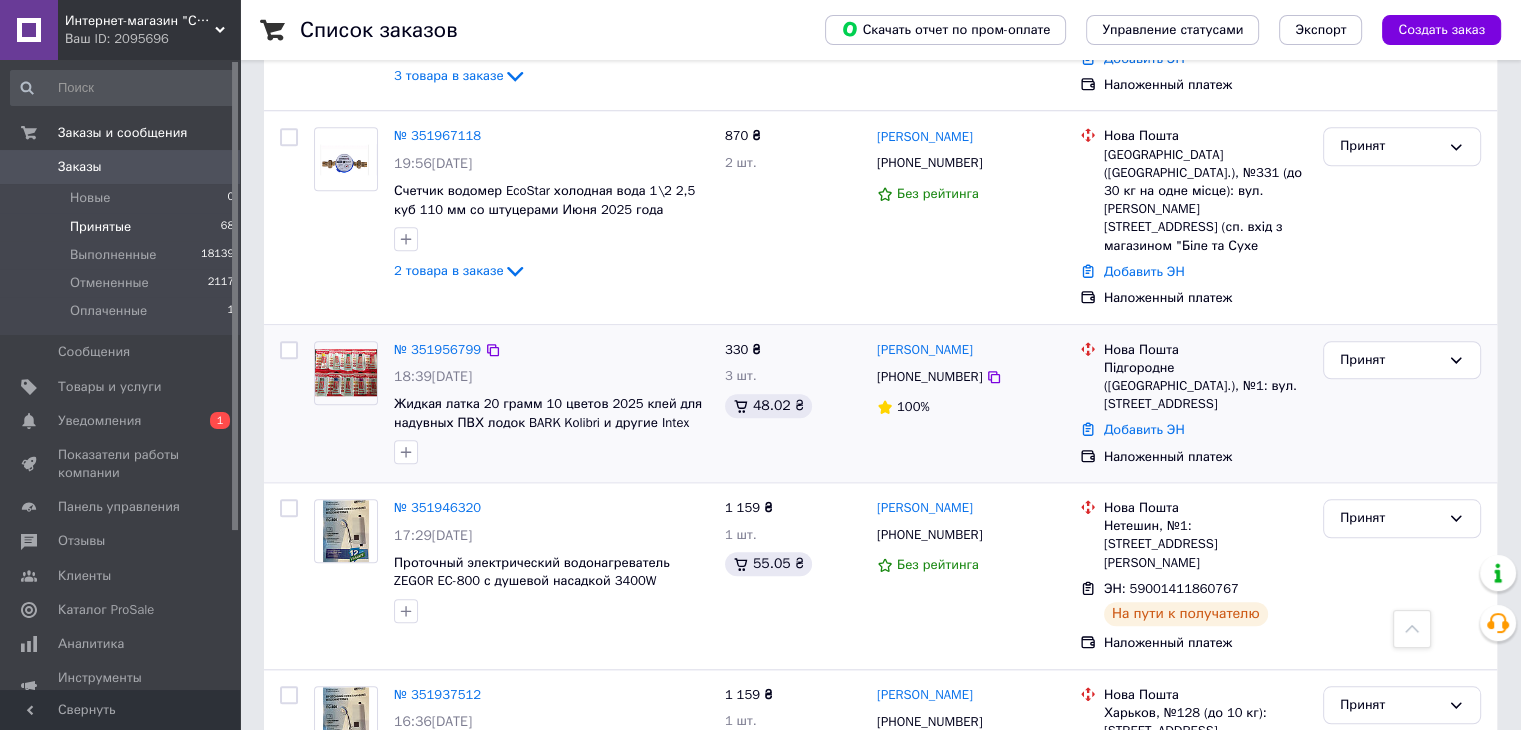 scroll, scrollTop: 1800, scrollLeft: 0, axis: vertical 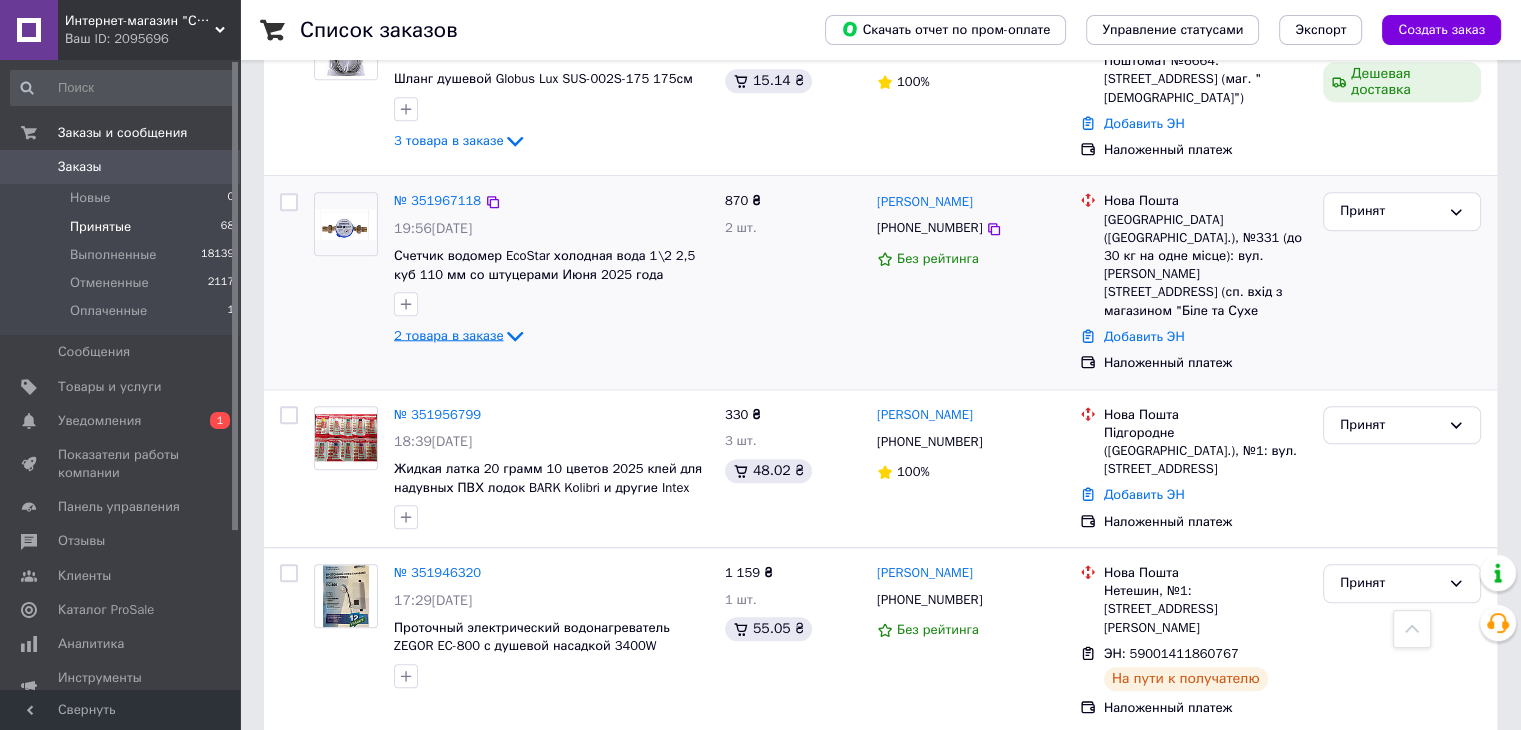 click on "2 товара в заказе" at bounding box center (448, 335) 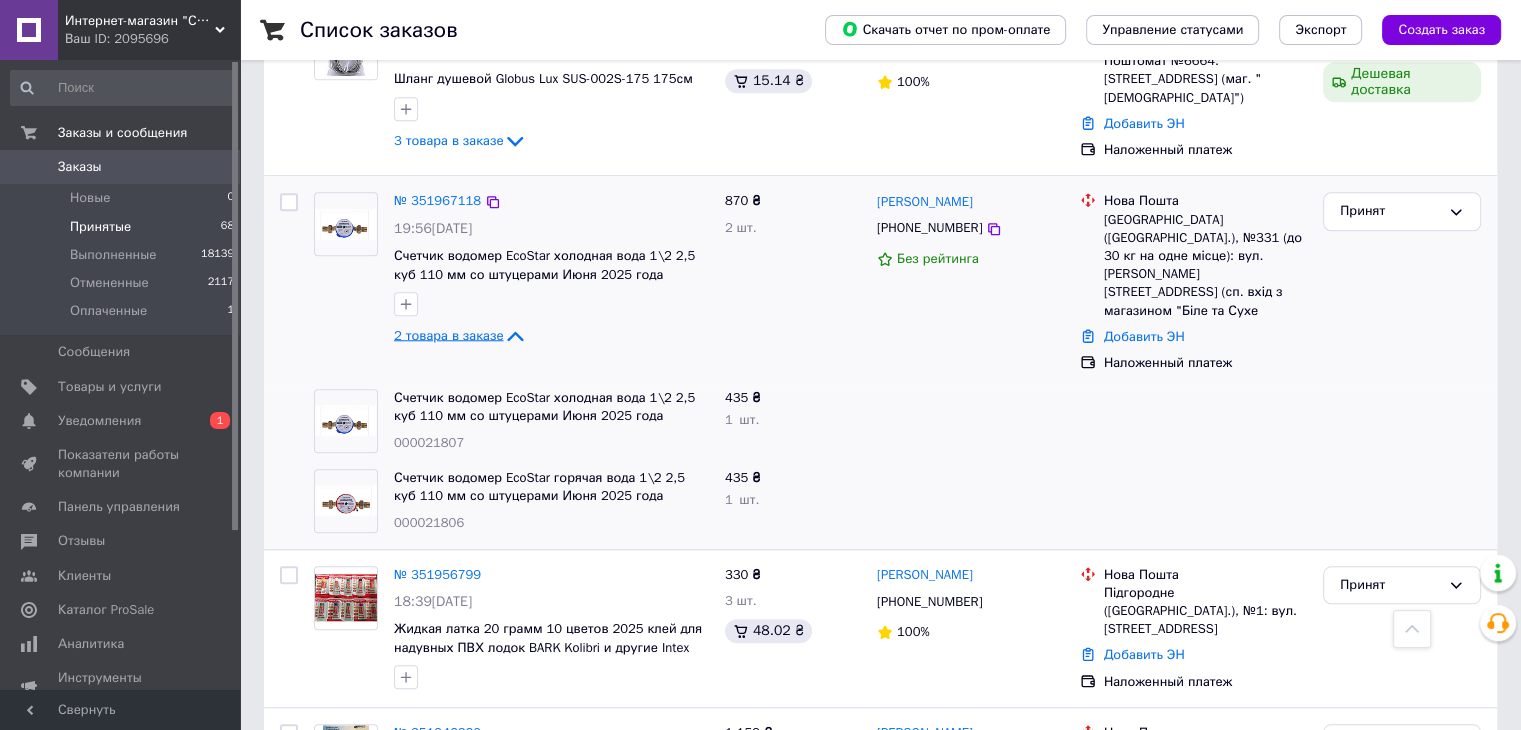 click on "2 товара в заказе" at bounding box center [448, 335] 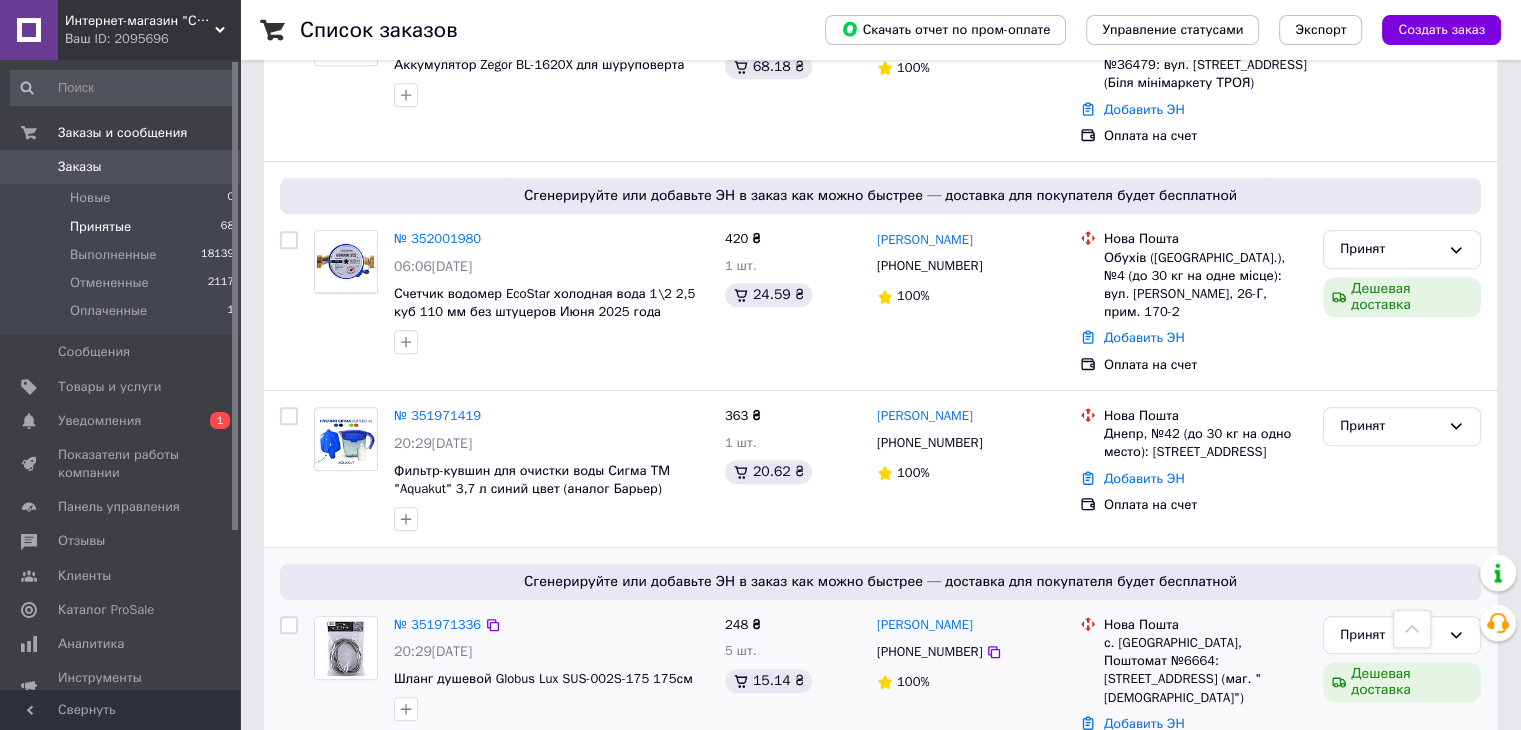 scroll, scrollTop: 500, scrollLeft: 0, axis: vertical 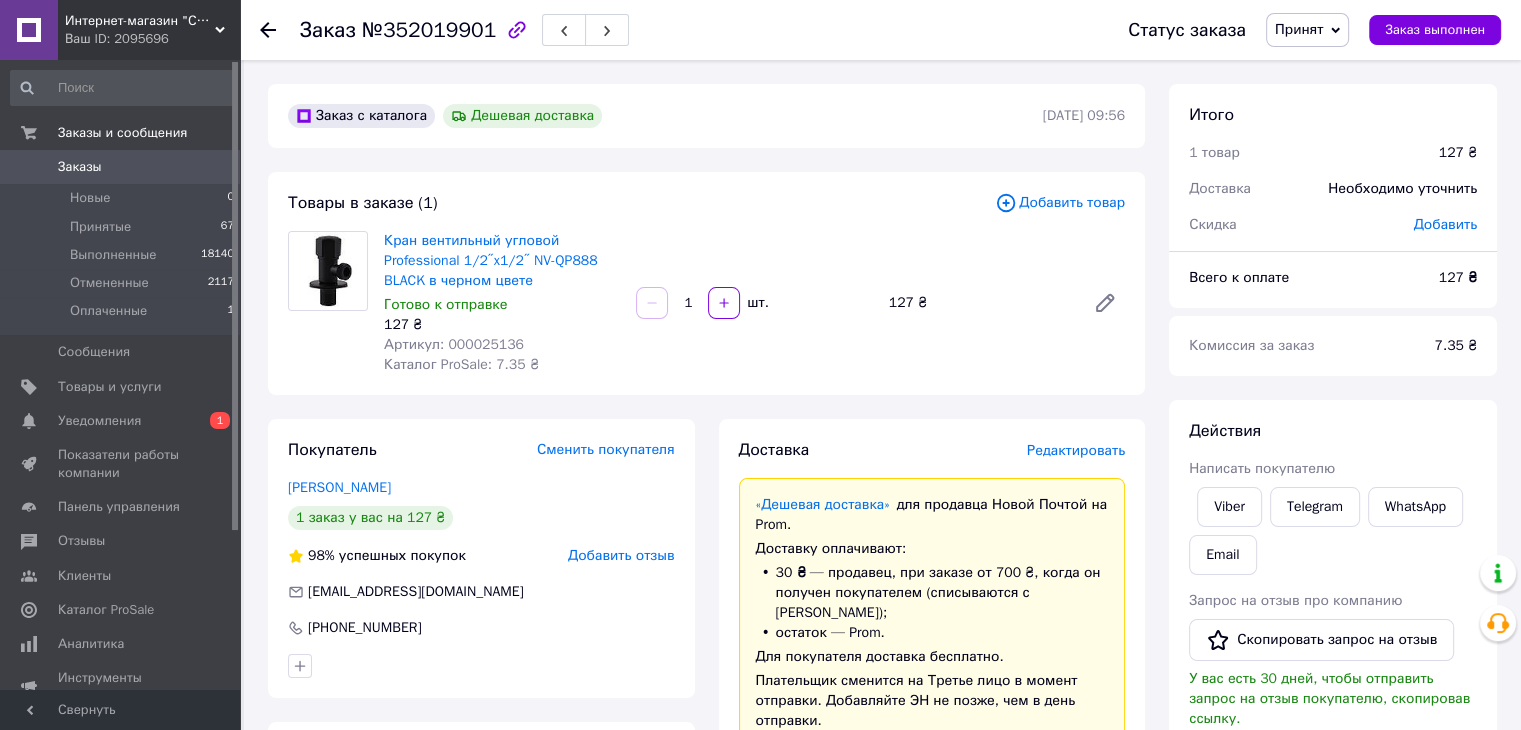 click on "Артикул: 000025136" at bounding box center [454, 344] 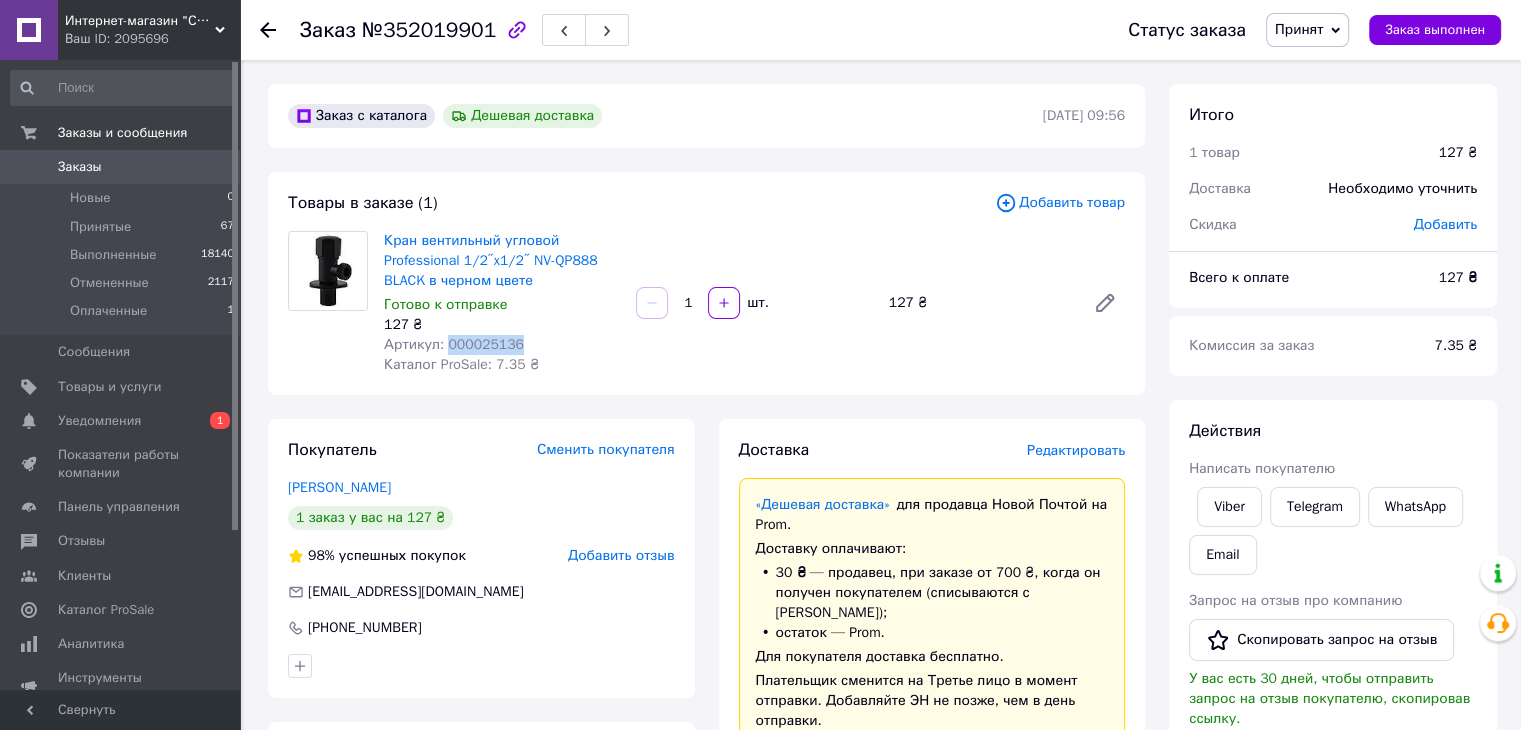 click on "Артикул: 000025136" at bounding box center [454, 344] 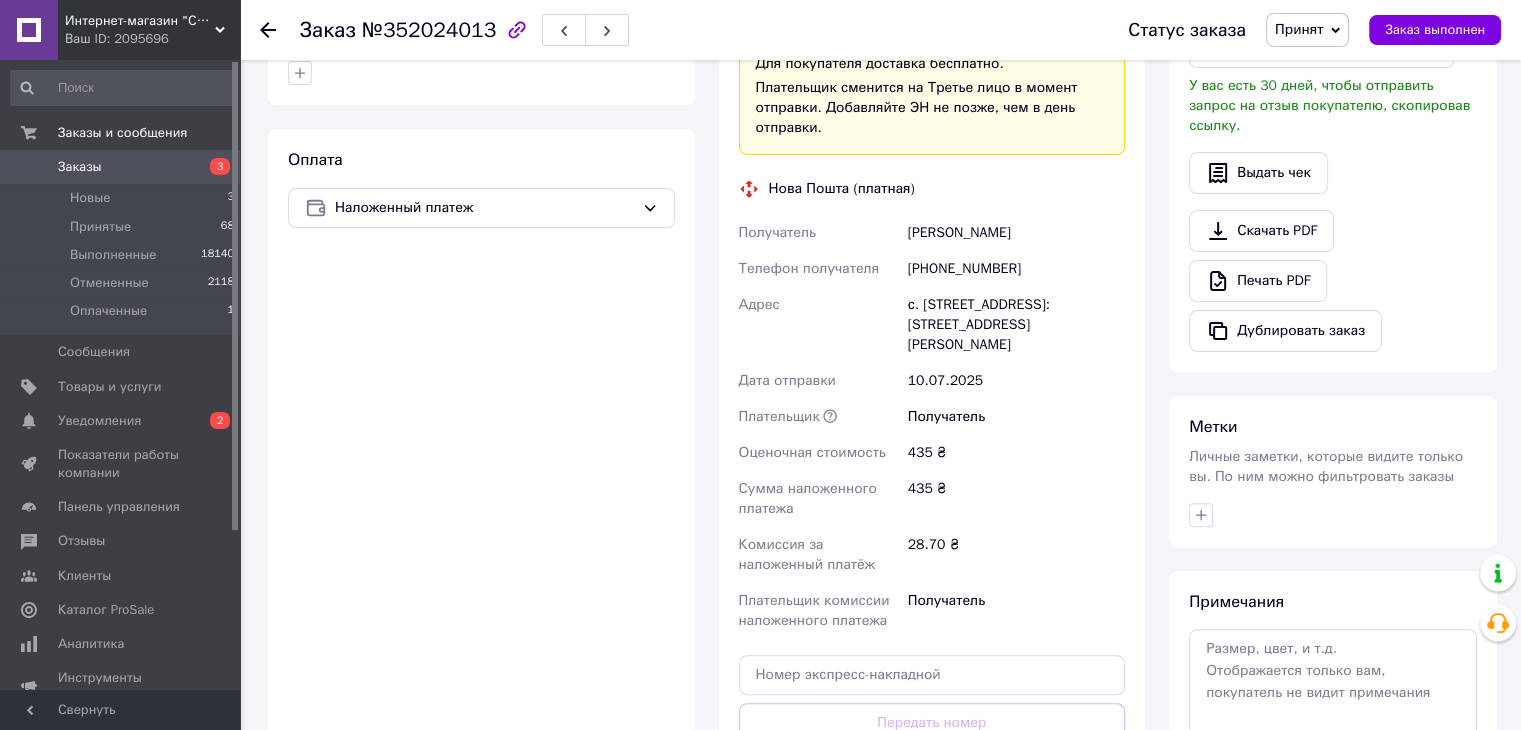 scroll, scrollTop: 800, scrollLeft: 0, axis: vertical 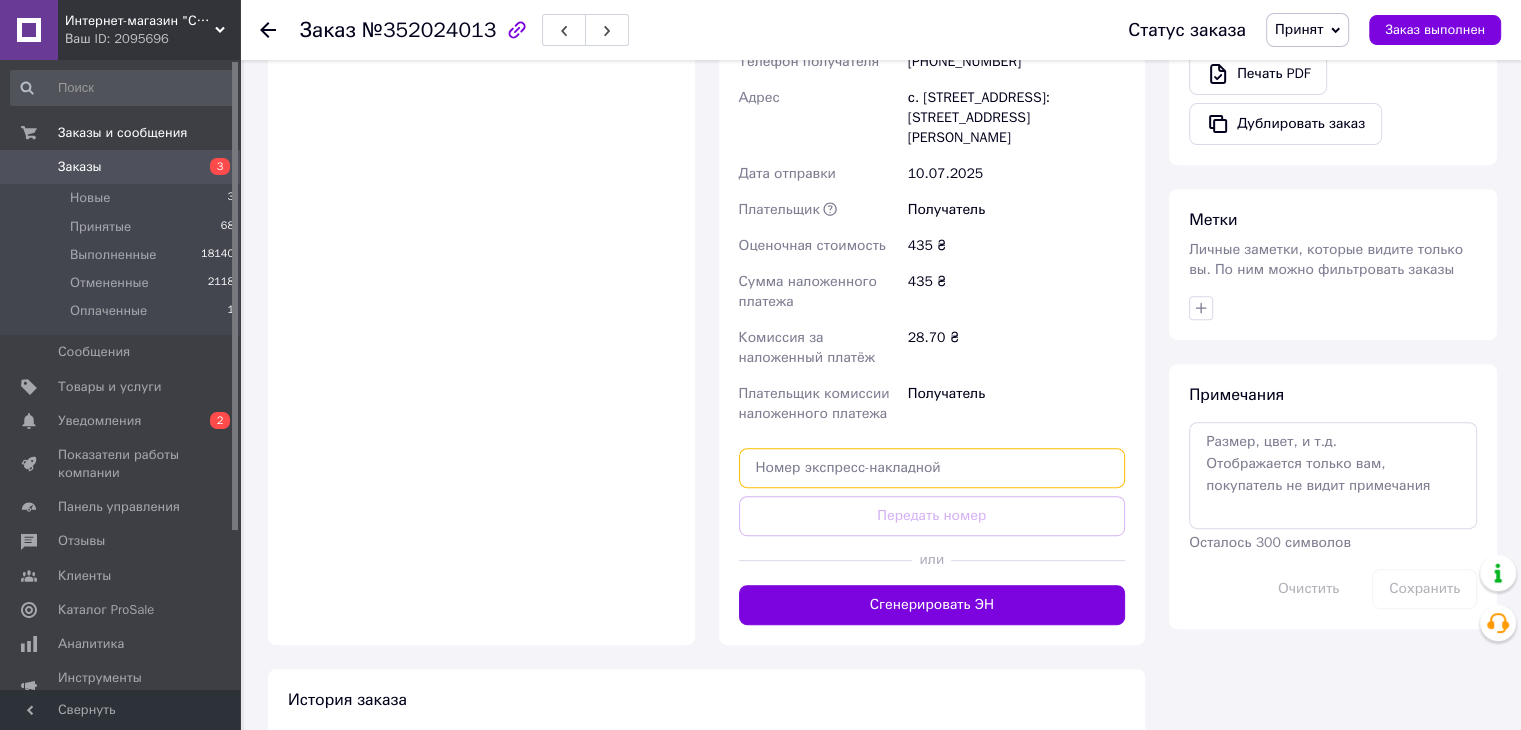 click at bounding box center (932, 468) 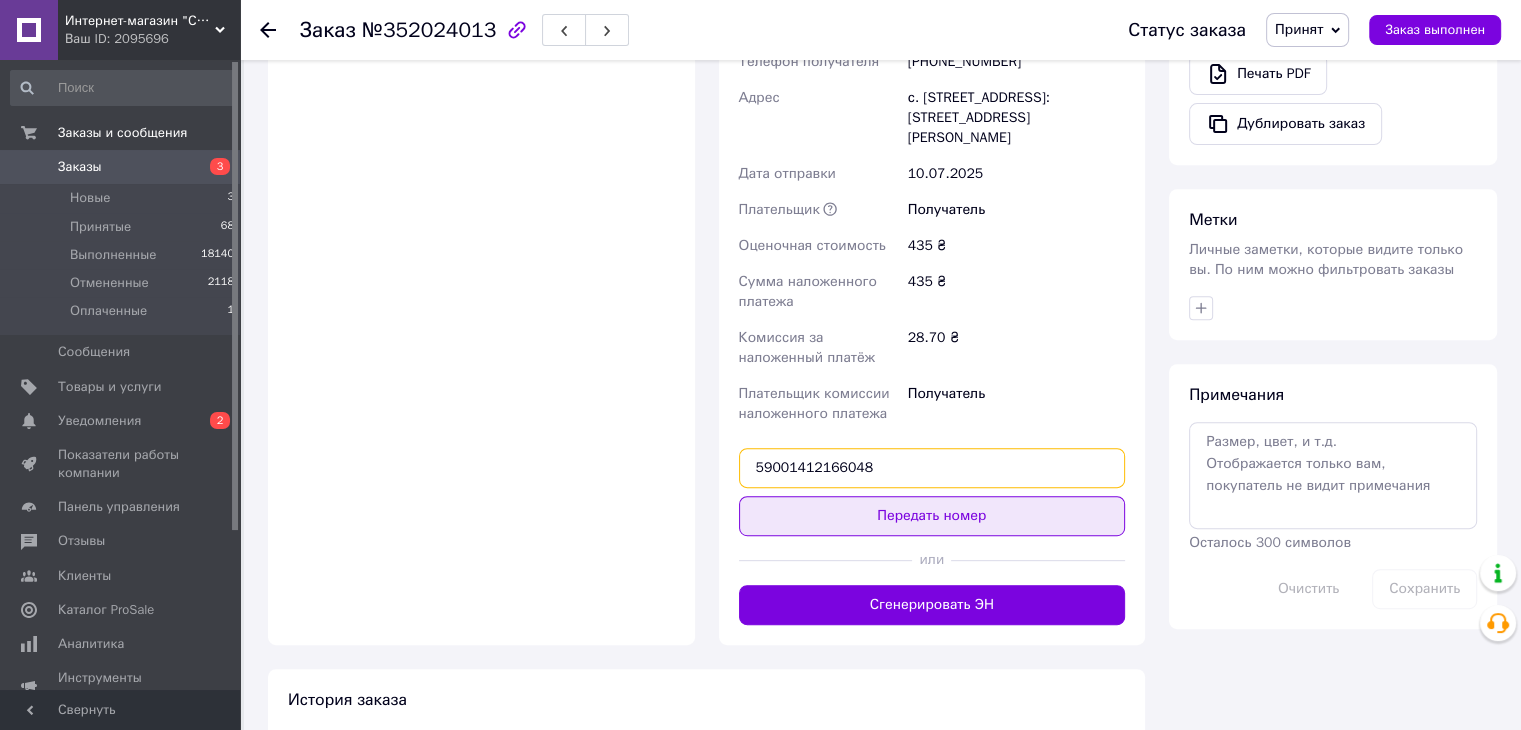 type on "59001412166048" 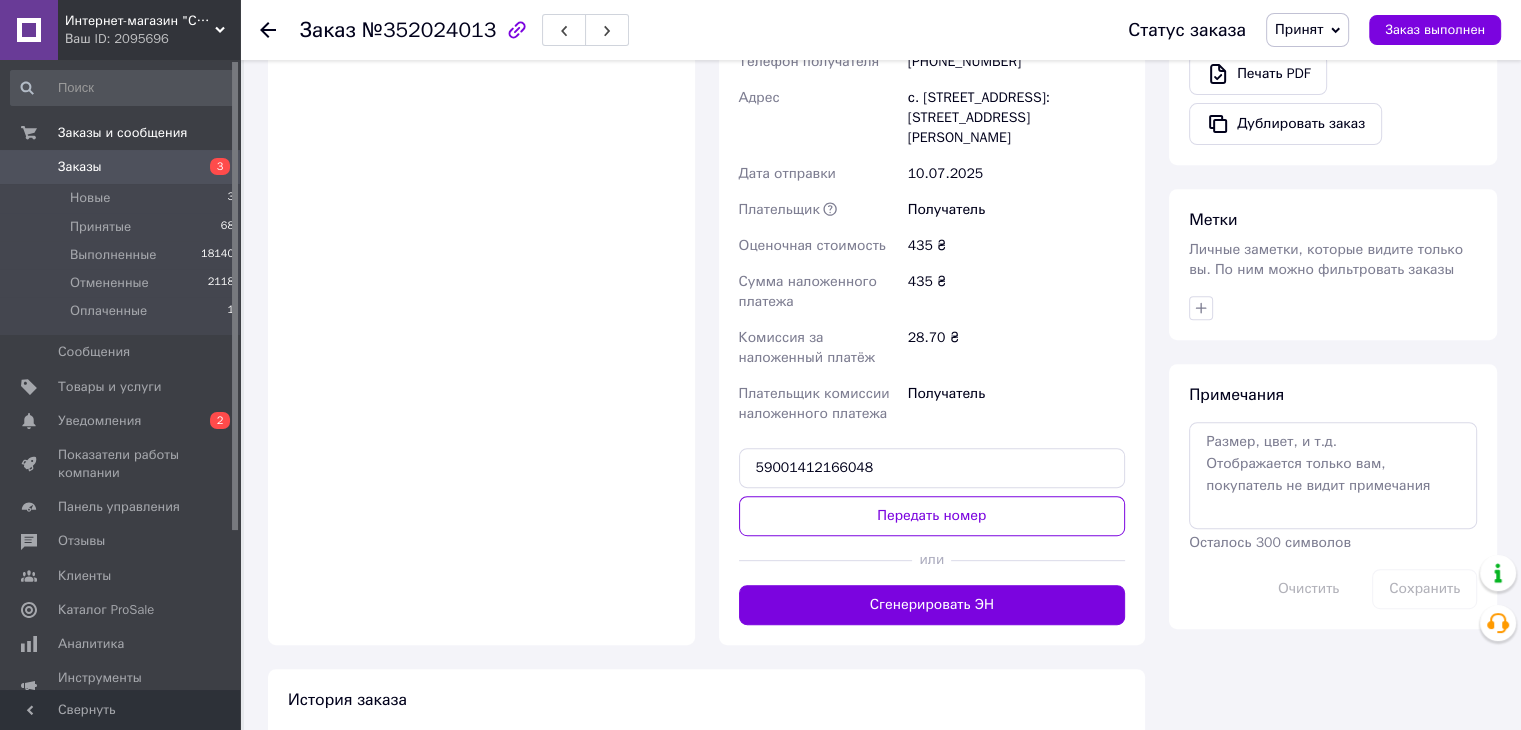 click on "Передать номер" at bounding box center (932, 516) 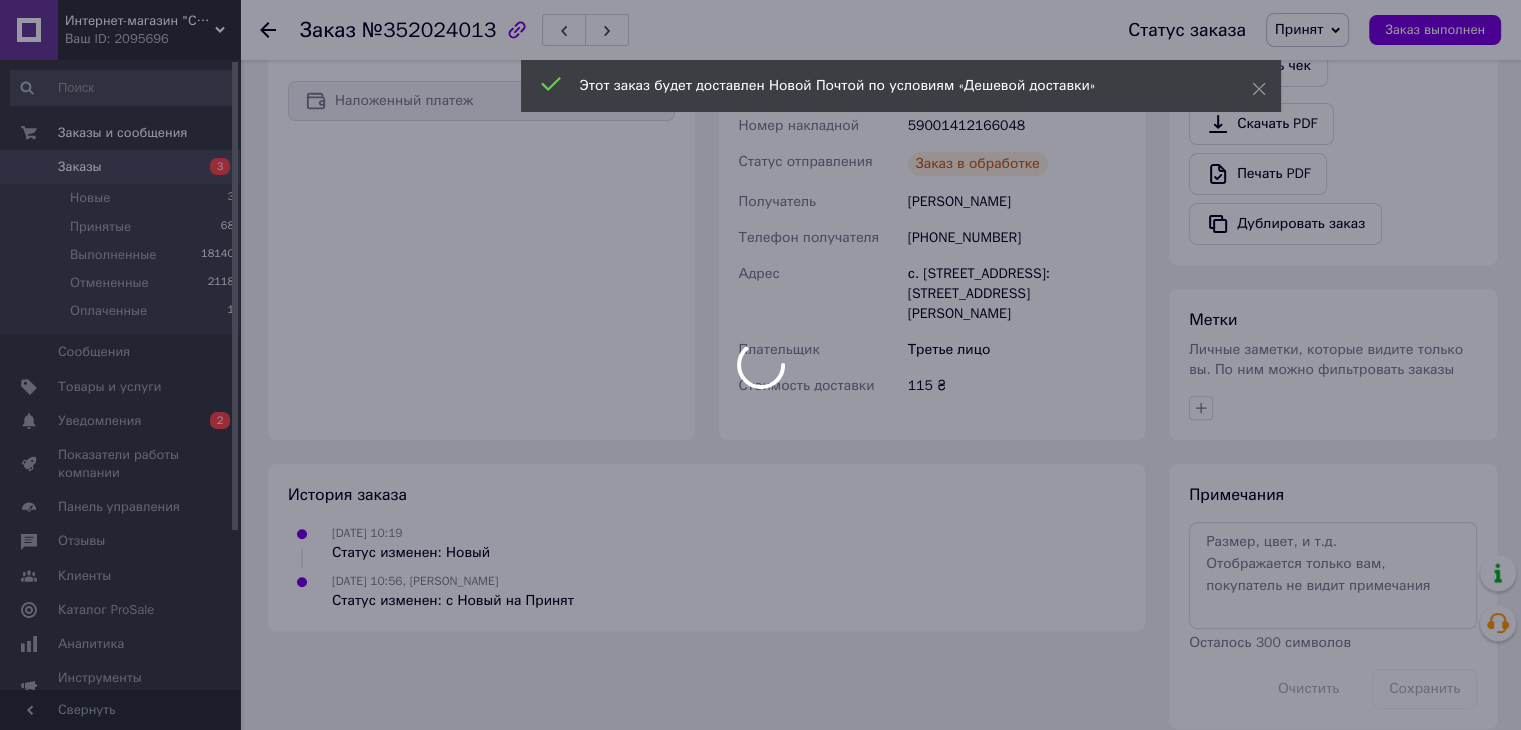 scroll, scrollTop: 703, scrollLeft: 0, axis: vertical 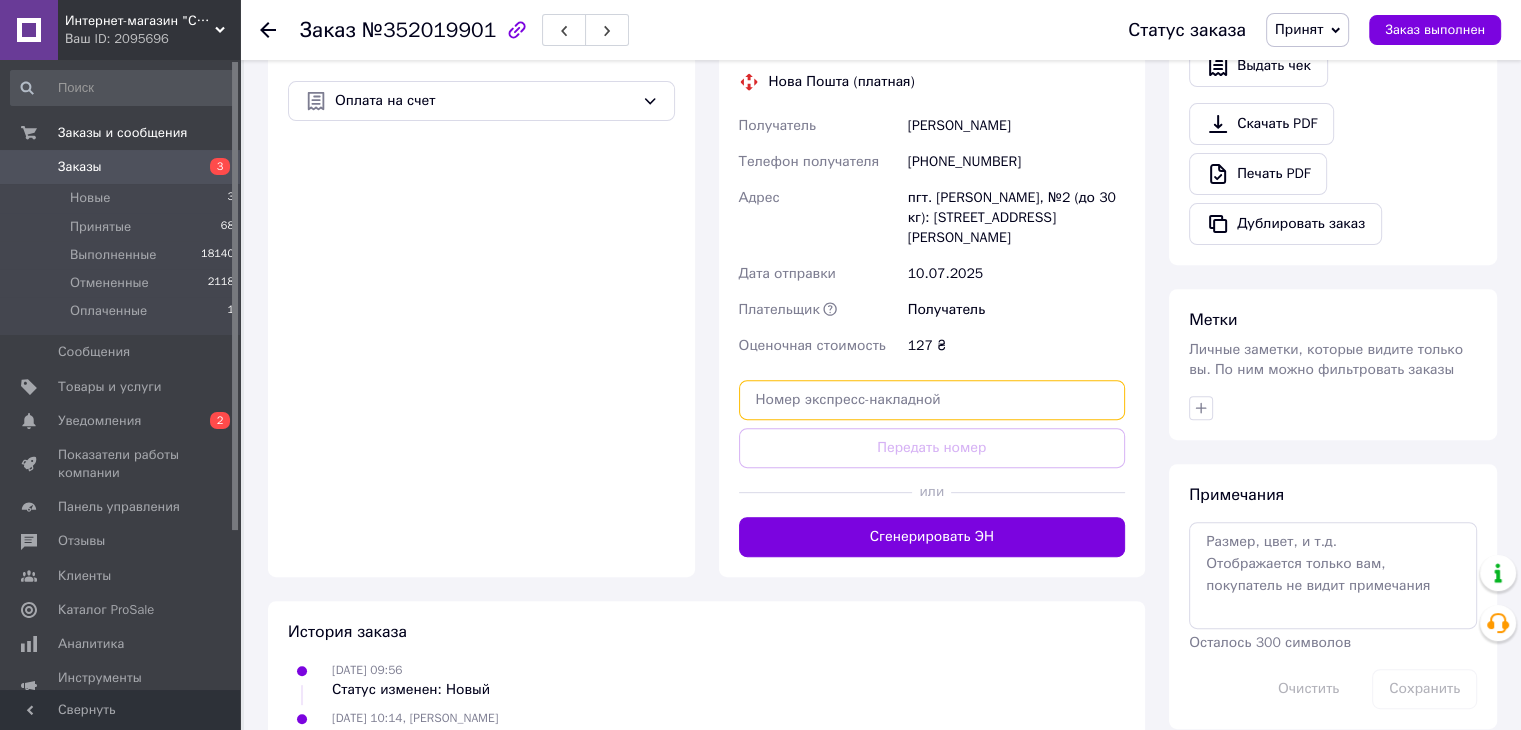 click at bounding box center (932, 400) 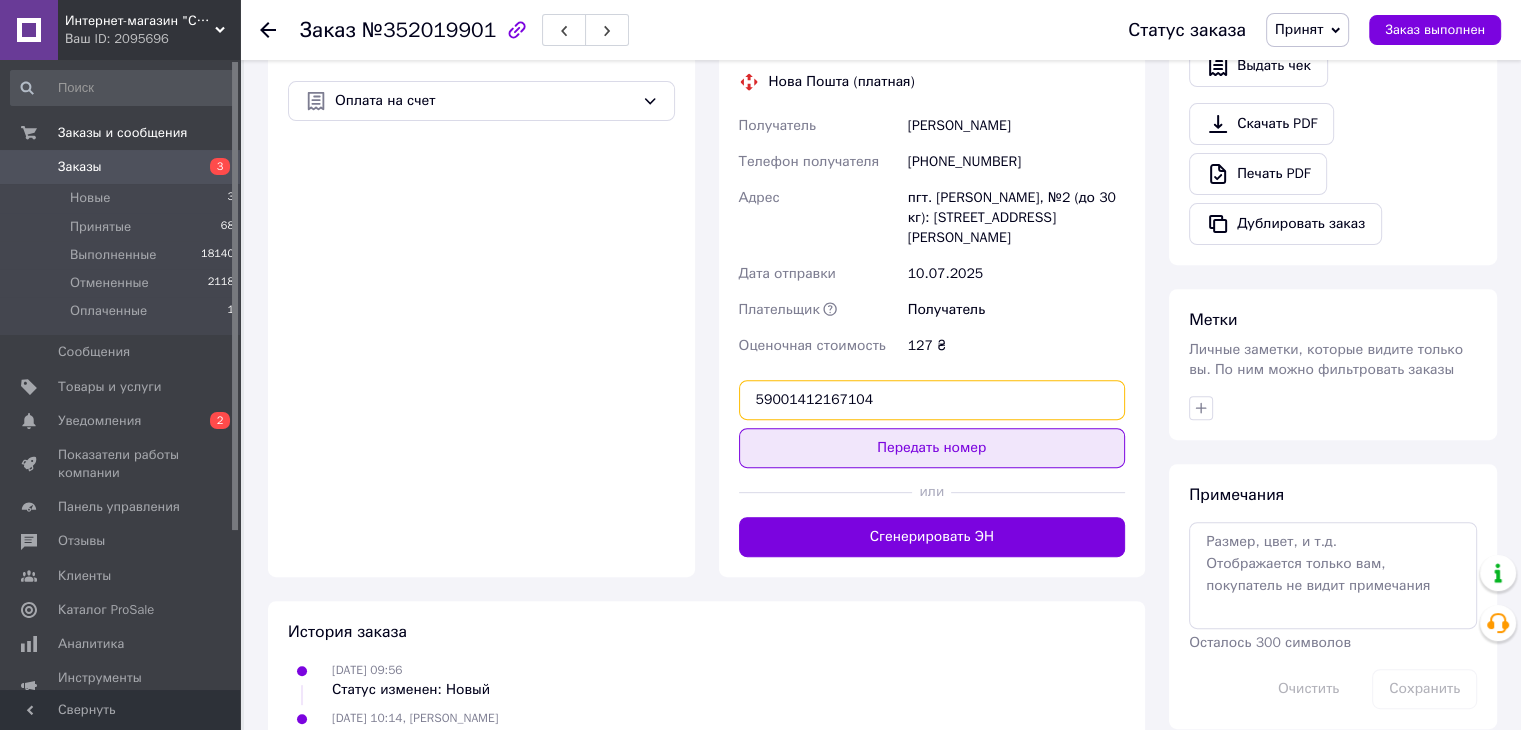 type on "59001412167104" 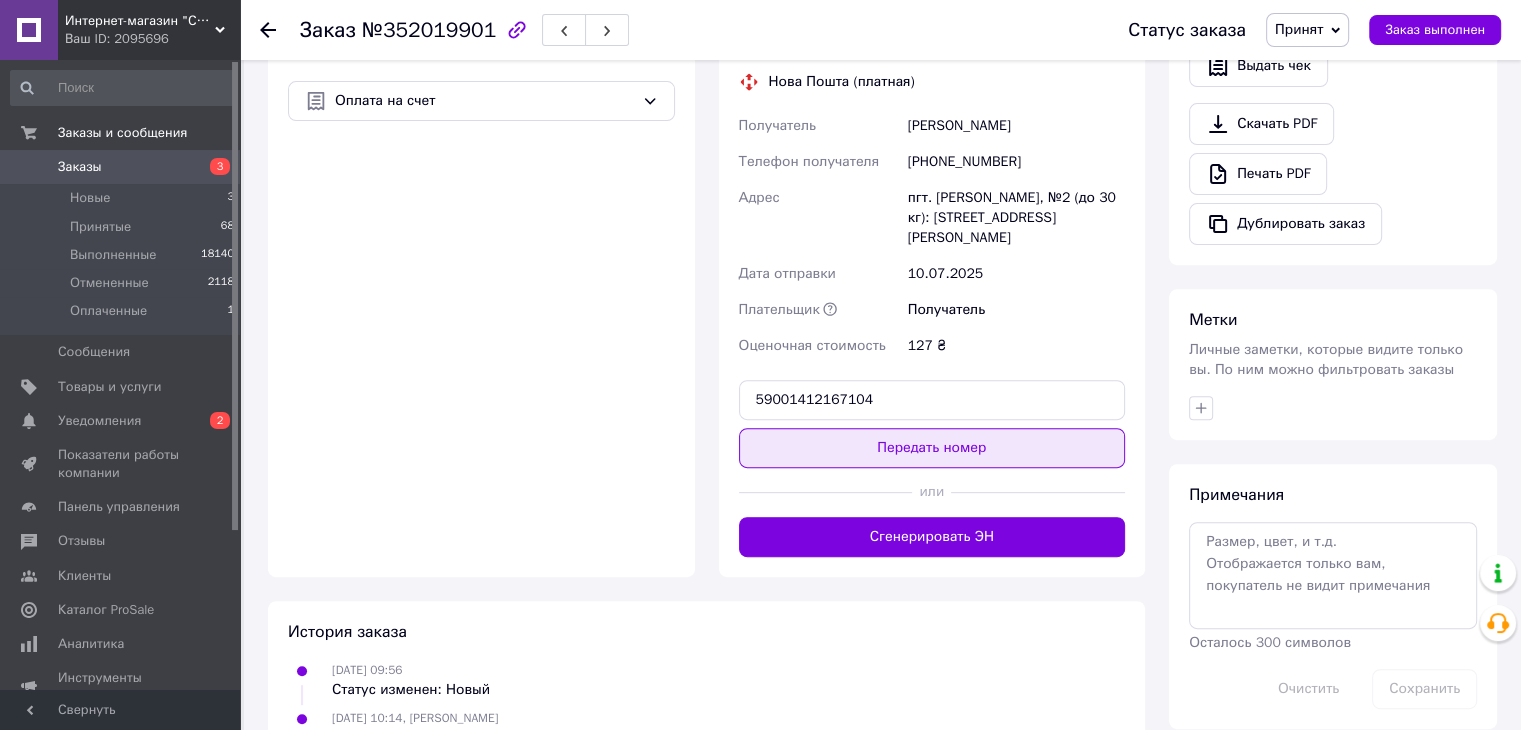 click on "Передать номер" at bounding box center [932, 448] 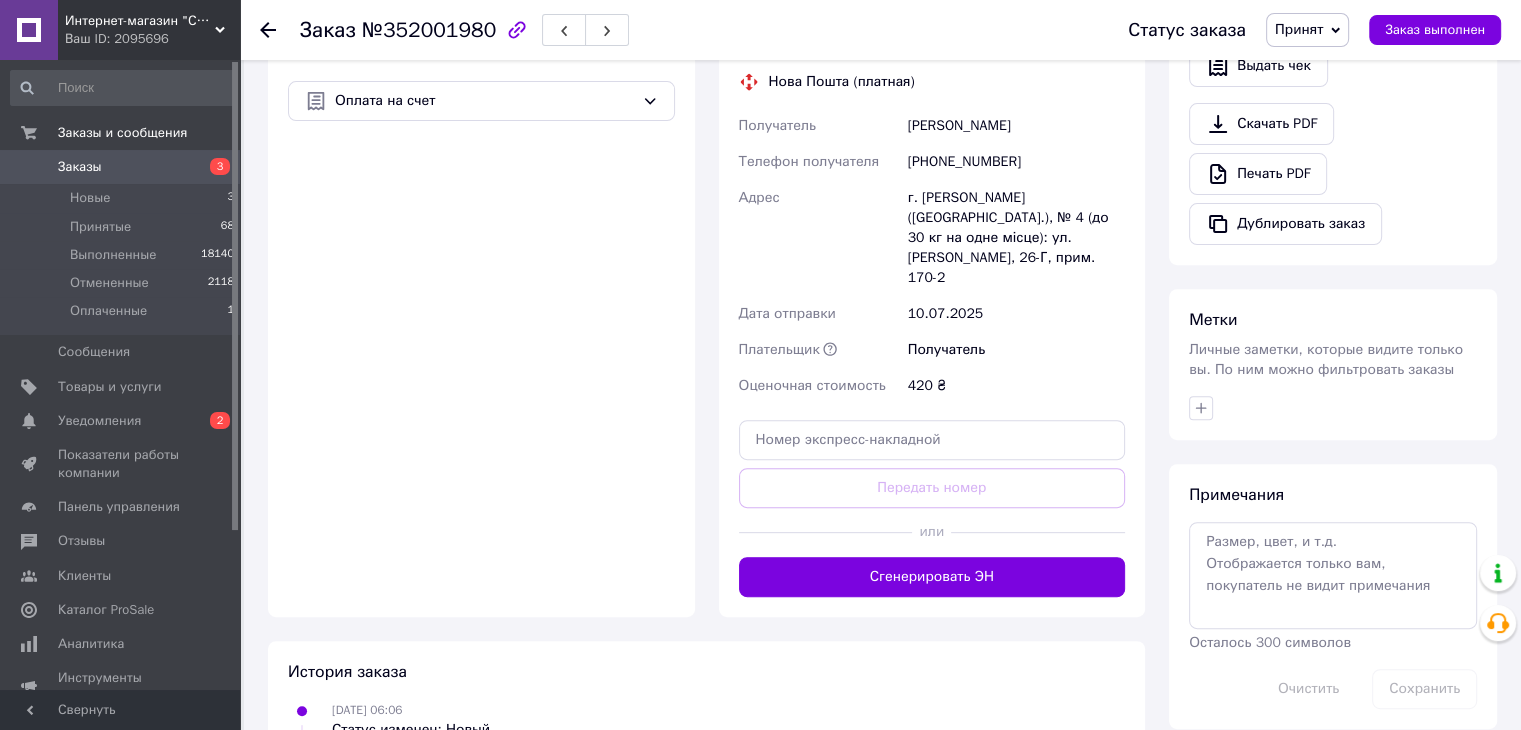 scroll, scrollTop: 741, scrollLeft: 0, axis: vertical 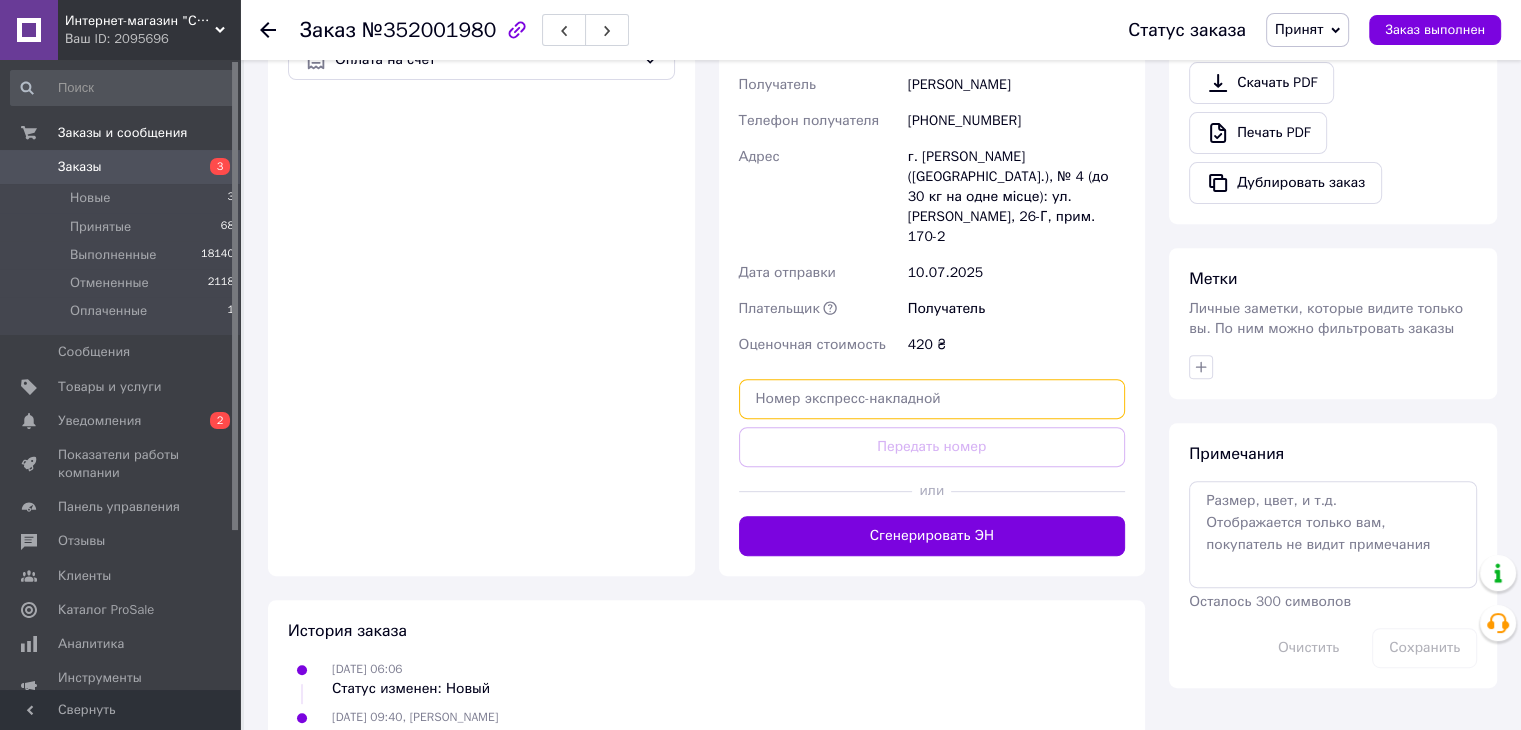 click at bounding box center [932, 399] 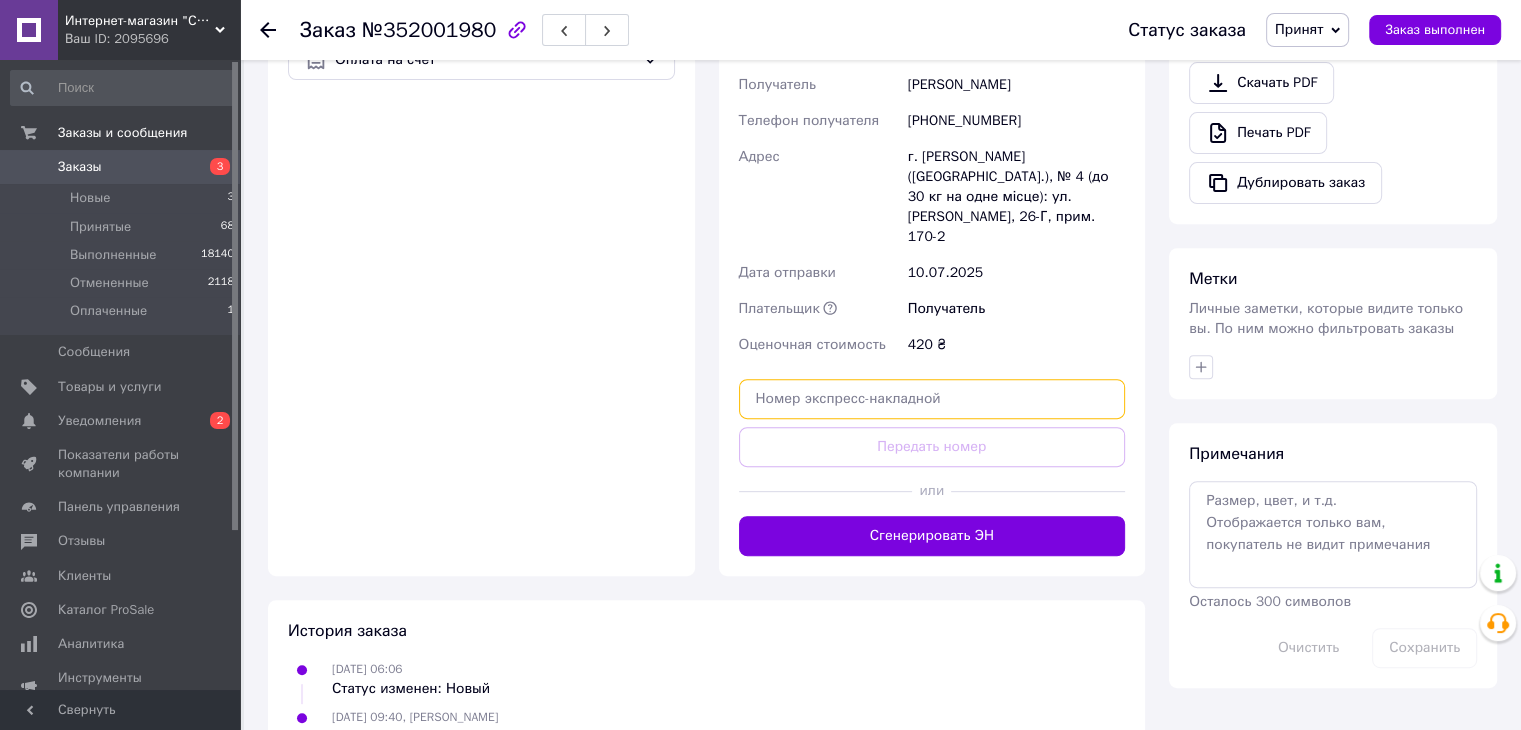paste on "59001412166048" 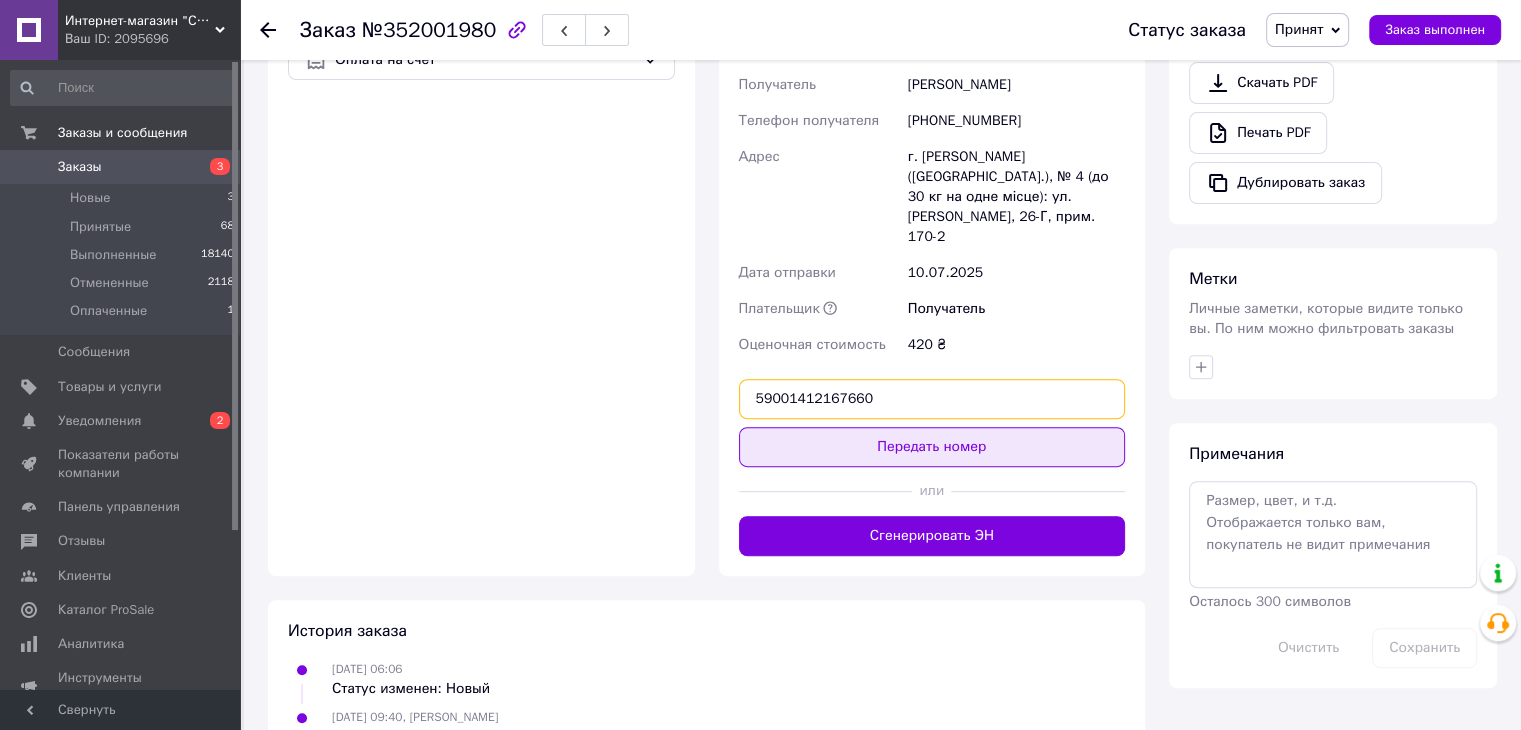 type on "59001412167660" 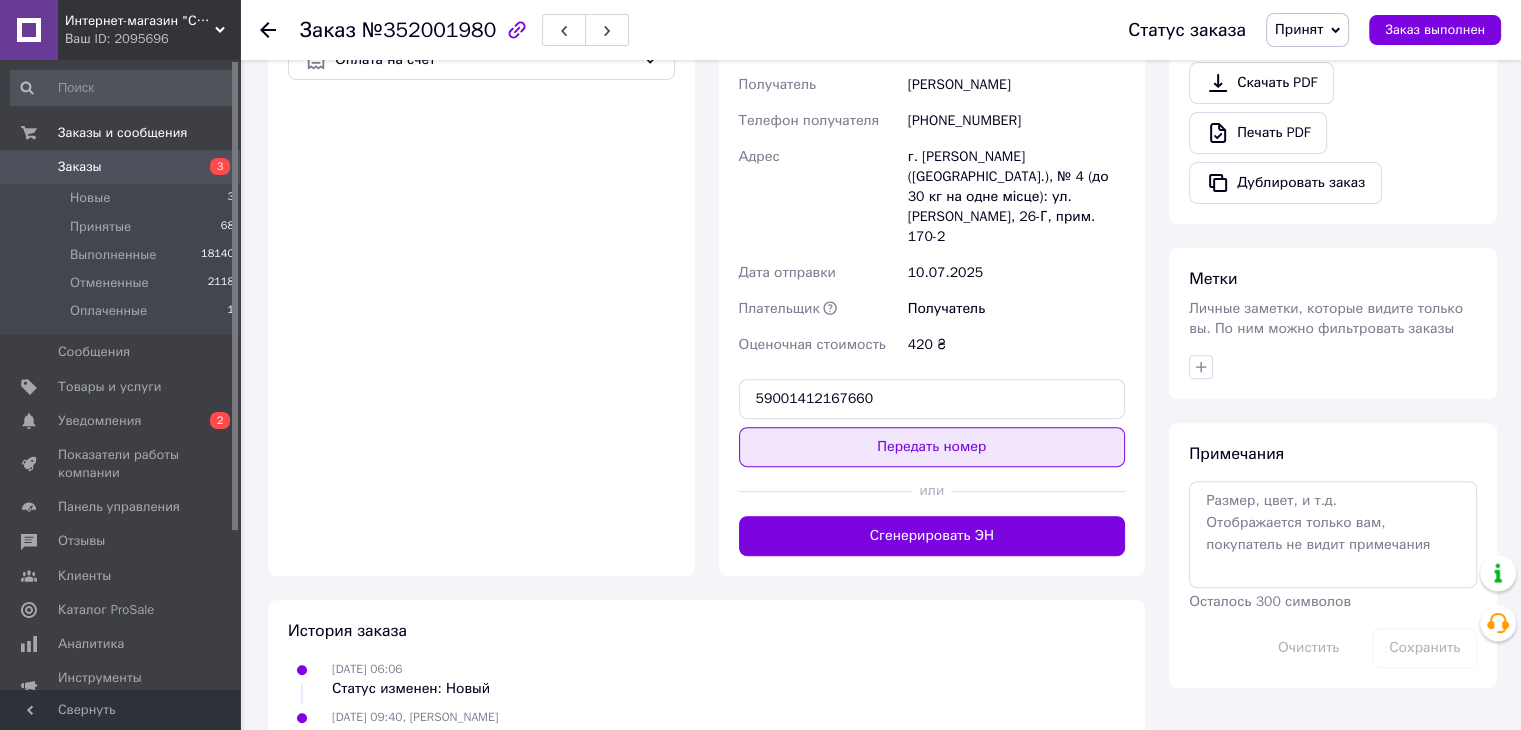 click on "Передать номер" at bounding box center [932, 447] 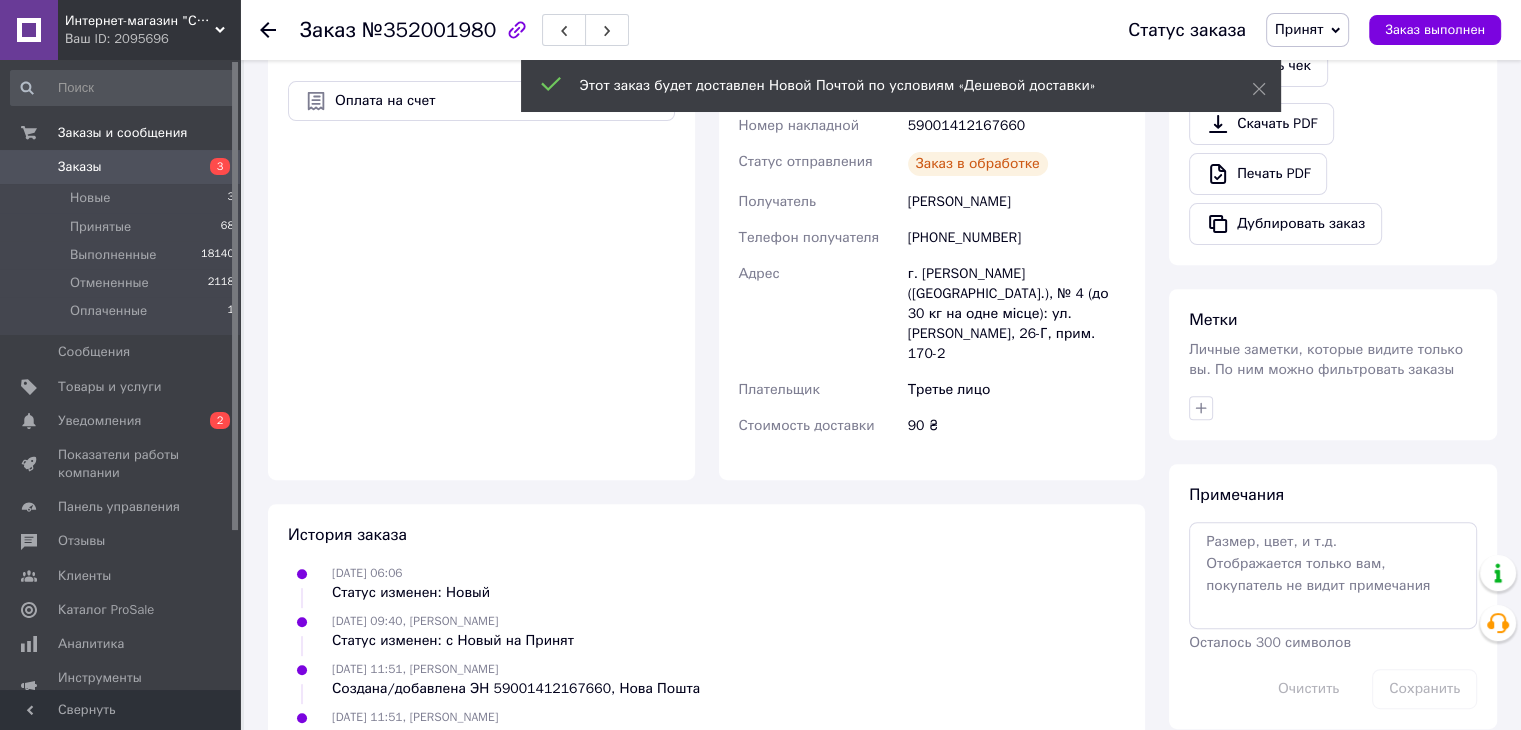 scroll, scrollTop: 703, scrollLeft: 0, axis: vertical 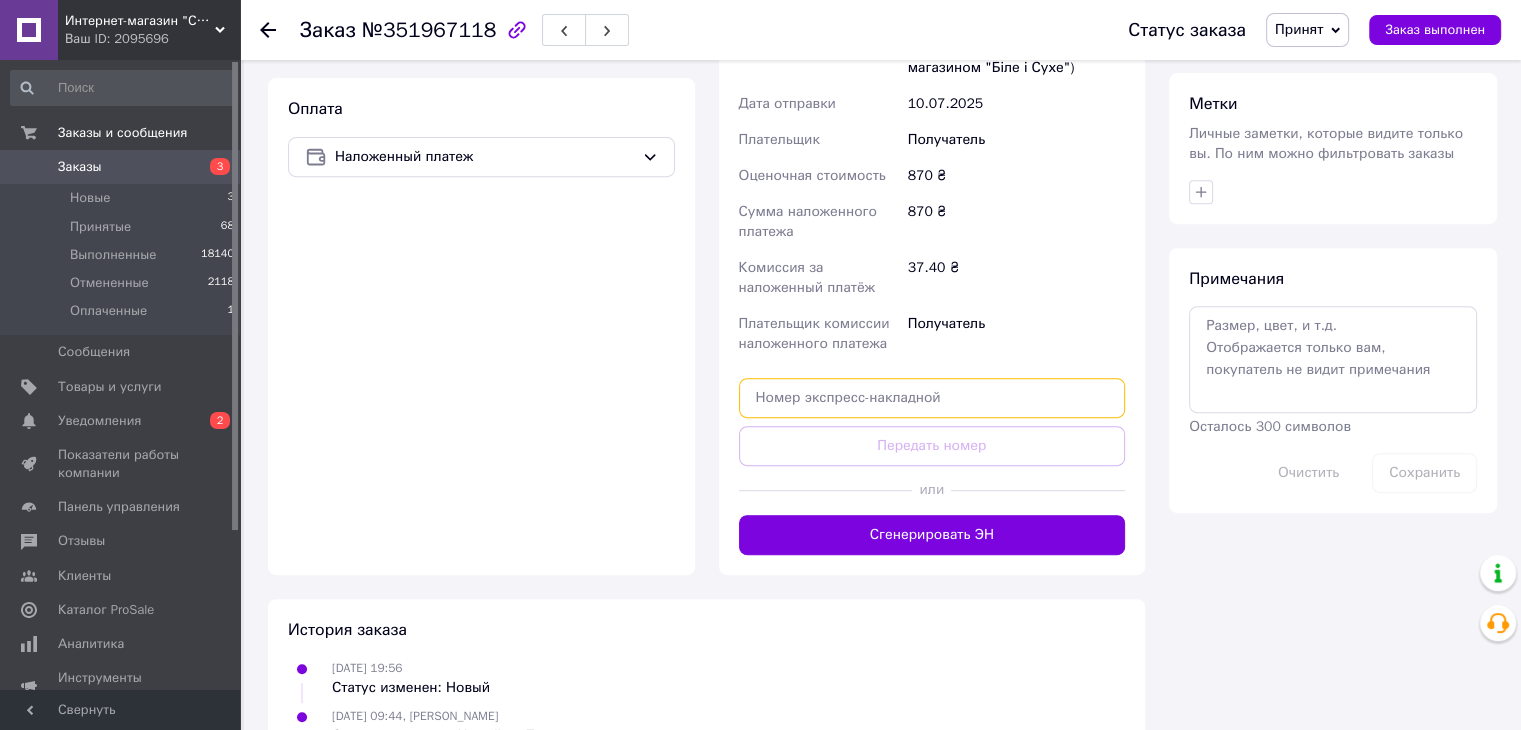 click at bounding box center (932, 398) 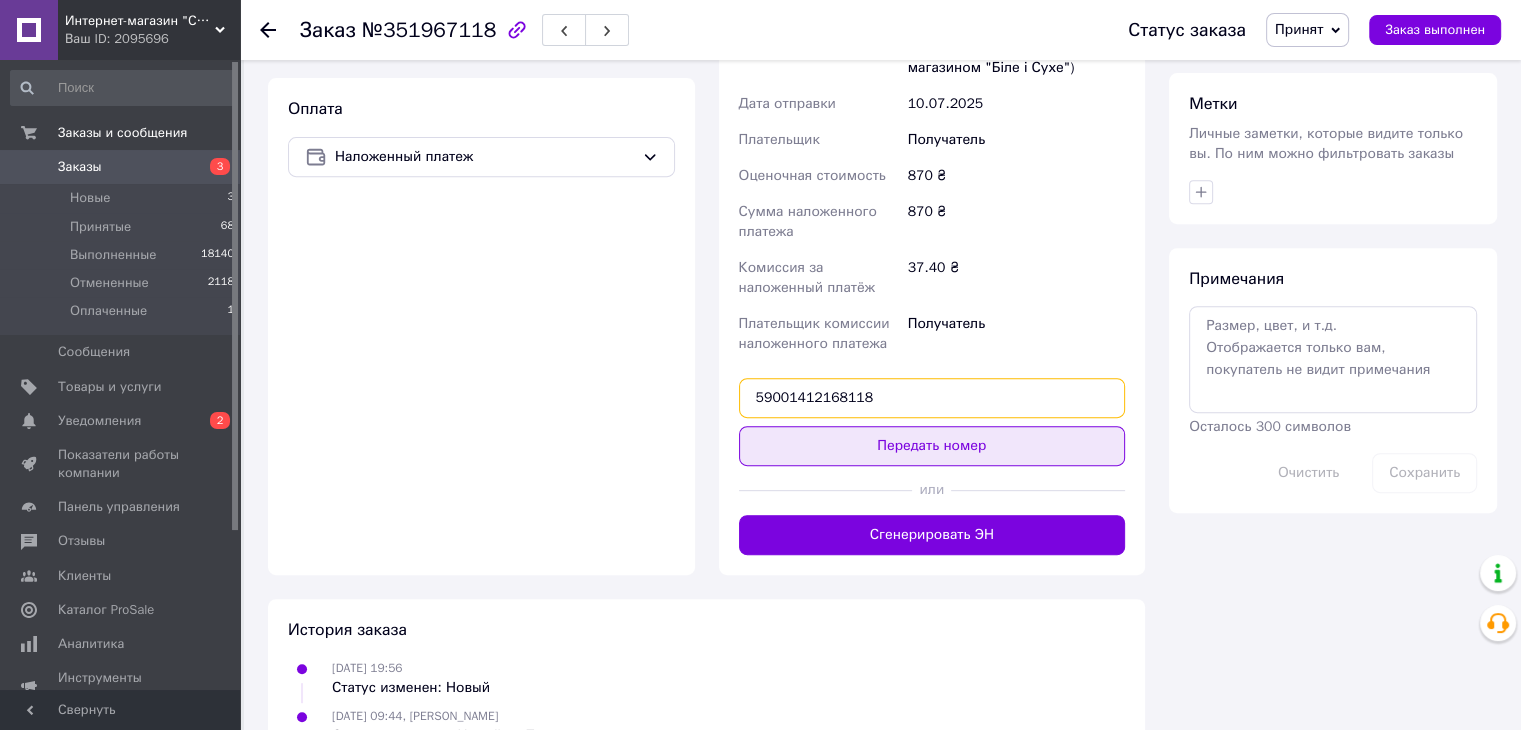 type on "59001412168118" 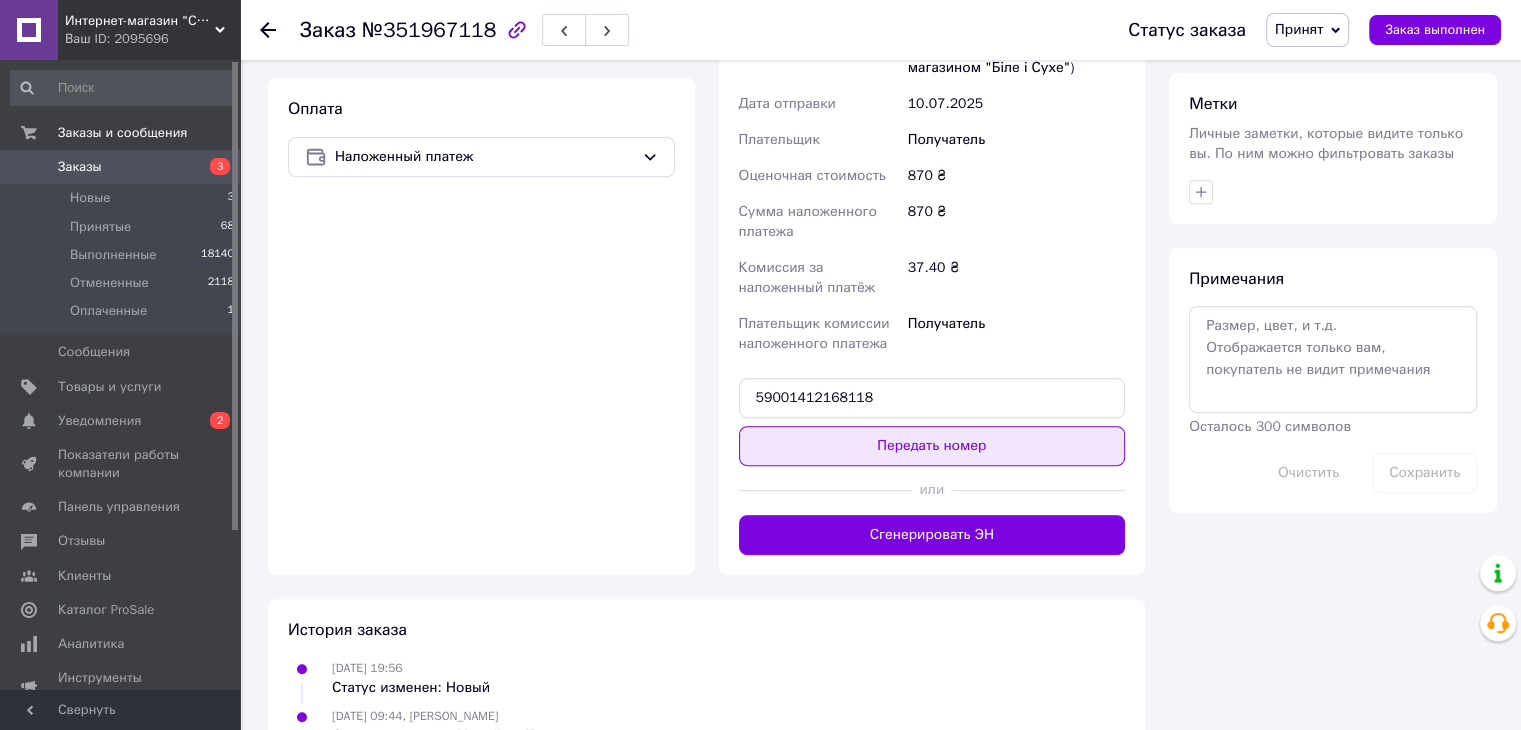 click on "Передать номер" at bounding box center (932, 446) 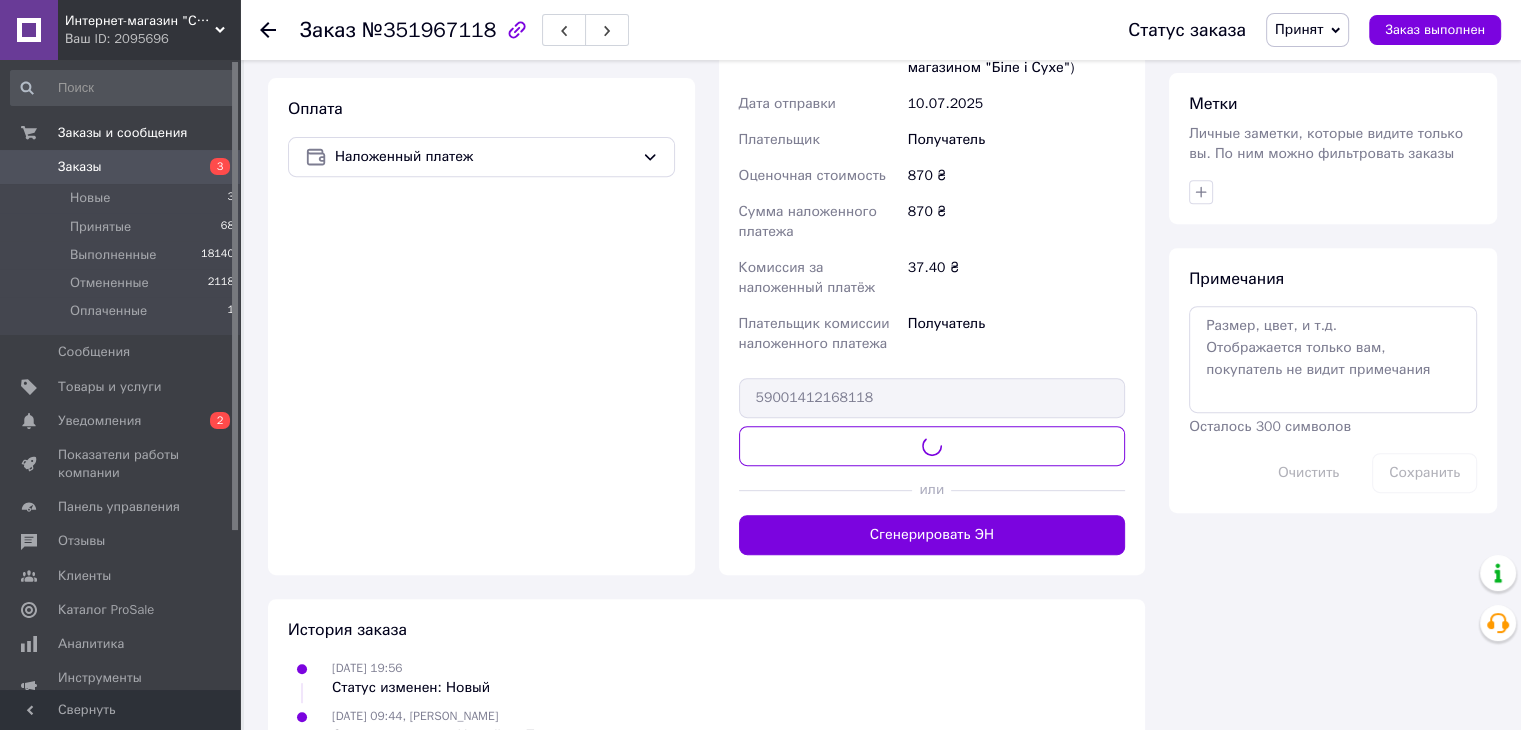 scroll, scrollTop: 584, scrollLeft: 0, axis: vertical 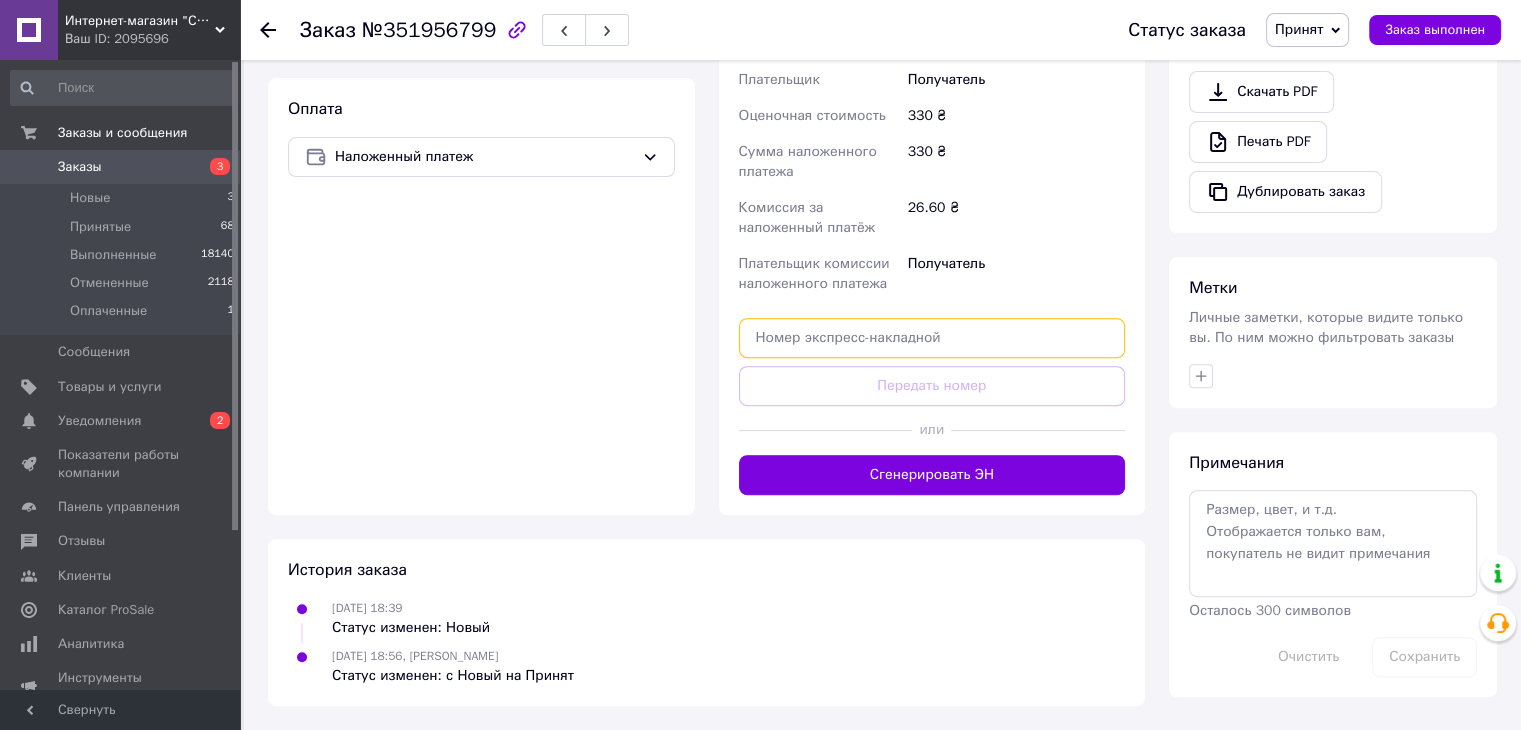 click at bounding box center [932, 338] 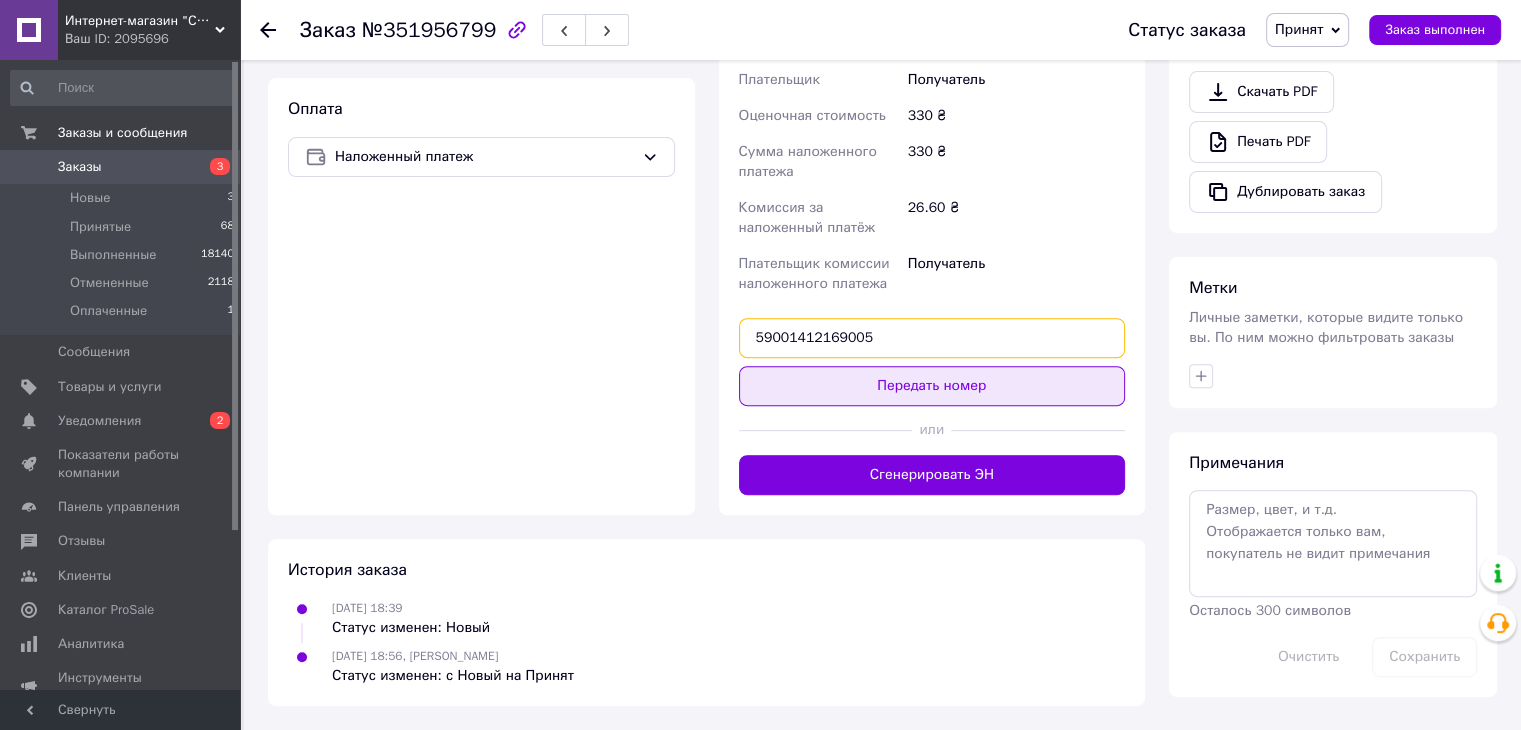 type on "59001412169005" 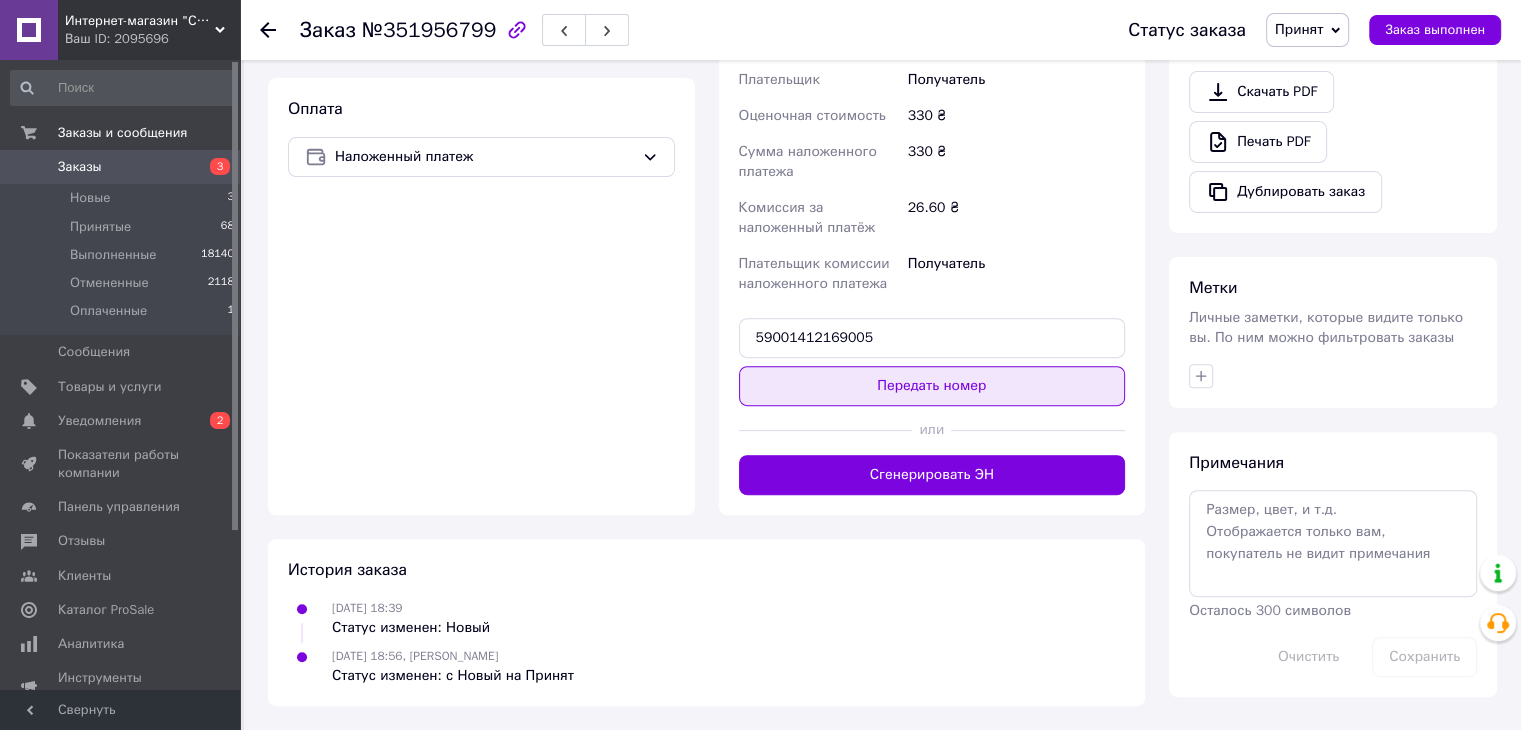click on "Передать номер" at bounding box center [932, 386] 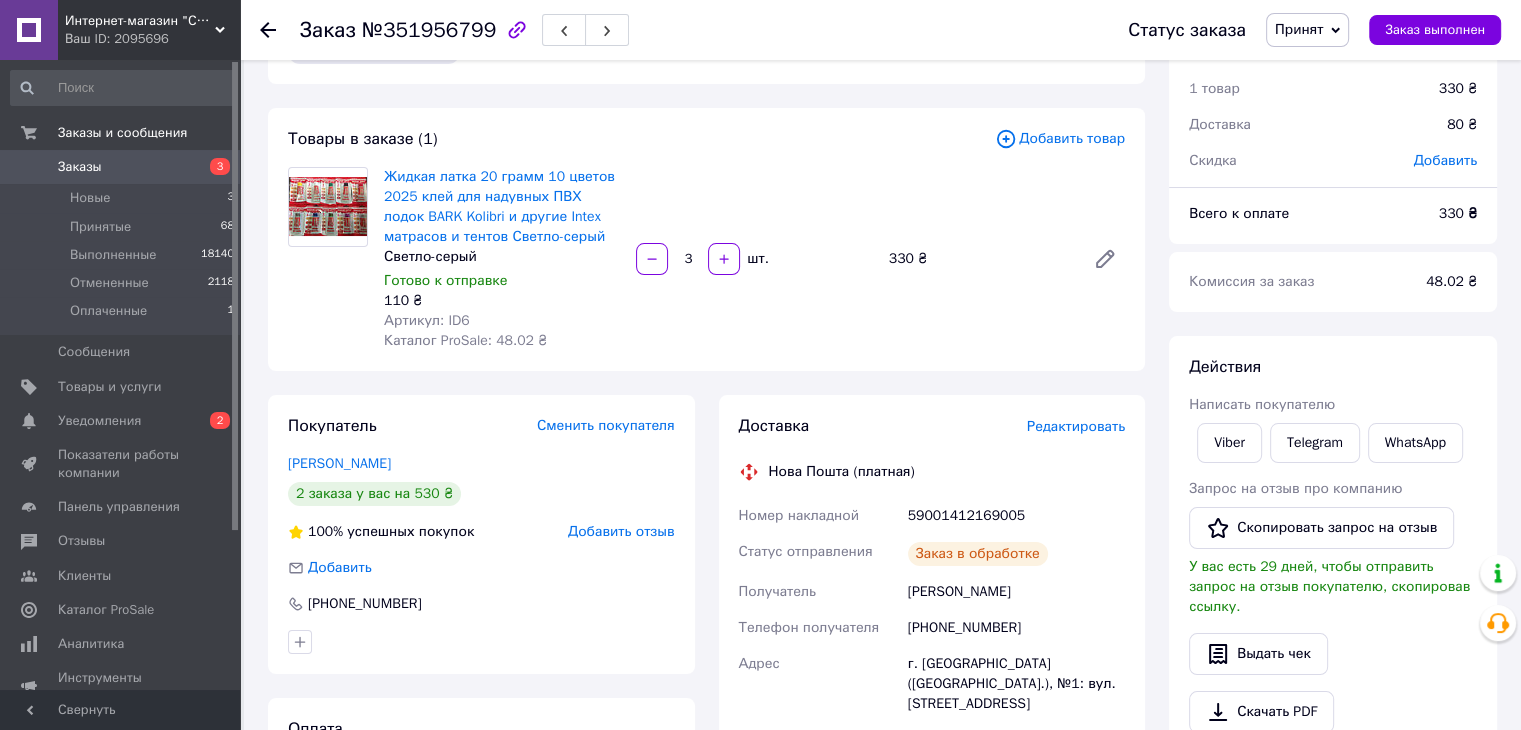 scroll, scrollTop: 0, scrollLeft: 0, axis: both 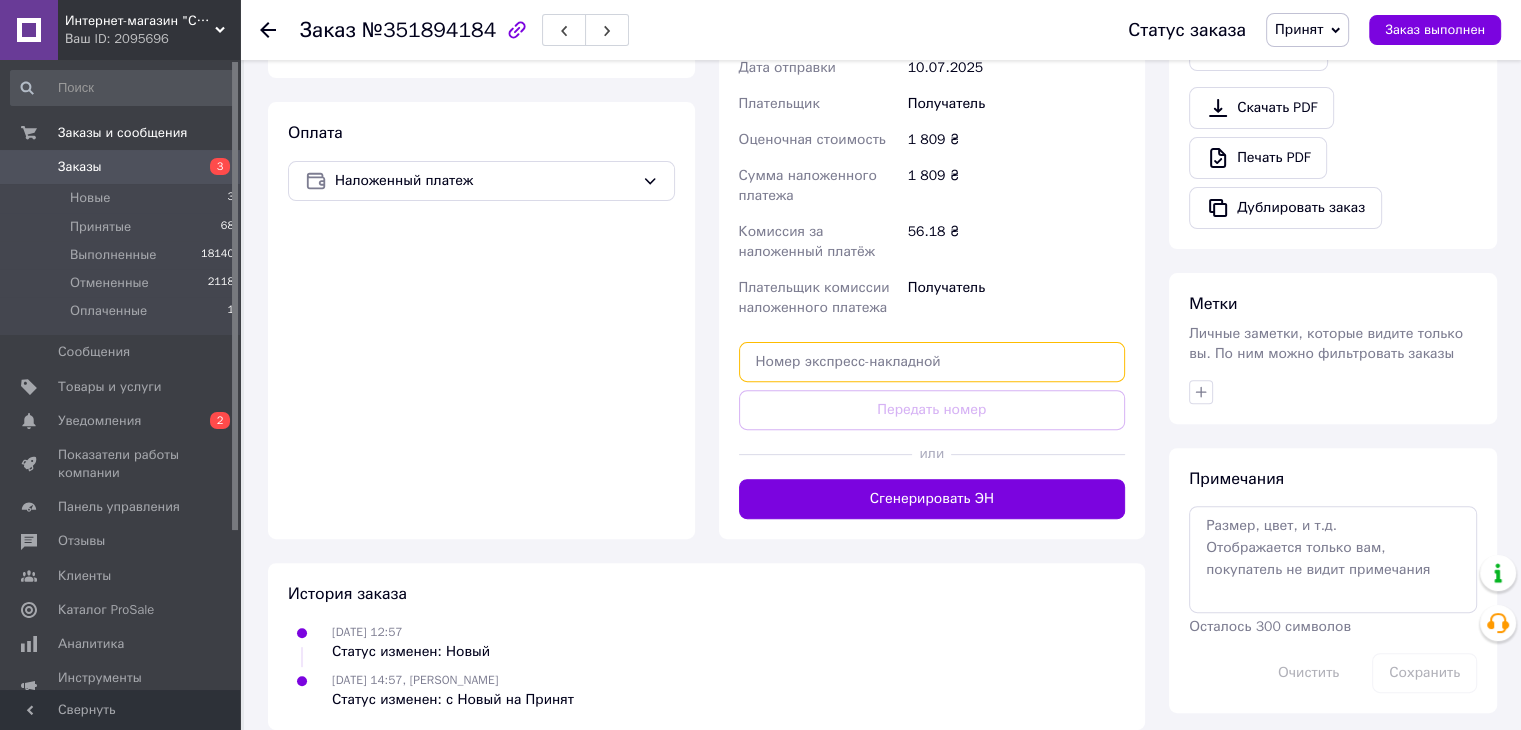 click at bounding box center [932, 362] 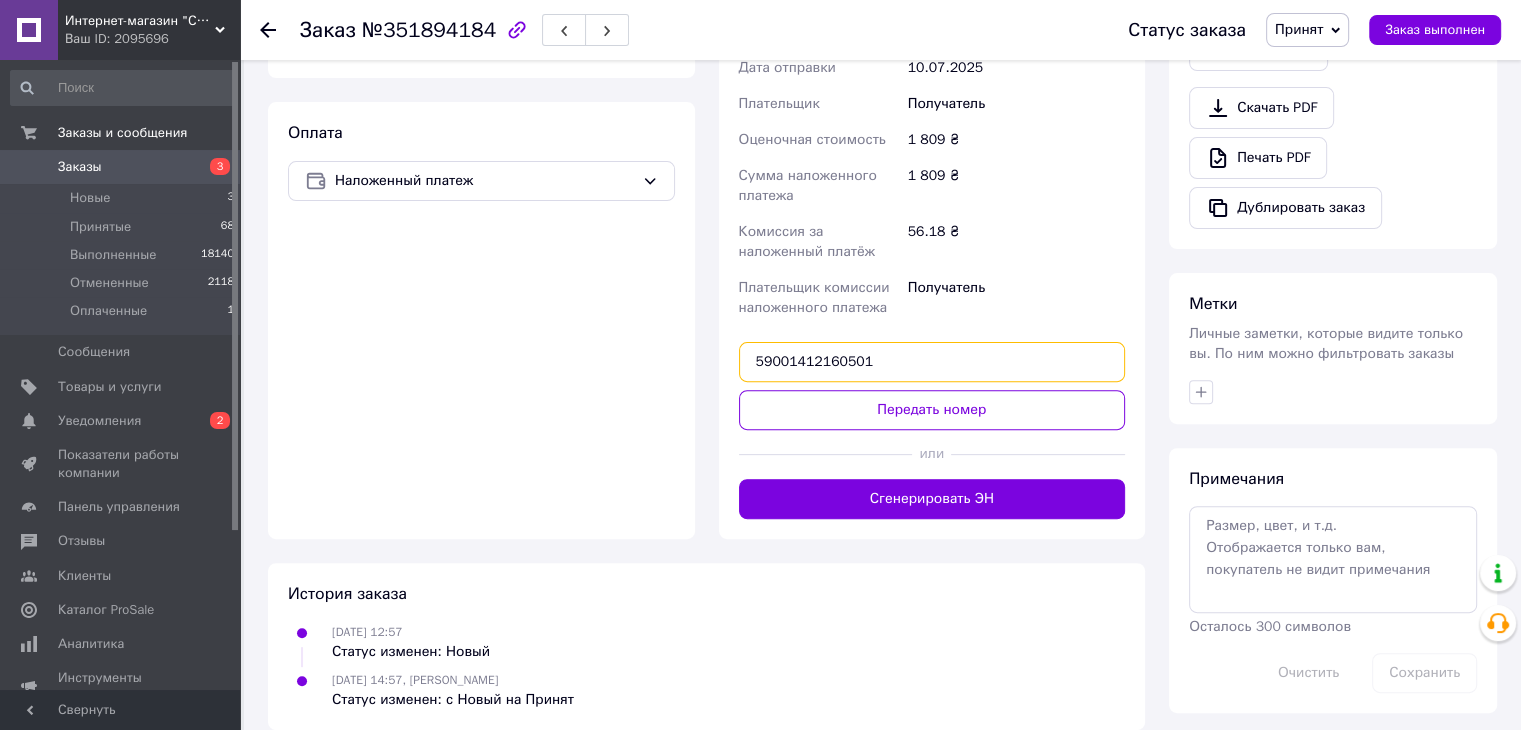 click on "59001412160501" at bounding box center [932, 362] 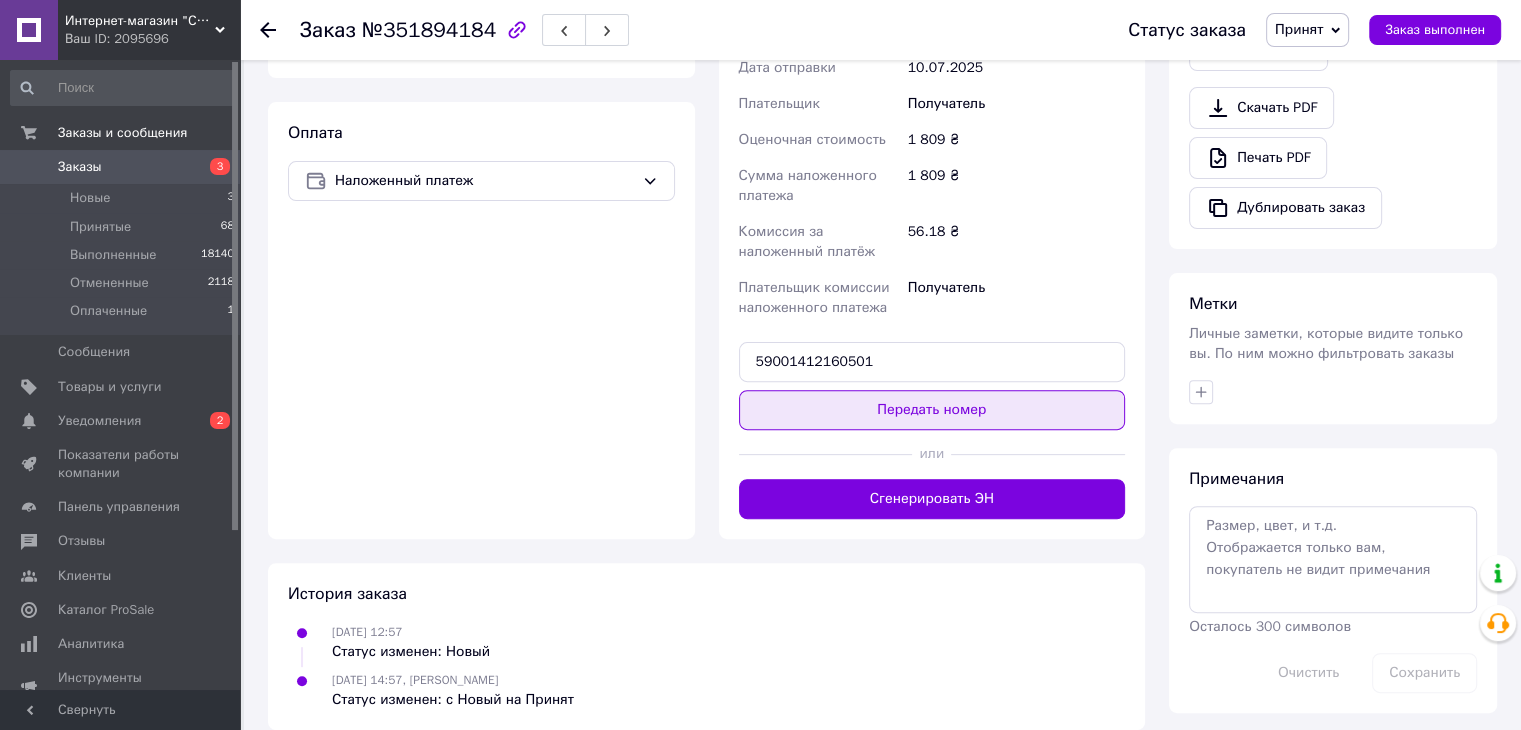 click on "Передать номер" at bounding box center [932, 410] 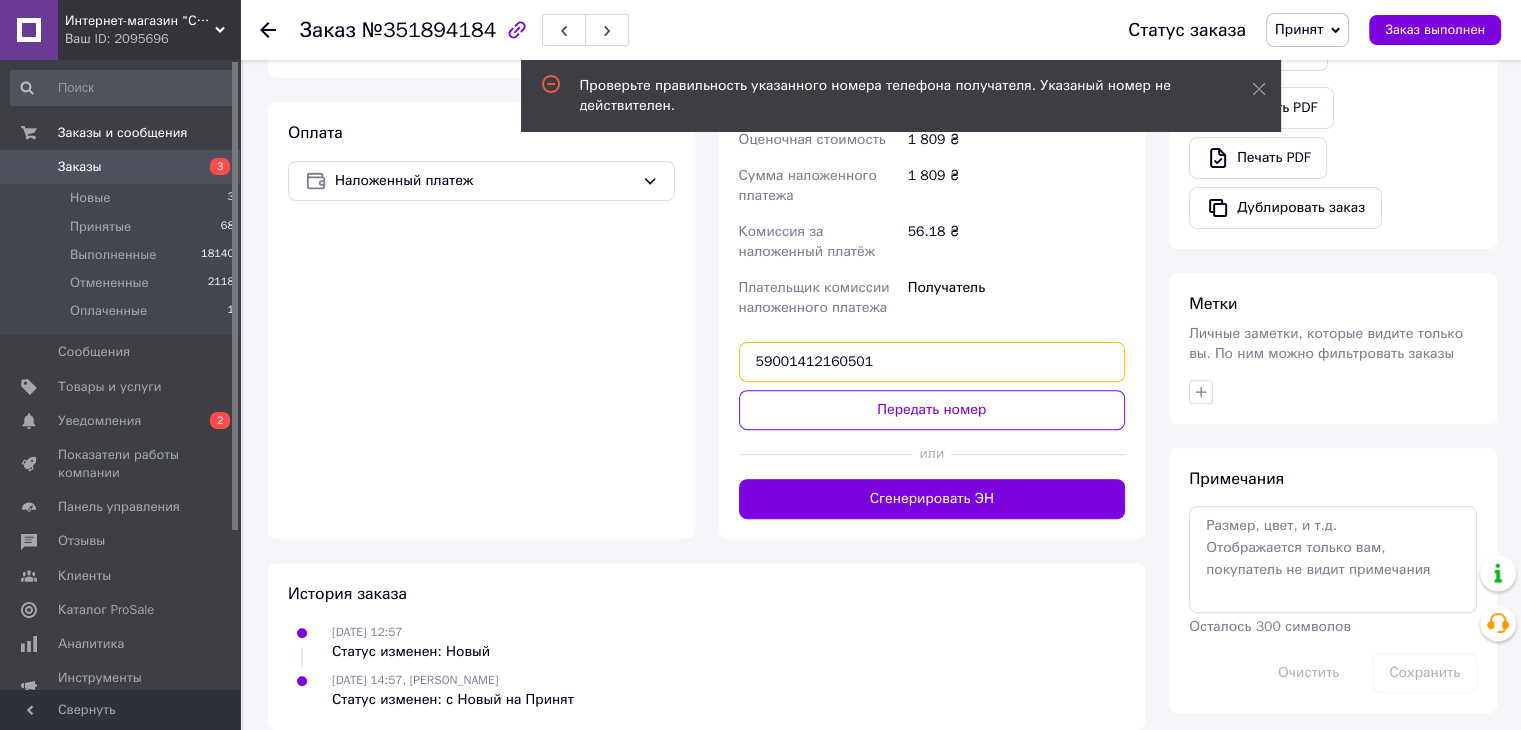 click on "59001412160501" at bounding box center (932, 362) 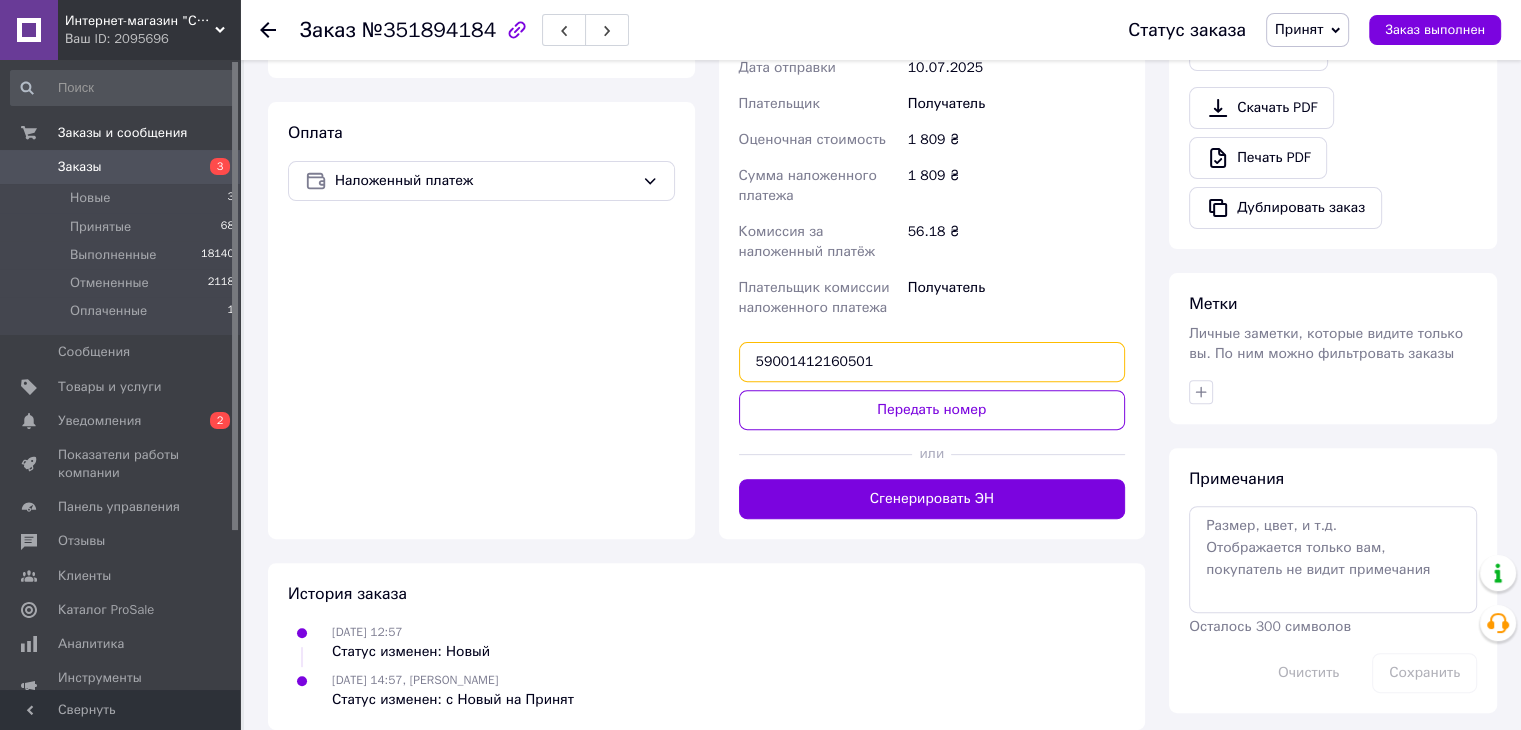click on "59001412160501" at bounding box center [932, 362] 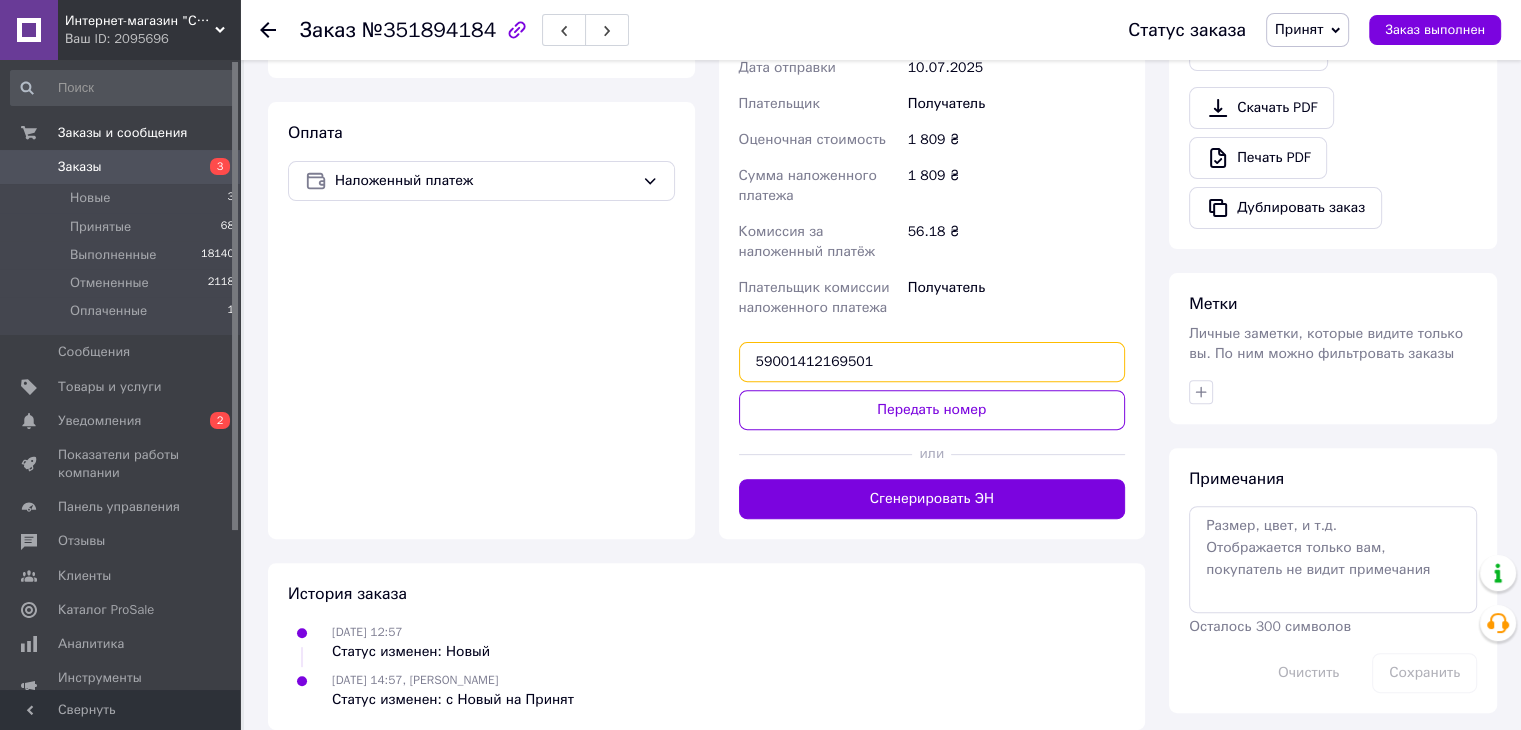 click on "59001412169501" at bounding box center (932, 362) 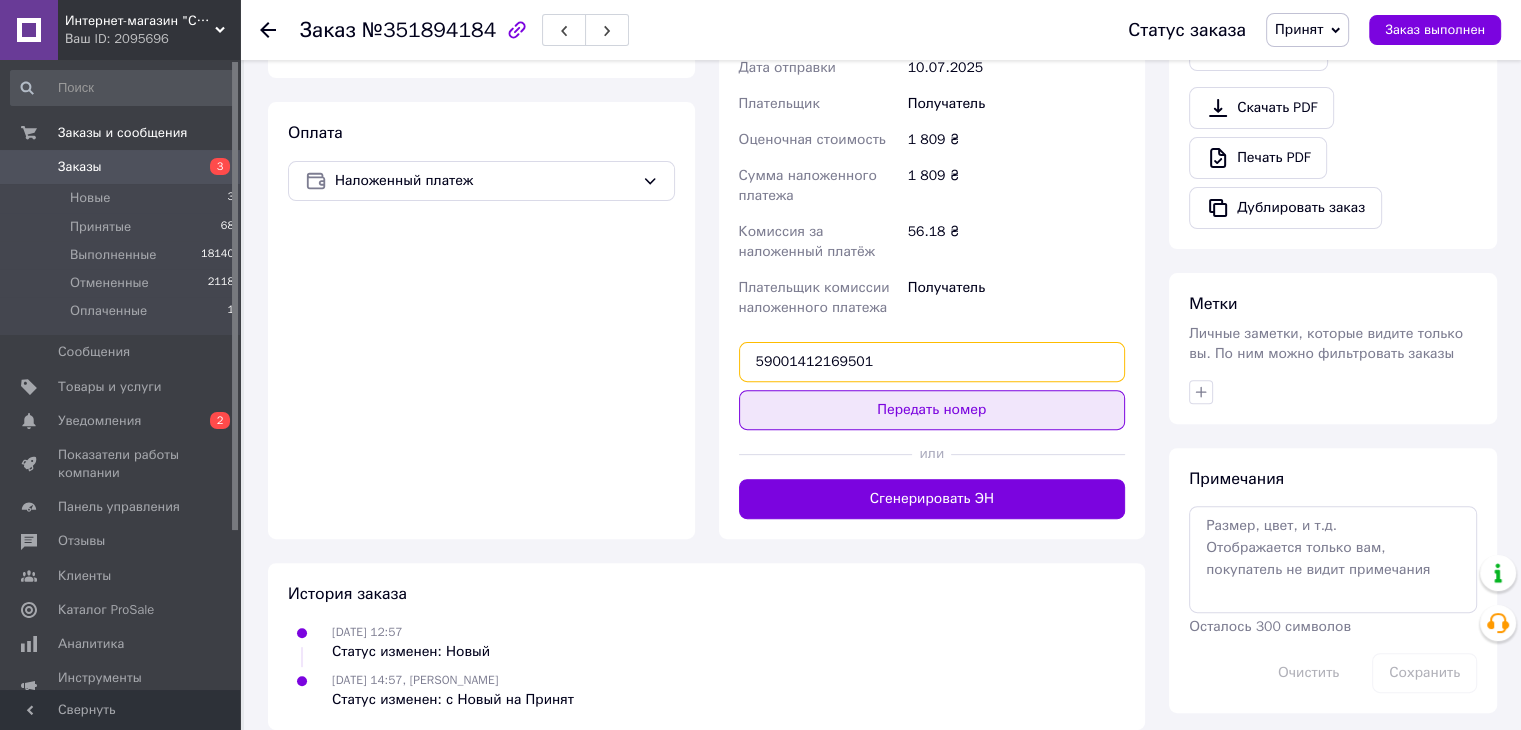 type on "59001412169501" 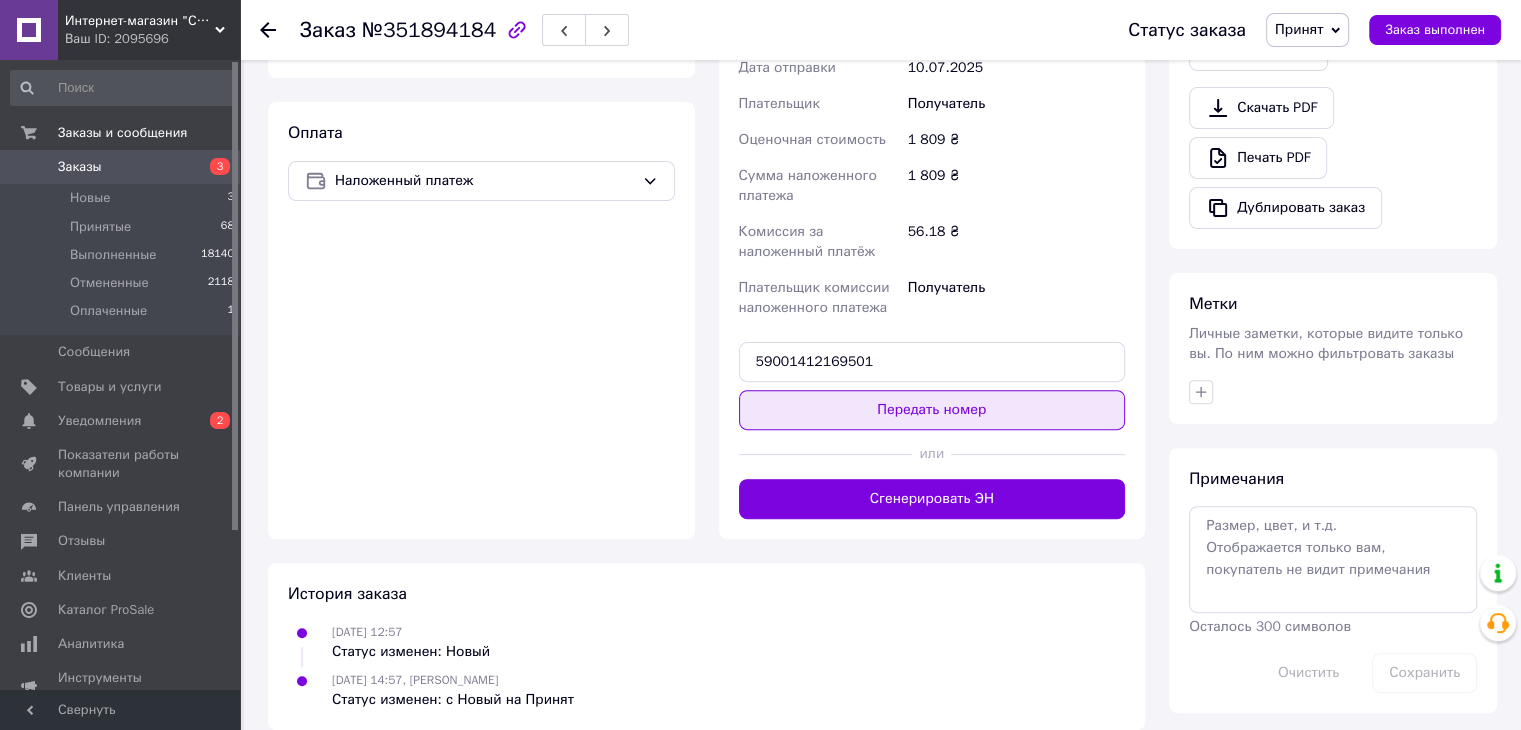 click on "Передать номер" at bounding box center [932, 410] 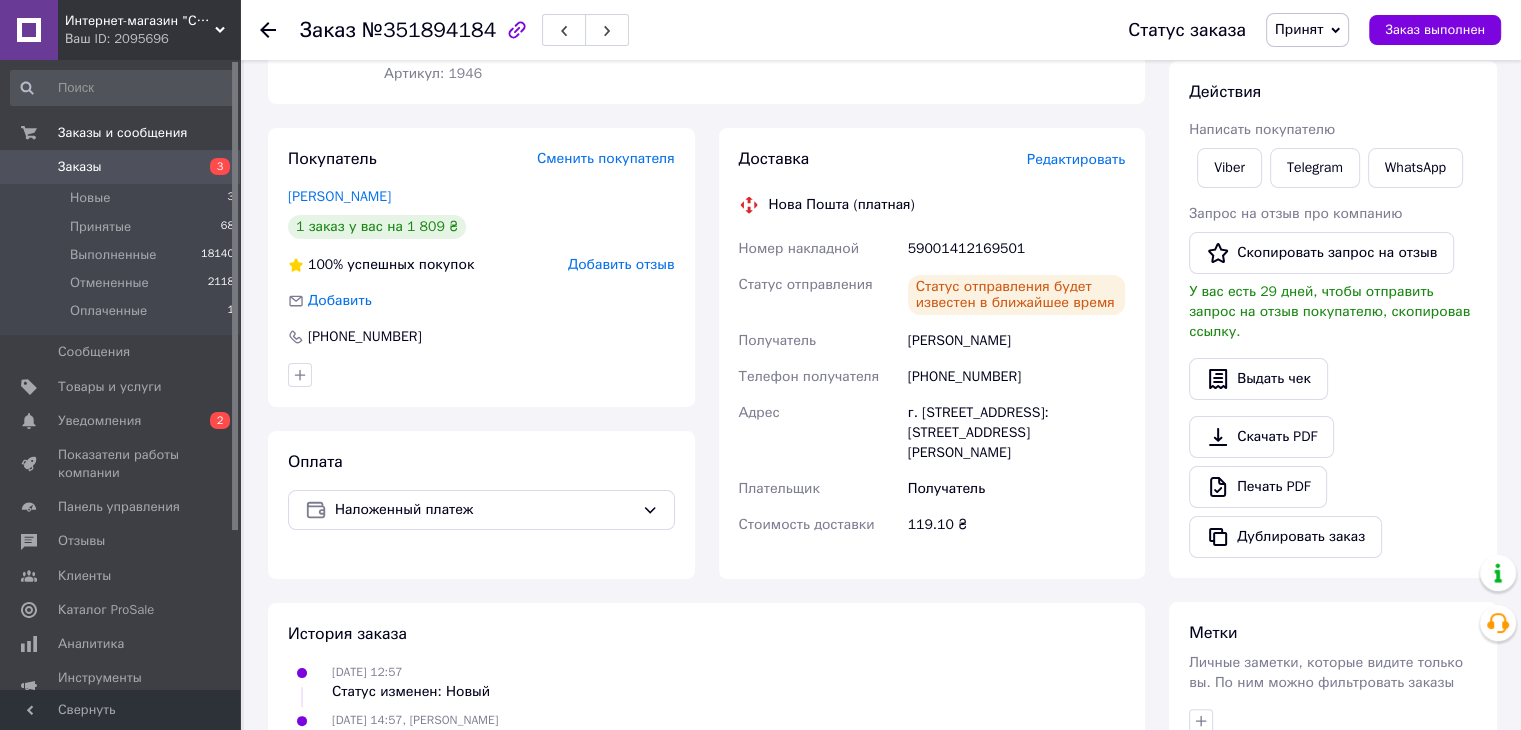 scroll, scrollTop: 184, scrollLeft: 0, axis: vertical 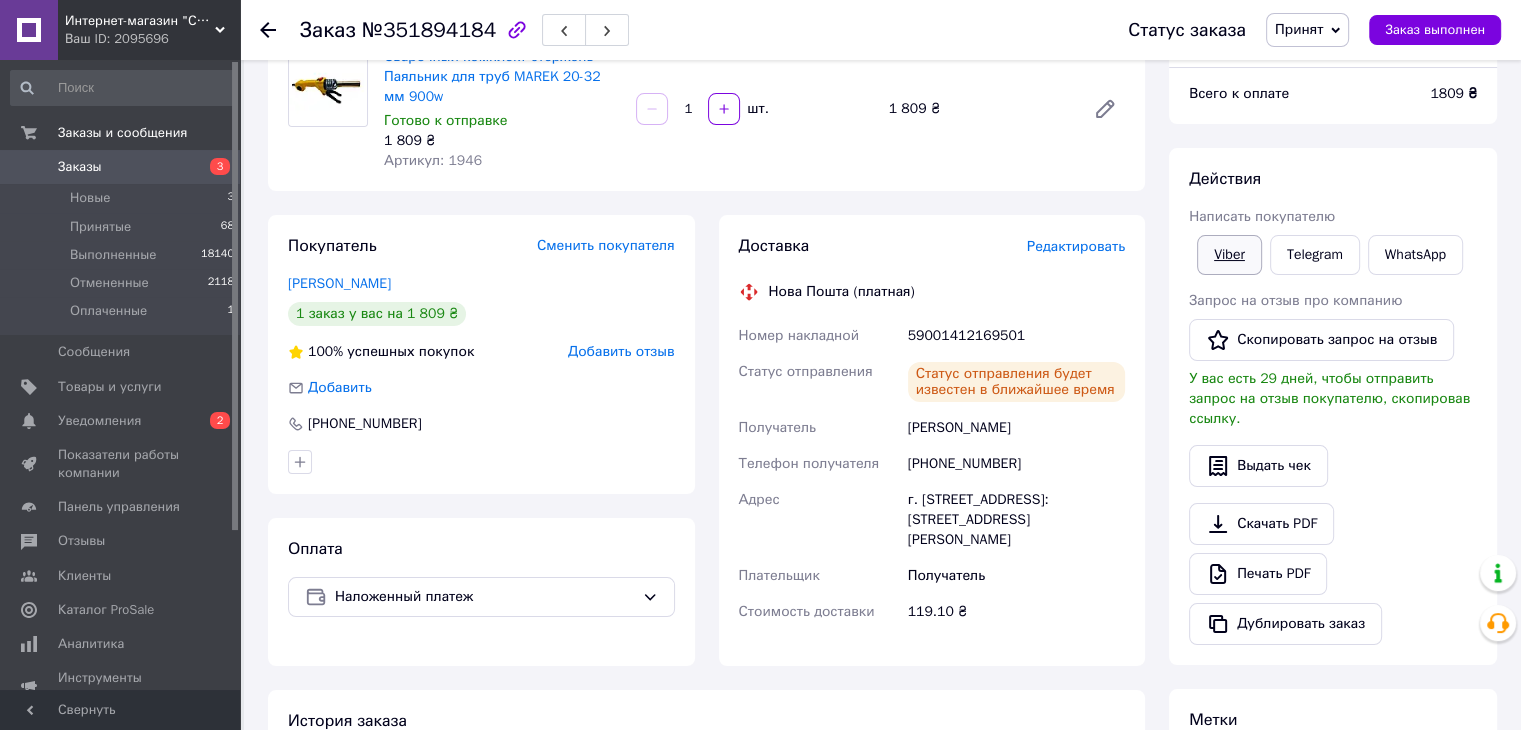 click on "Viber" at bounding box center (1229, 255) 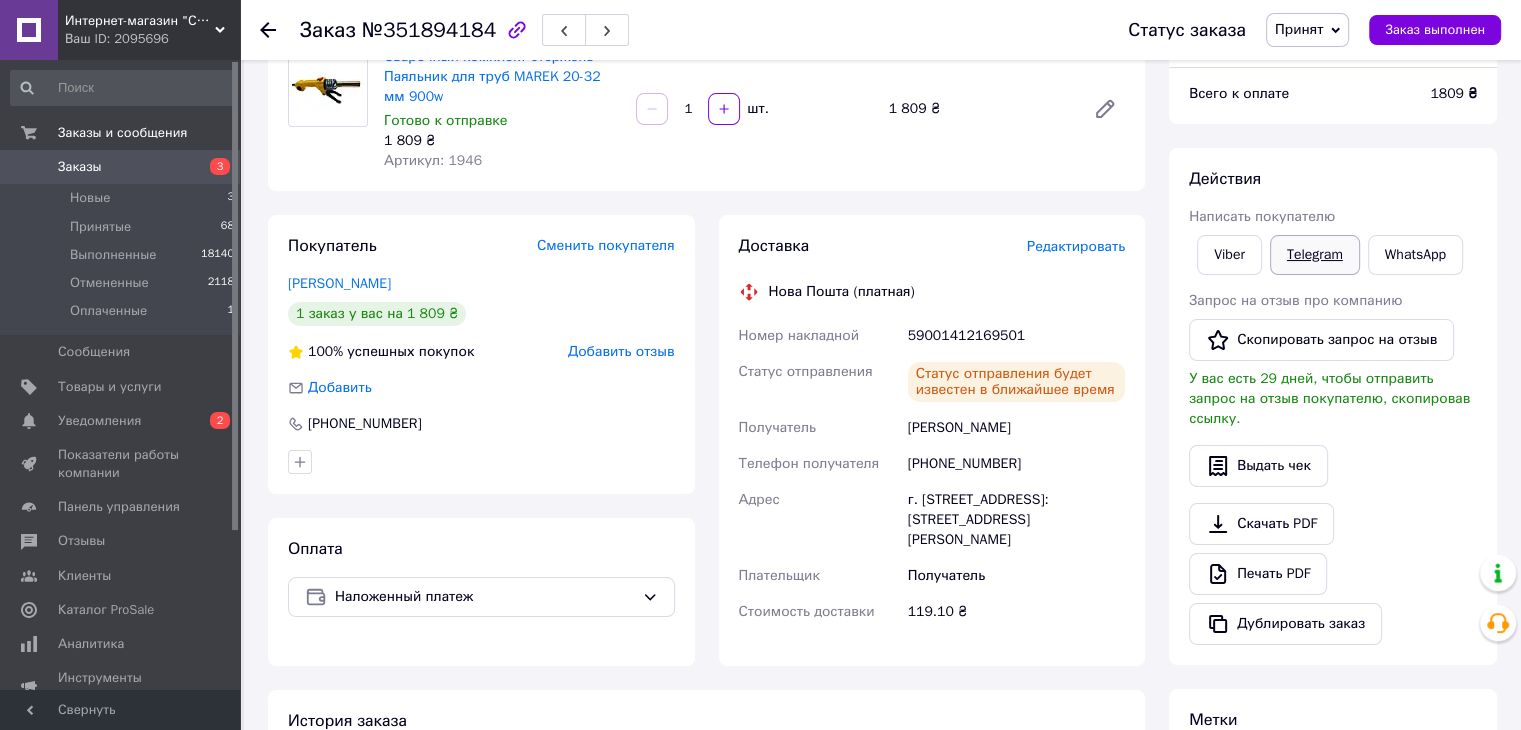 click on "Telegram" at bounding box center (1315, 255) 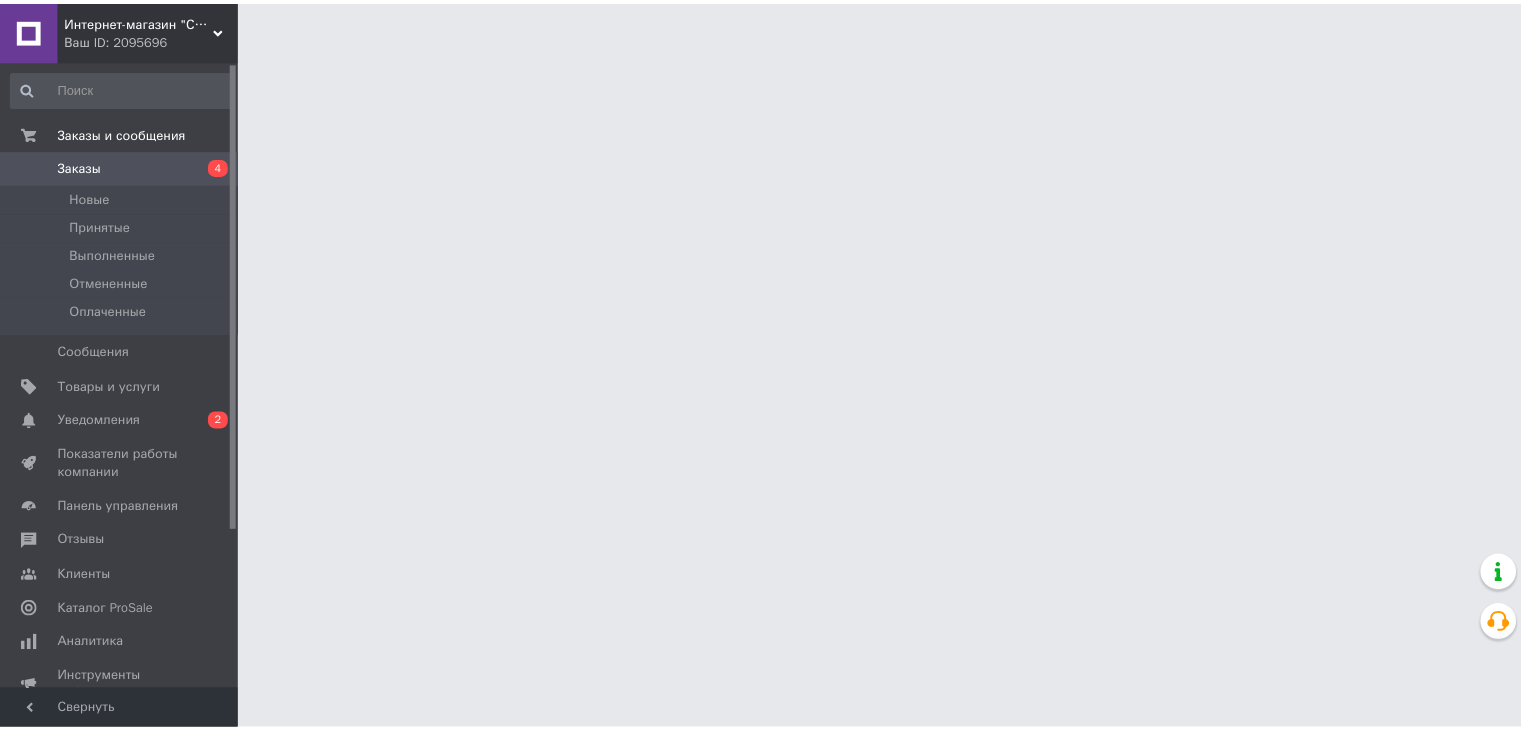 scroll, scrollTop: 0, scrollLeft: 0, axis: both 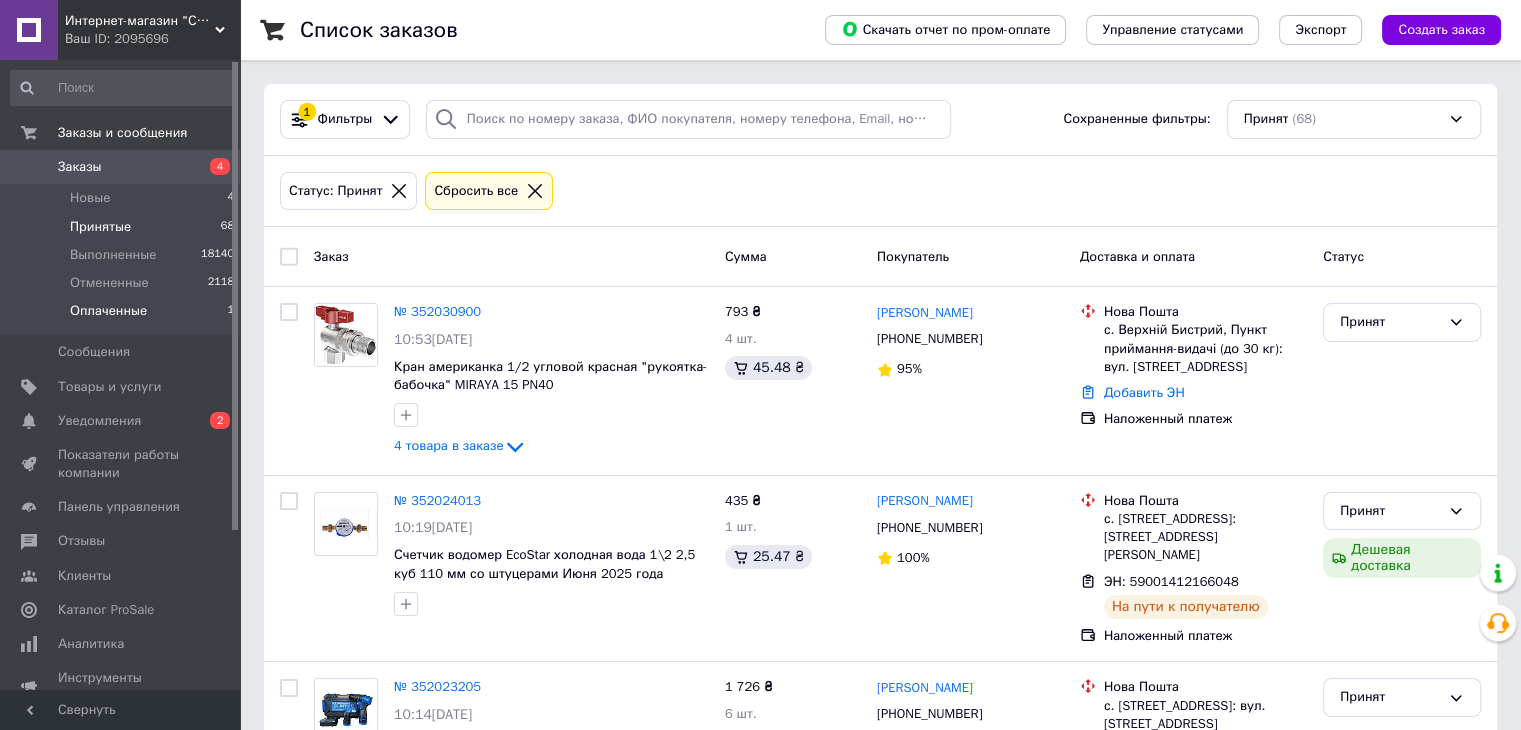 click on "Оплаченные" at bounding box center (108, 311) 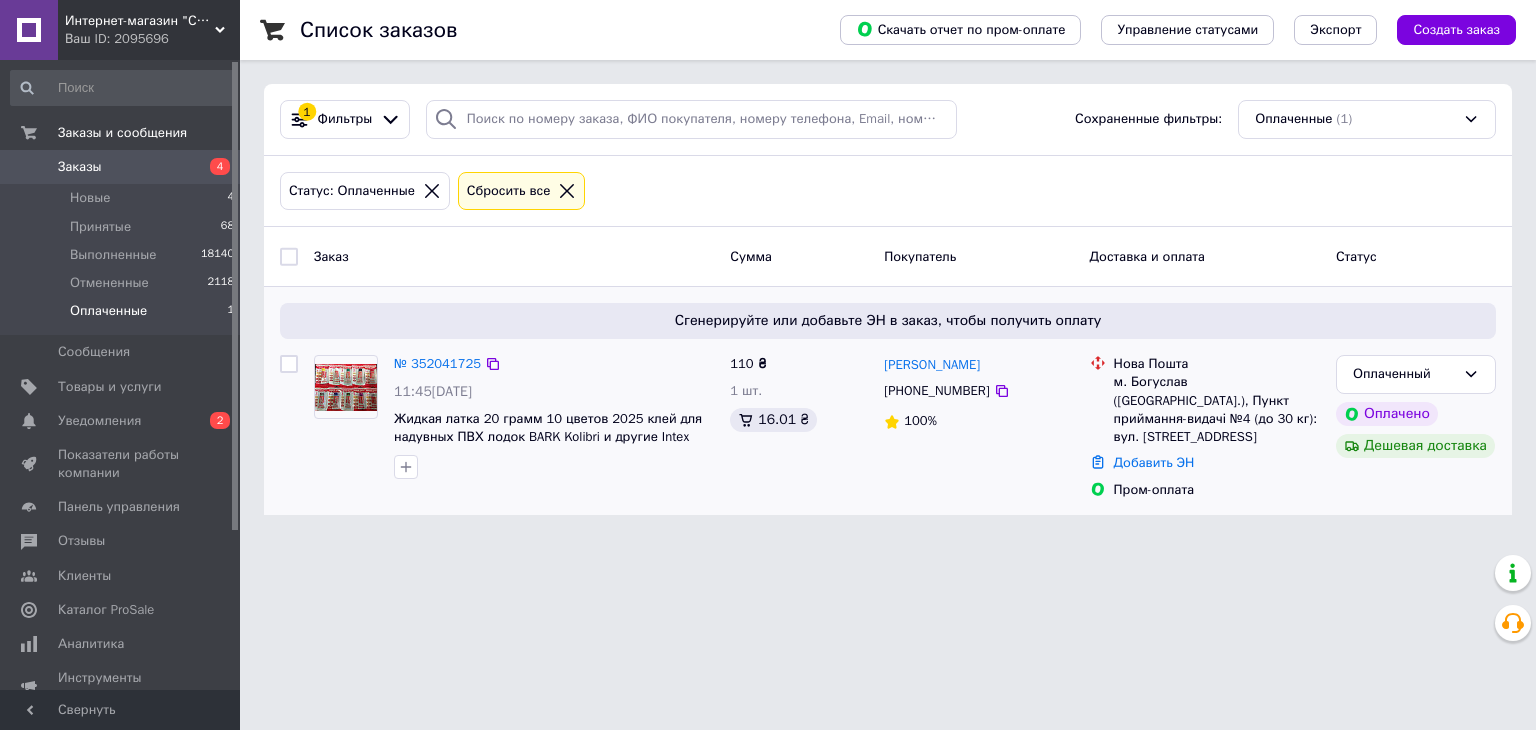 click on "№ 352041725" at bounding box center [437, 364] 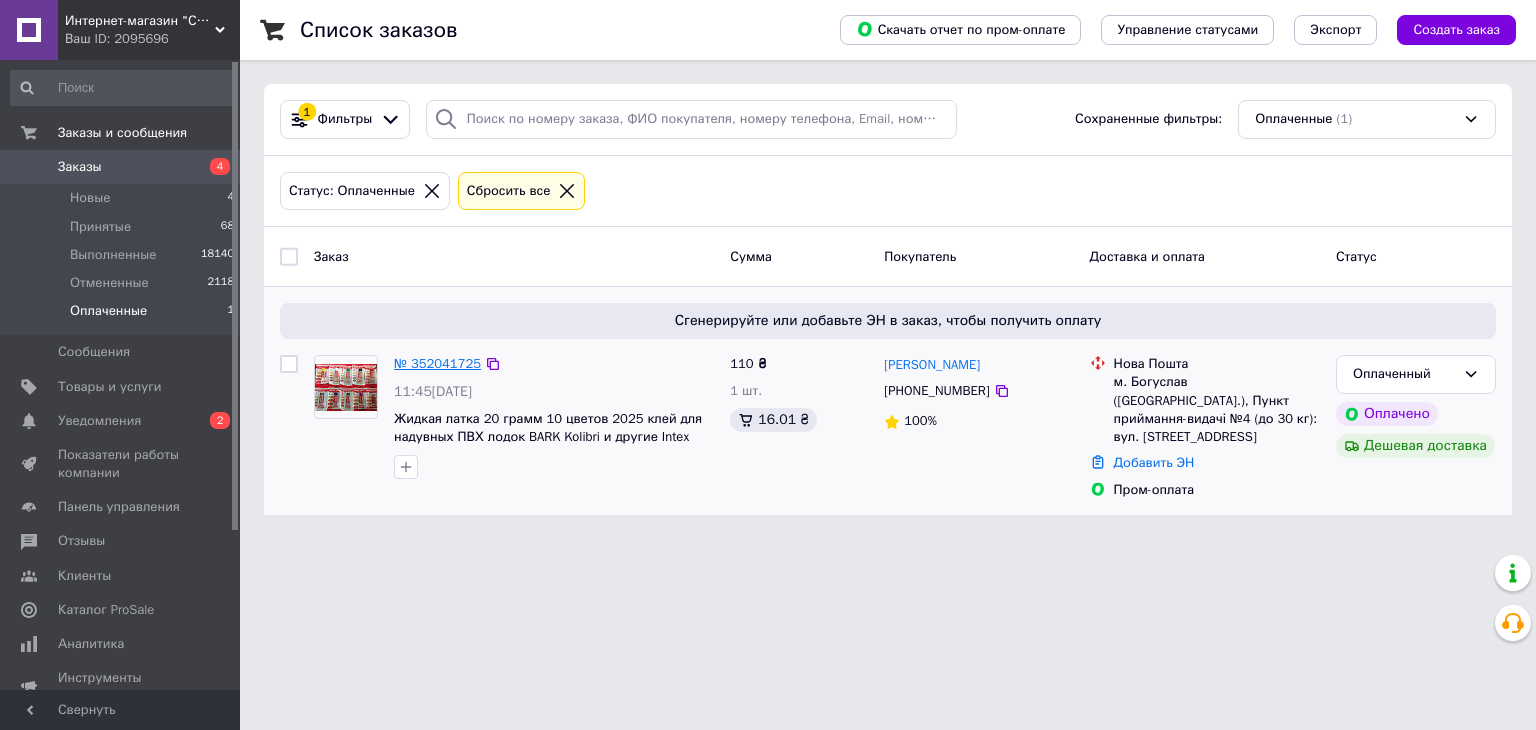click on "№ 352041725" at bounding box center (437, 363) 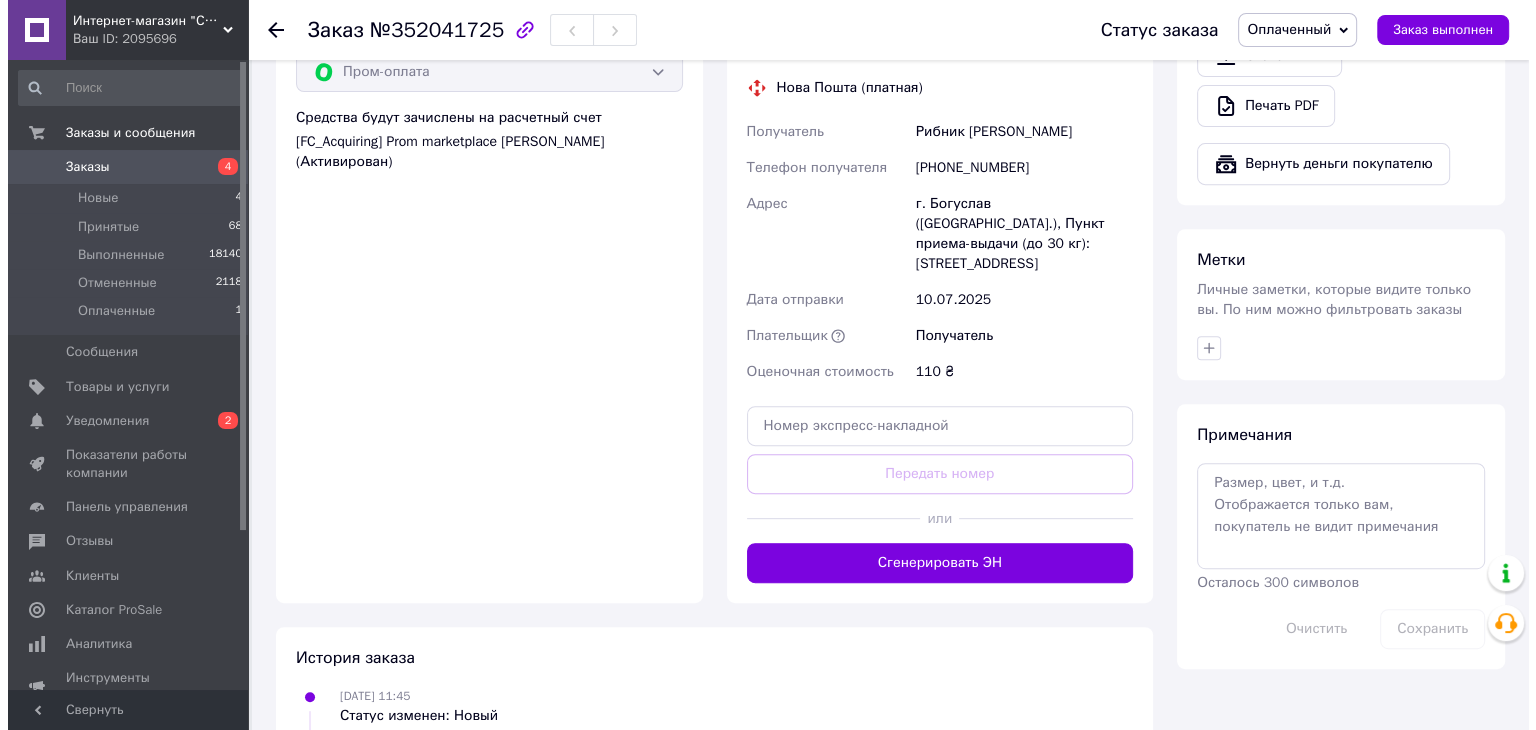 scroll, scrollTop: 800, scrollLeft: 0, axis: vertical 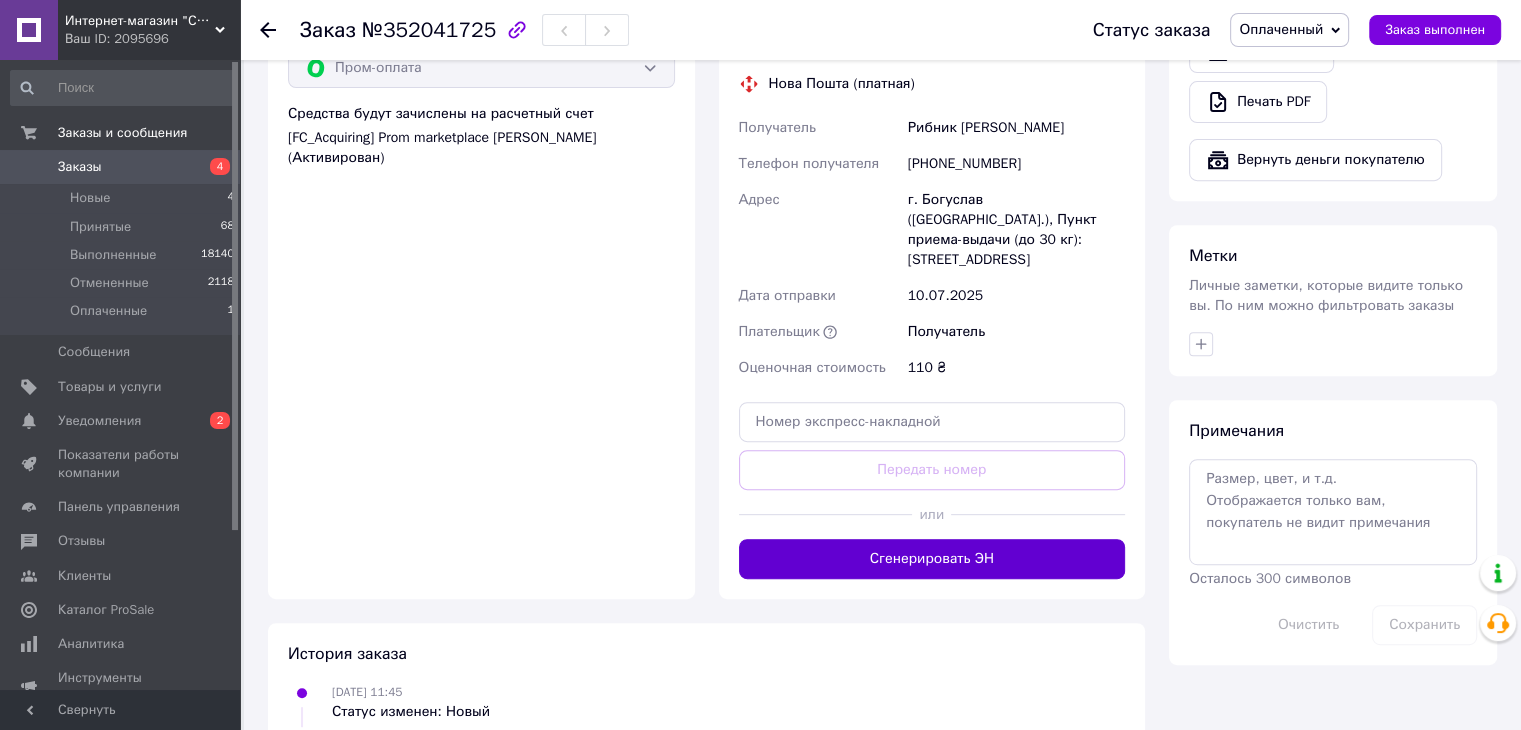 click on "Сгенерировать ЭН" at bounding box center [932, 559] 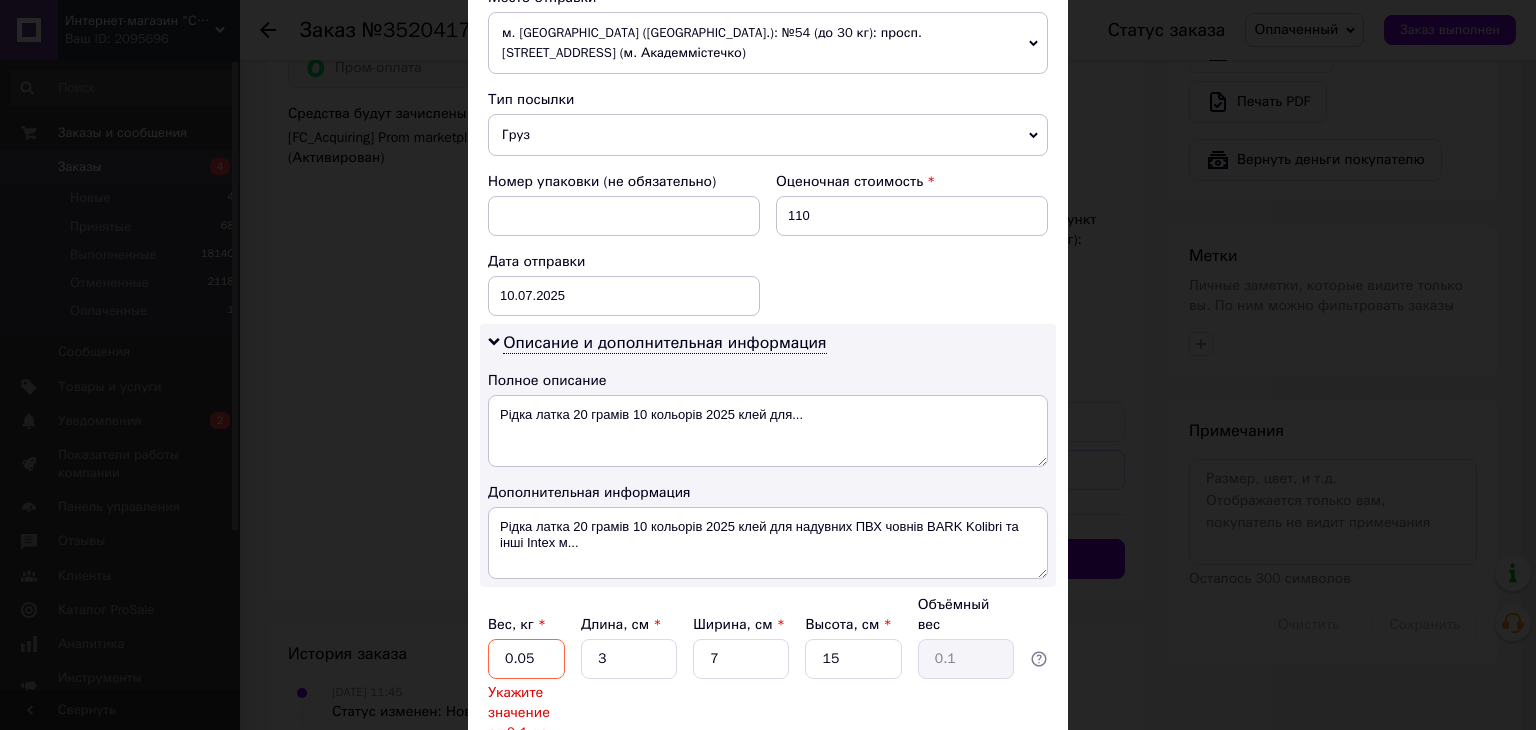 scroll, scrollTop: 920, scrollLeft: 0, axis: vertical 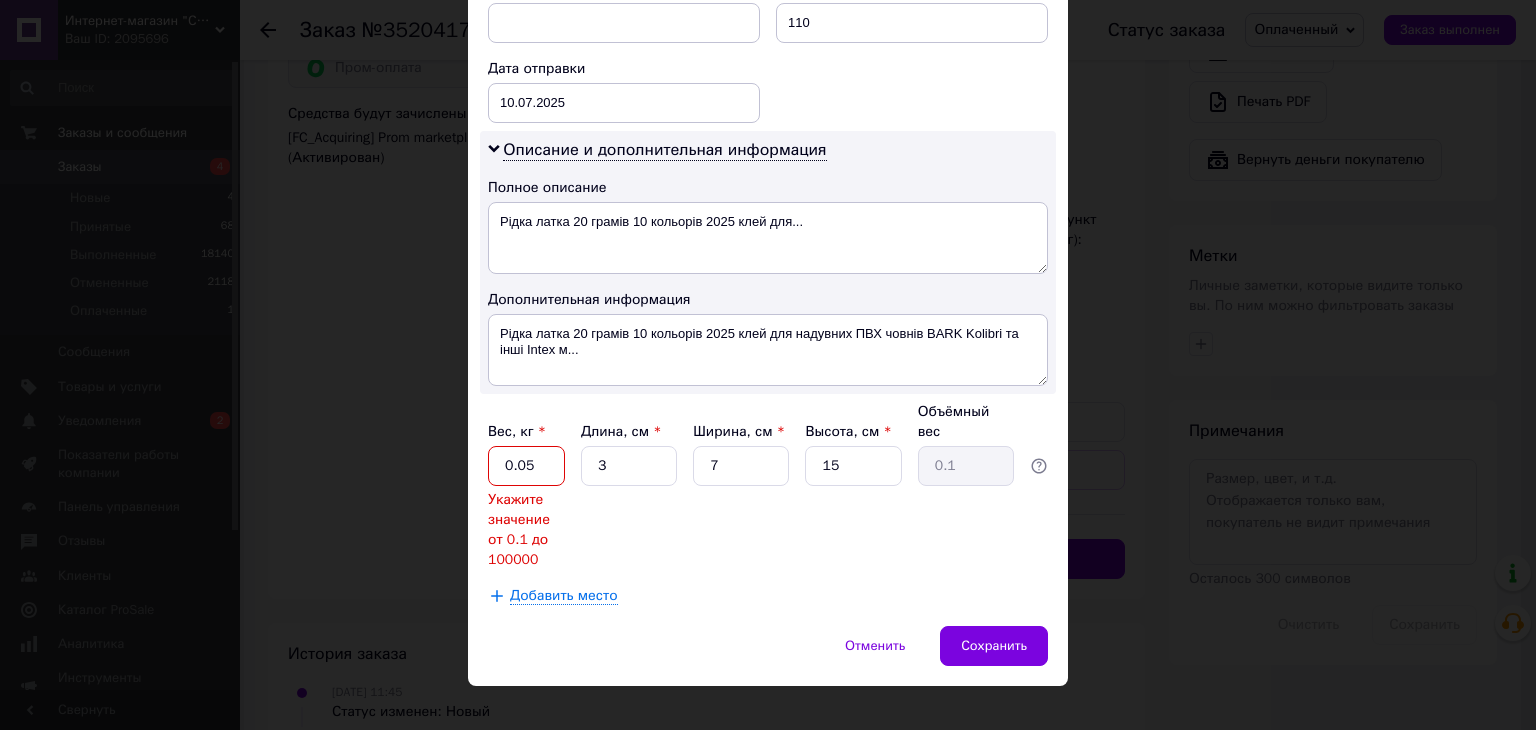 click on "0.05" at bounding box center [526, 466] 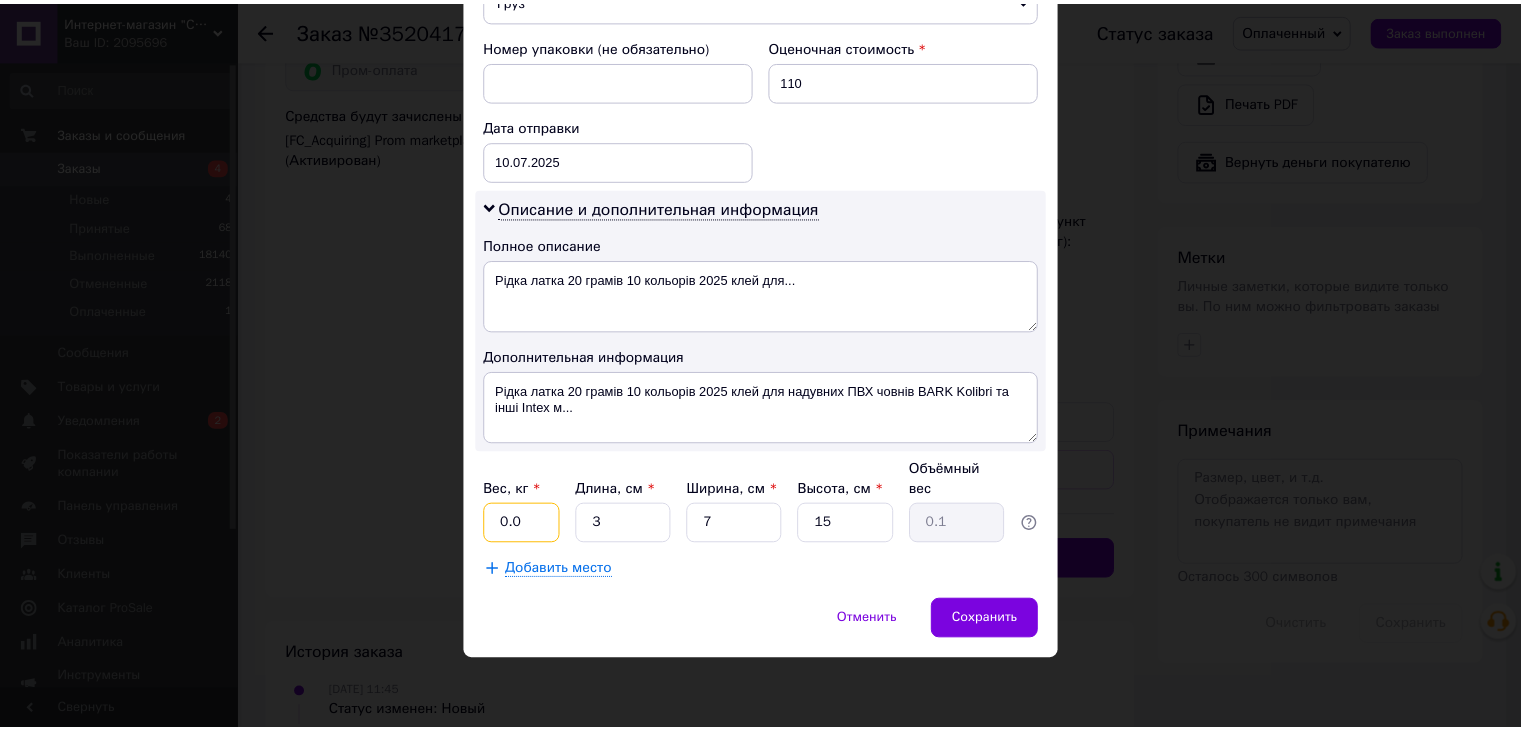 scroll, scrollTop: 836, scrollLeft: 0, axis: vertical 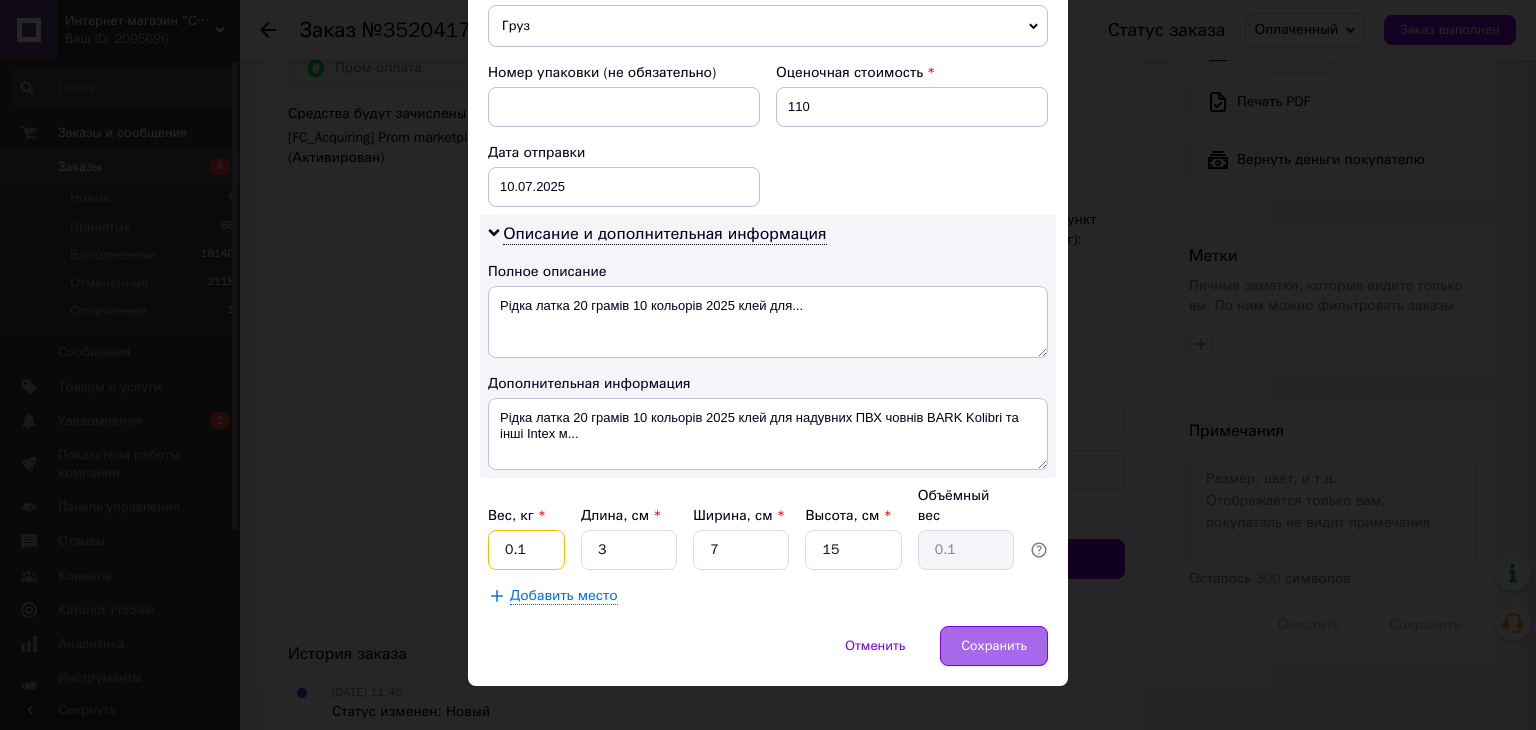 type on "0.1" 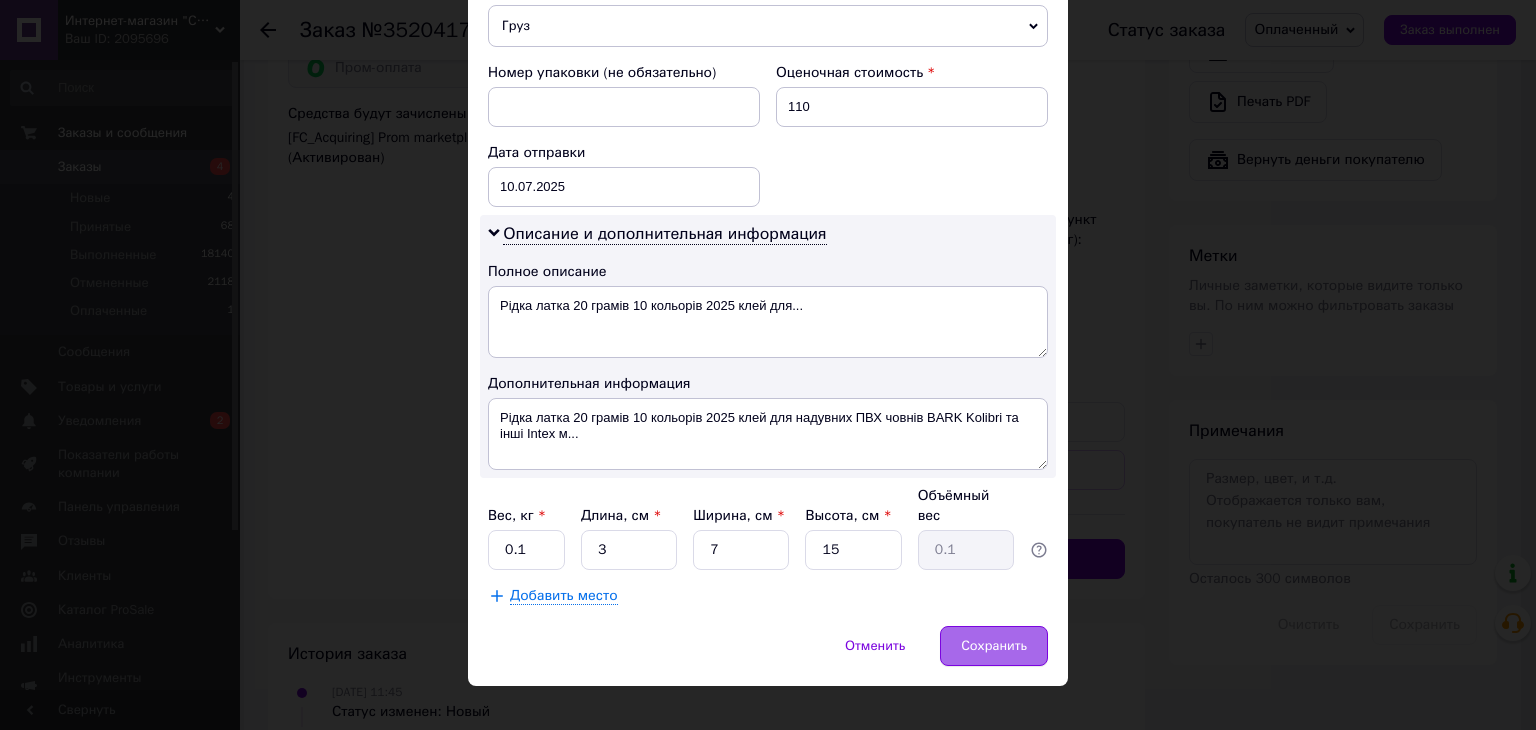 click on "Сохранить" at bounding box center [994, 646] 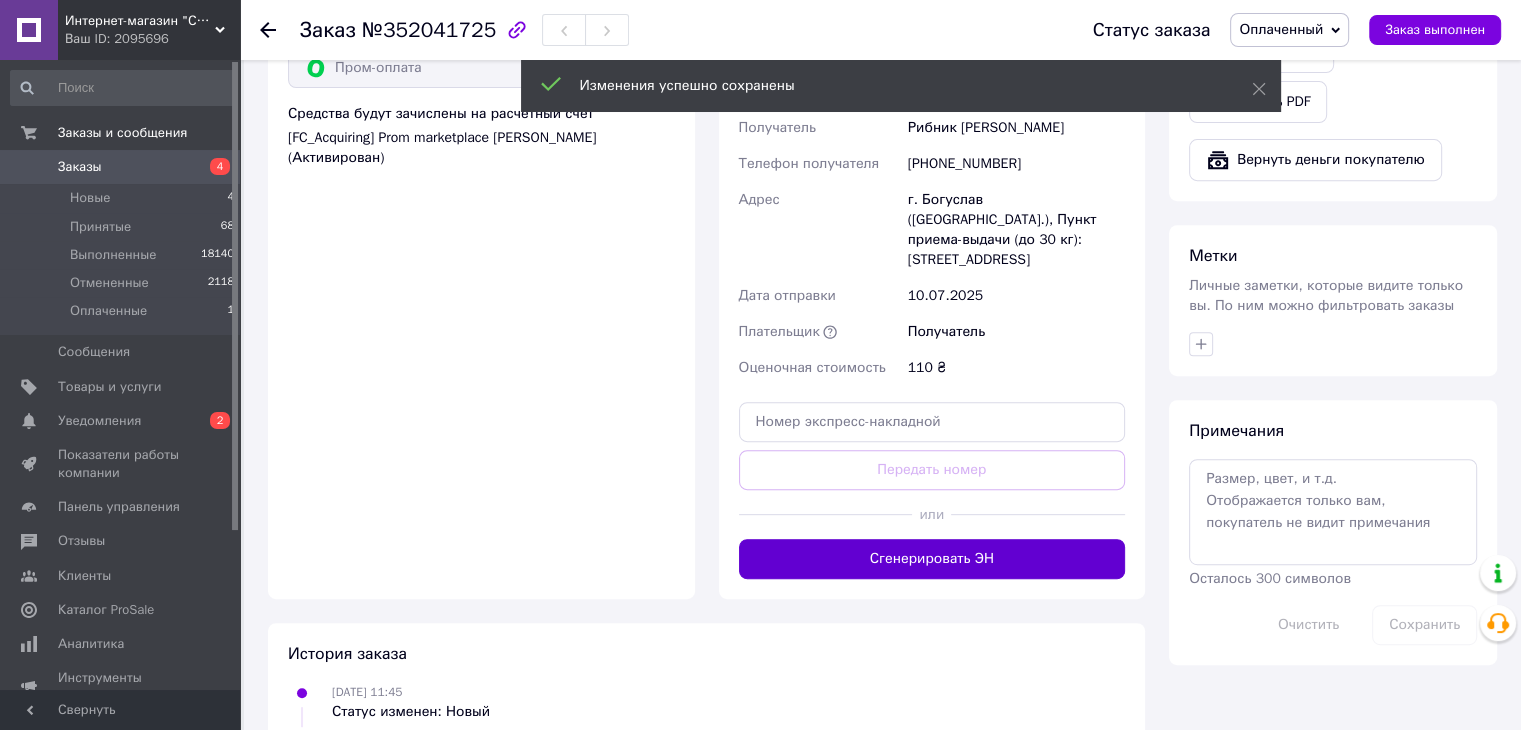 click on "Сгенерировать ЭН" at bounding box center [932, 559] 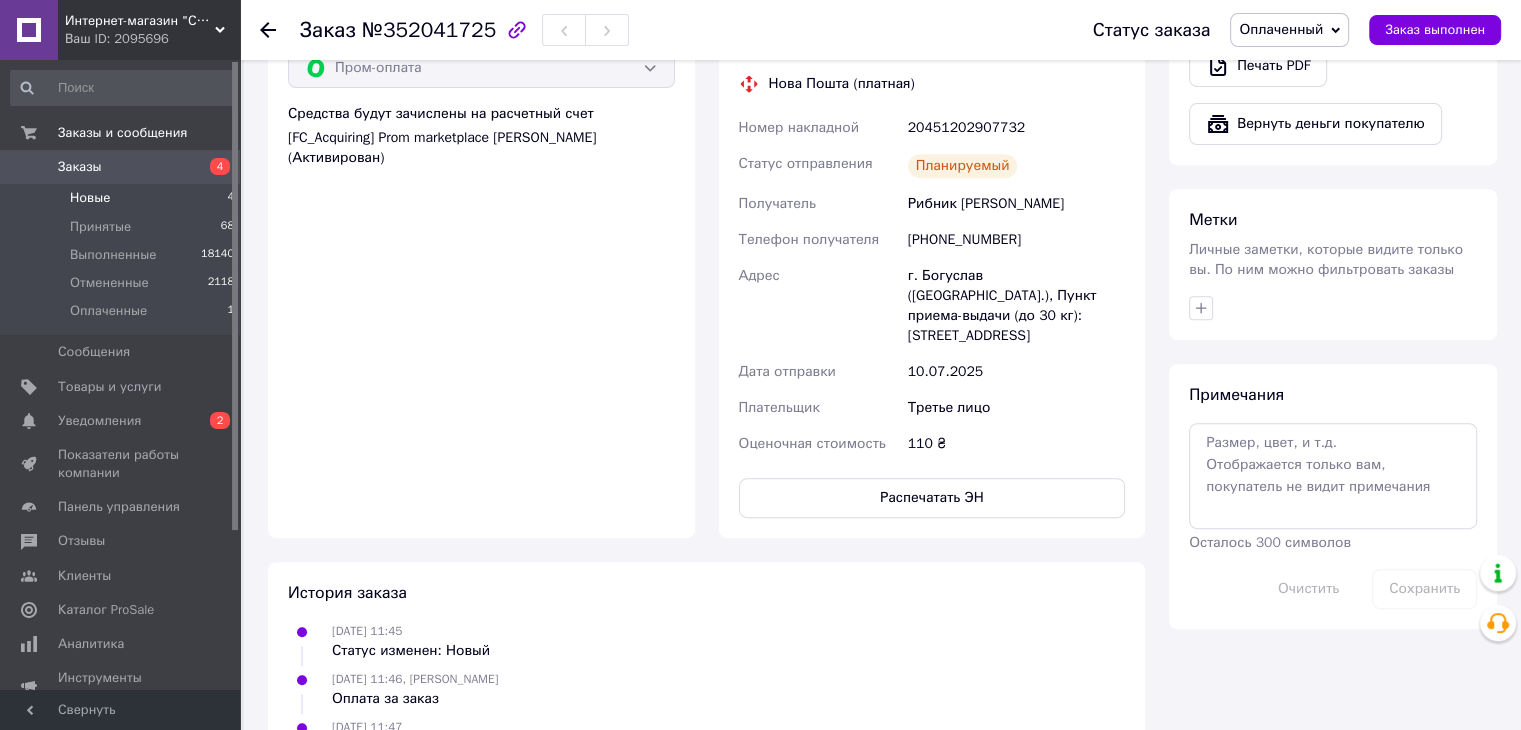 click on "Новые" at bounding box center (90, 198) 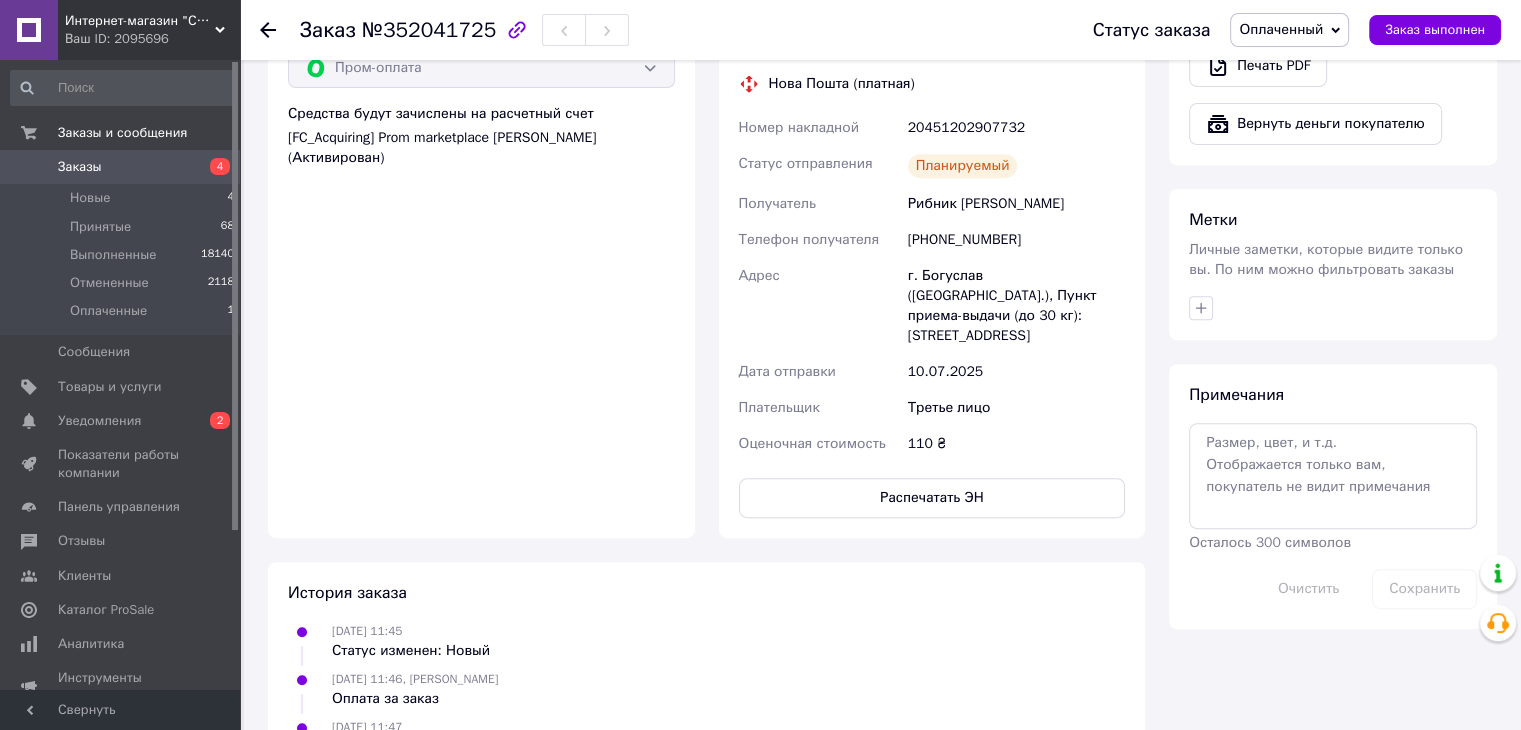 scroll, scrollTop: 0, scrollLeft: 0, axis: both 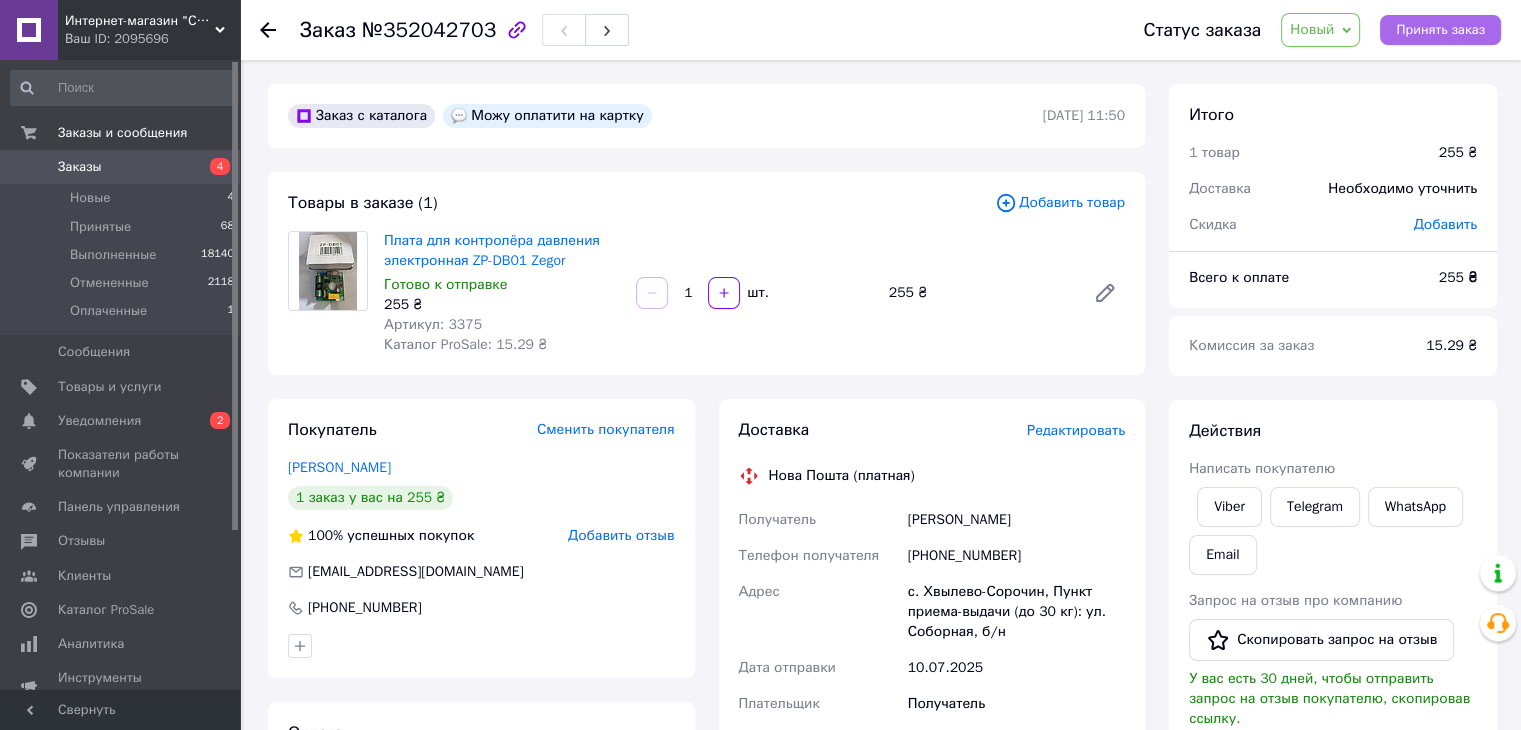 click on "Принять заказ" at bounding box center [1440, 30] 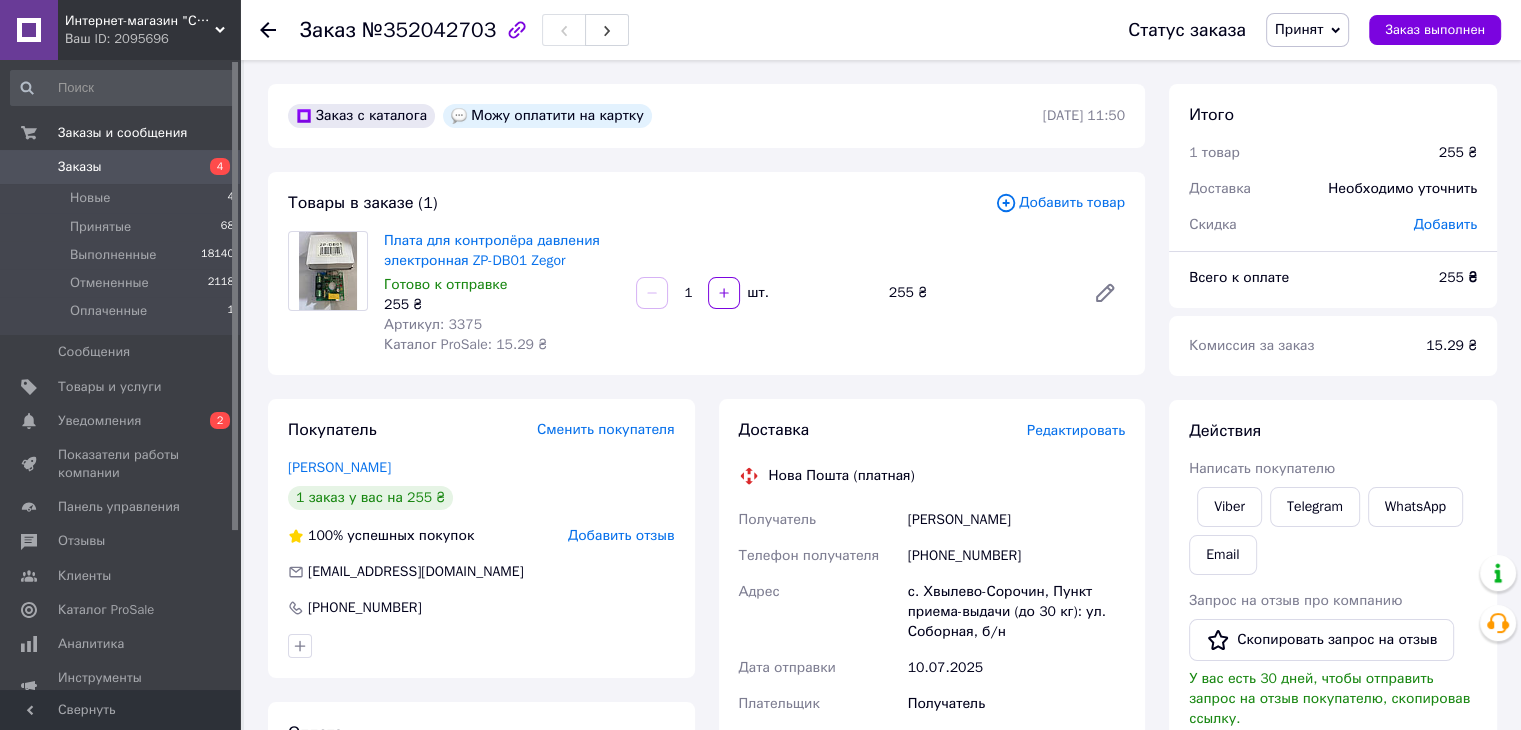 click on "255 ₴" at bounding box center (979, 293) 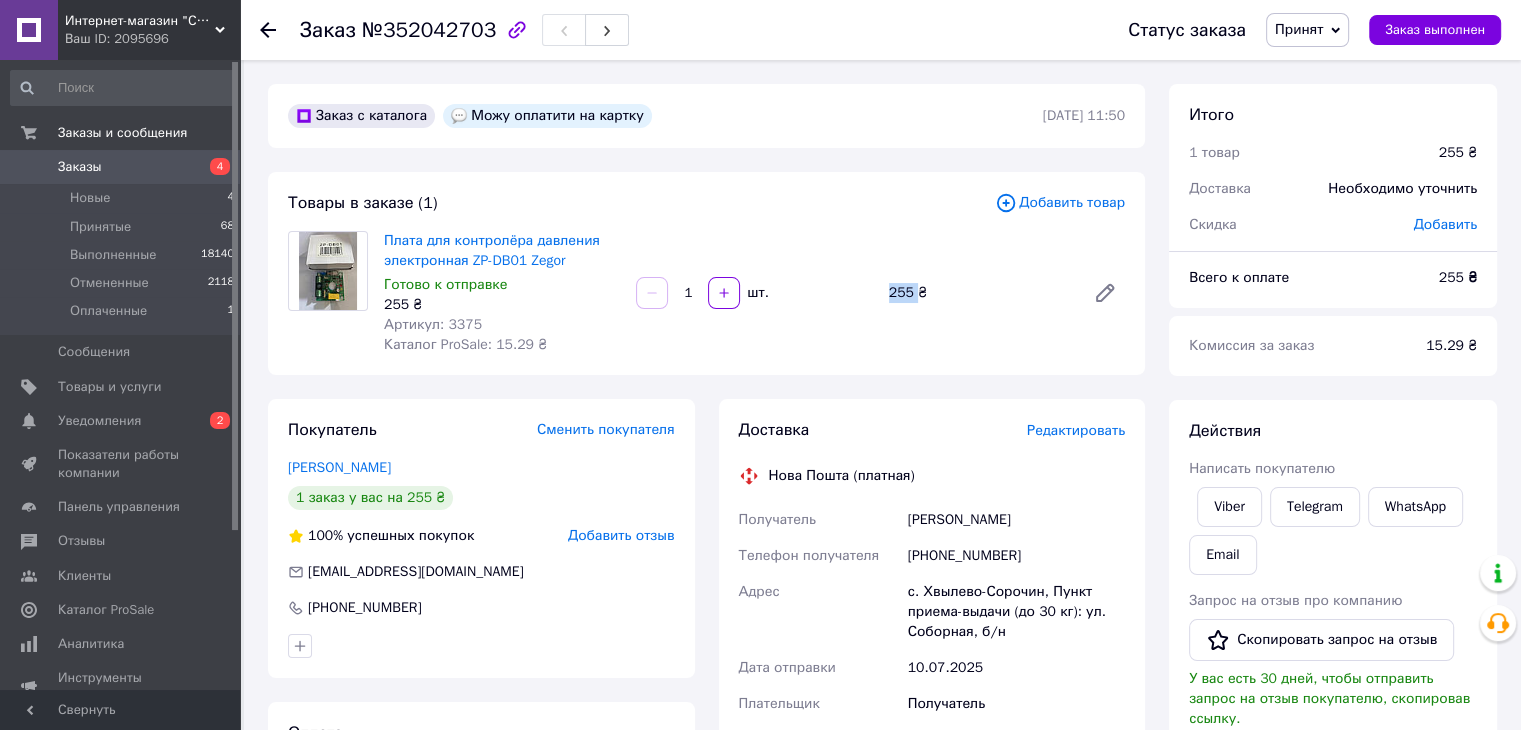 click on "255 ₴" at bounding box center (979, 293) 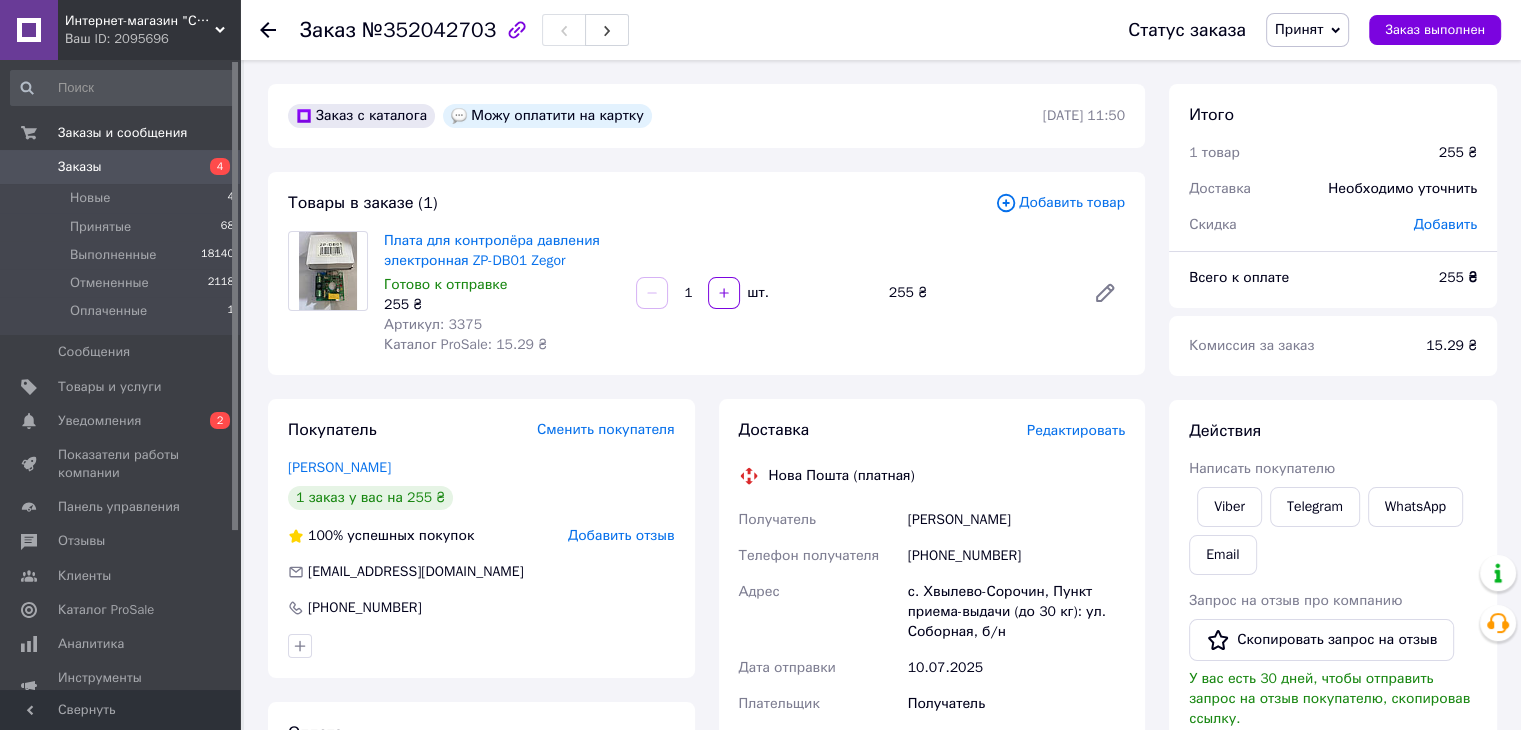 click on "255 ₴" at bounding box center [979, 293] 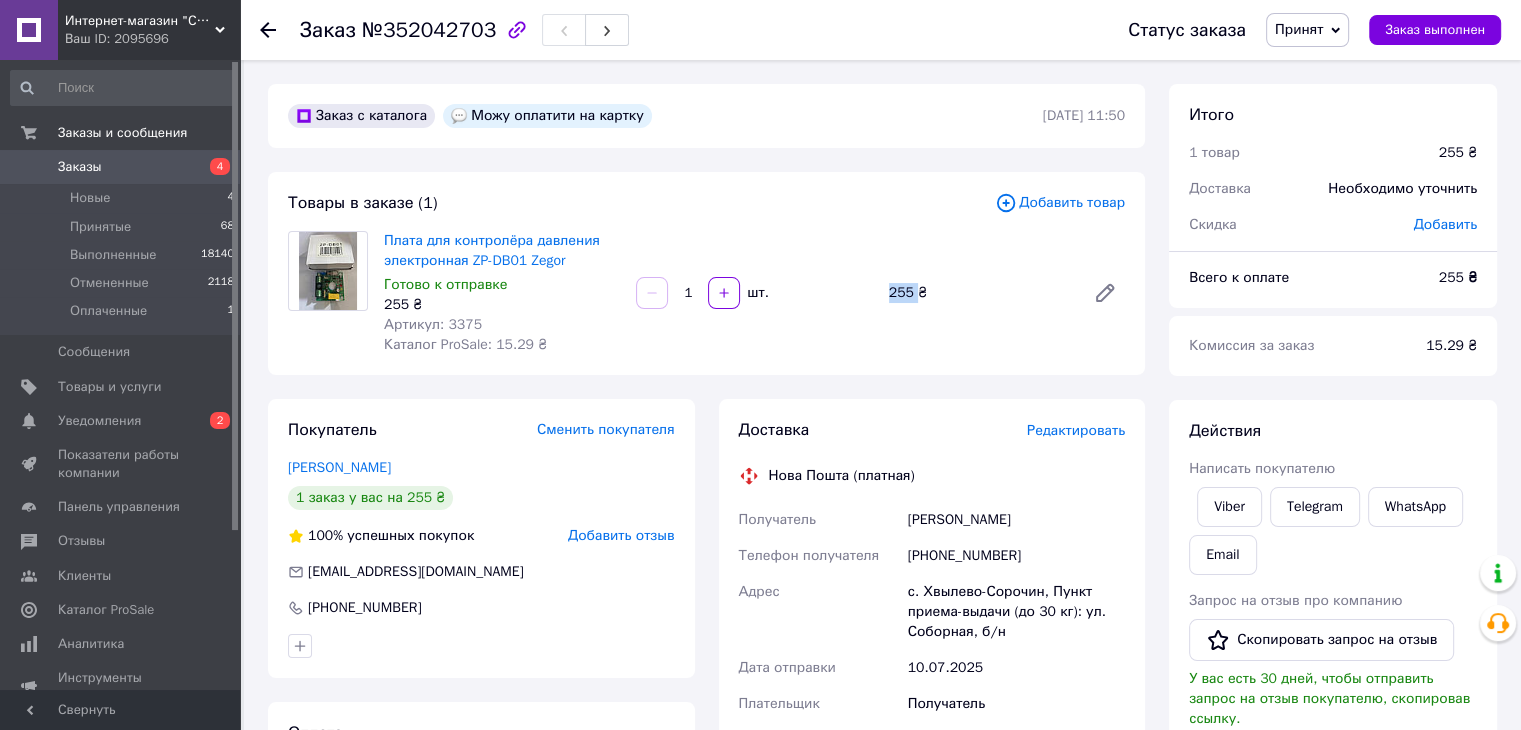 click on "255 ₴" at bounding box center [979, 293] 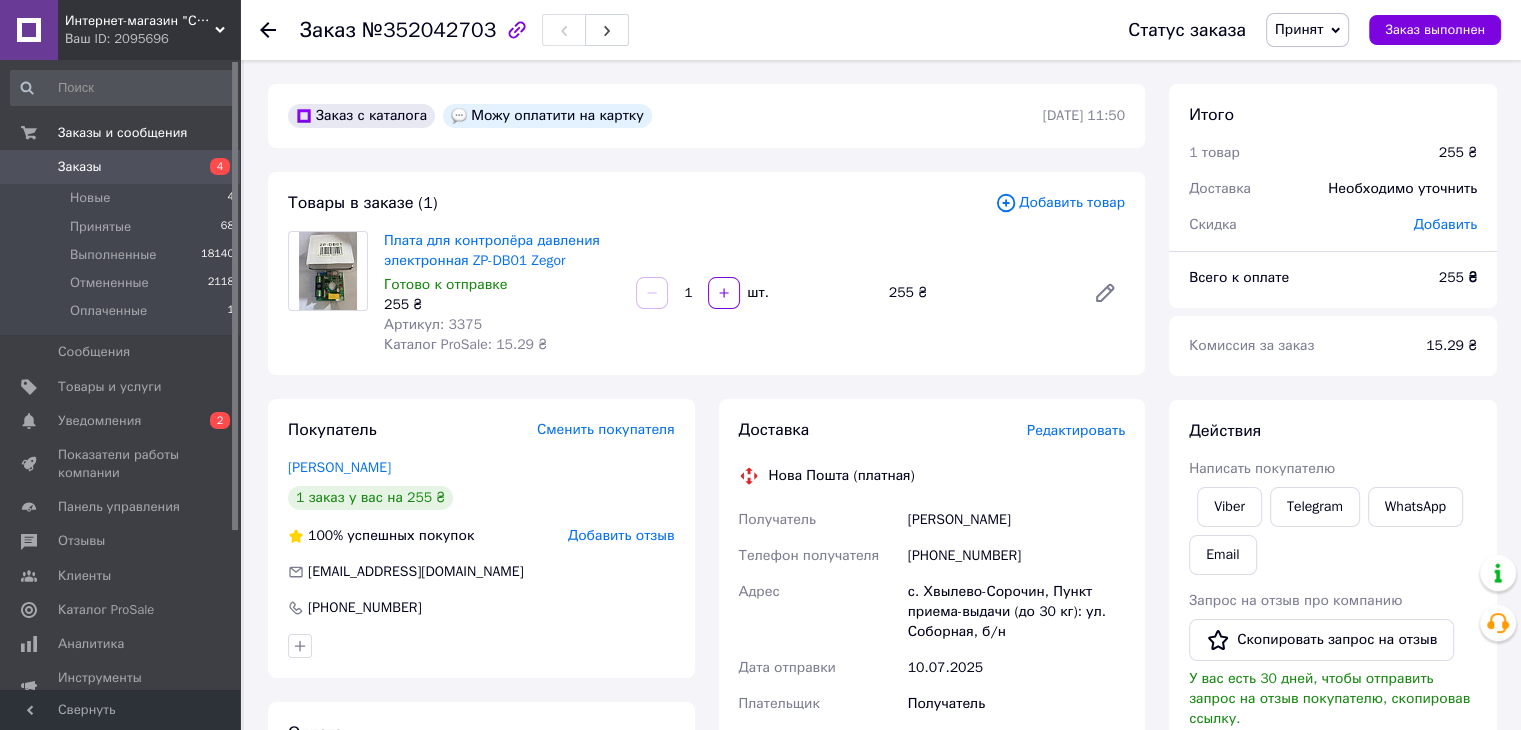 click on "255 ₴" at bounding box center [979, 293] 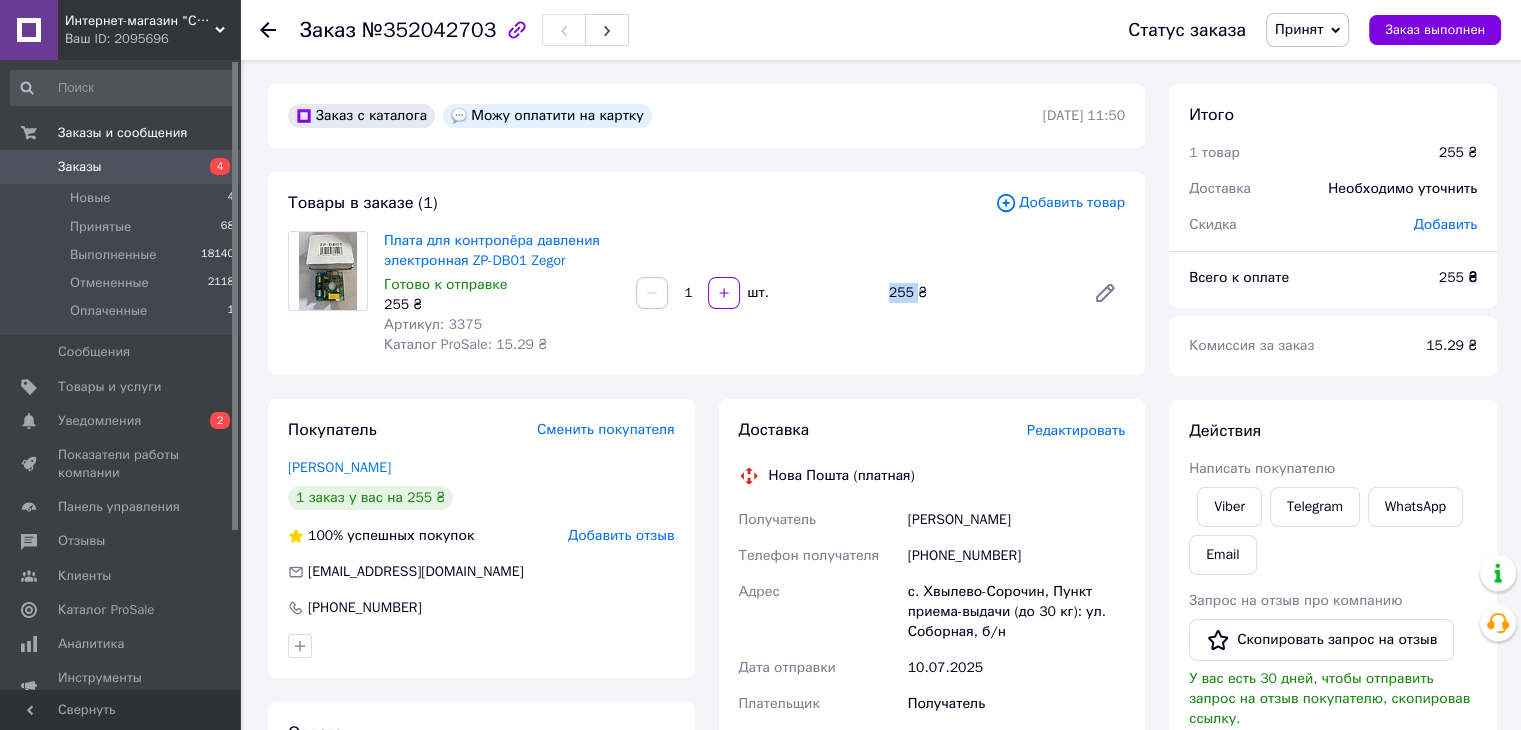 click on "255 ₴" at bounding box center [979, 293] 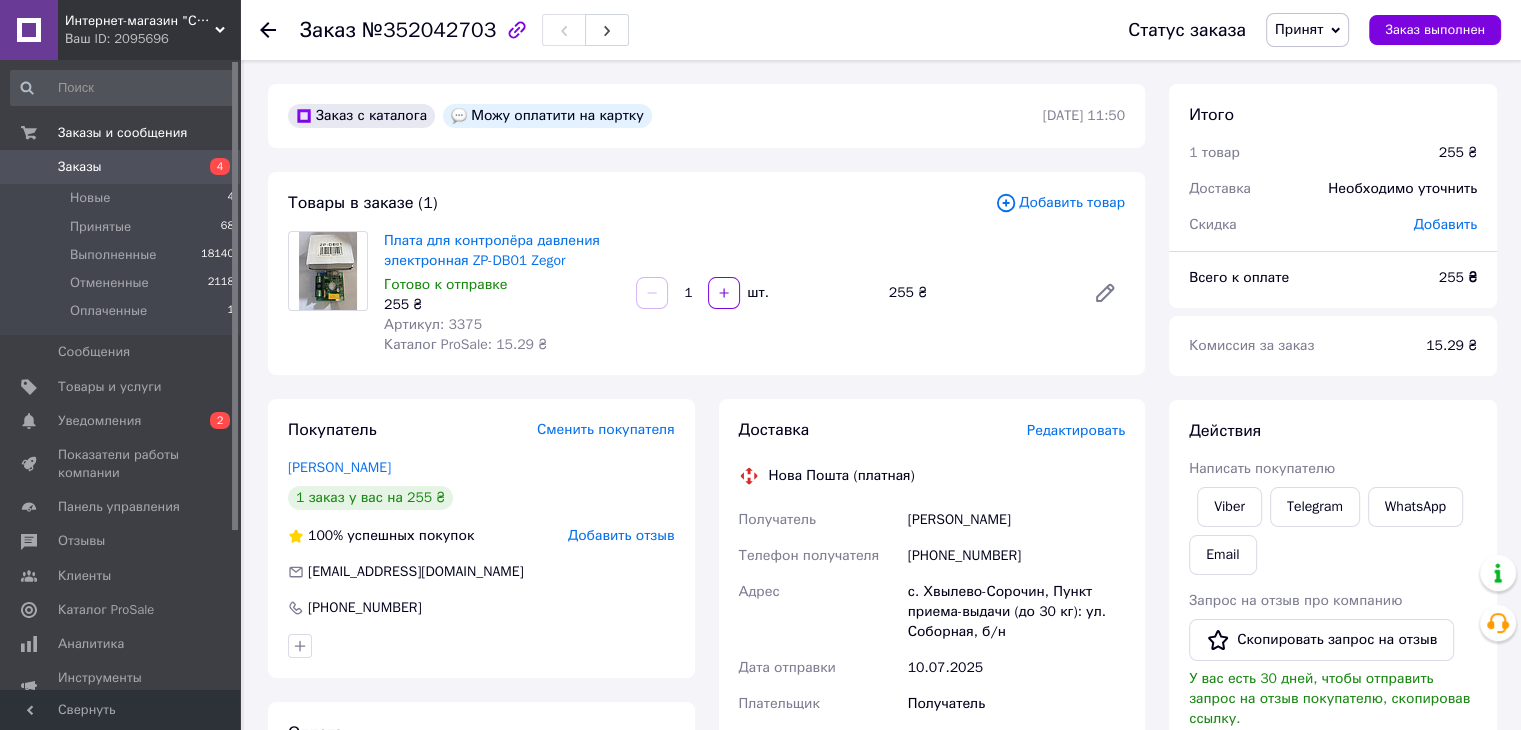 click on "255 ₴" at bounding box center [979, 293] 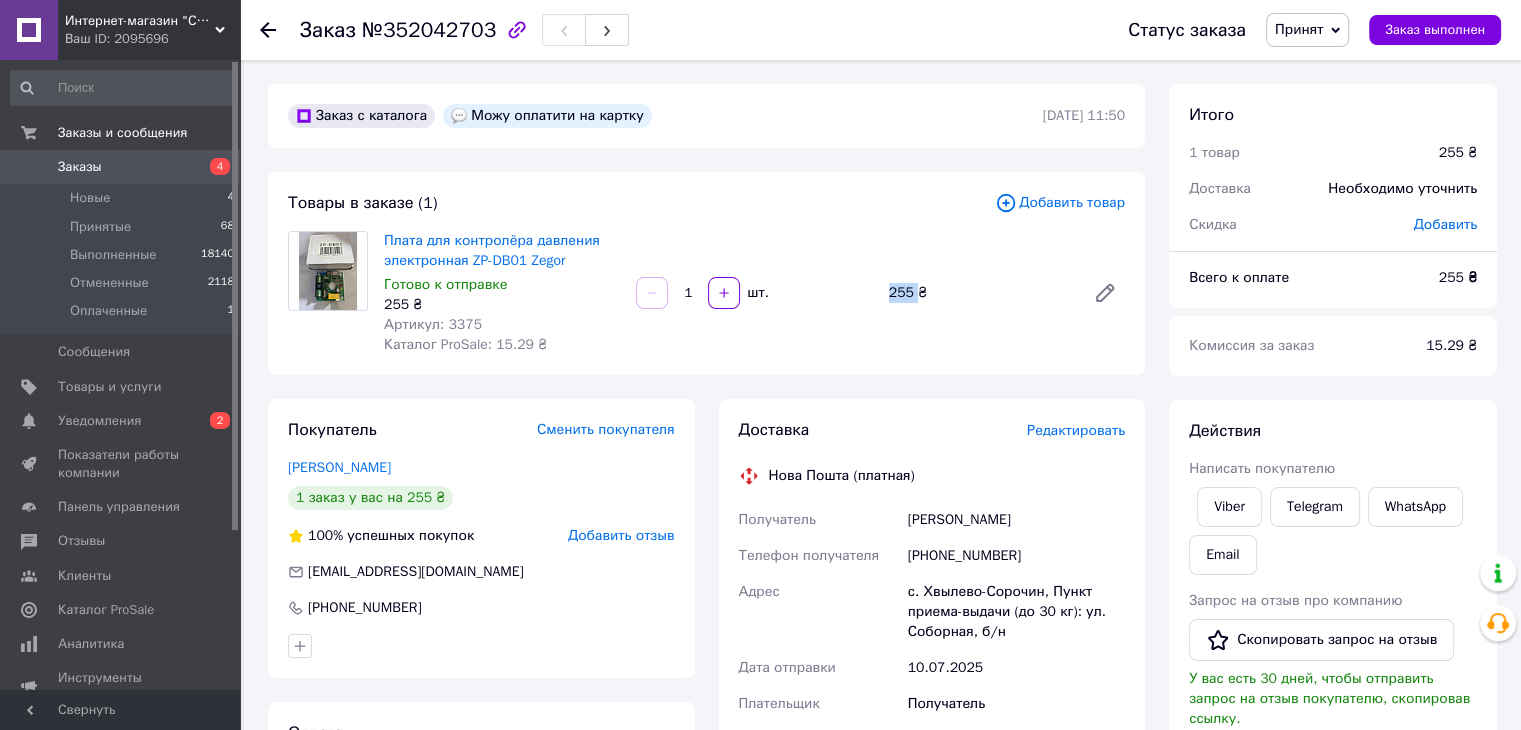 click on "255 ₴" at bounding box center [979, 293] 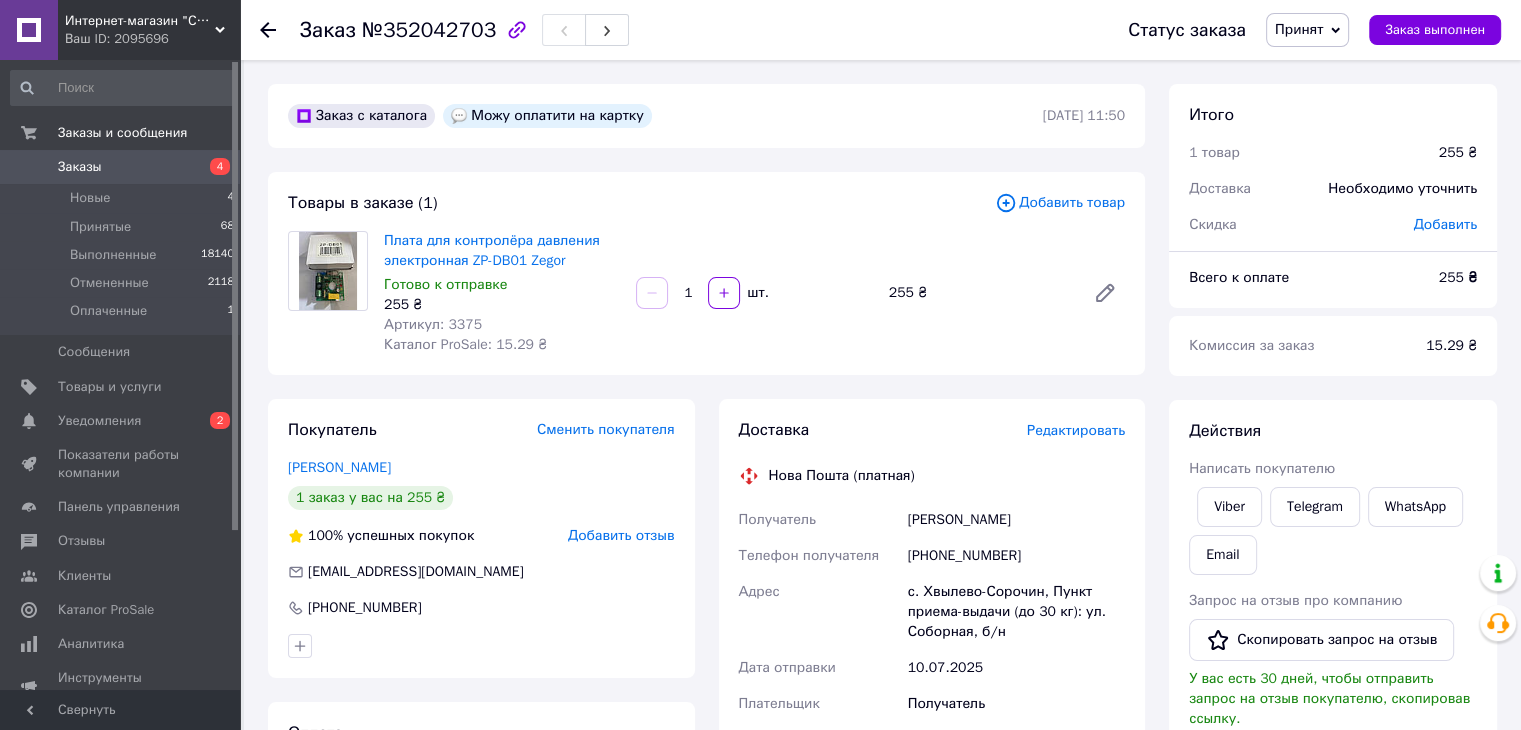 click on "255 ₴" at bounding box center [979, 293] 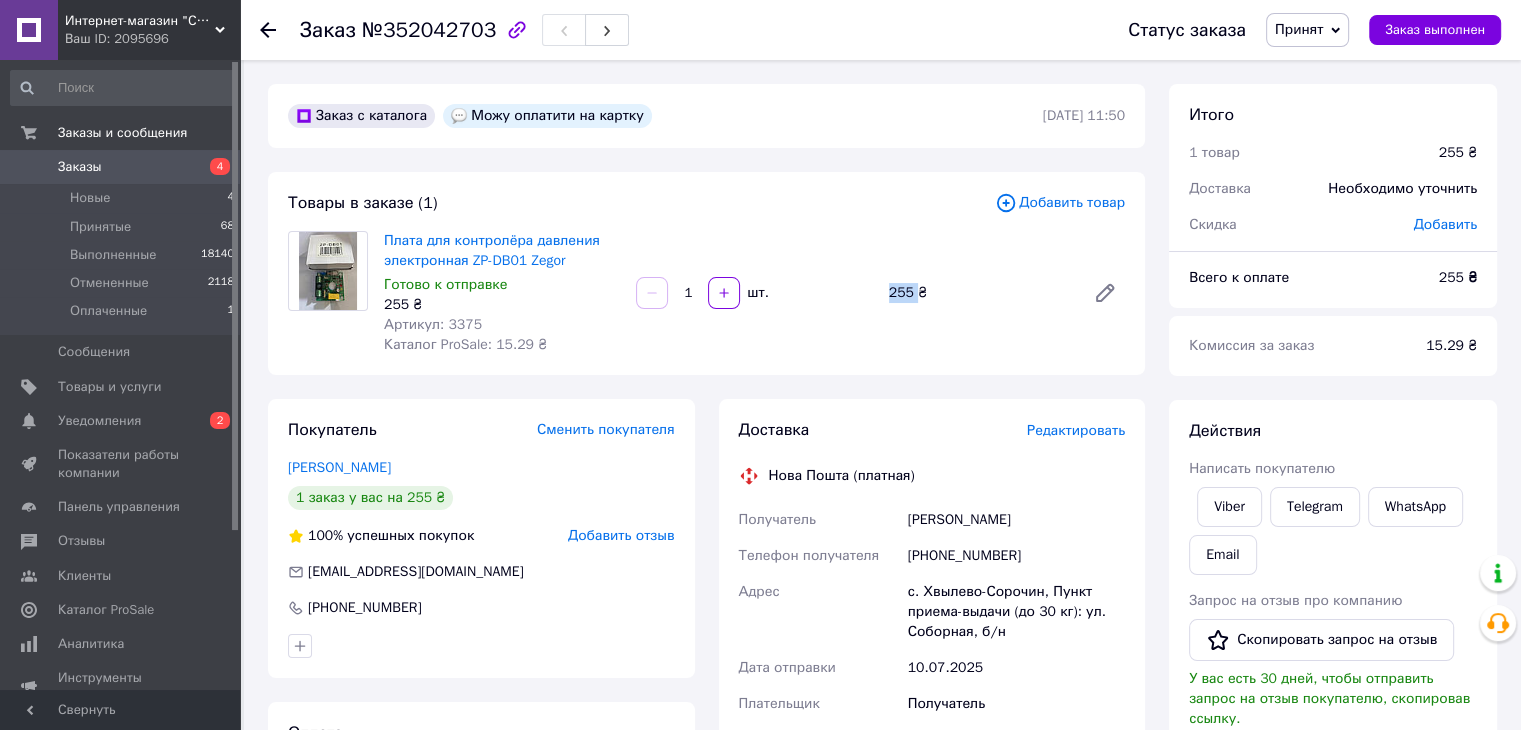 click on "255 ₴" at bounding box center [979, 293] 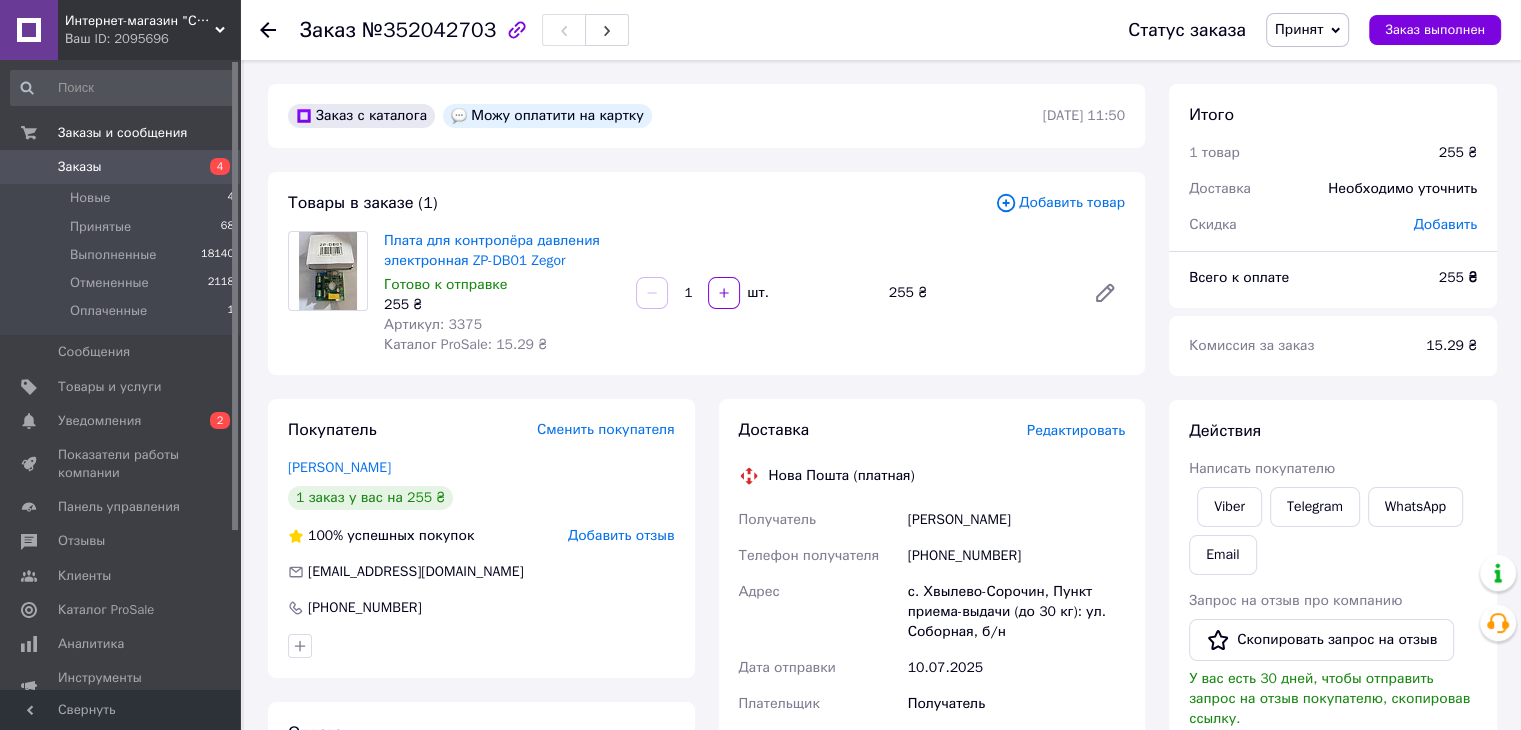 drag, startPoint x: 936, startPoint y: 292, endPoint x: 919, endPoint y: 292, distance: 17 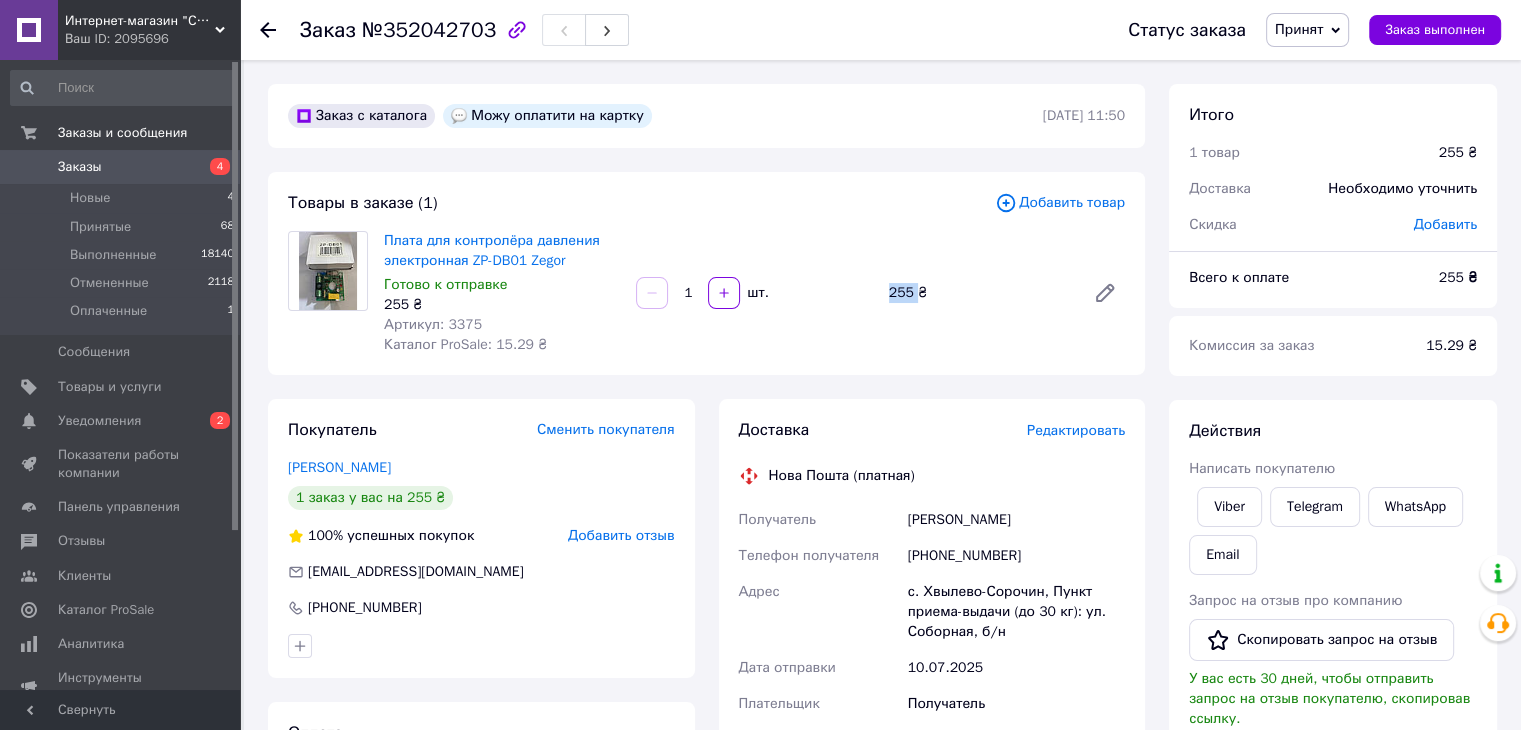 click on "255 ₴" at bounding box center [979, 293] 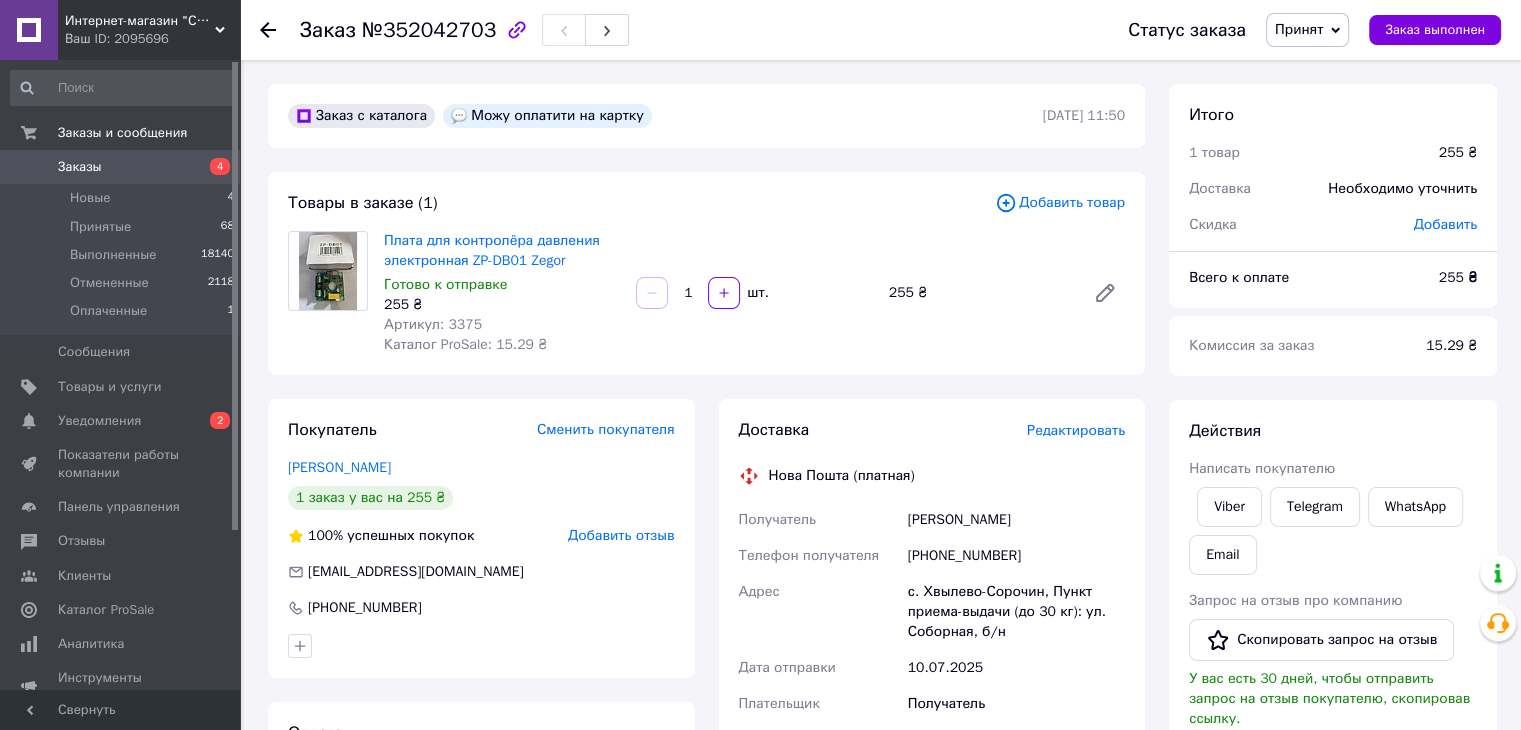 click on "255 ₴" at bounding box center [979, 293] 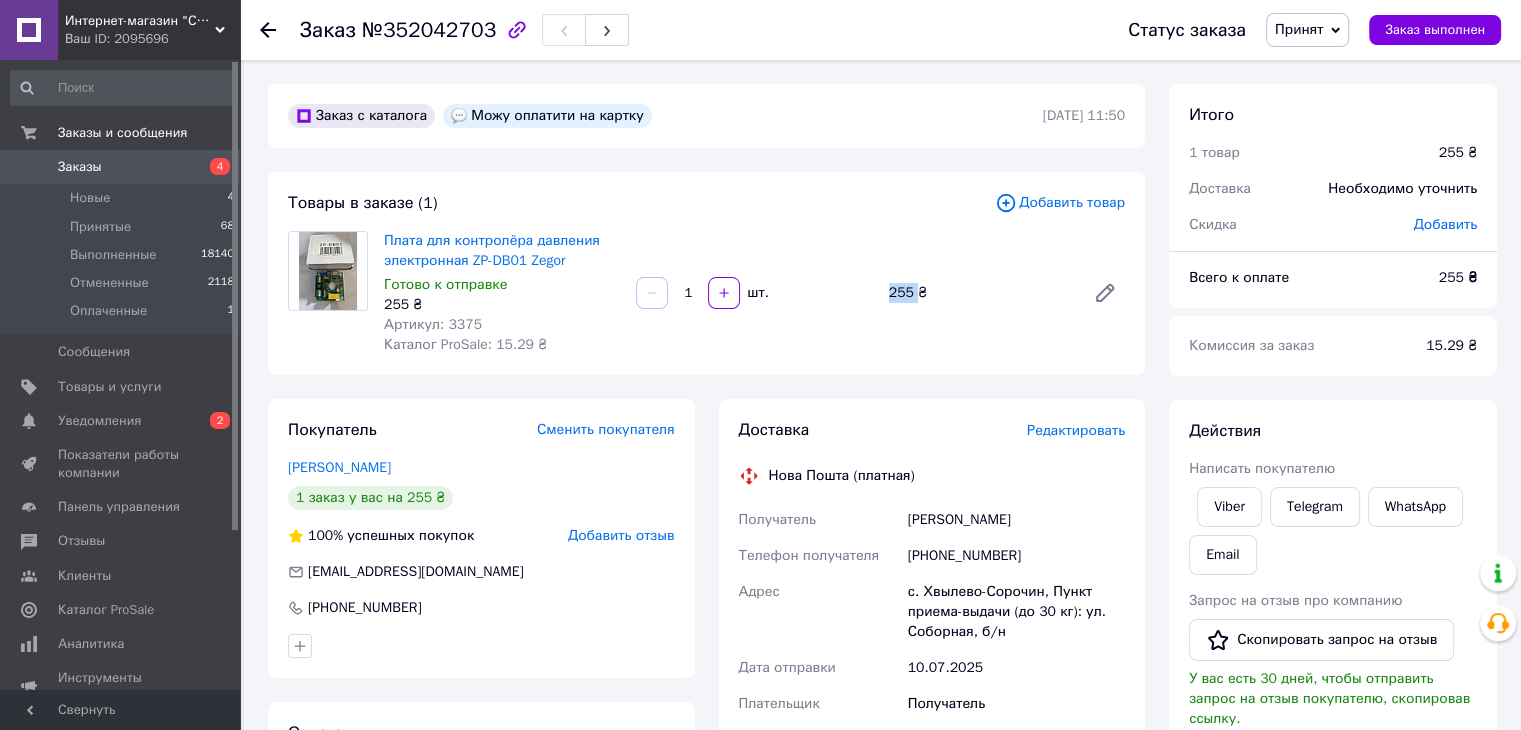 click on "255 ₴" at bounding box center [979, 293] 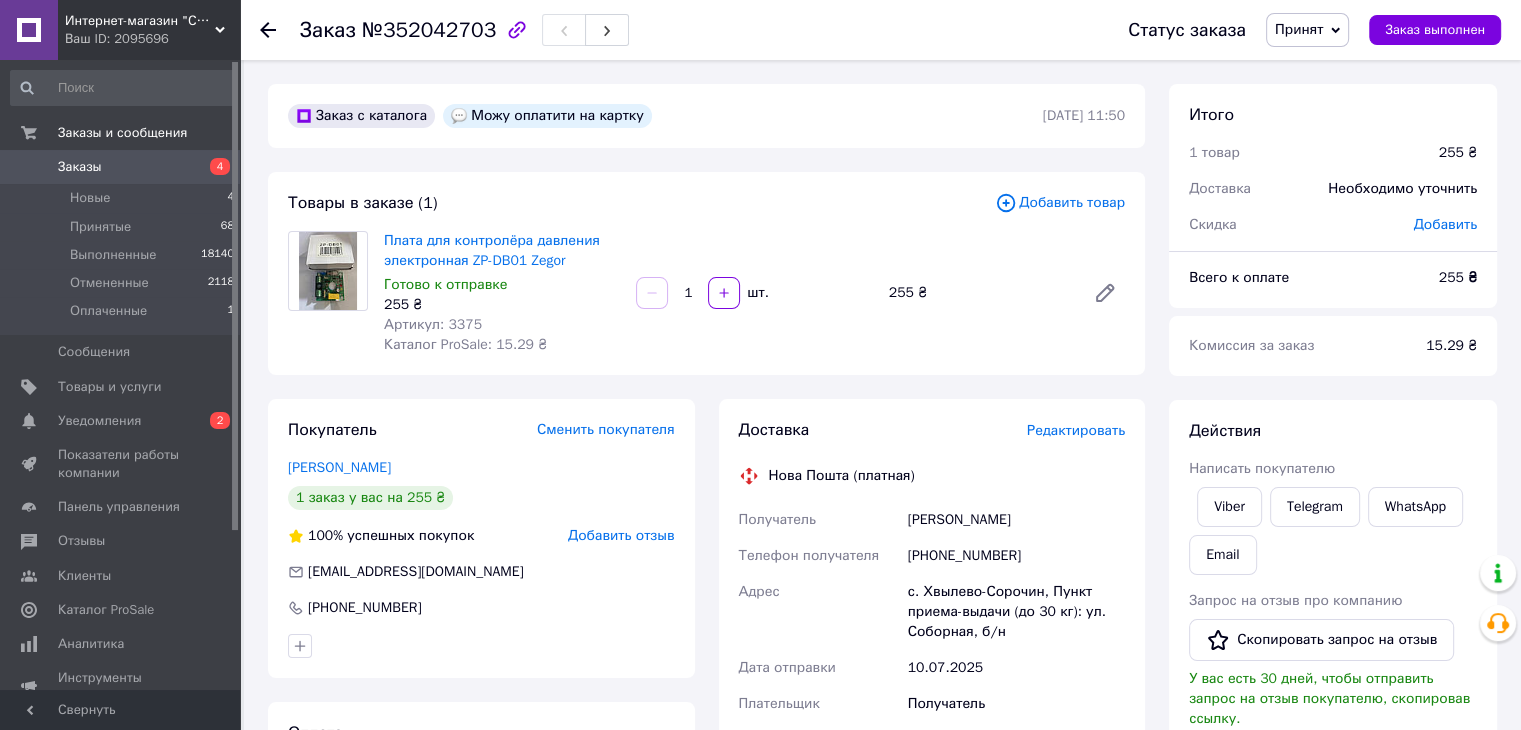 click on "255 ₴" at bounding box center (979, 293) 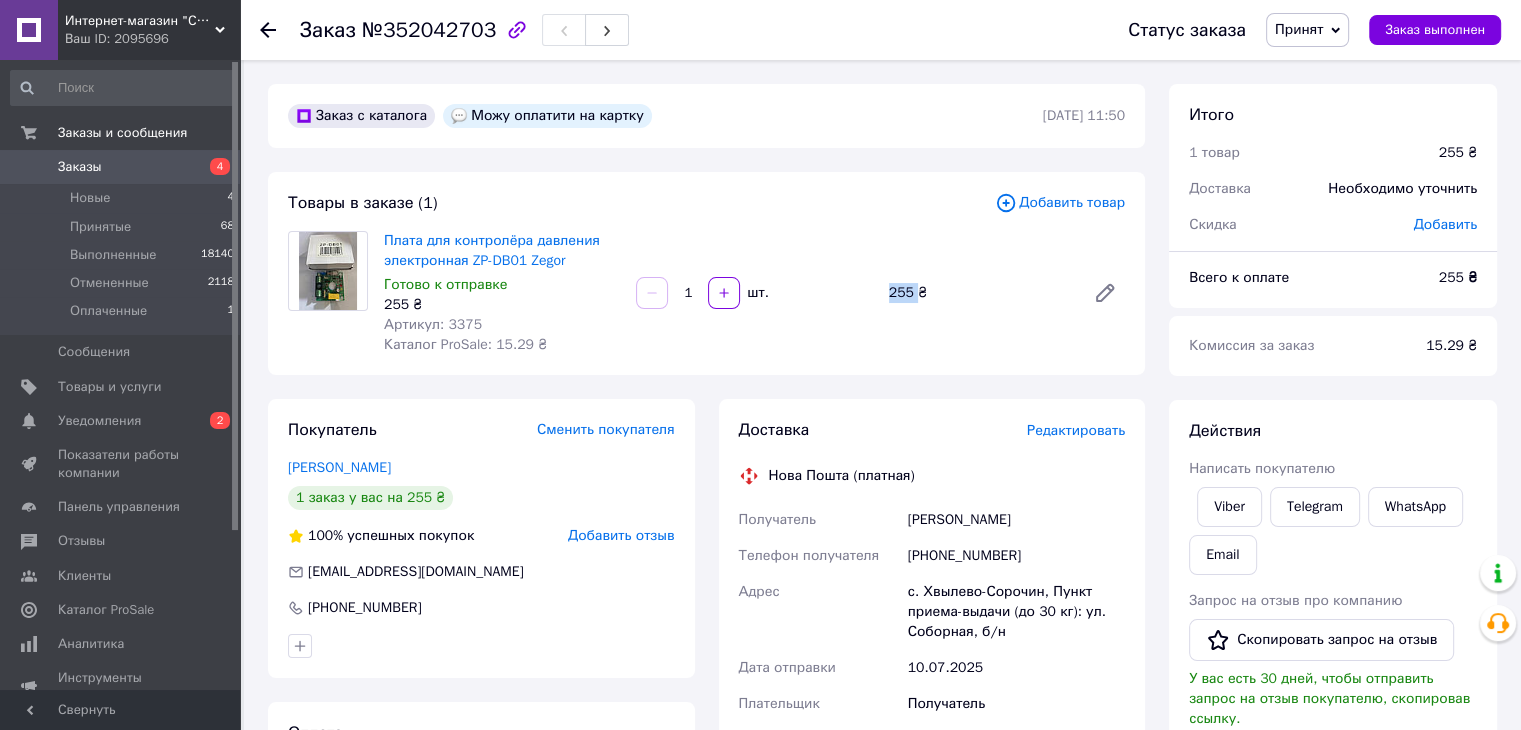 click on "255 ₴" at bounding box center (979, 293) 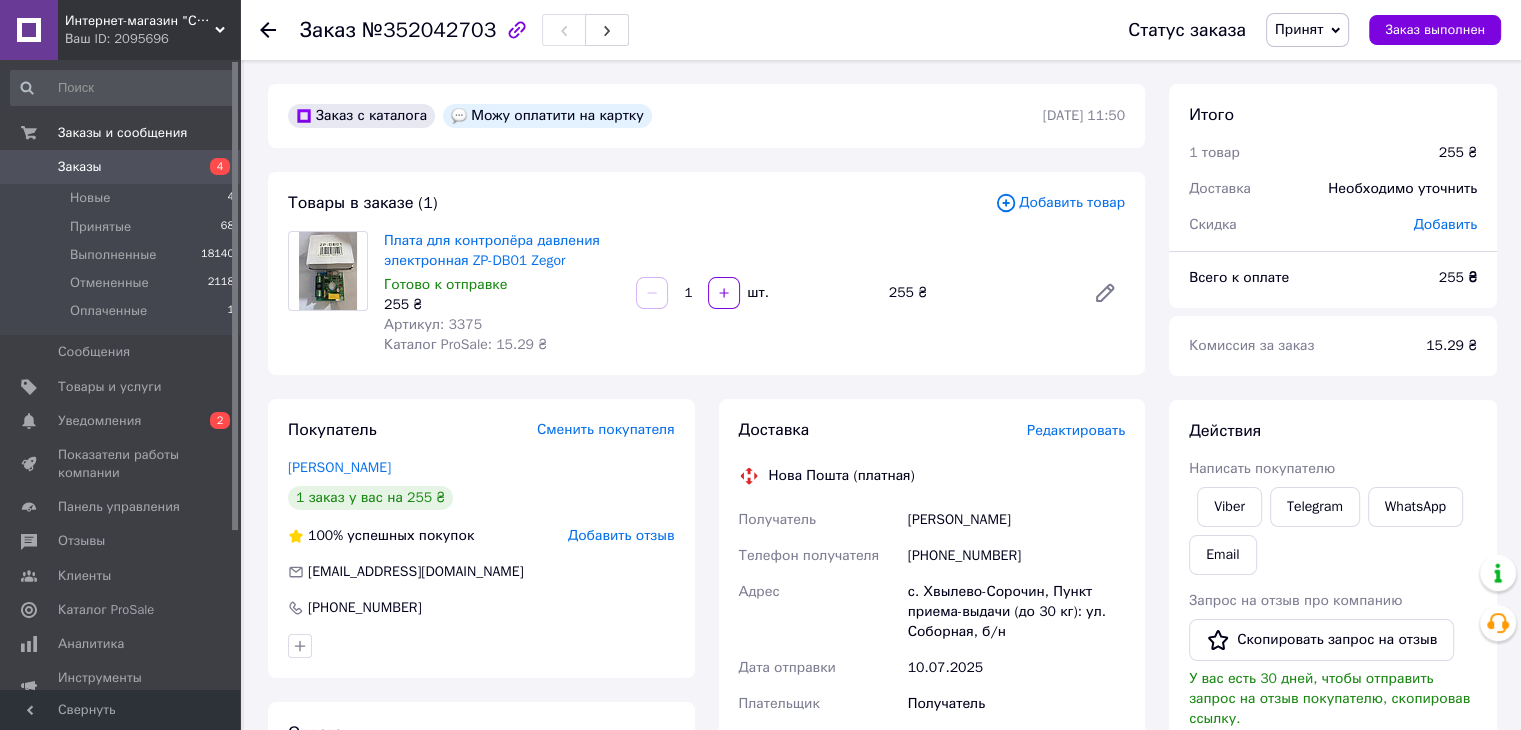 click on "255 ₴" at bounding box center (979, 293) 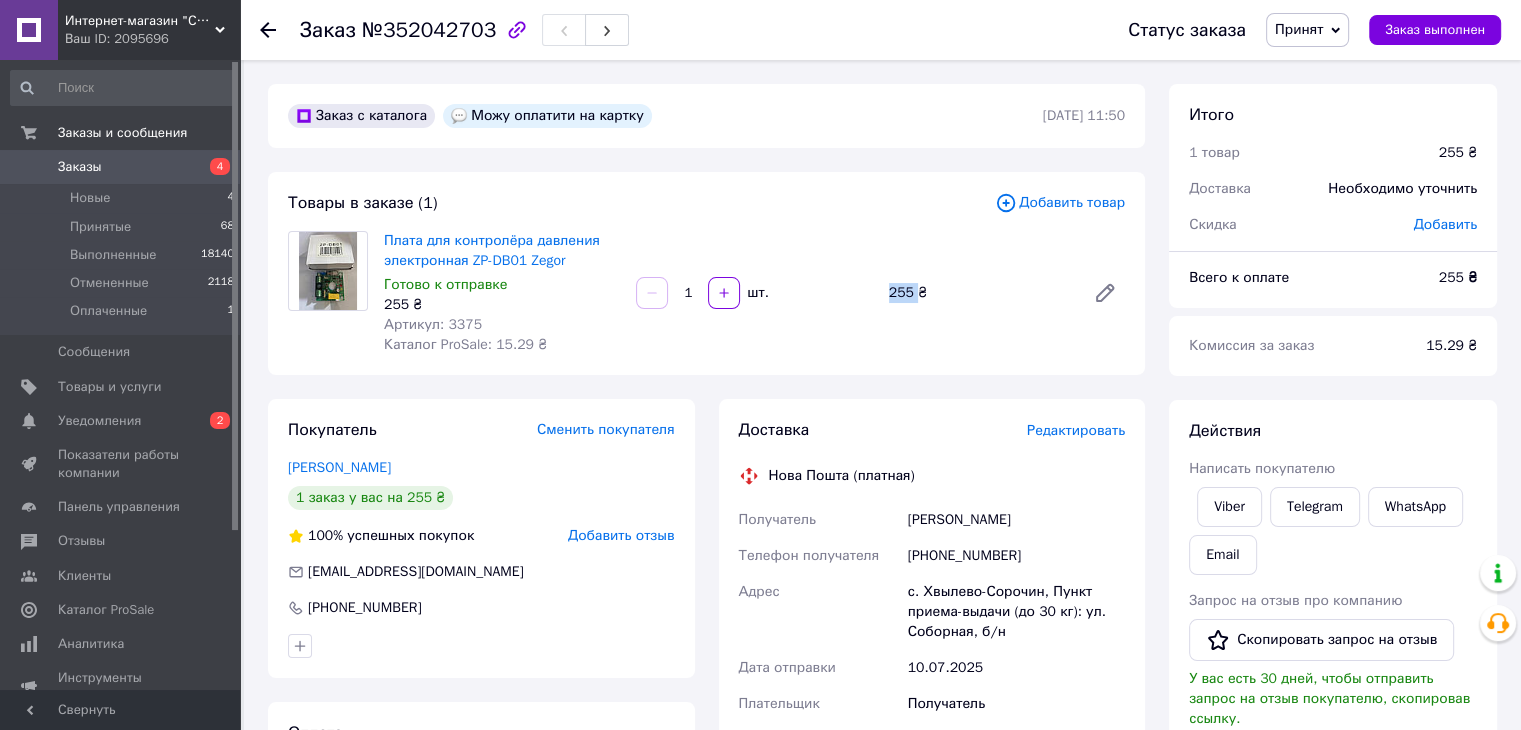click on "255 ₴" at bounding box center [979, 293] 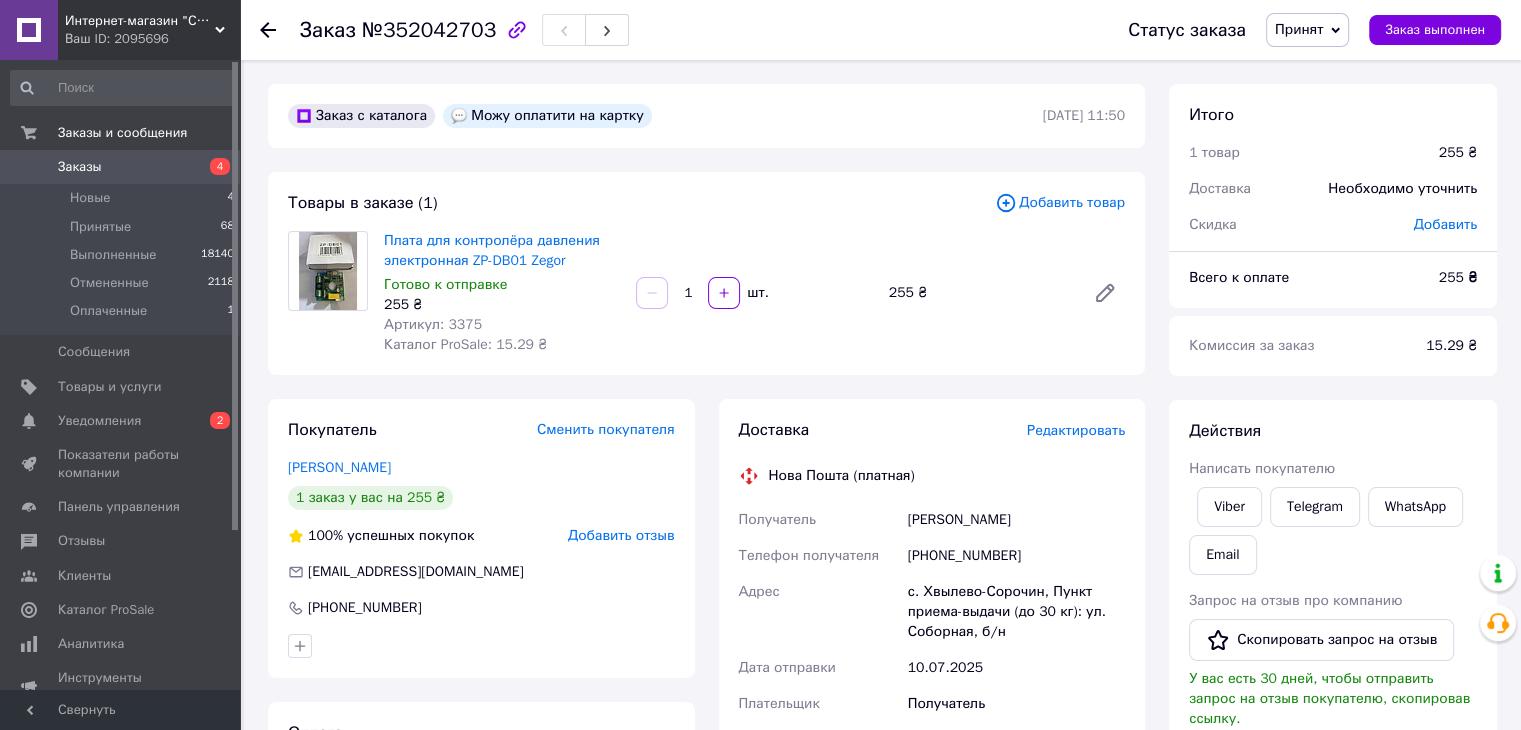 click on "255 ₴" at bounding box center (979, 293) 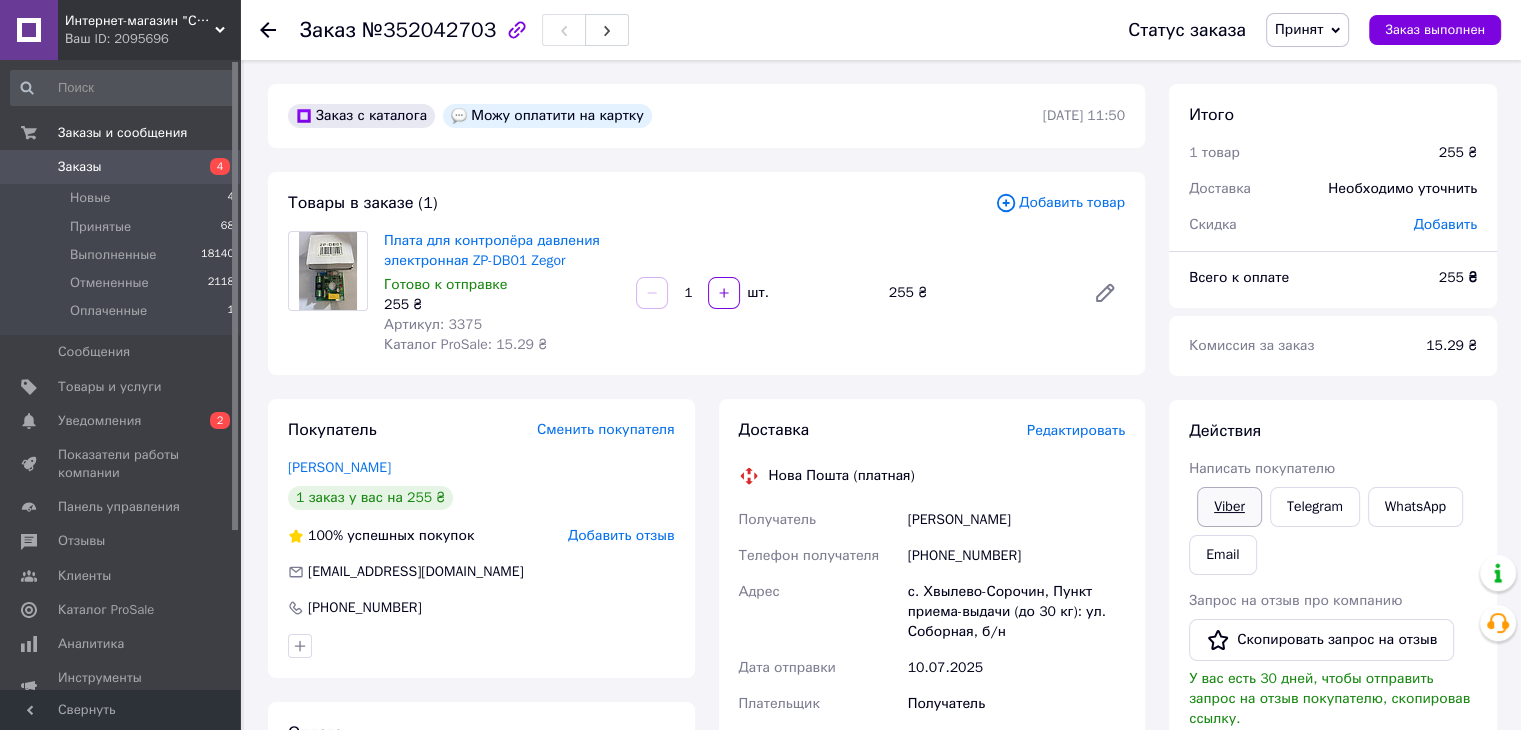 click on "Viber" at bounding box center [1229, 507] 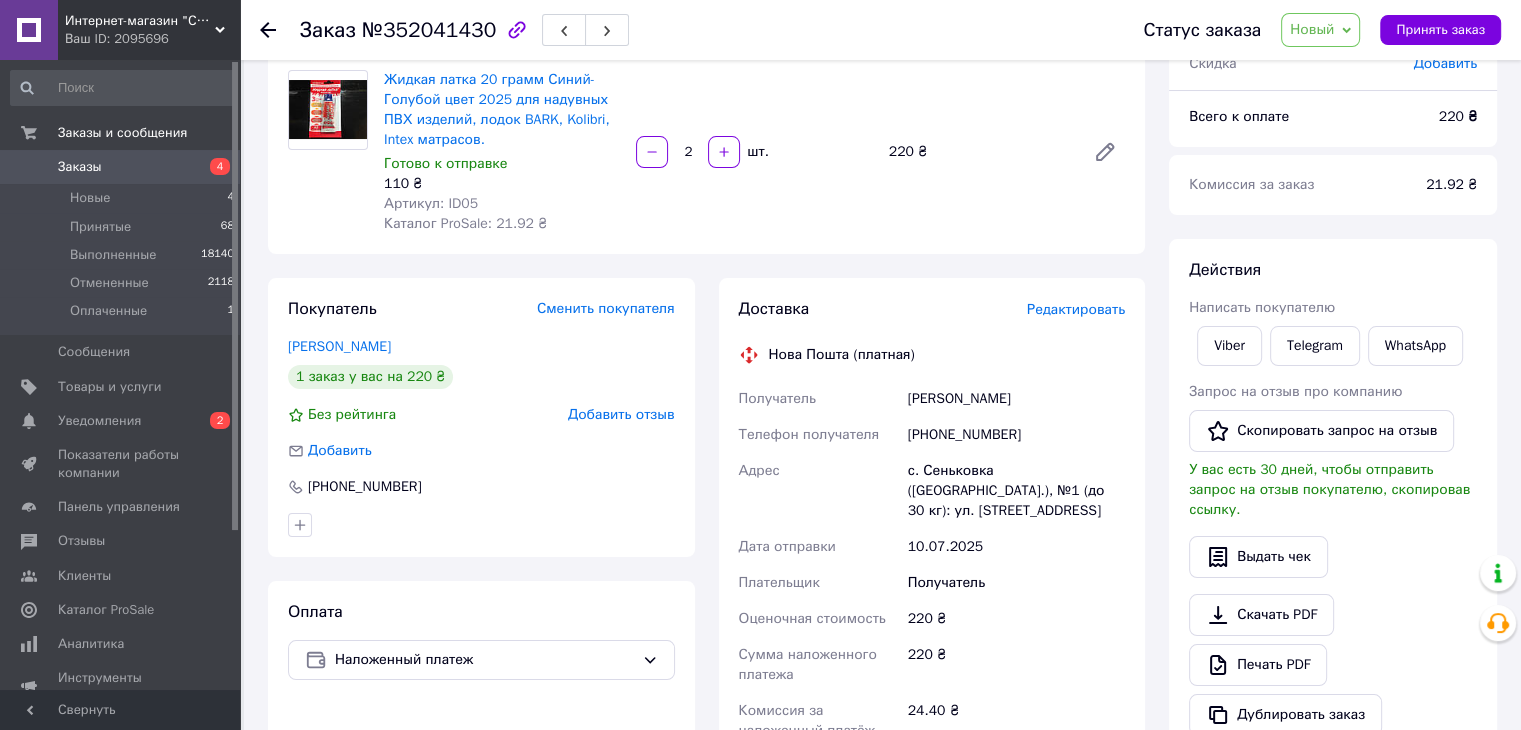 scroll, scrollTop: 0, scrollLeft: 0, axis: both 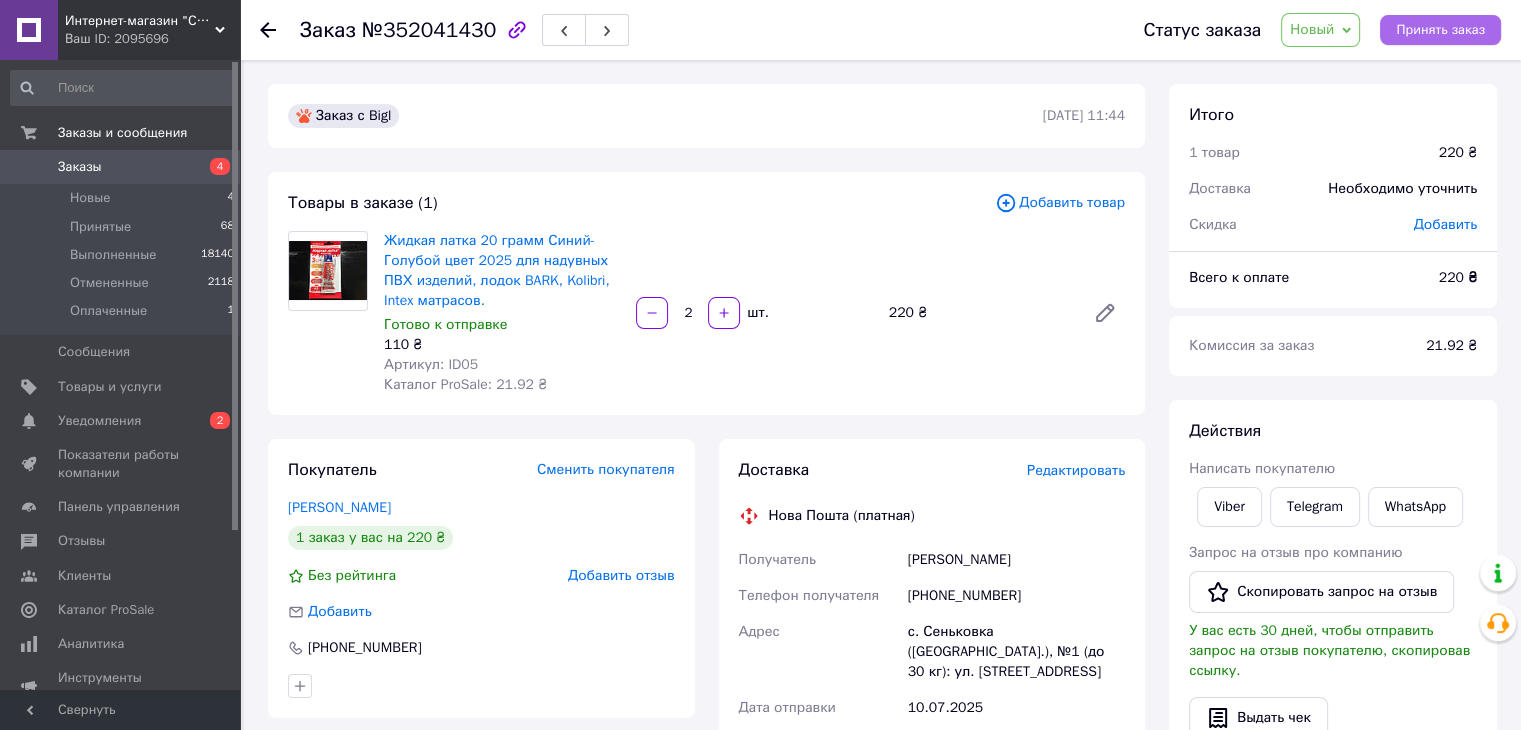 click on "Принять заказ" at bounding box center [1440, 30] 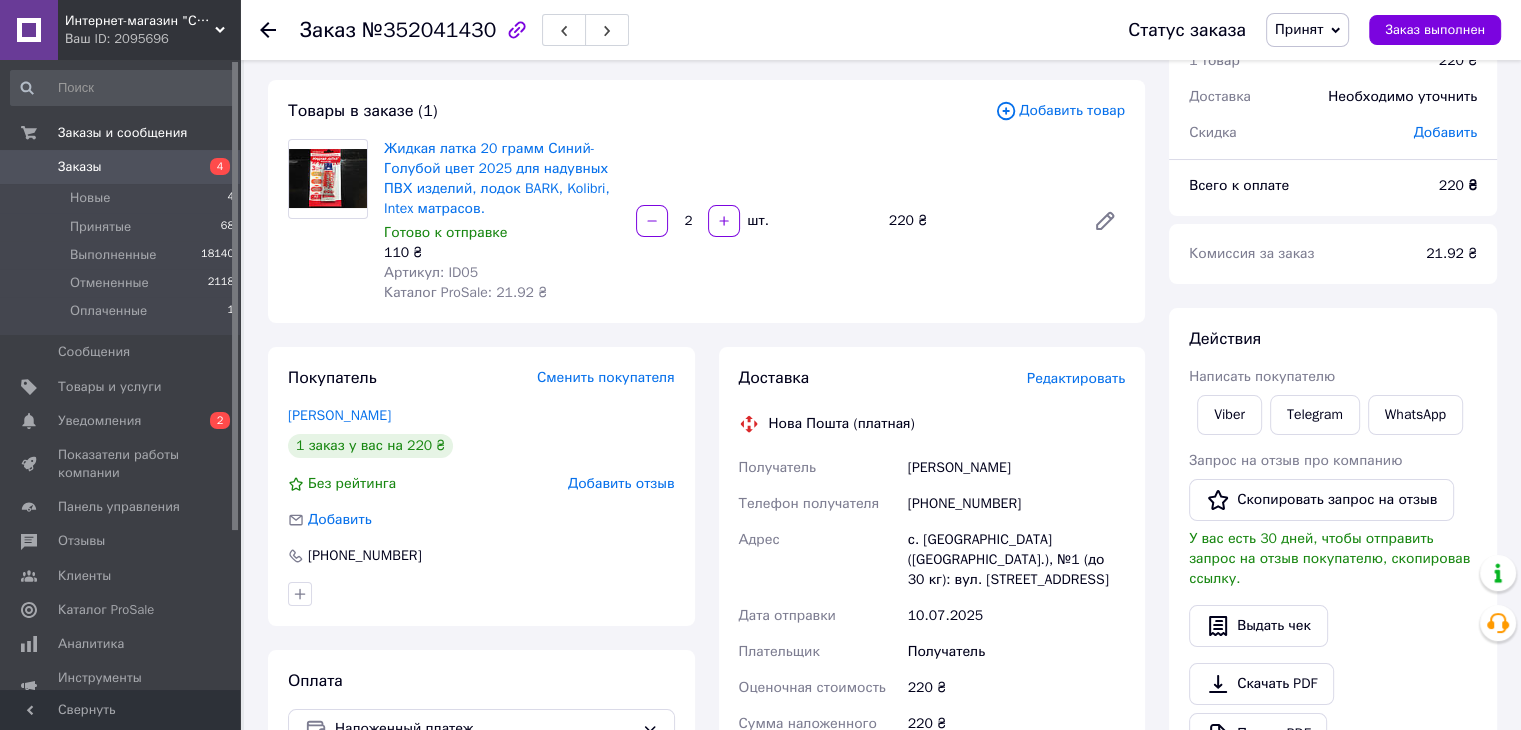 scroll, scrollTop: 0, scrollLeft: 0, axis: both 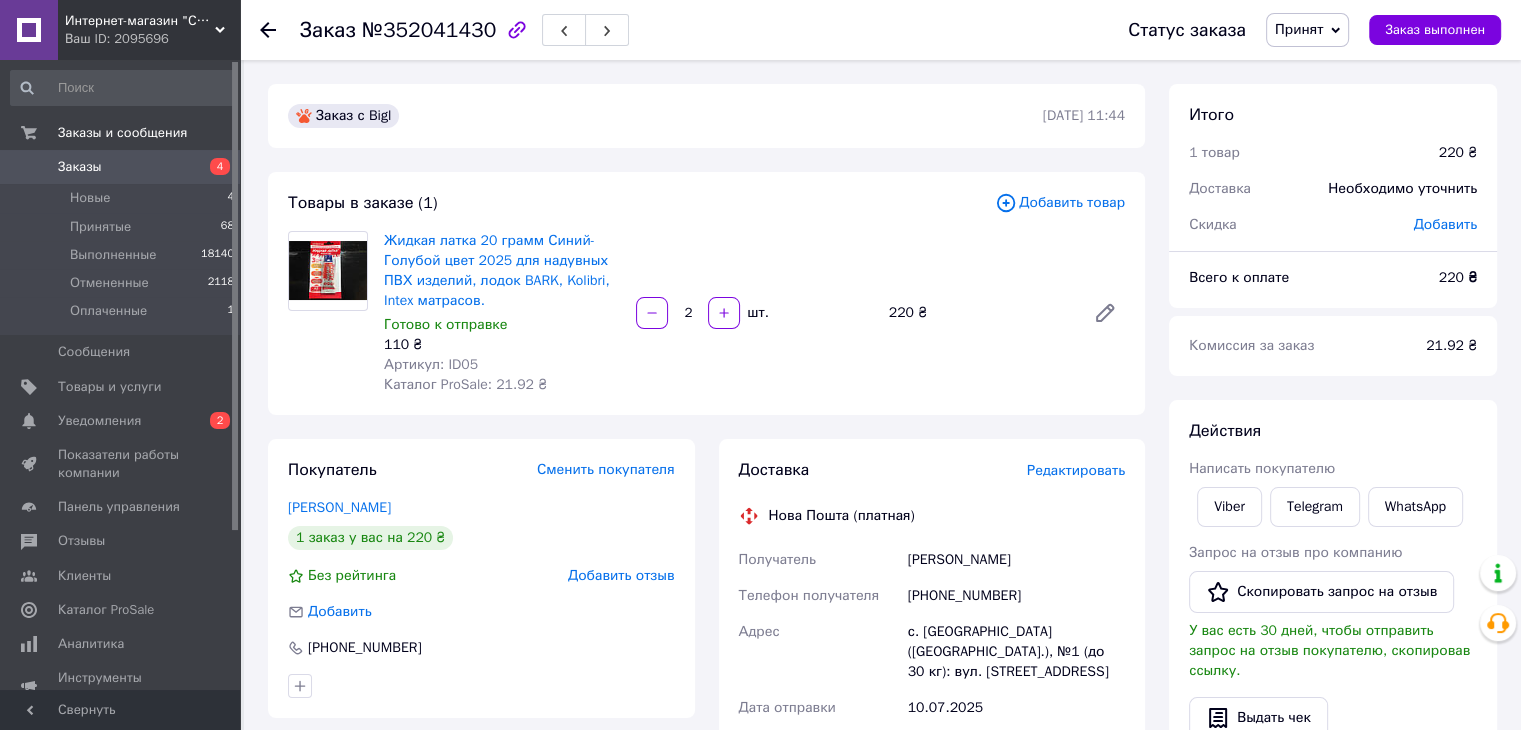 click on "220 ₴" at bounding box center (979, 313) 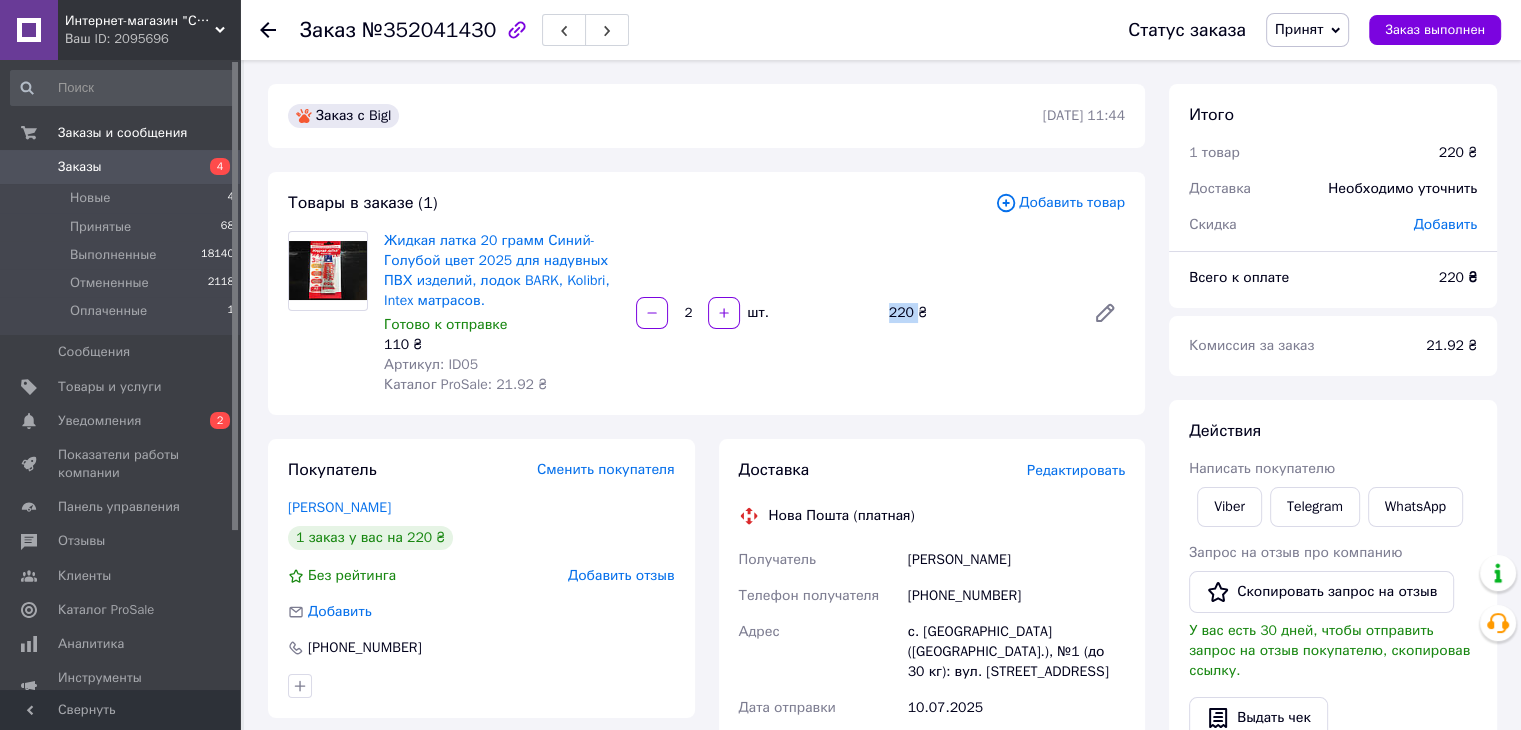 click on "220 ₴" at bounding box center (979, 313) 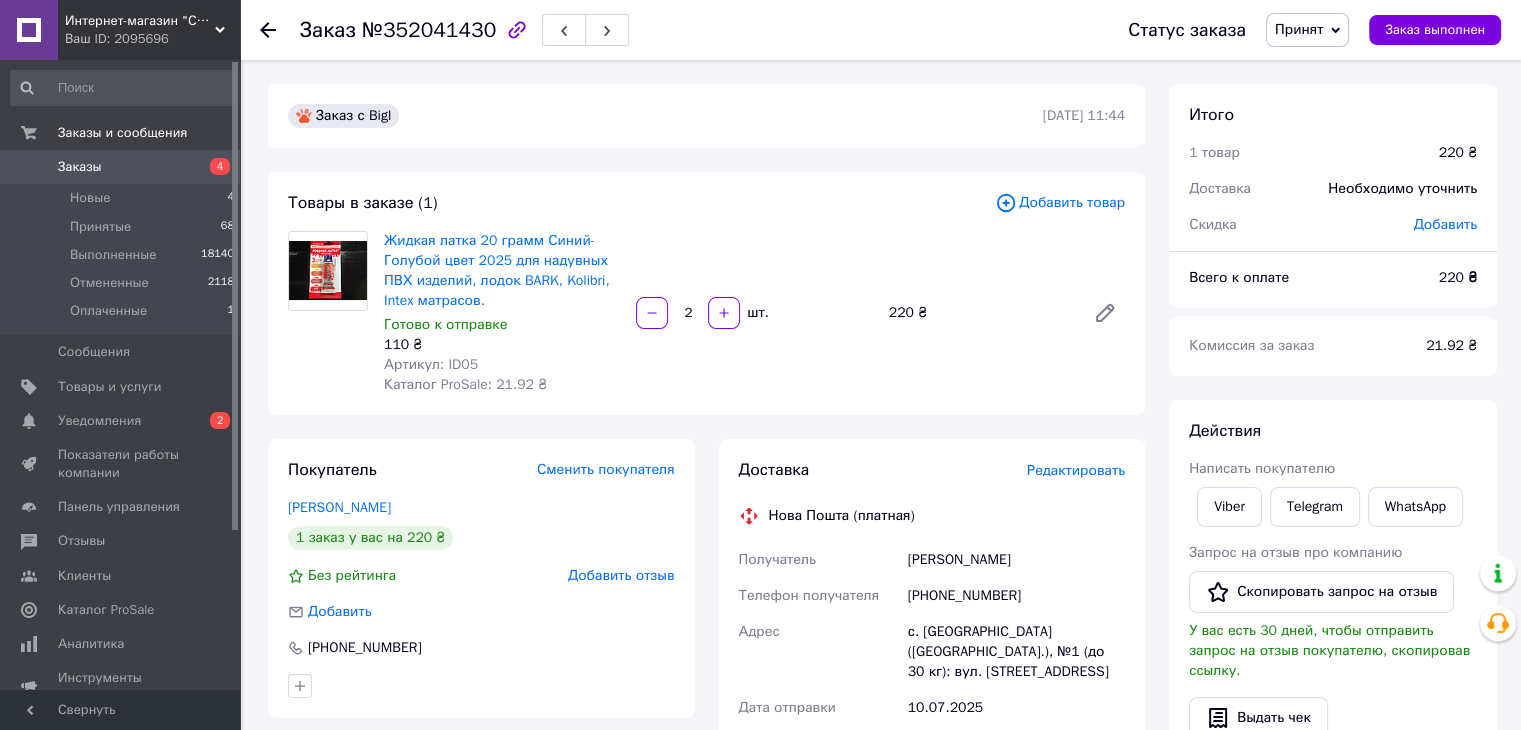 click on "220 ₴" at bounding box center [979, 313] 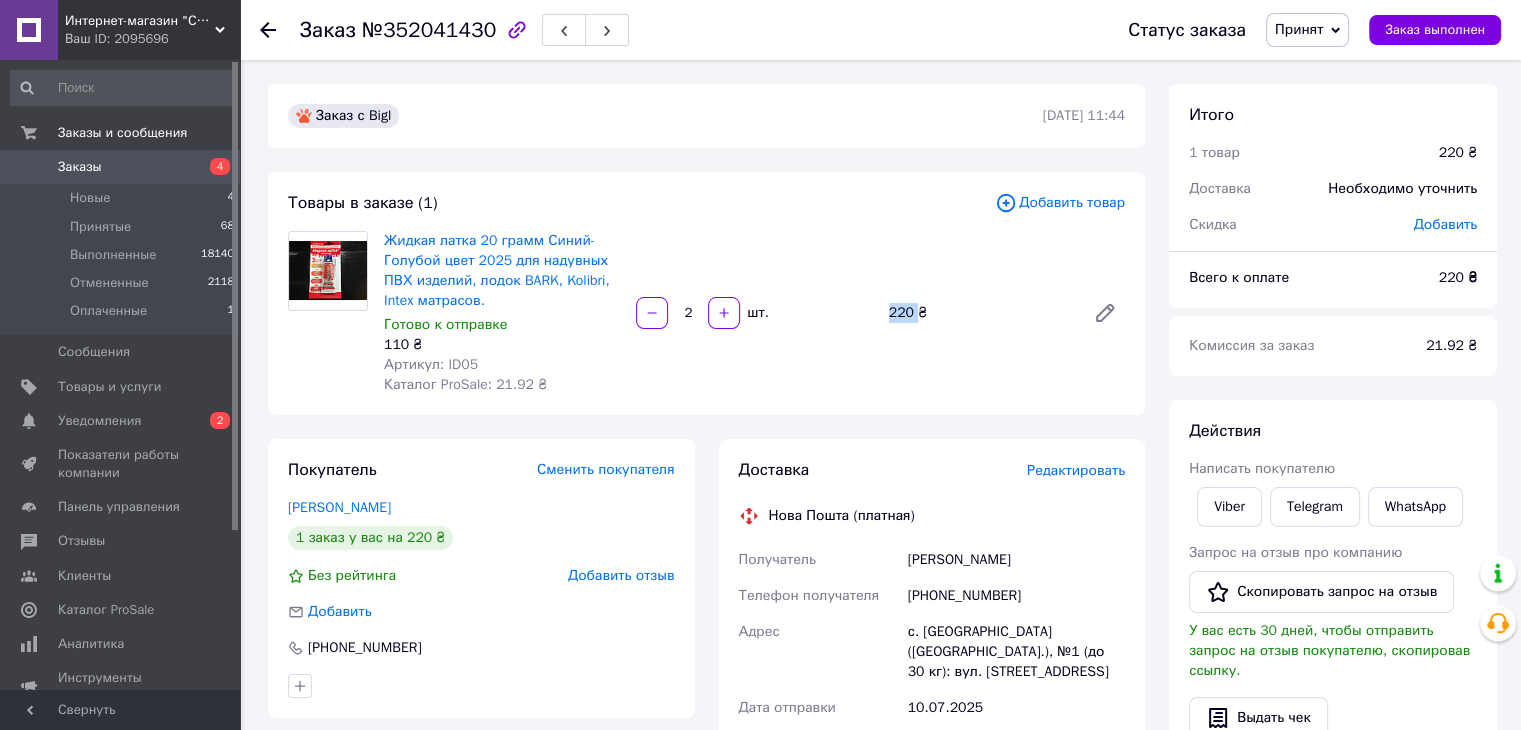 click on "220 ₴" at bounding box center (979, 313) 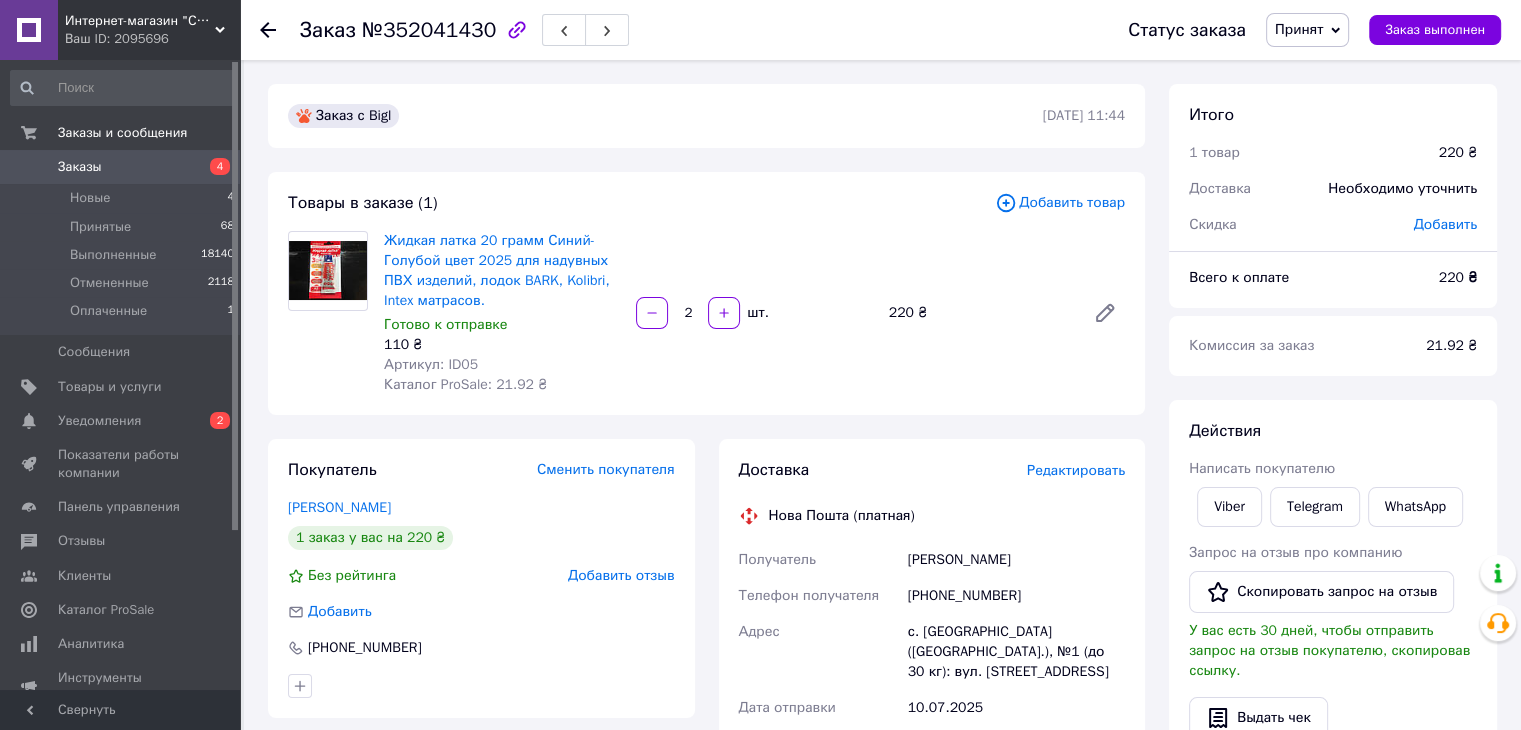 drag, startPoint x: 949, startPoint y: 312, endPoint x: 913, endPoint y: 312, distance: 36 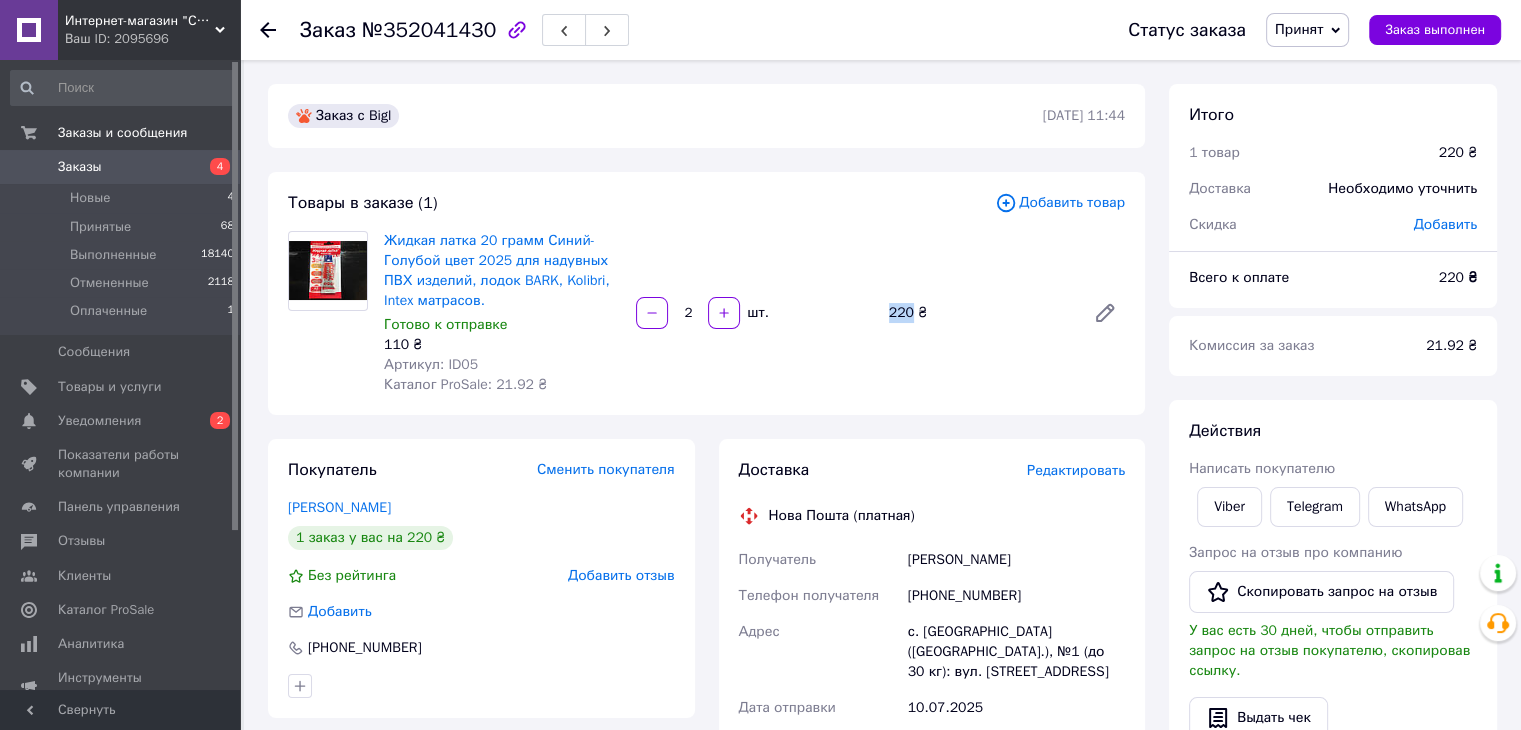 click on "220 ₴" at bounding box center (979, 313) 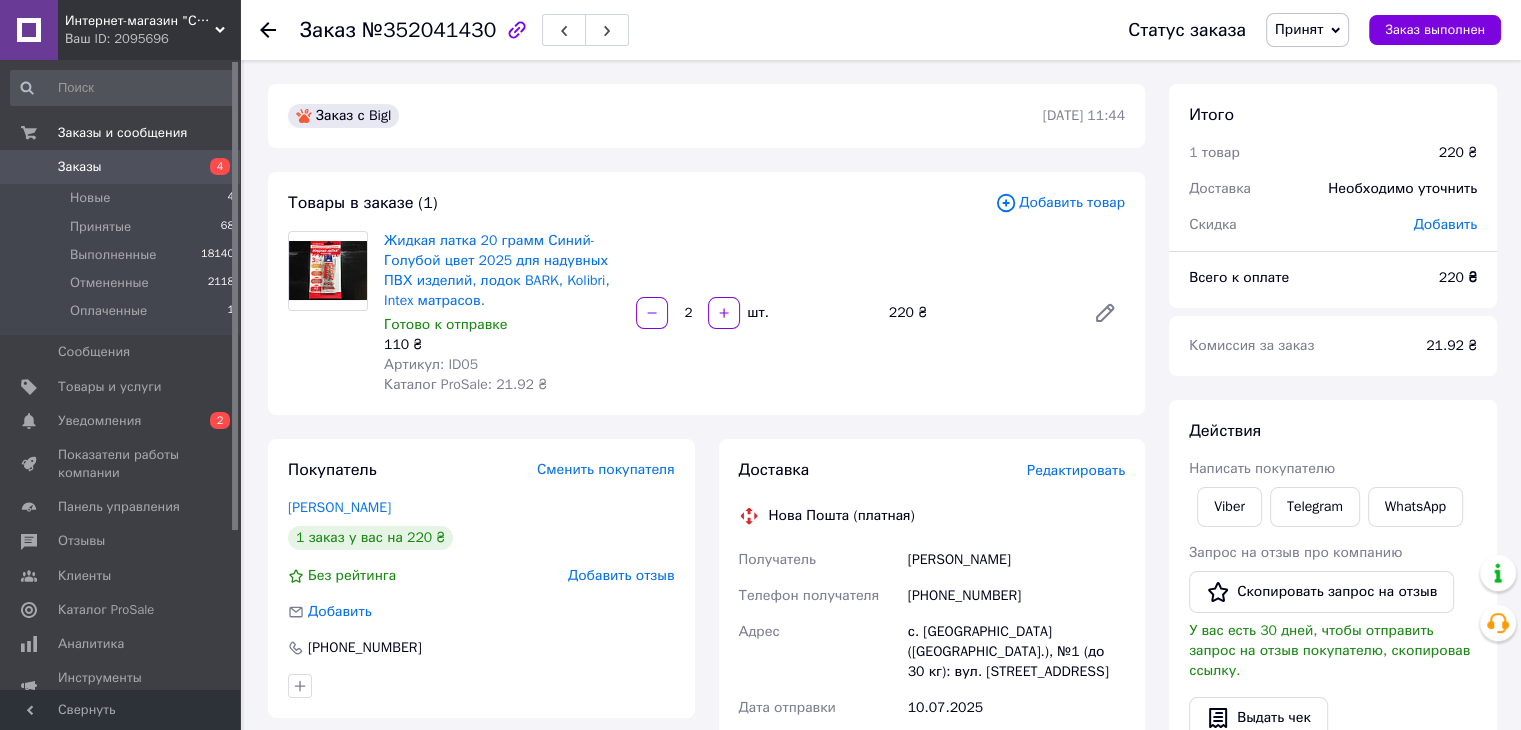 click on "220 ₴" at bounding box center (979, 313) 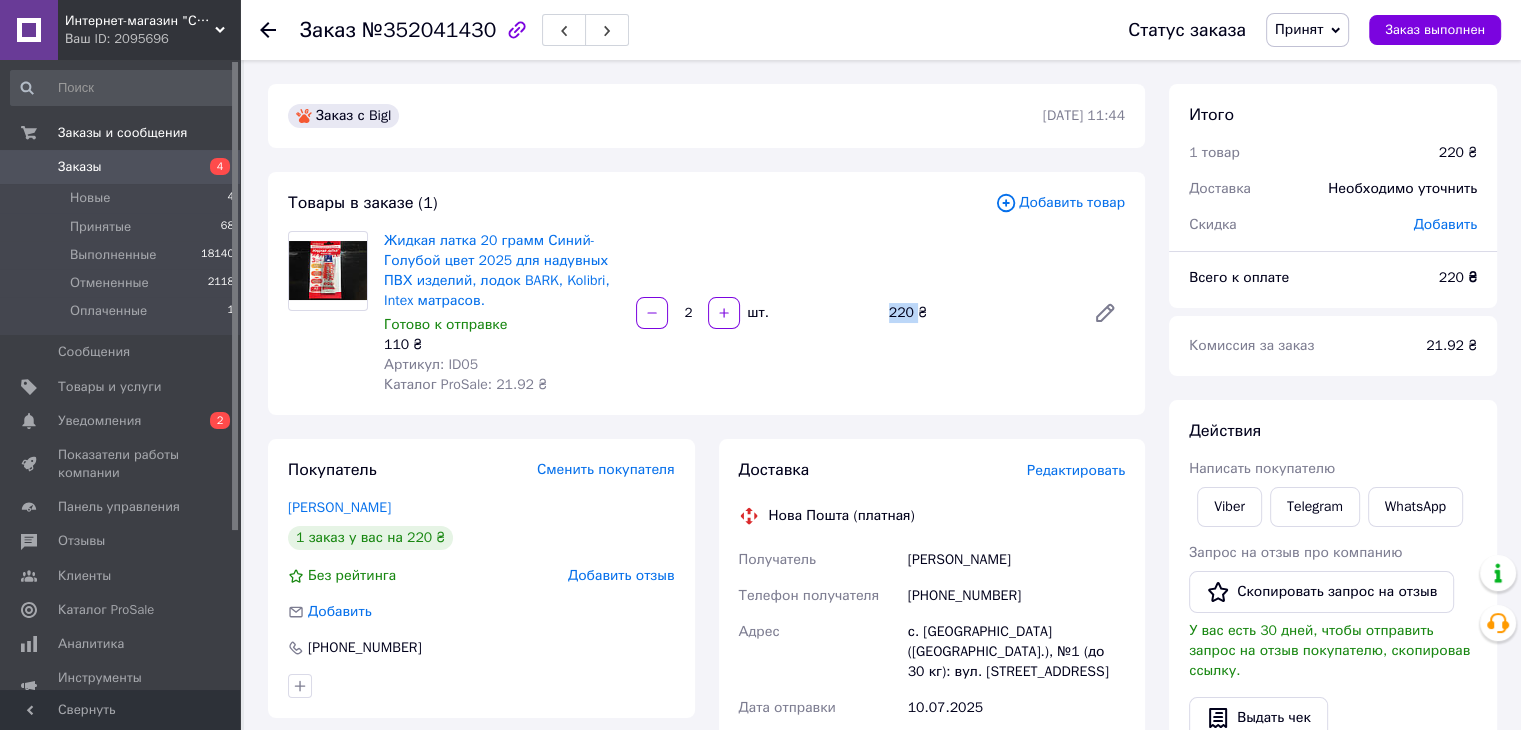 click on "220 ₴" at bounding box center [979, 313] 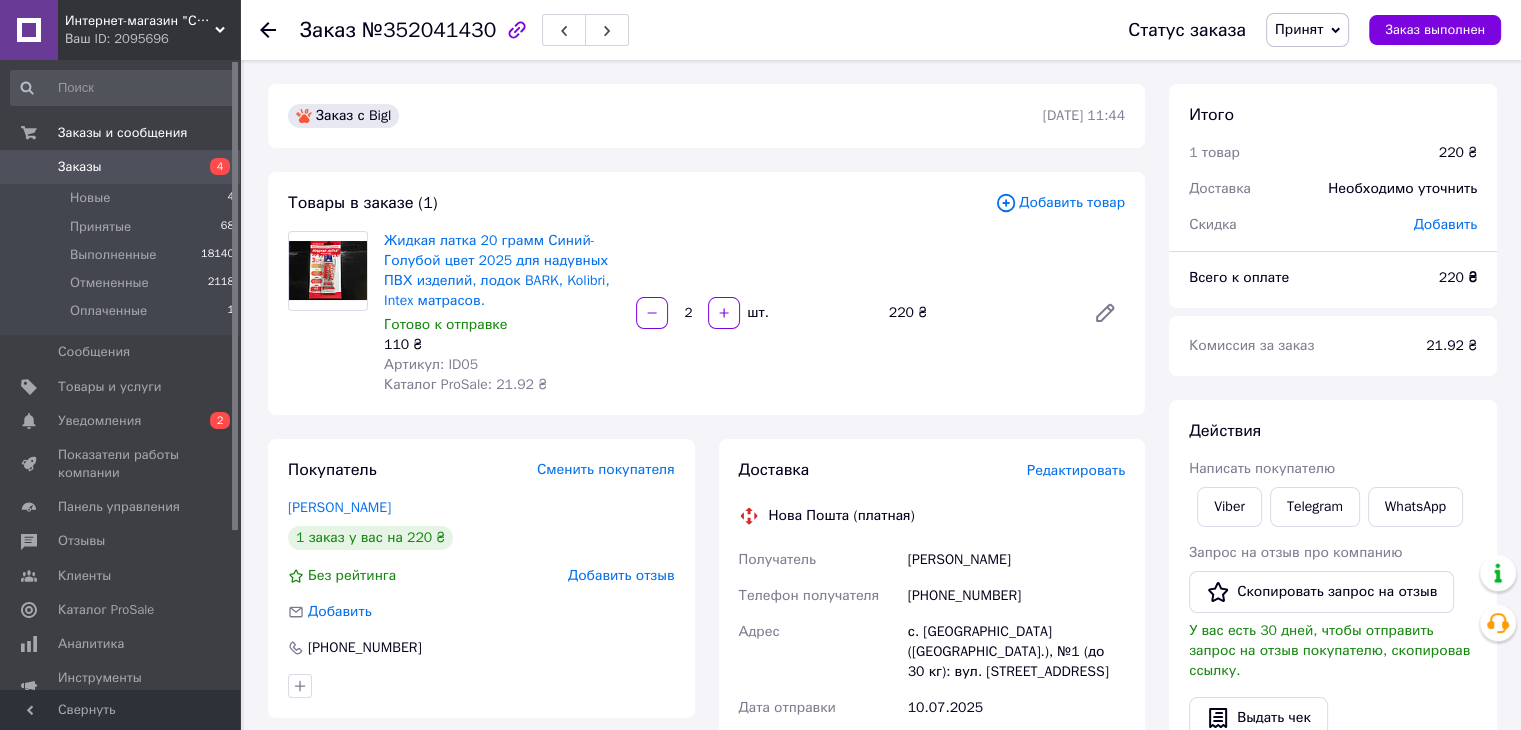 click on "220 ₴" at bounding box center (979, 313) 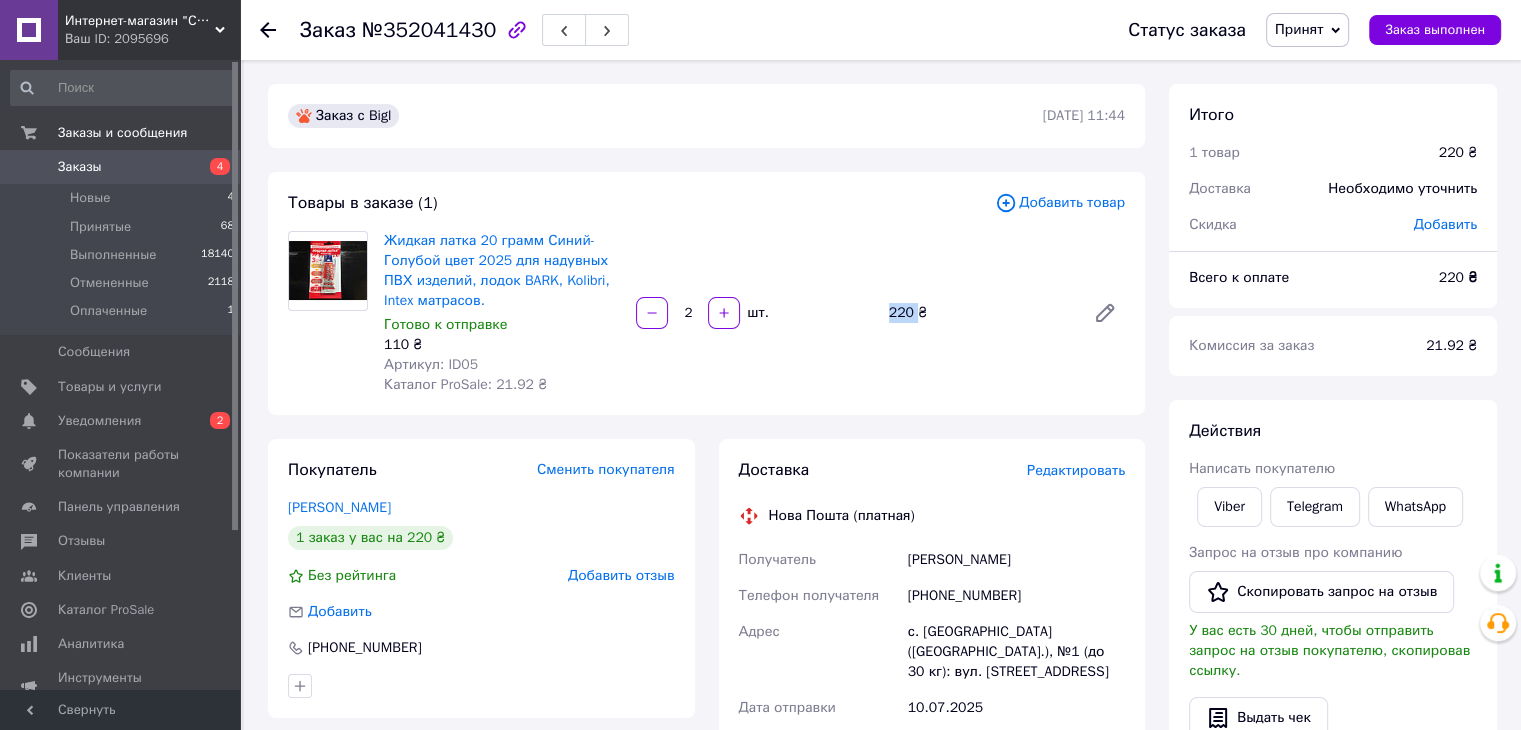 click on "220 ₴" at bounding box center [979, 313] 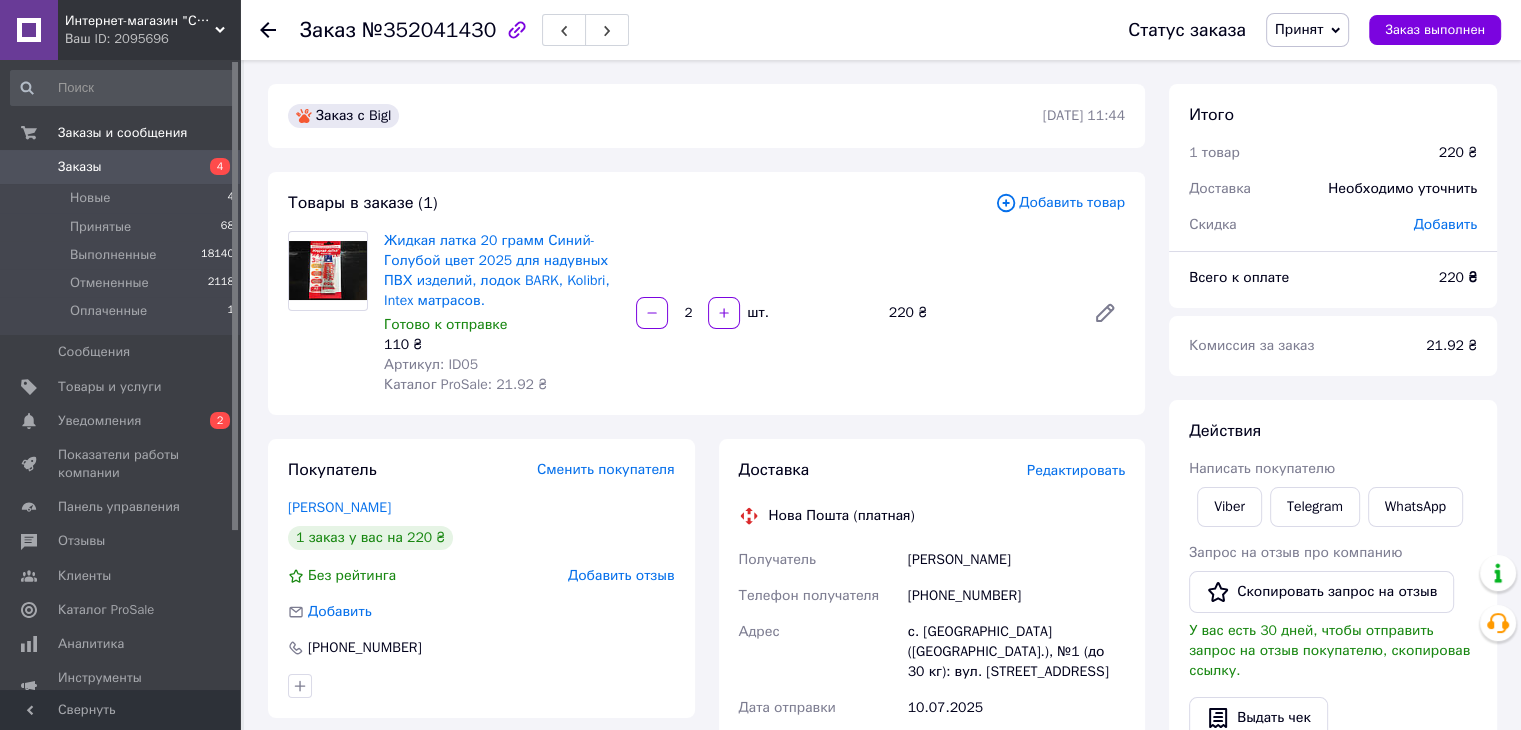 click on "220 ₴" at bounding box center (979, 313) 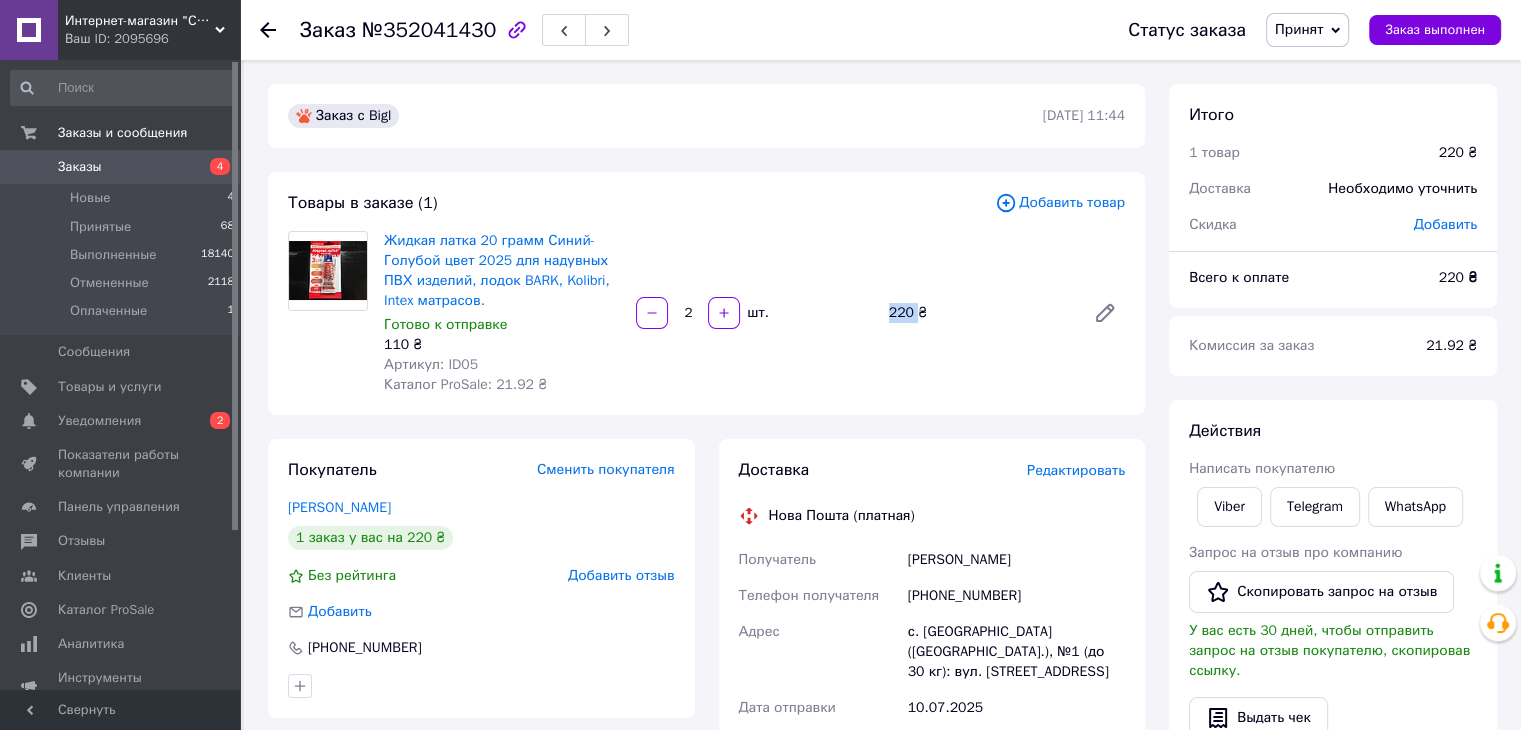 click on "220 ₴" at bounding box center (979, 313) 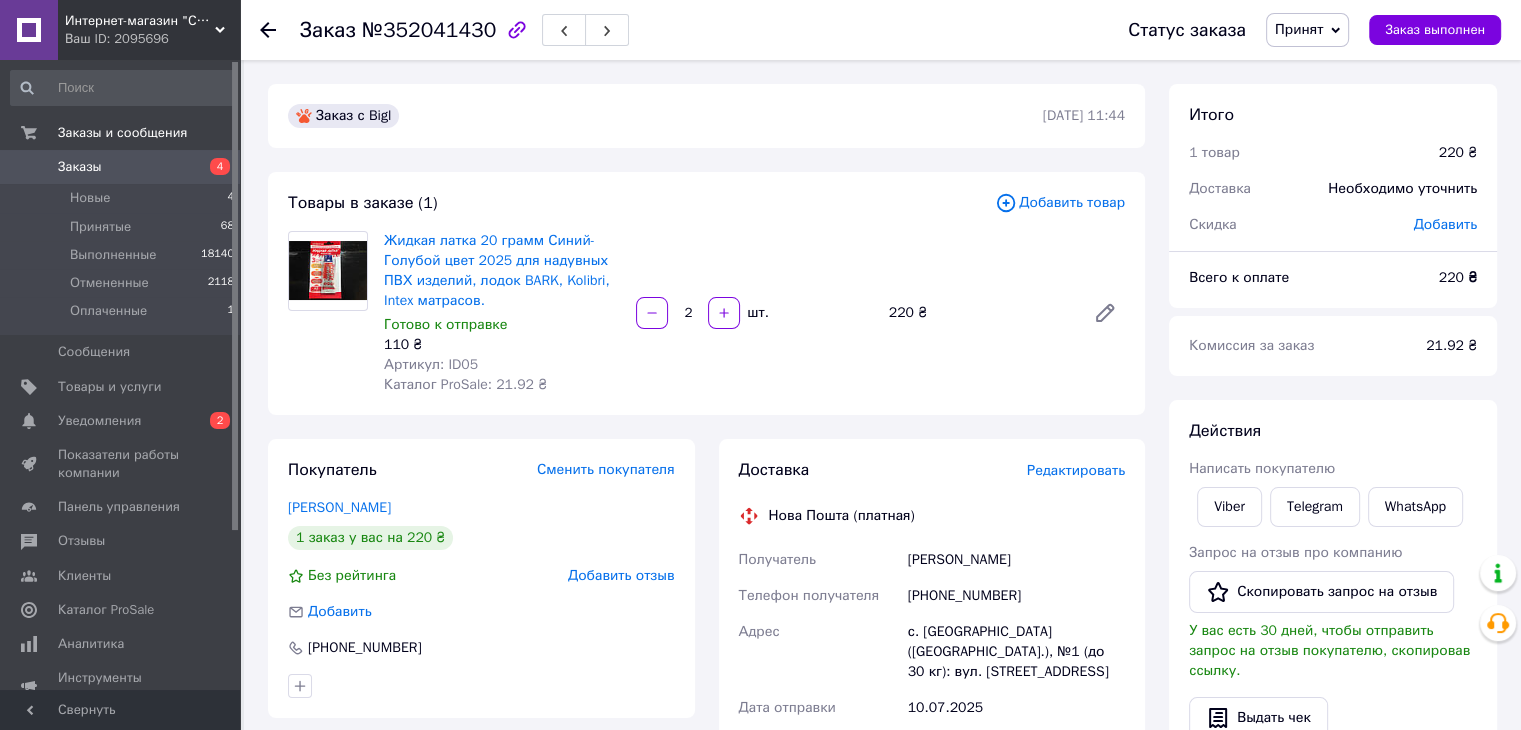 click on "220 ₴" at bounding box center (979, 313) 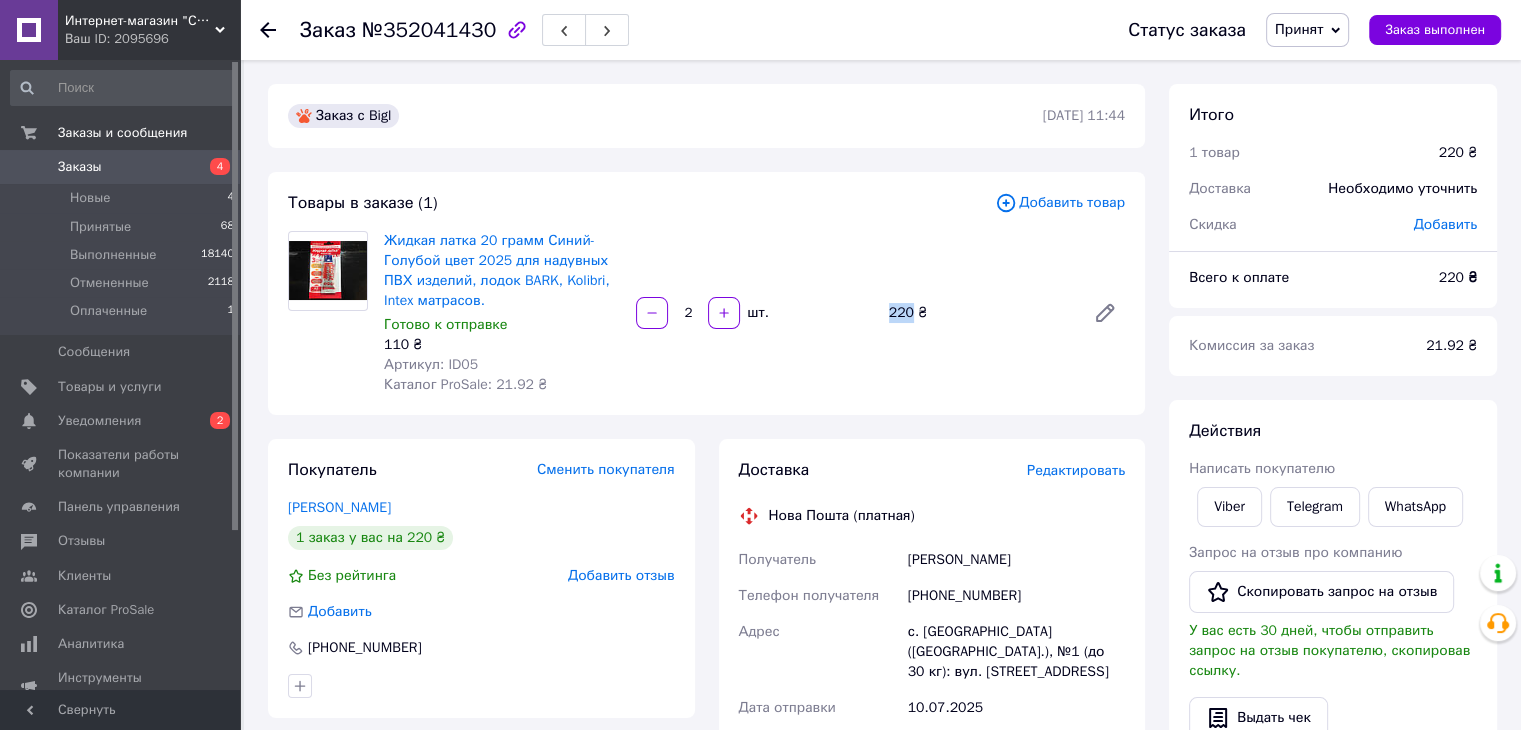 click on "220 ₴" at bounding box center (979, 313) 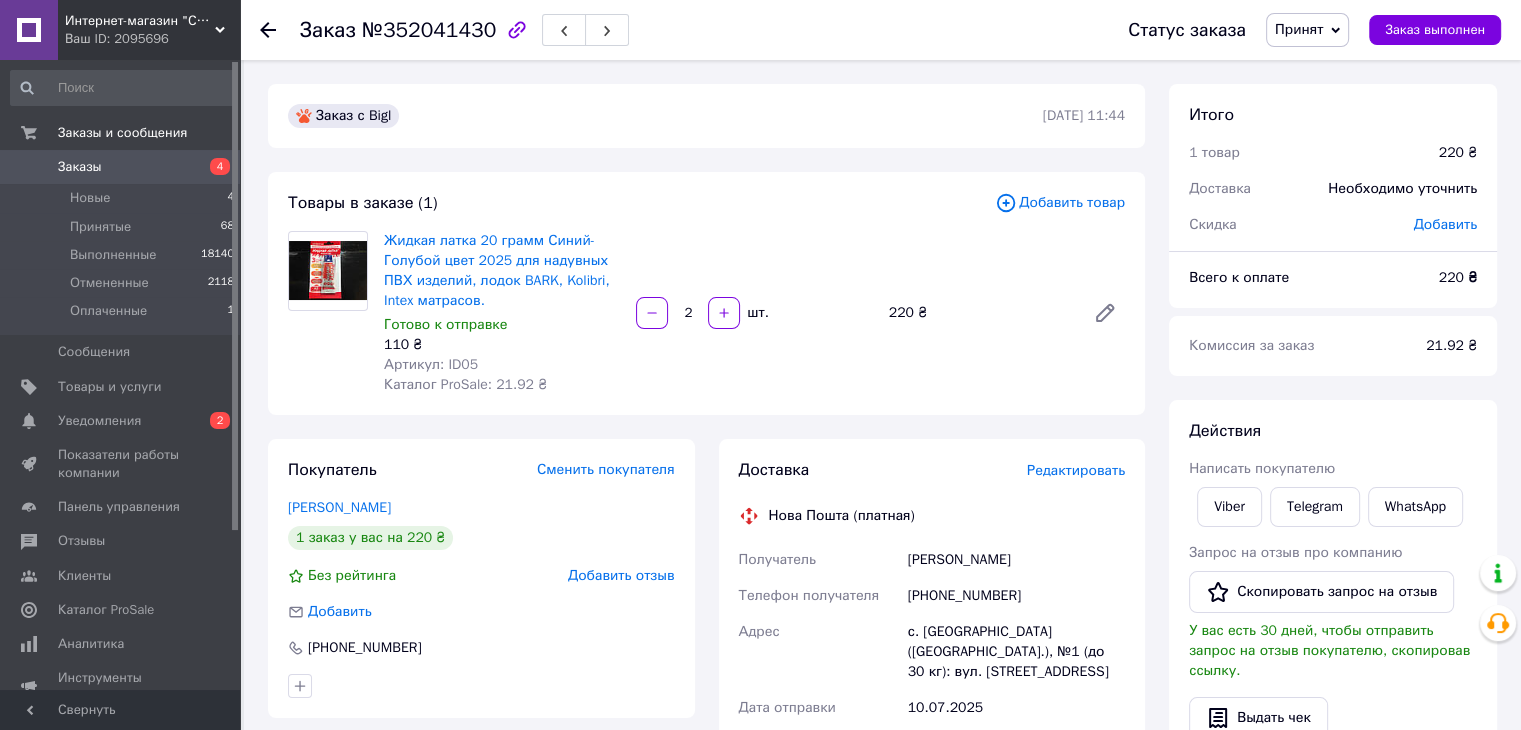 click on "220 ₴" at bounding box center (979, 313) 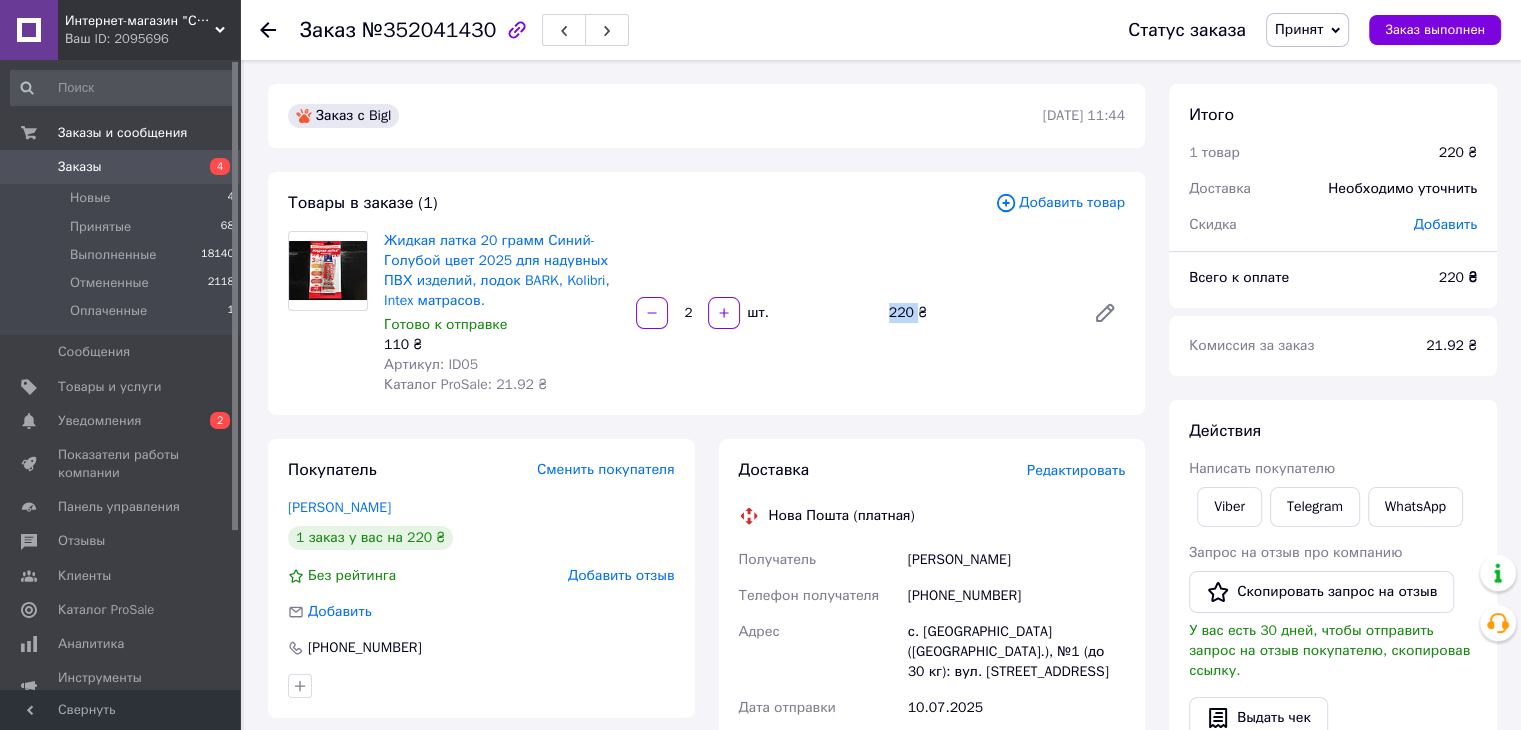 click on "220 ₴" at bounding box center (979, 313) 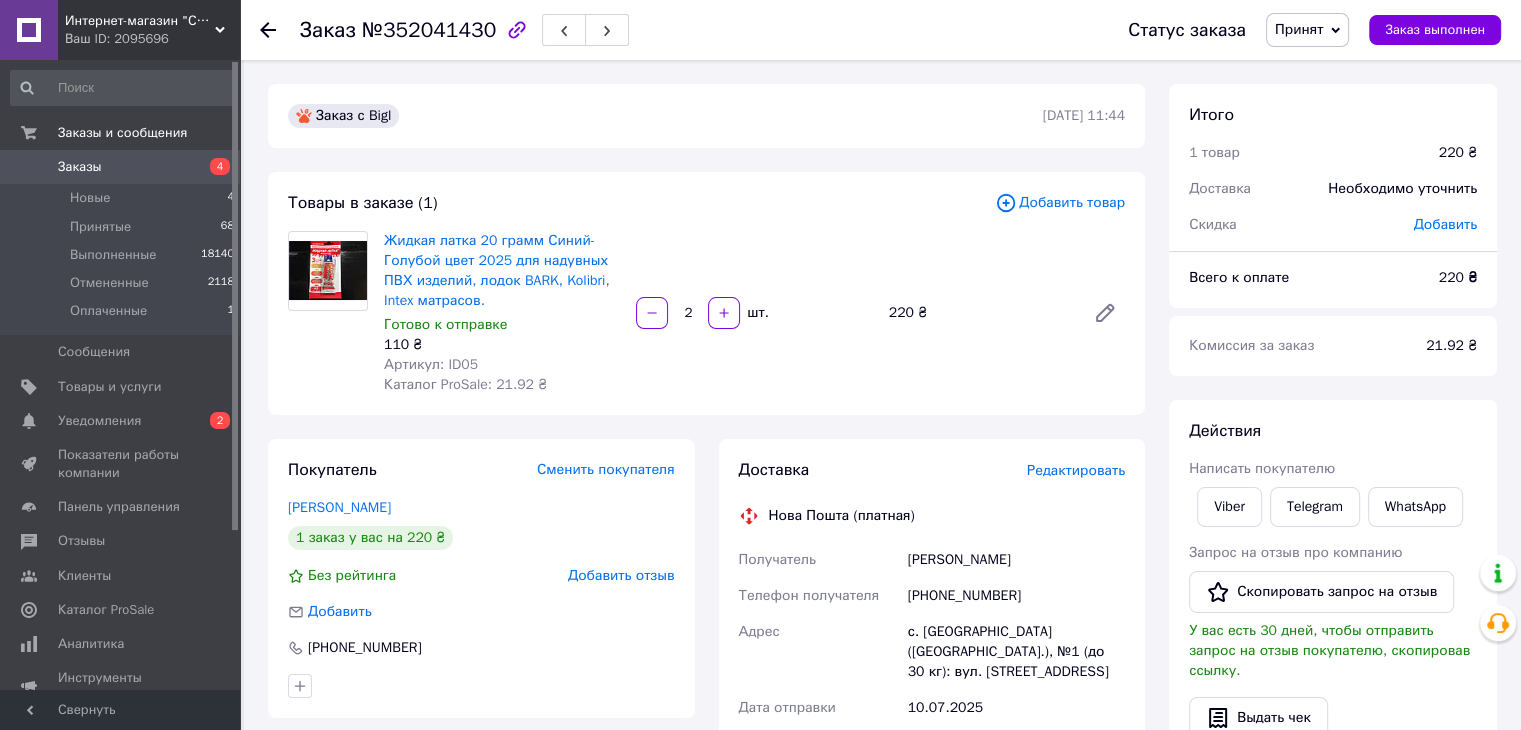 click on "220 ₴" at bounding box center (979, 313) 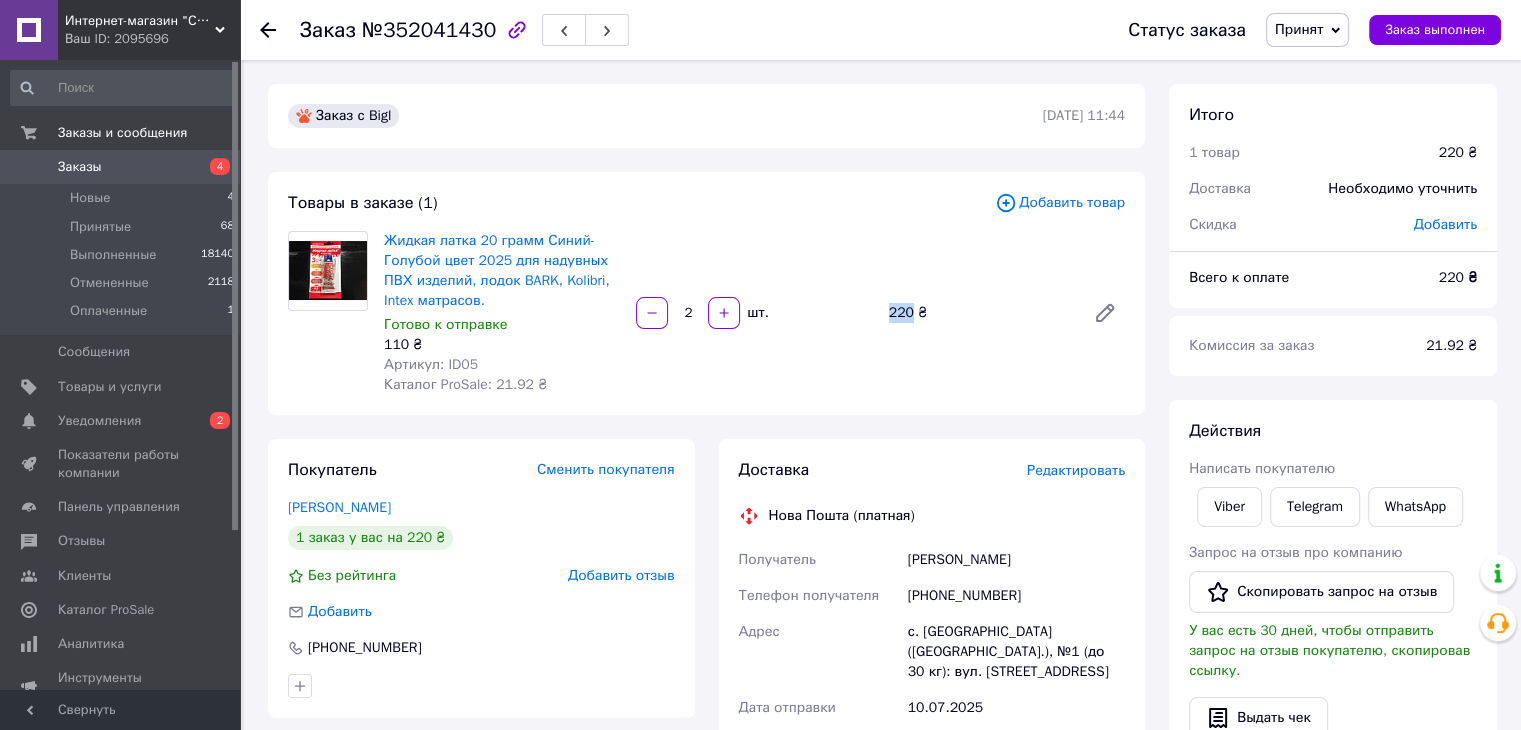 click on "220 ₴" at bounding box center [979, 313] 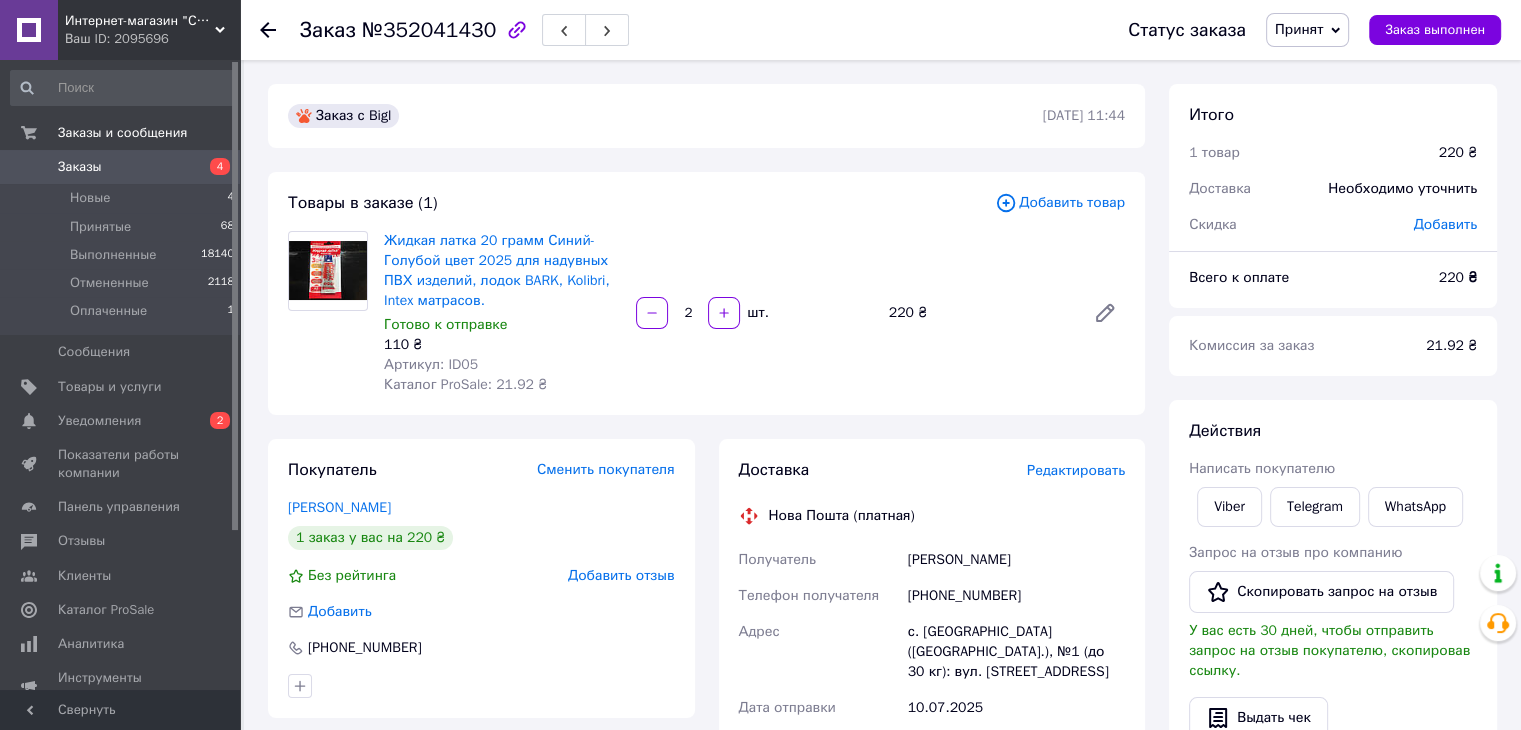 drag, startPoint x: 954, startPoint y: 309, endPoint x: 921, endPoint y: 310, distance: 33.01515 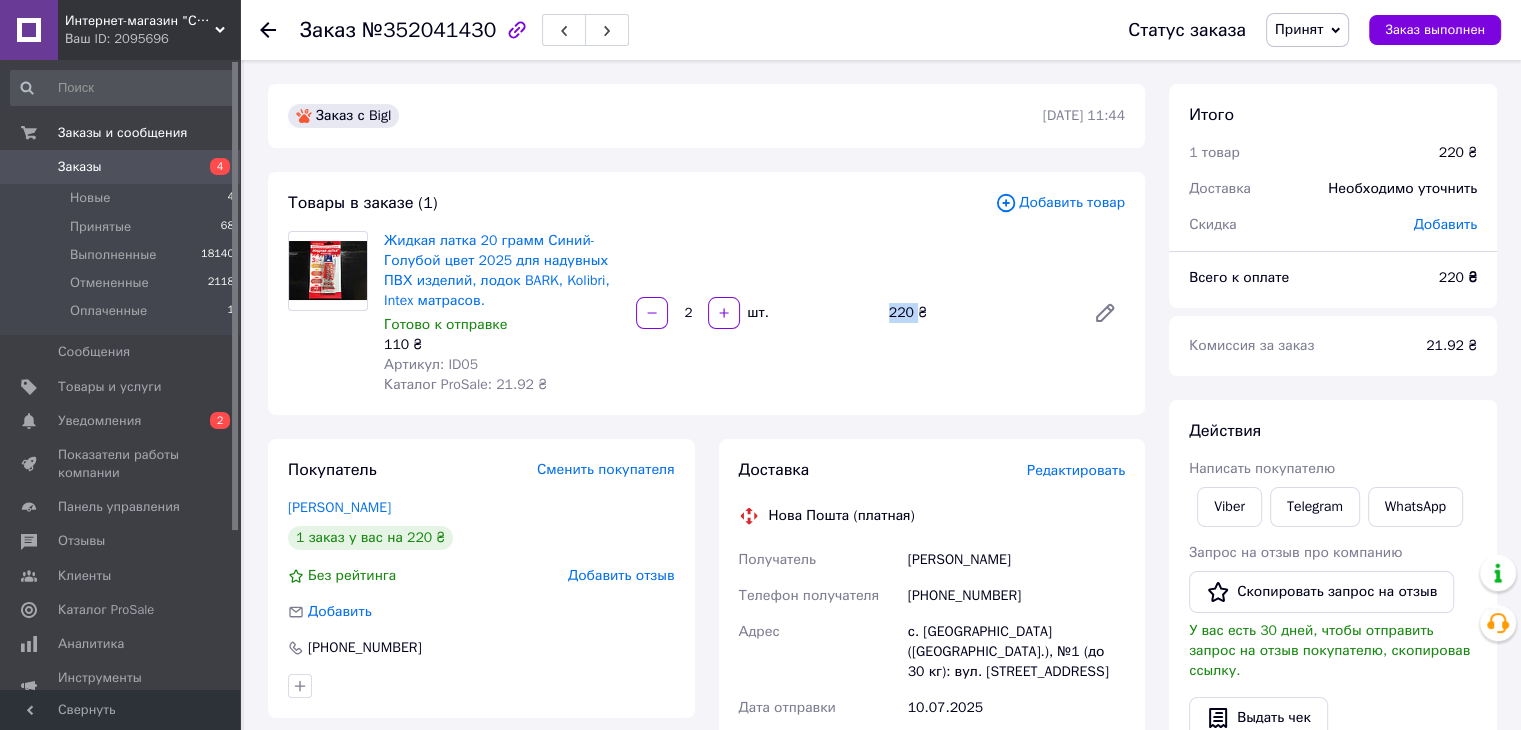 click on "220 ₴" at bounding box center [979, 313] 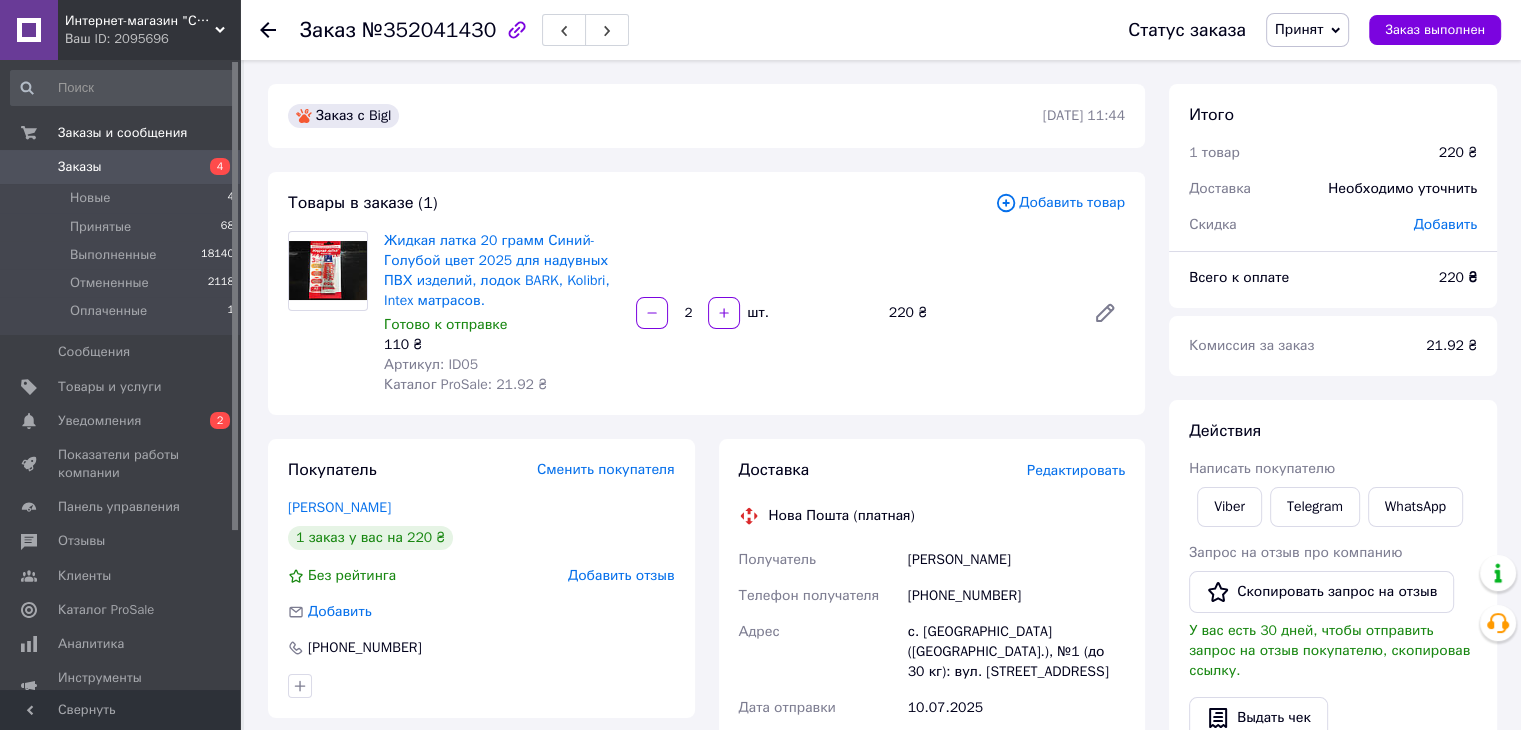 click on "220 ₴" at bounding box center (979, 313) 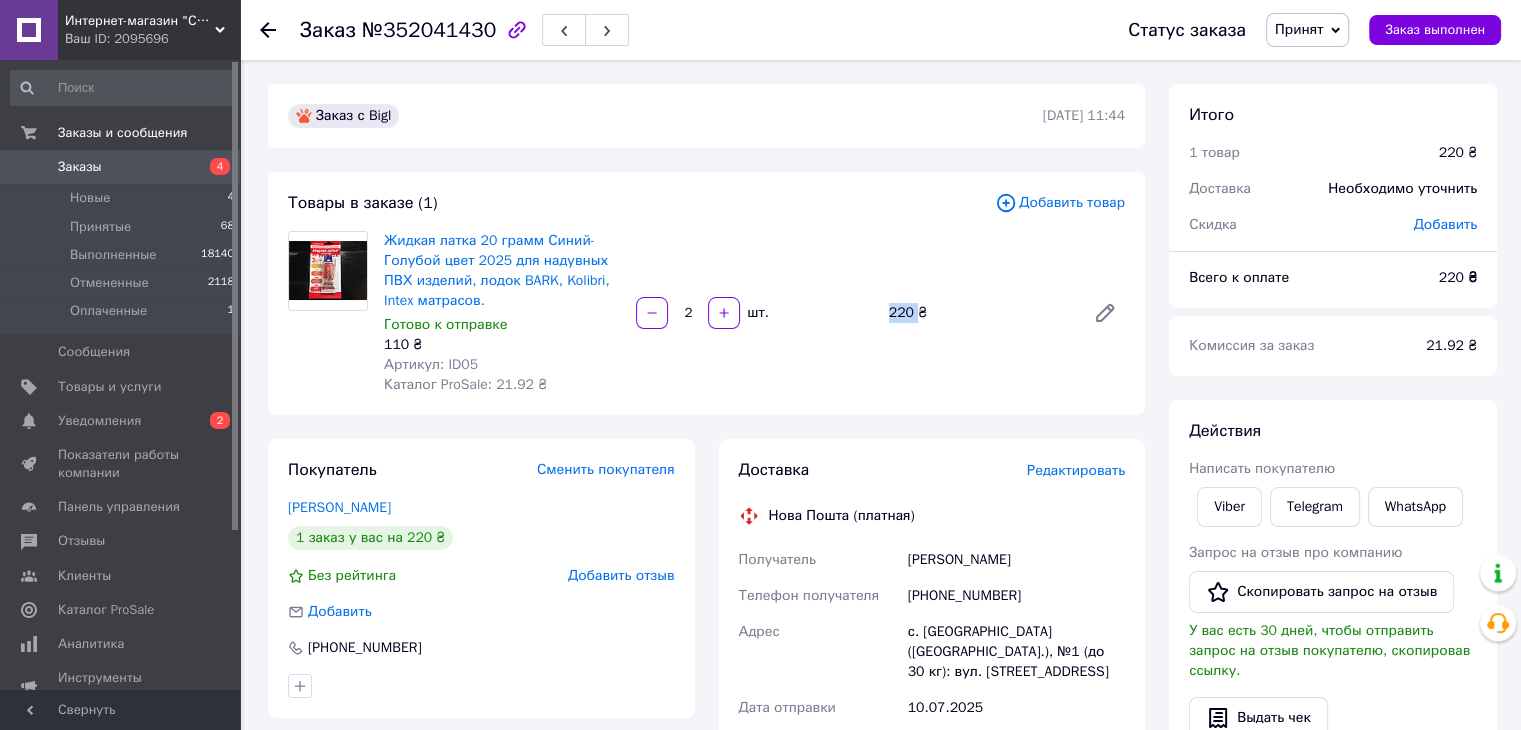 click on "220 ₴" at bounding box center (979, 313) 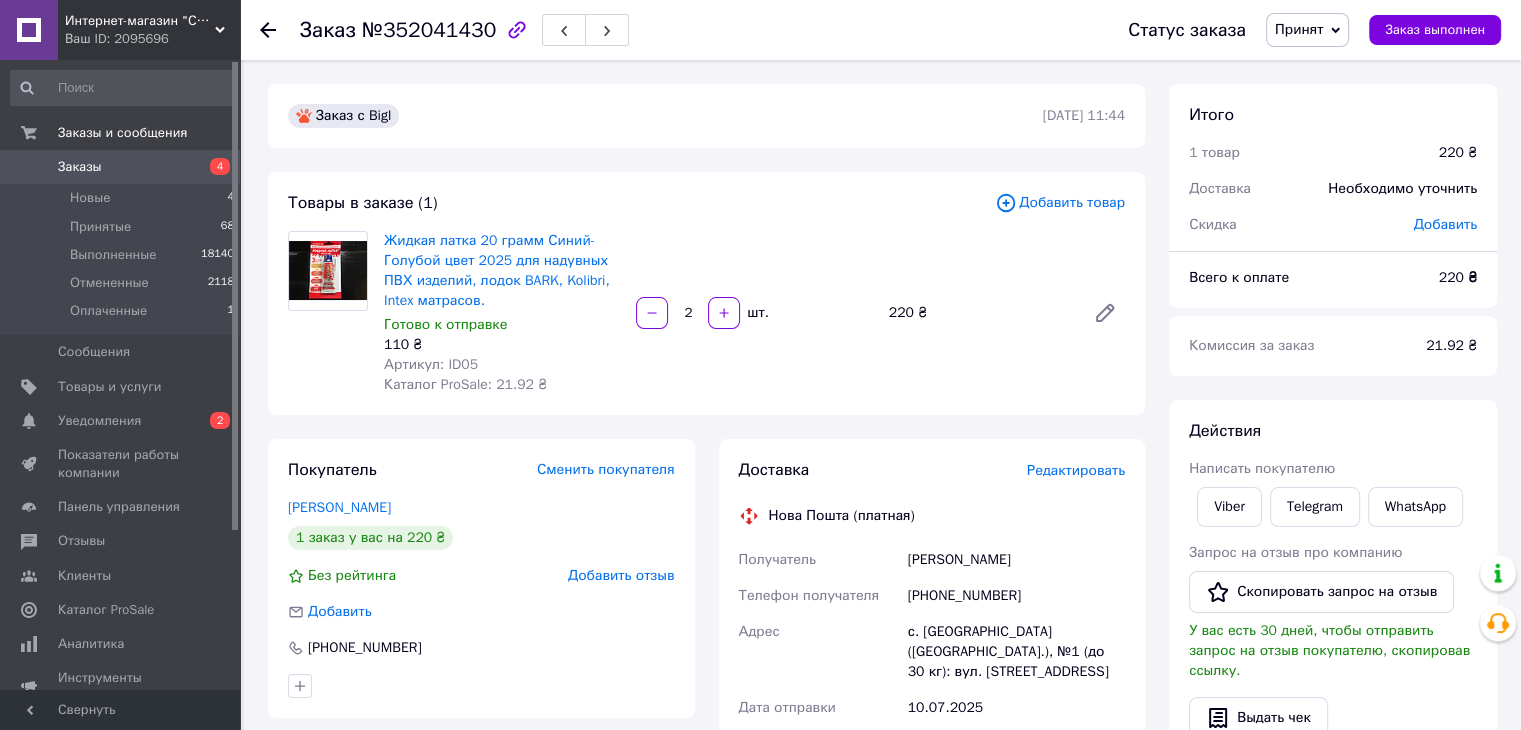 click on "220 ₴" at bounding box center (979, 313) 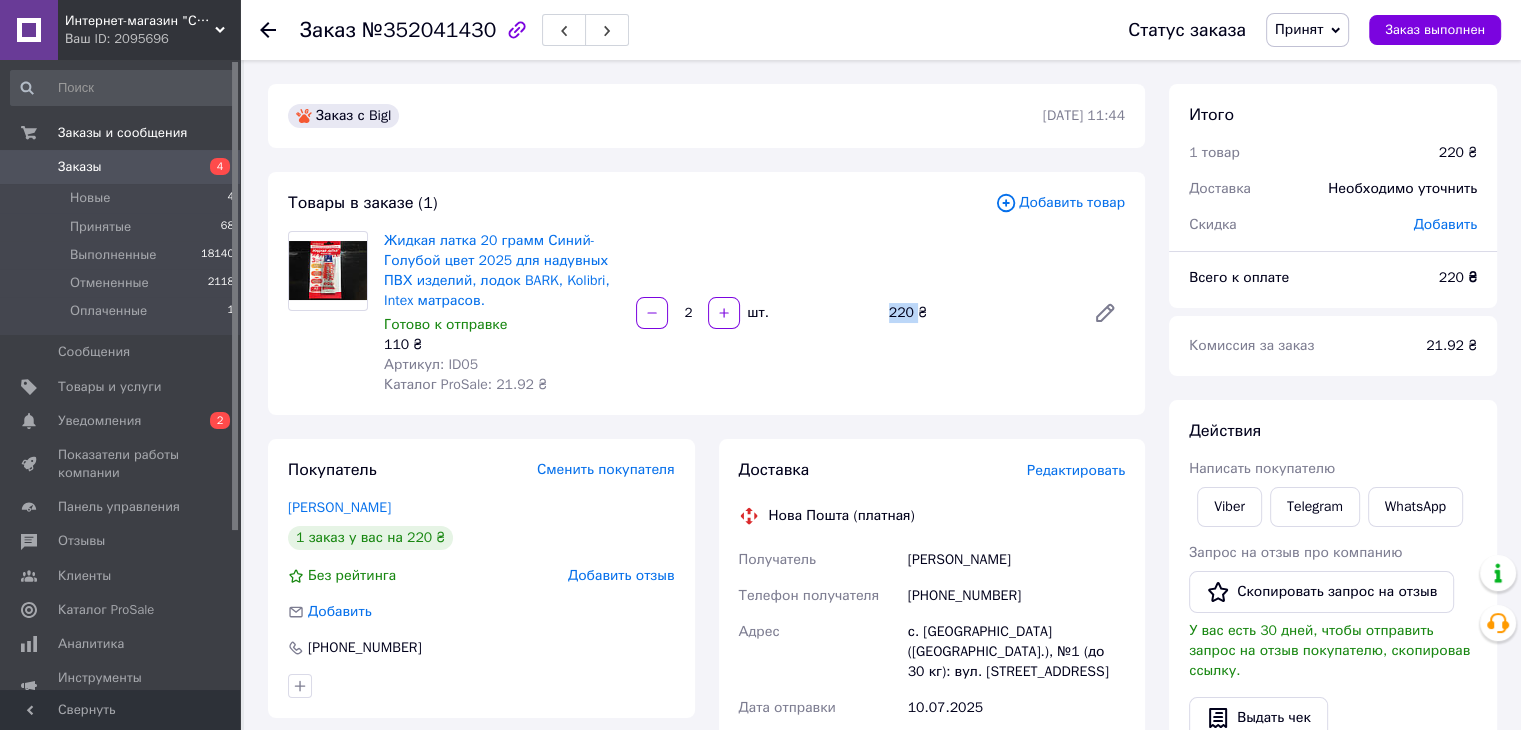 click on "220 ₴" at bounding box center [979, 313] 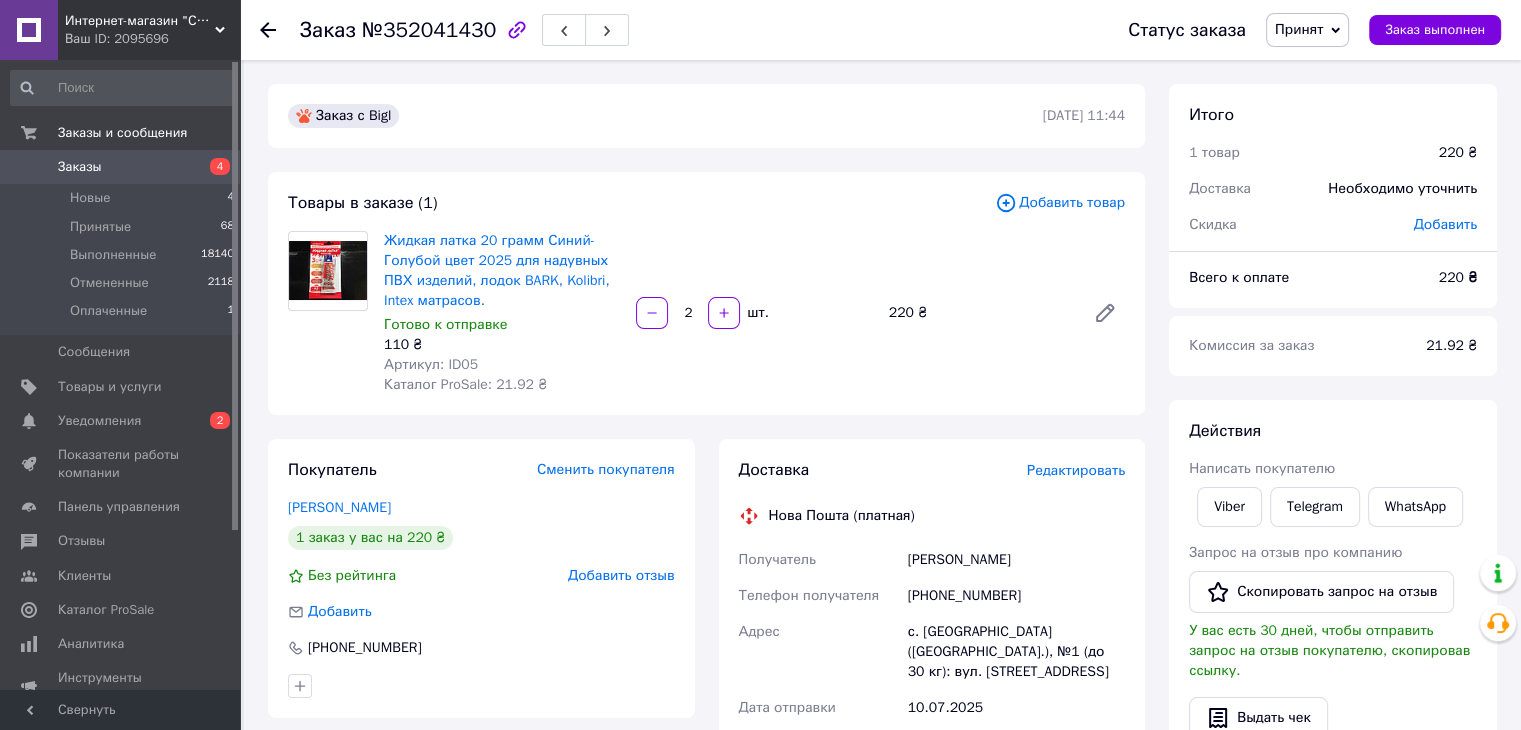 click on "220 ₴" at bounding box center [979, 313] 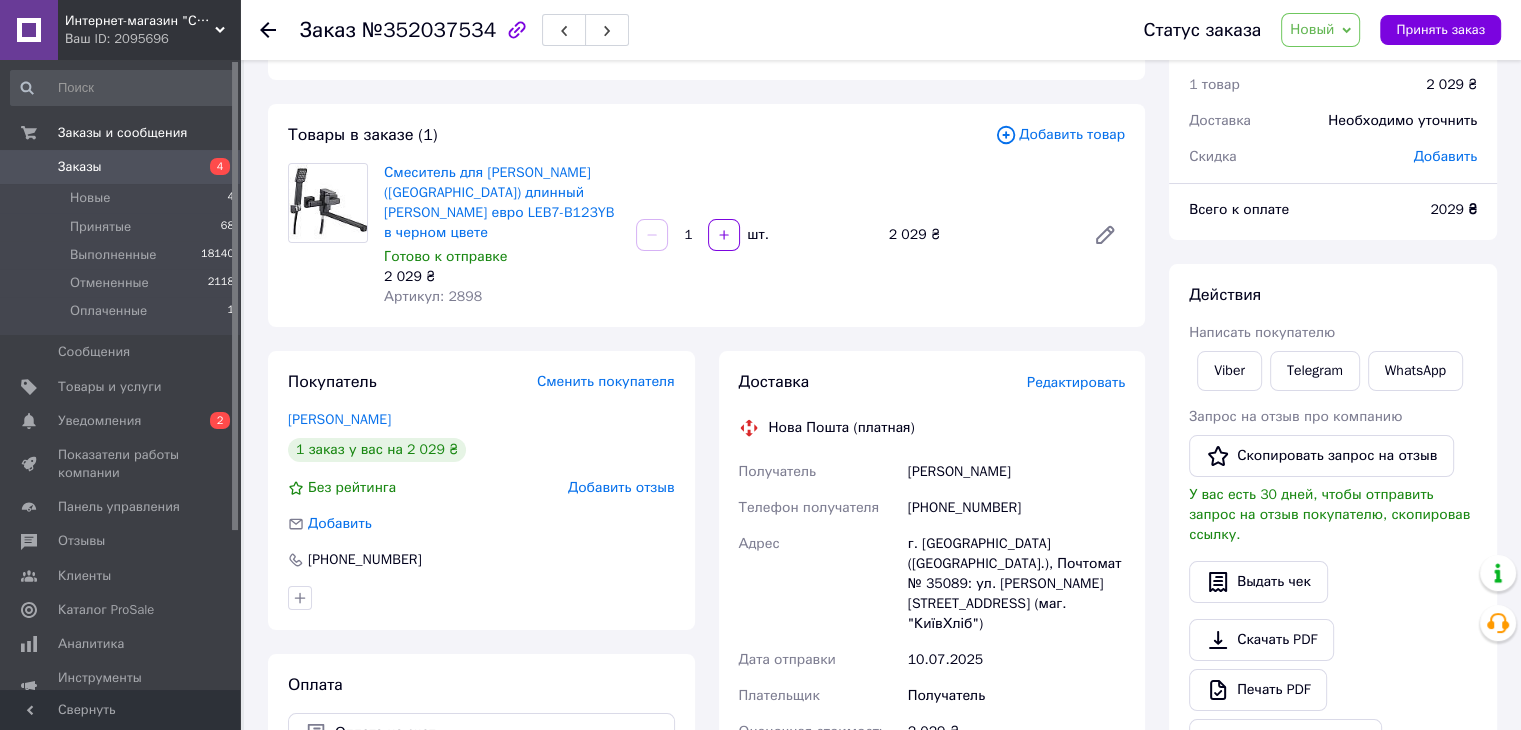 scroll, scrollTop: 0, scrollLeft: 0, axis: both 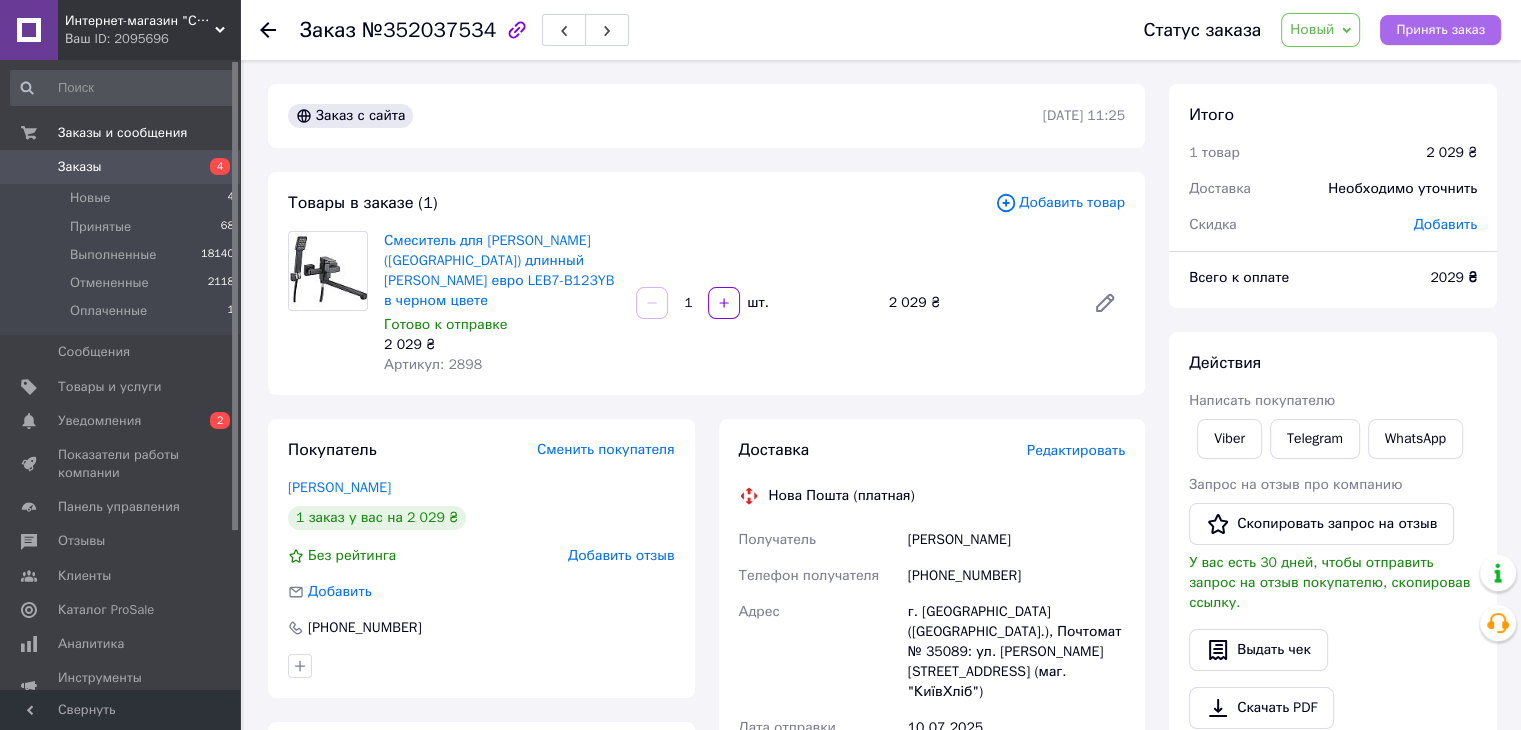 click on "Принять заказ" at bounding box center [1440, 30] 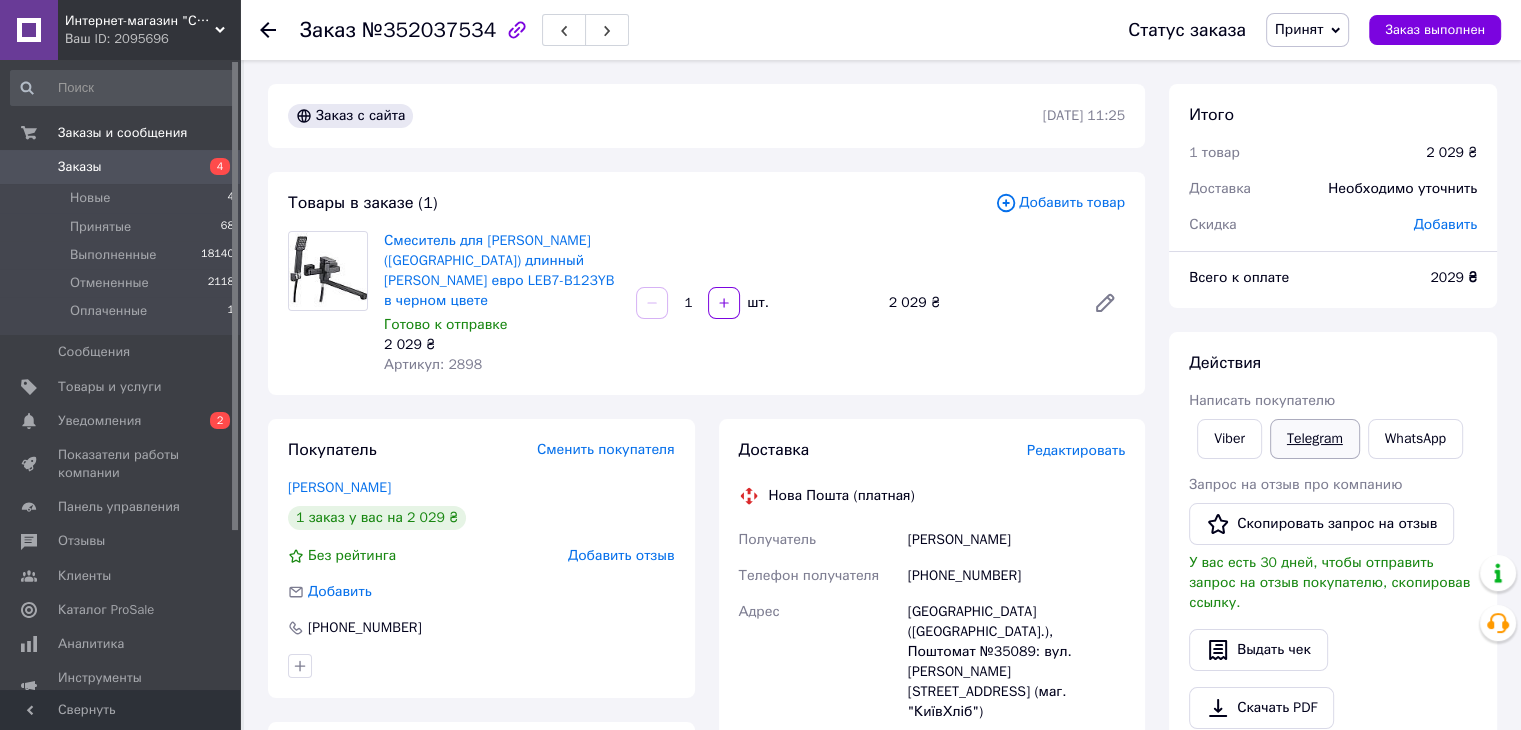 click on "Telegram" at bounding box center (1315, 439) 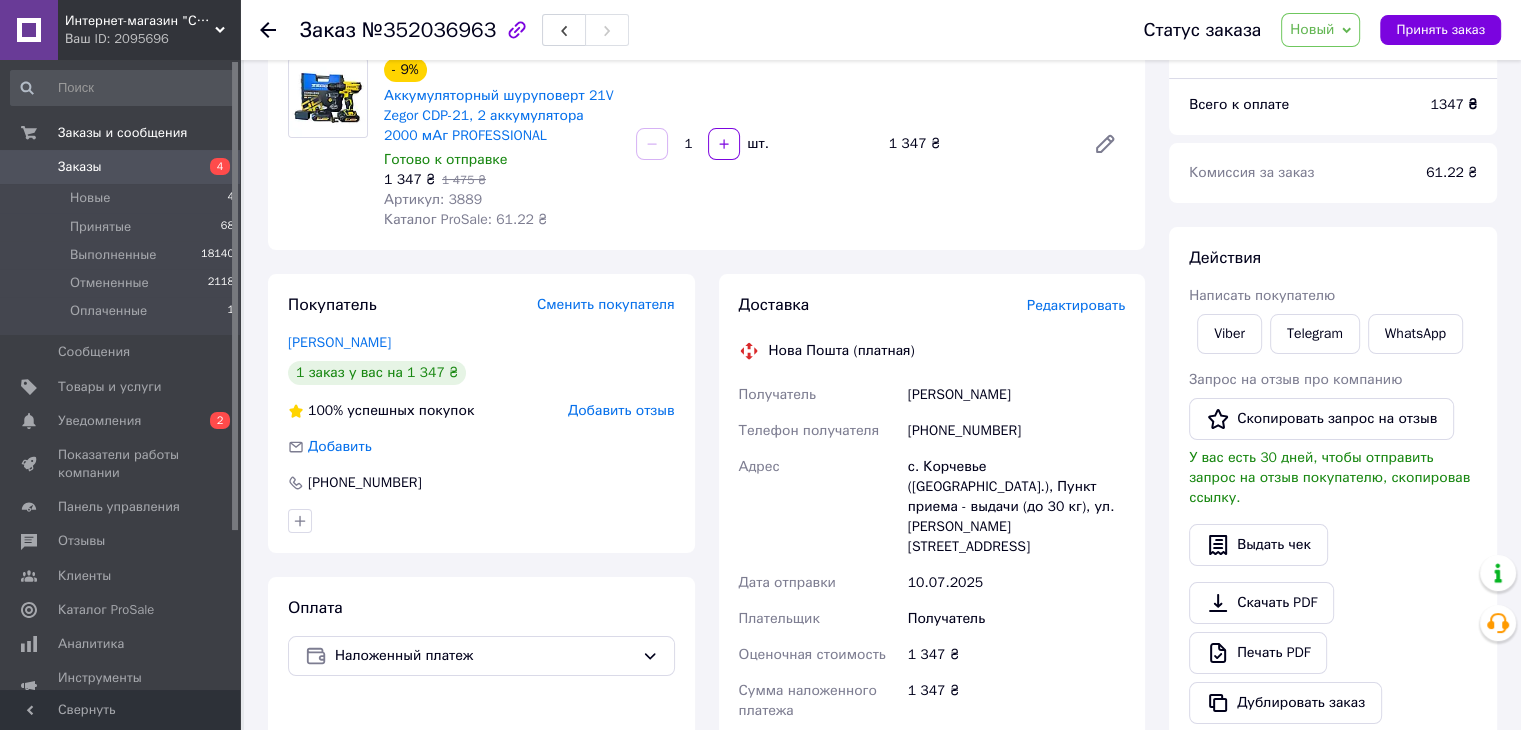 scroll, scrollTop: 0, scrollLeft: 0, axis: both 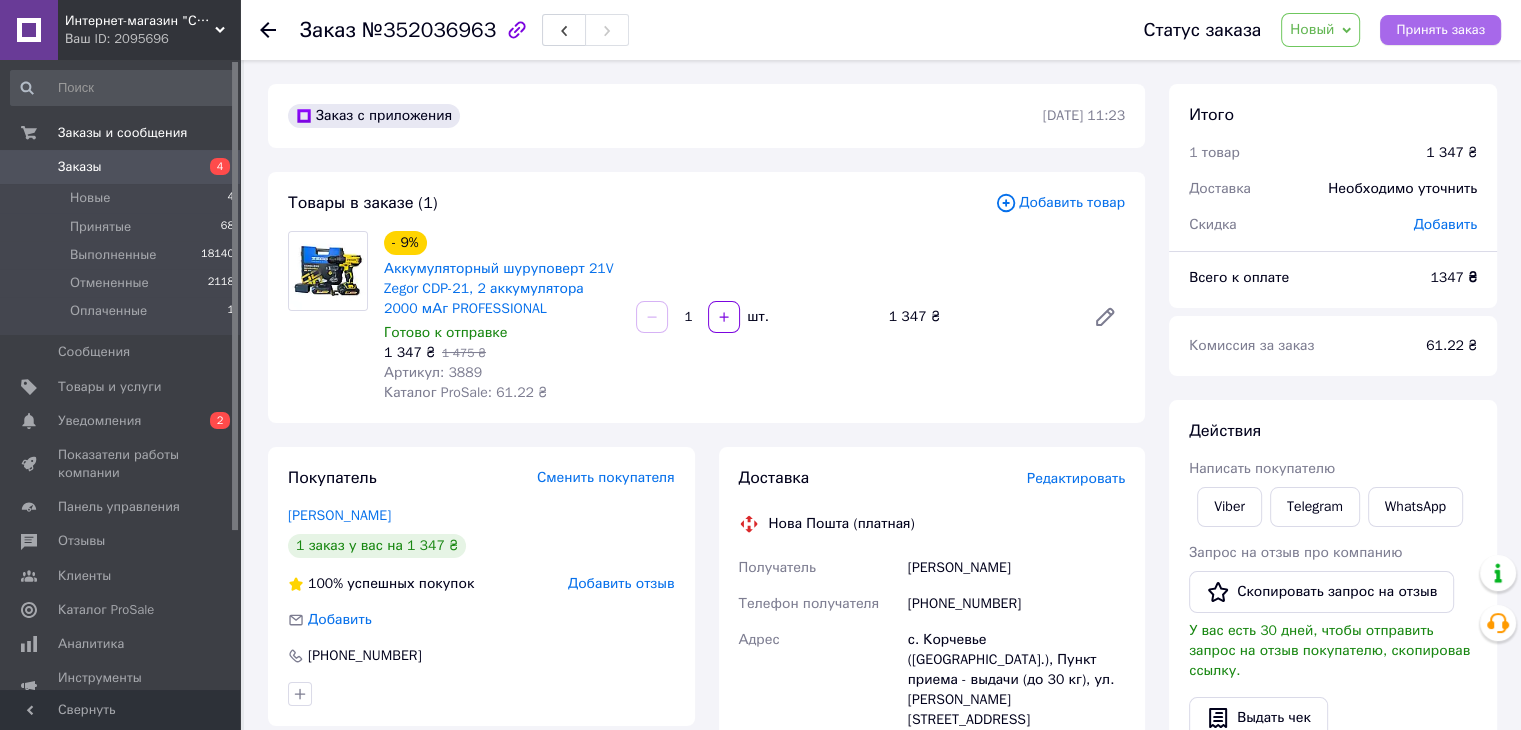 click on "Принять заказ" at bounding box center (1440, 30) 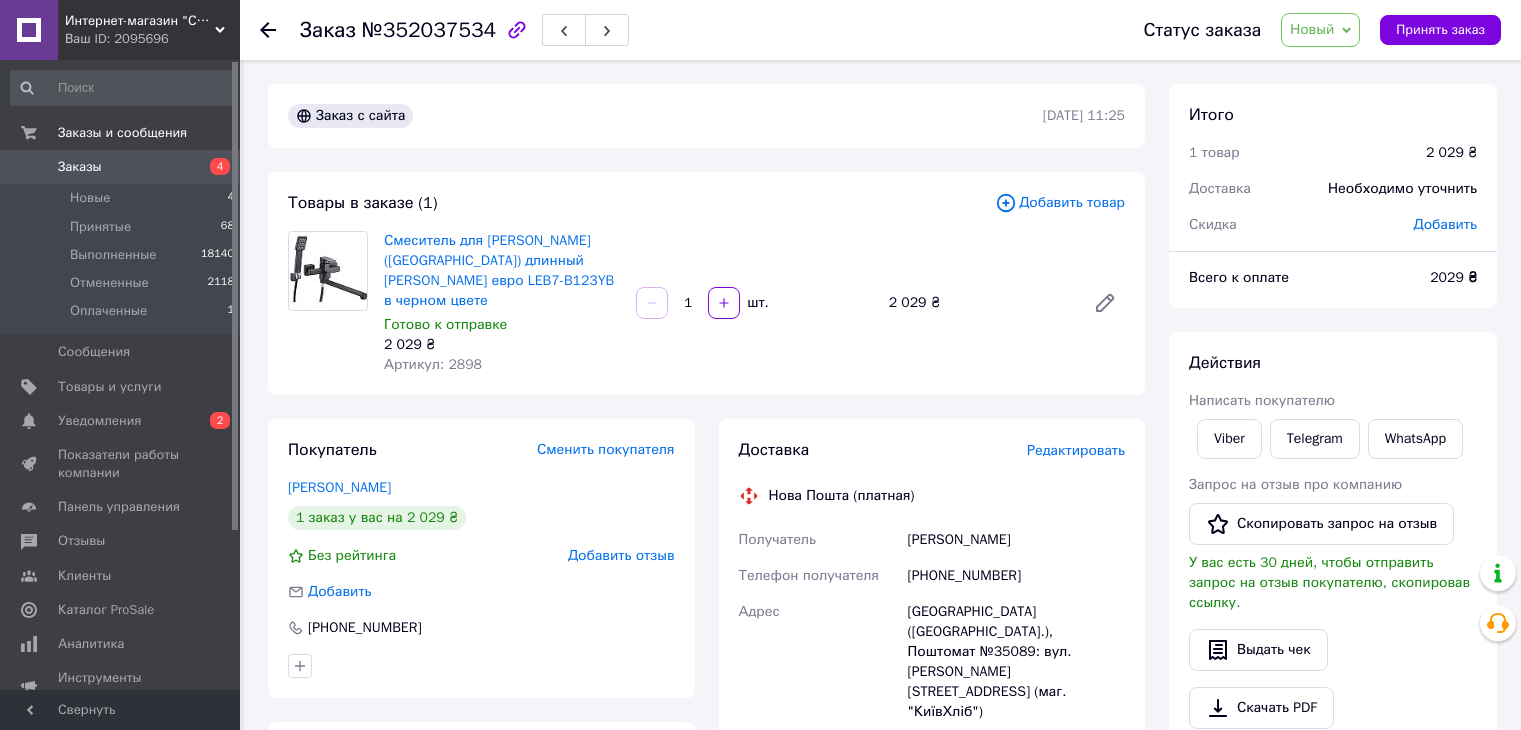 scroll, scrollTop: 0, scrollLeft: 0, axis: both 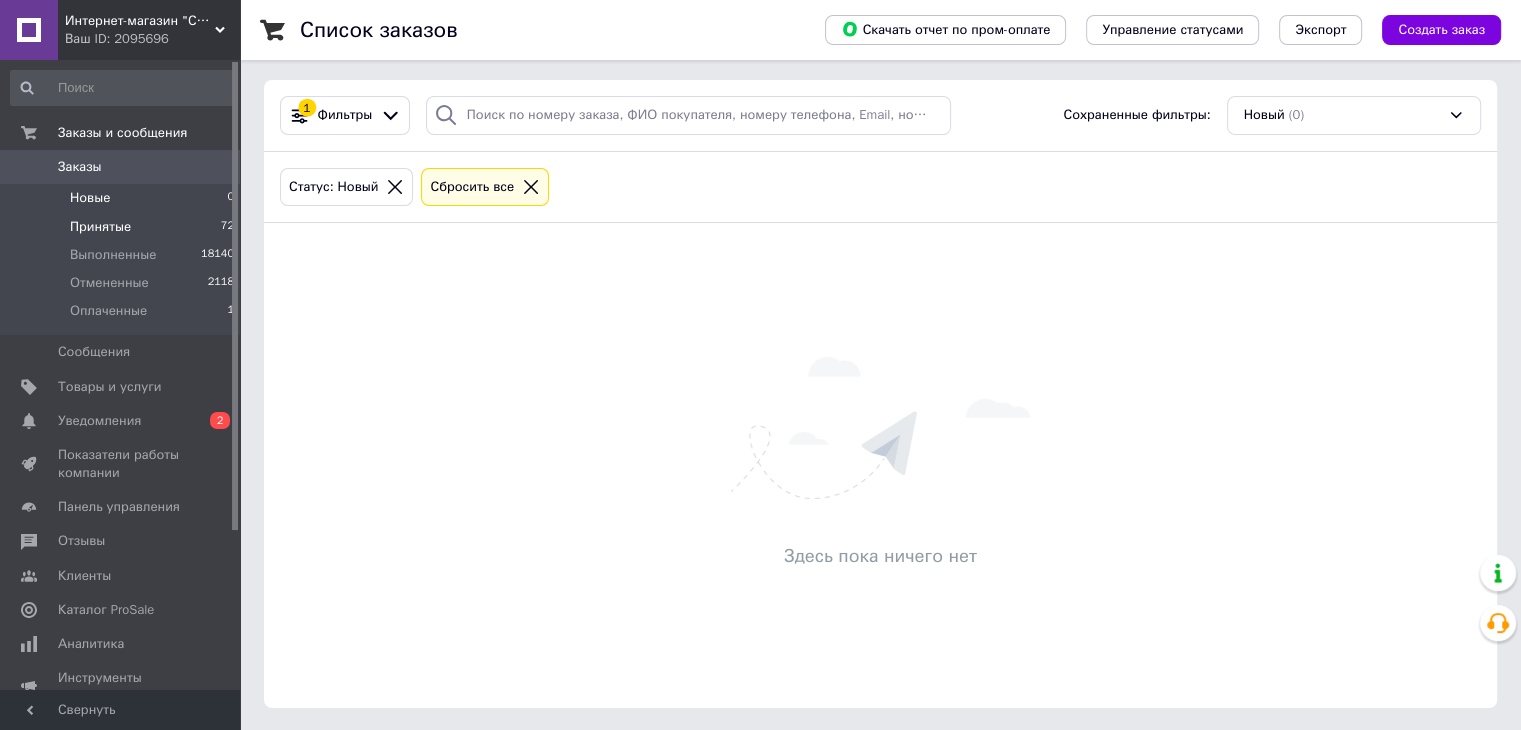 click on "Принятые" at bounding box center (100, 227) 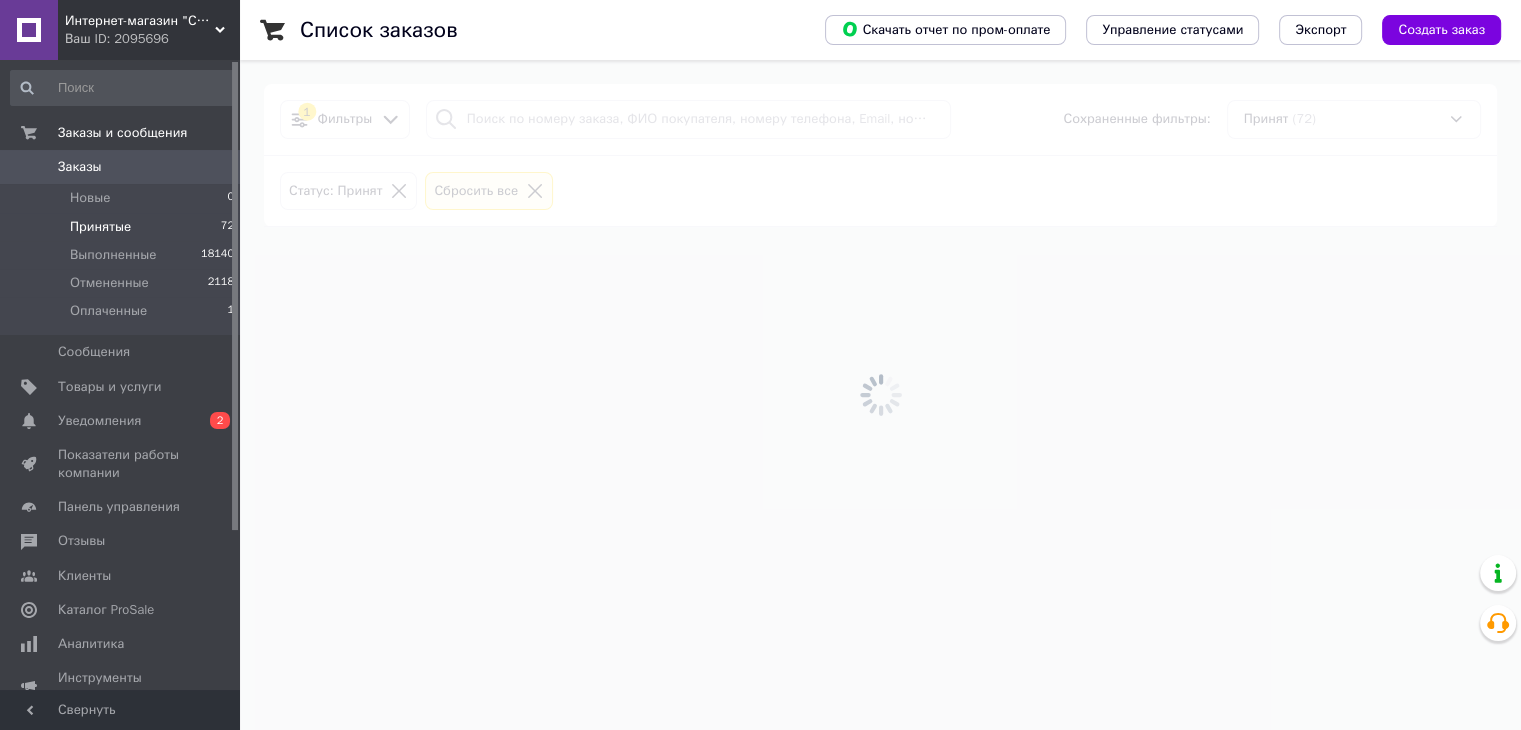 scroll, scrollTop: 0, scrollLeft: 0, axis: both 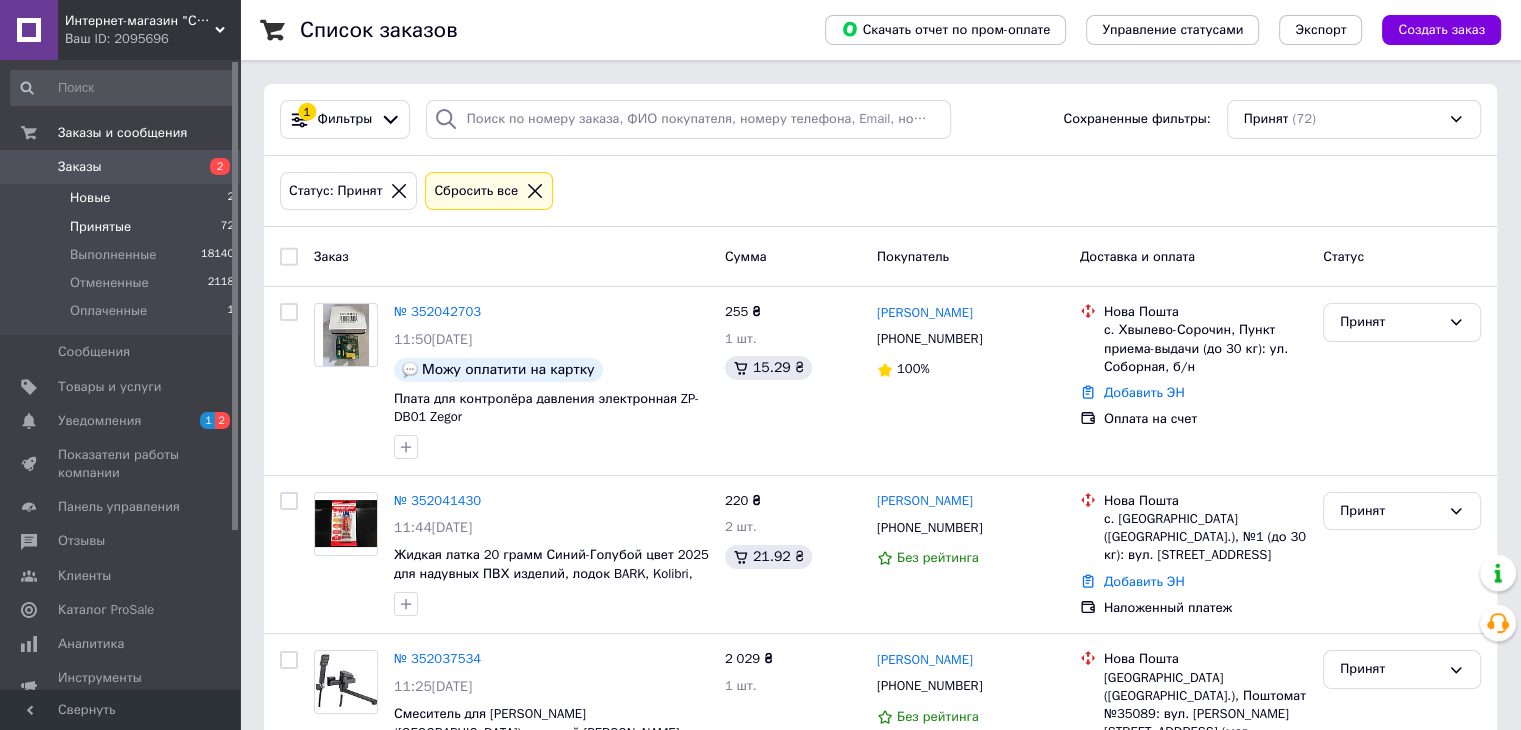 click on "Новые" at bounding box center (90, 198) 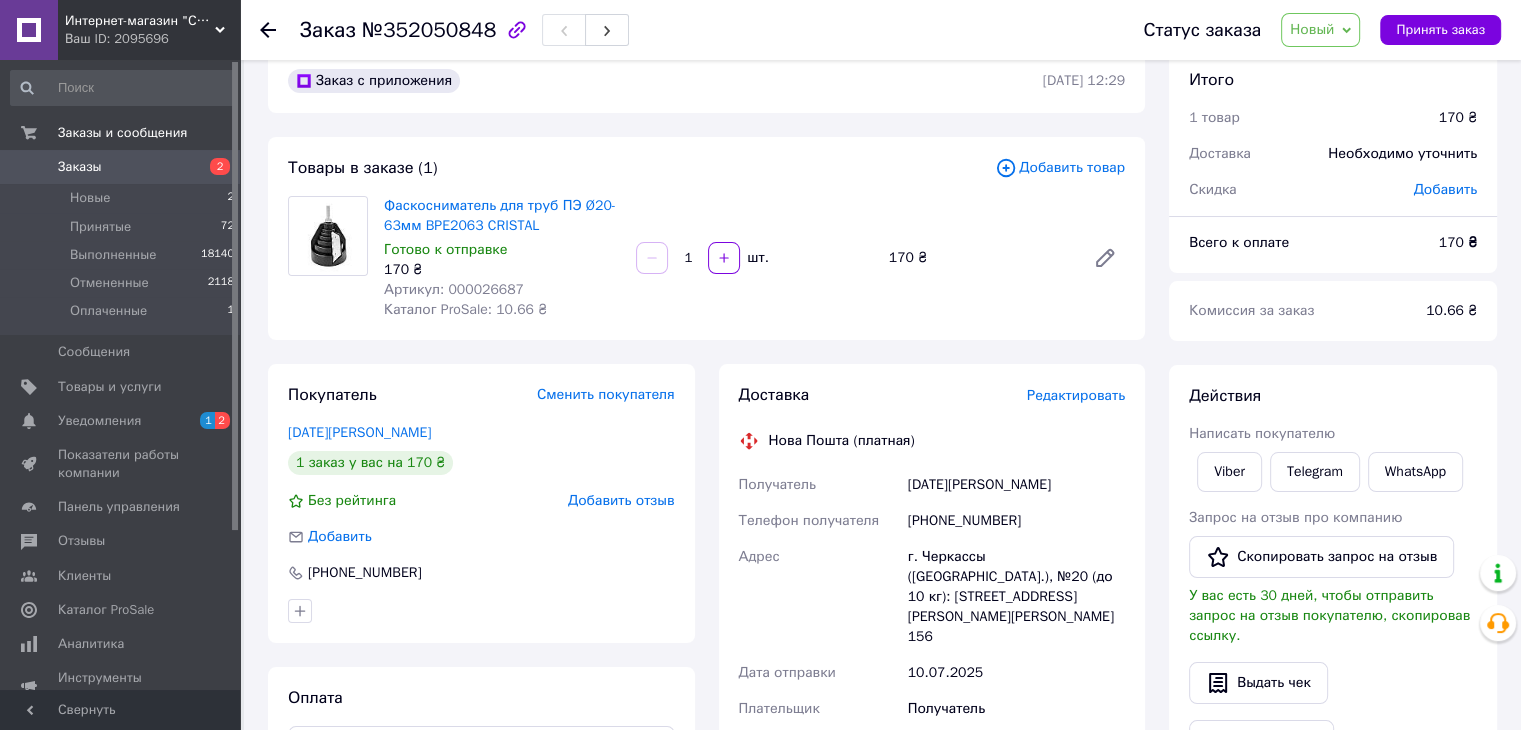 scroll, scrollTop: 0, scrollLeft: 0, axis: both 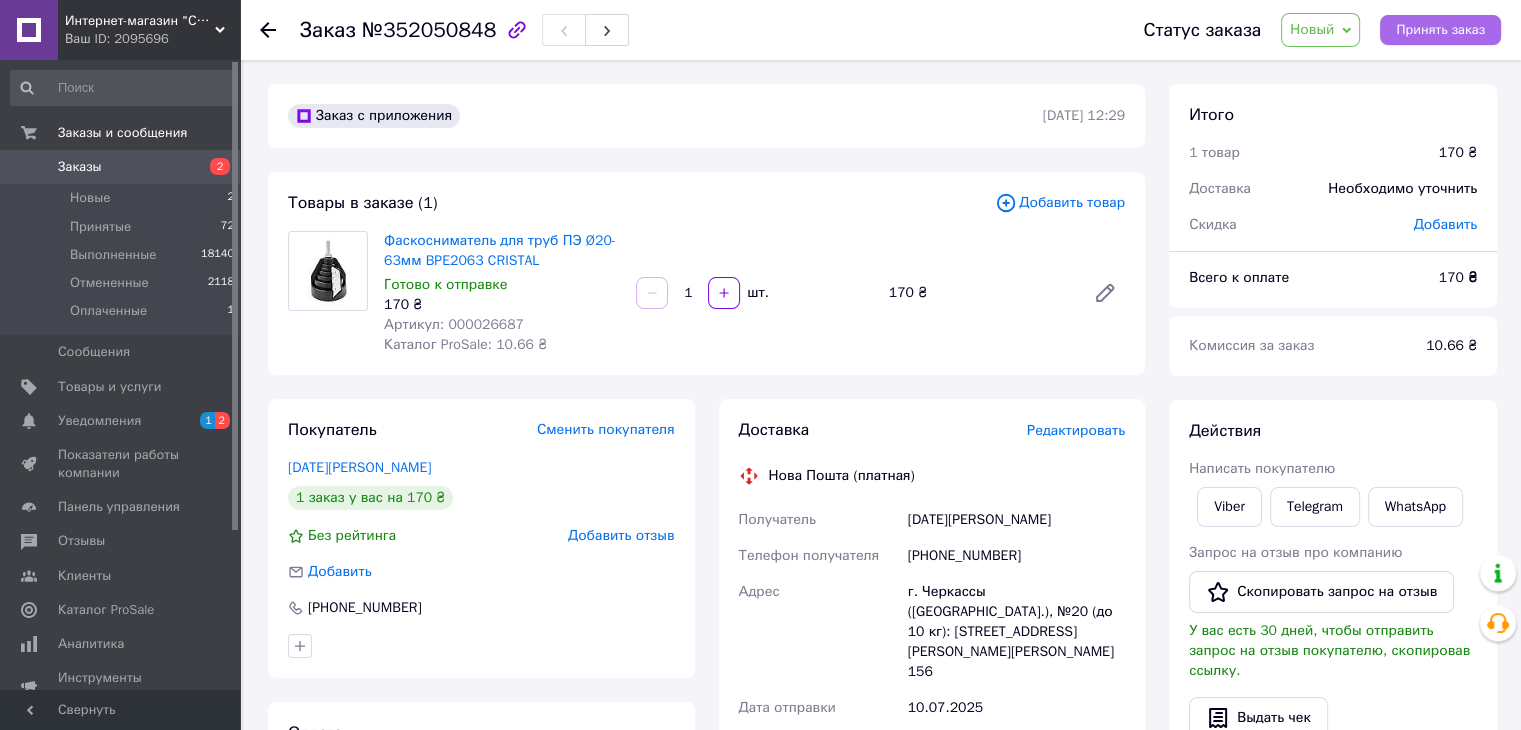 click on "Принять заказ" at bounding box center (1440, 30) 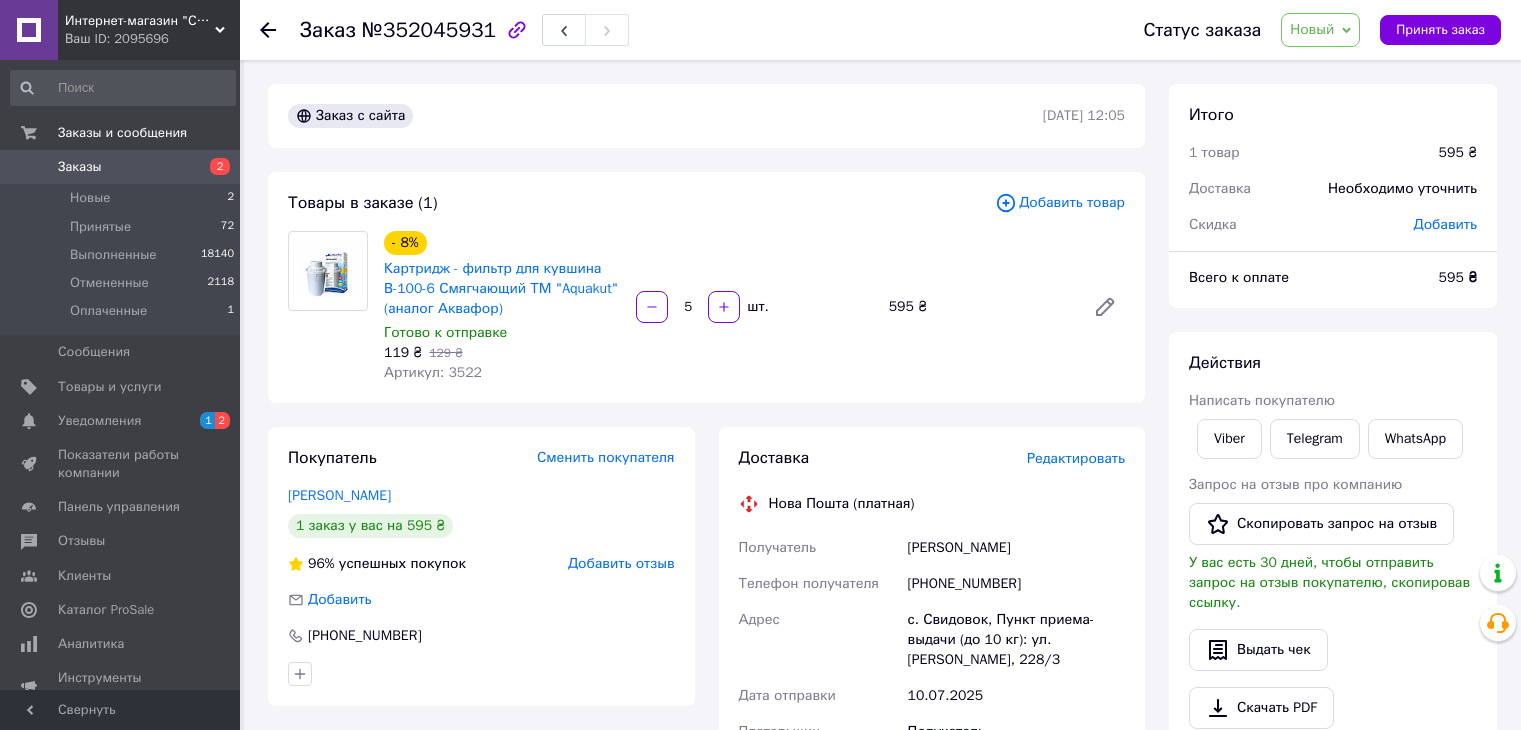 scroll, scrollTop: 0, scrollLeft: 0, axis: both 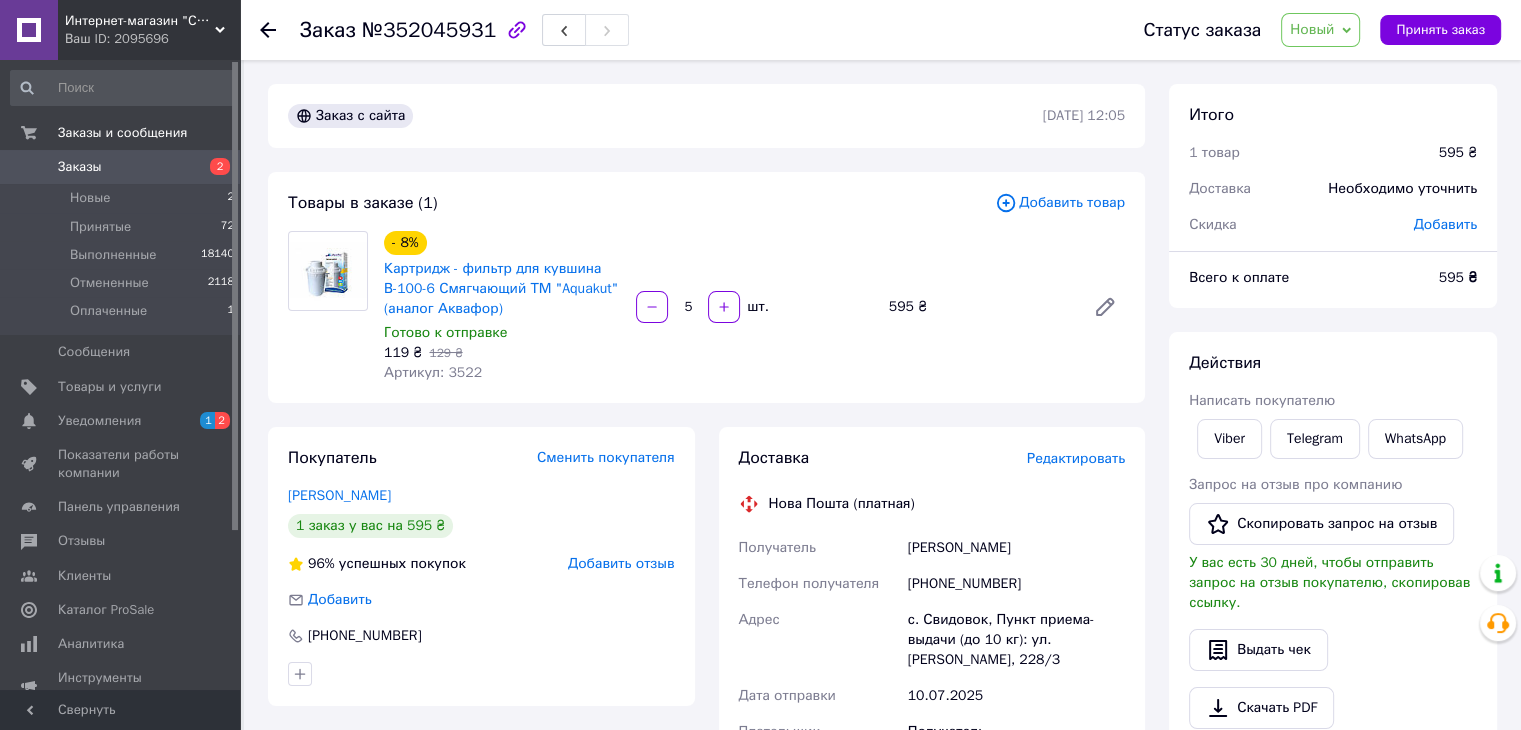 click on "Артикул: 3522" at bounding box center (433, 372) 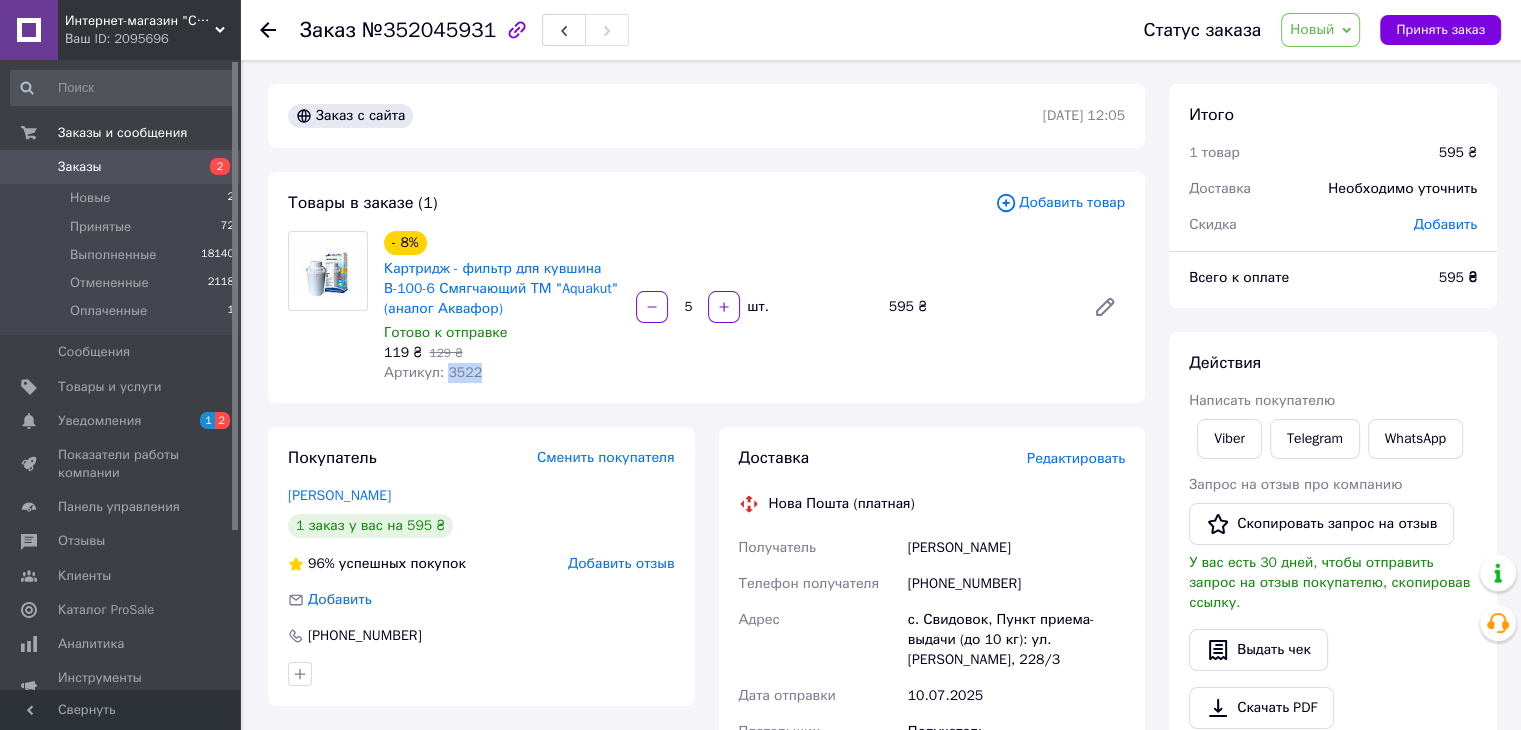 click on "Артикул: 3522" at bounding box center (433, 372) 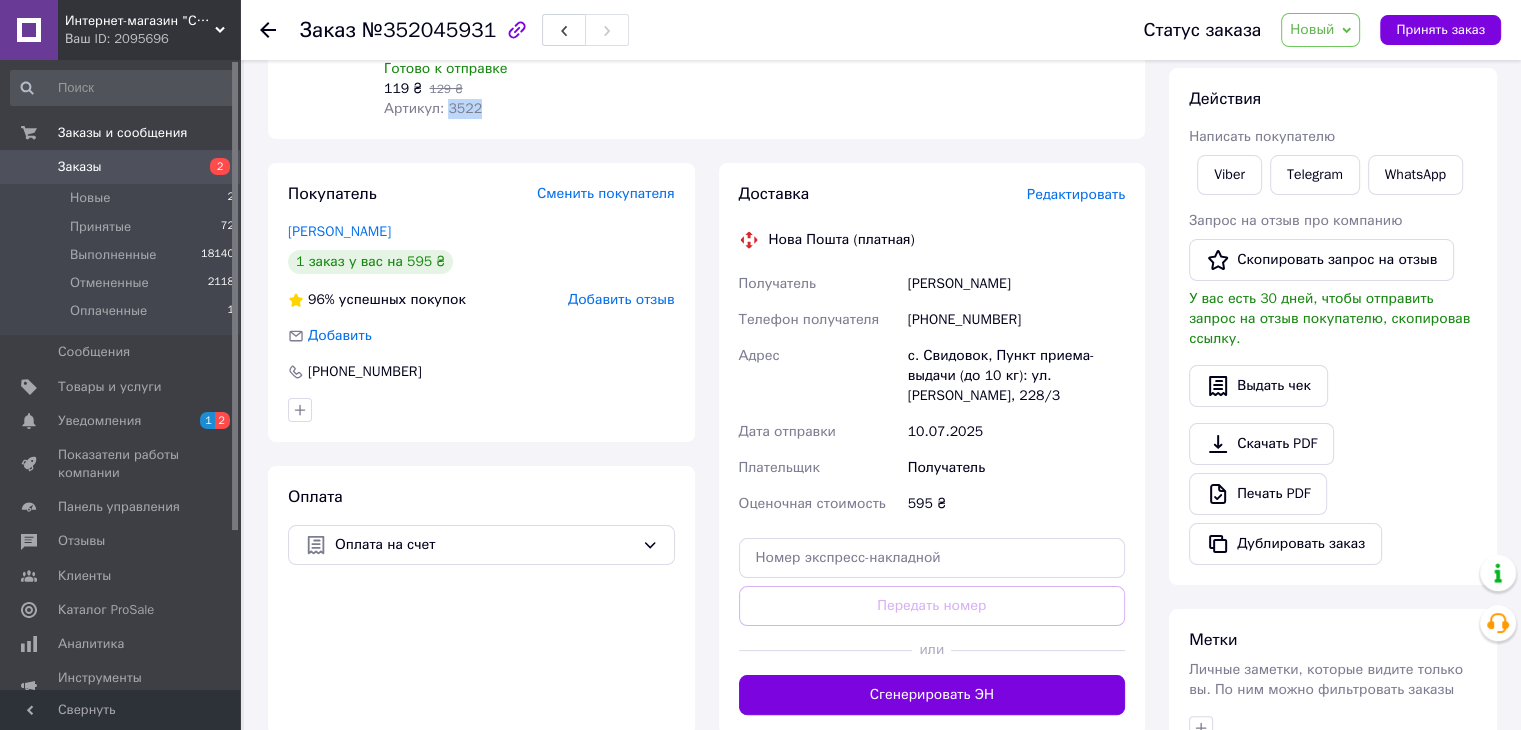 scroll, scrollTop: 0, scrollLeft: 0, axis: both 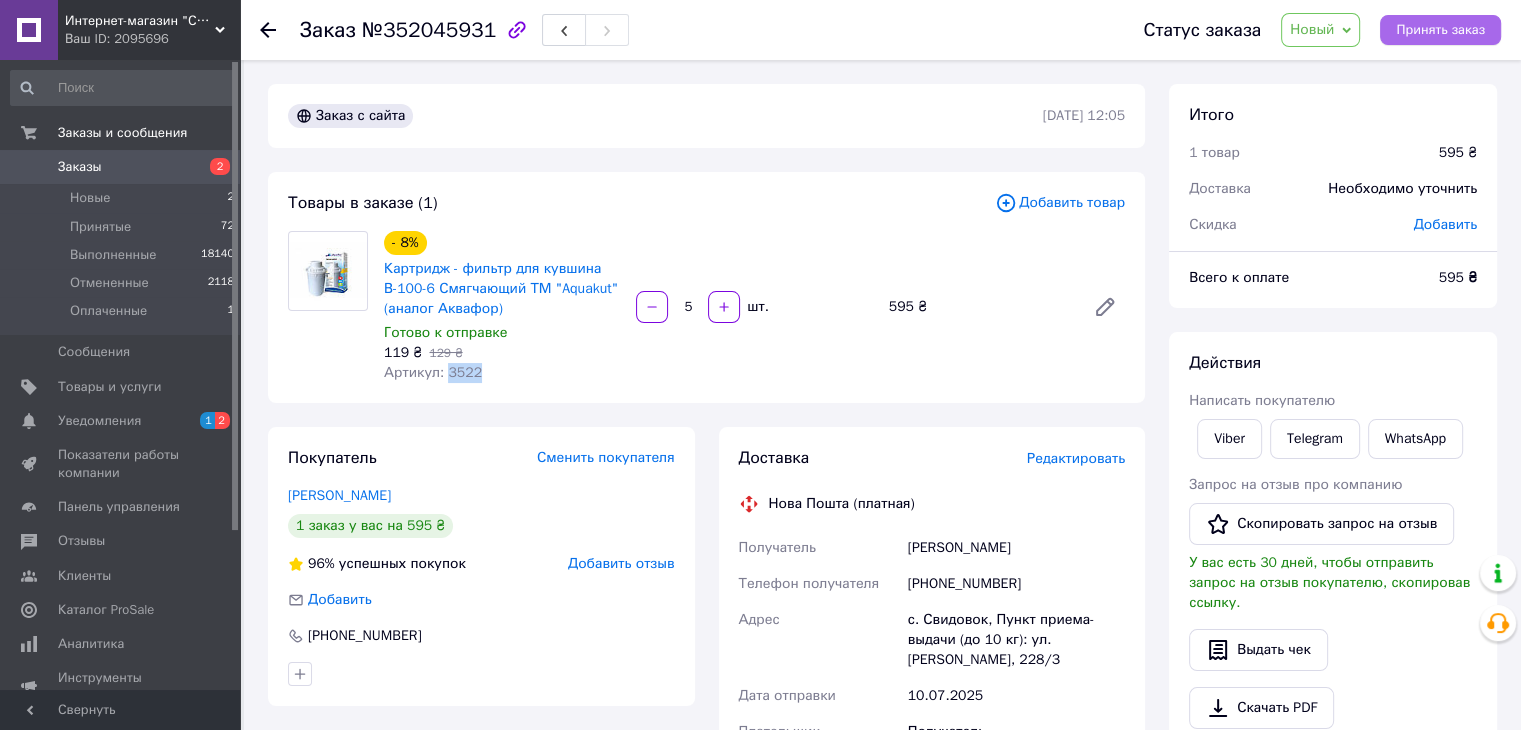 click on "Принять заказ" at bounding box center [1440, 30] 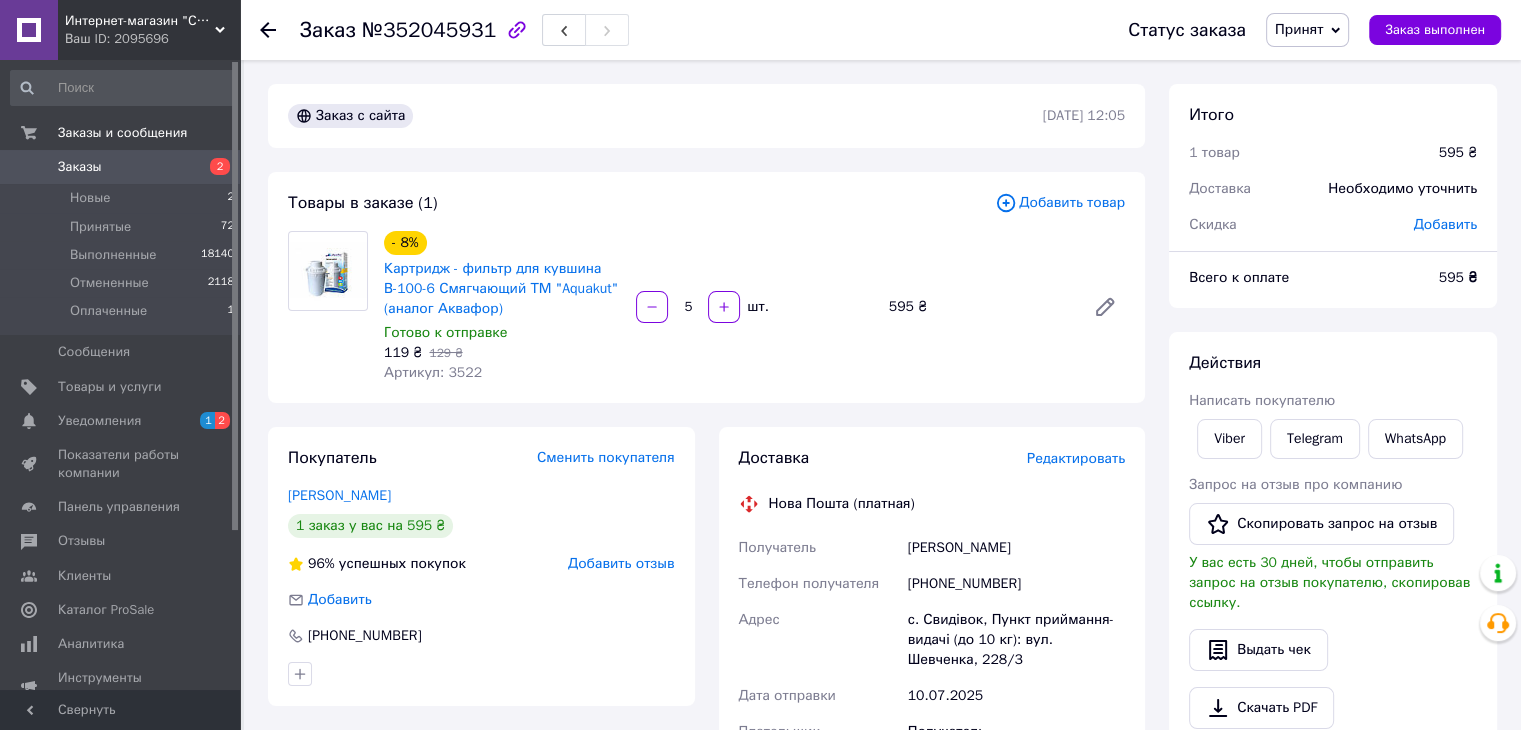 click on "595 ₴" at bounding box center (979, 307) 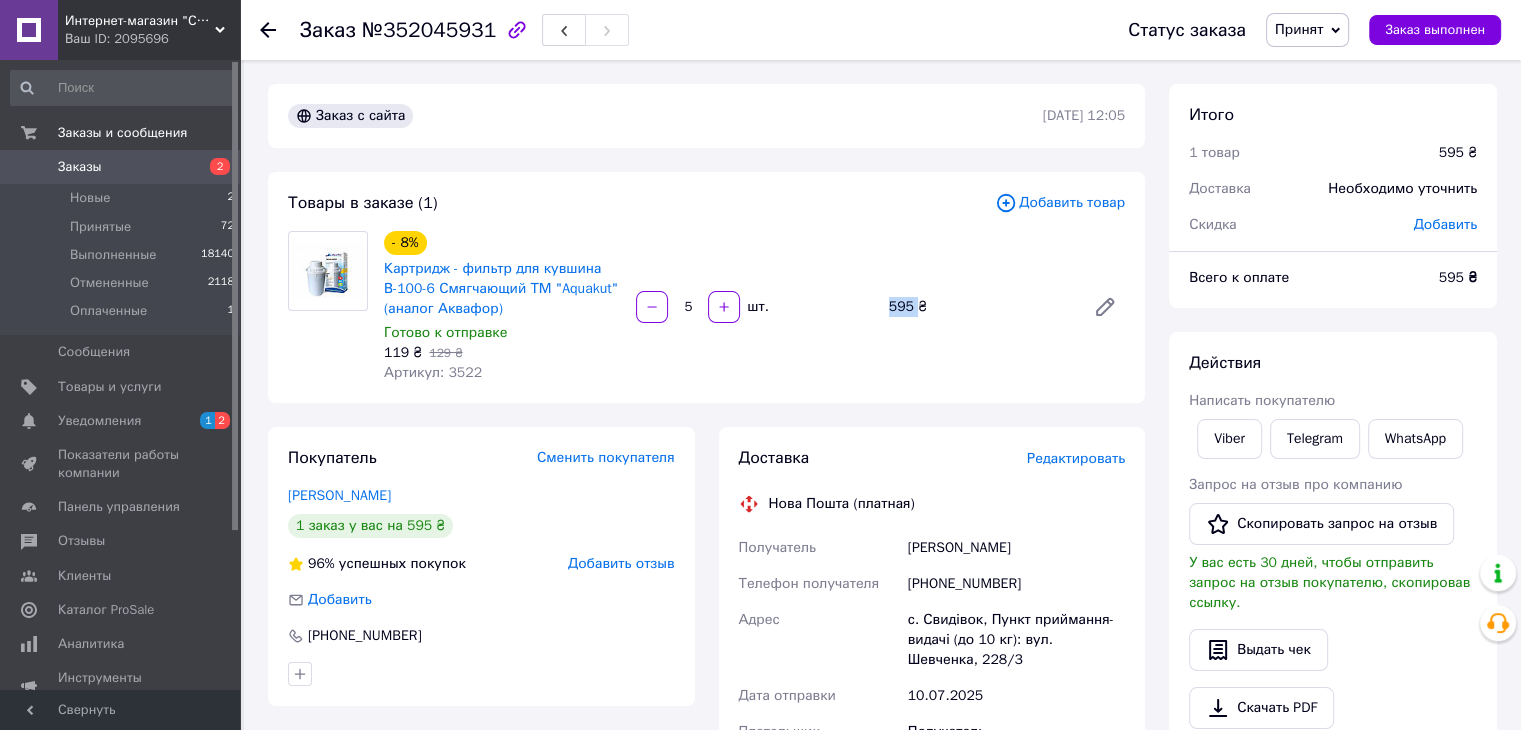 click on "595 ₴" at bounding box center [979, 307] 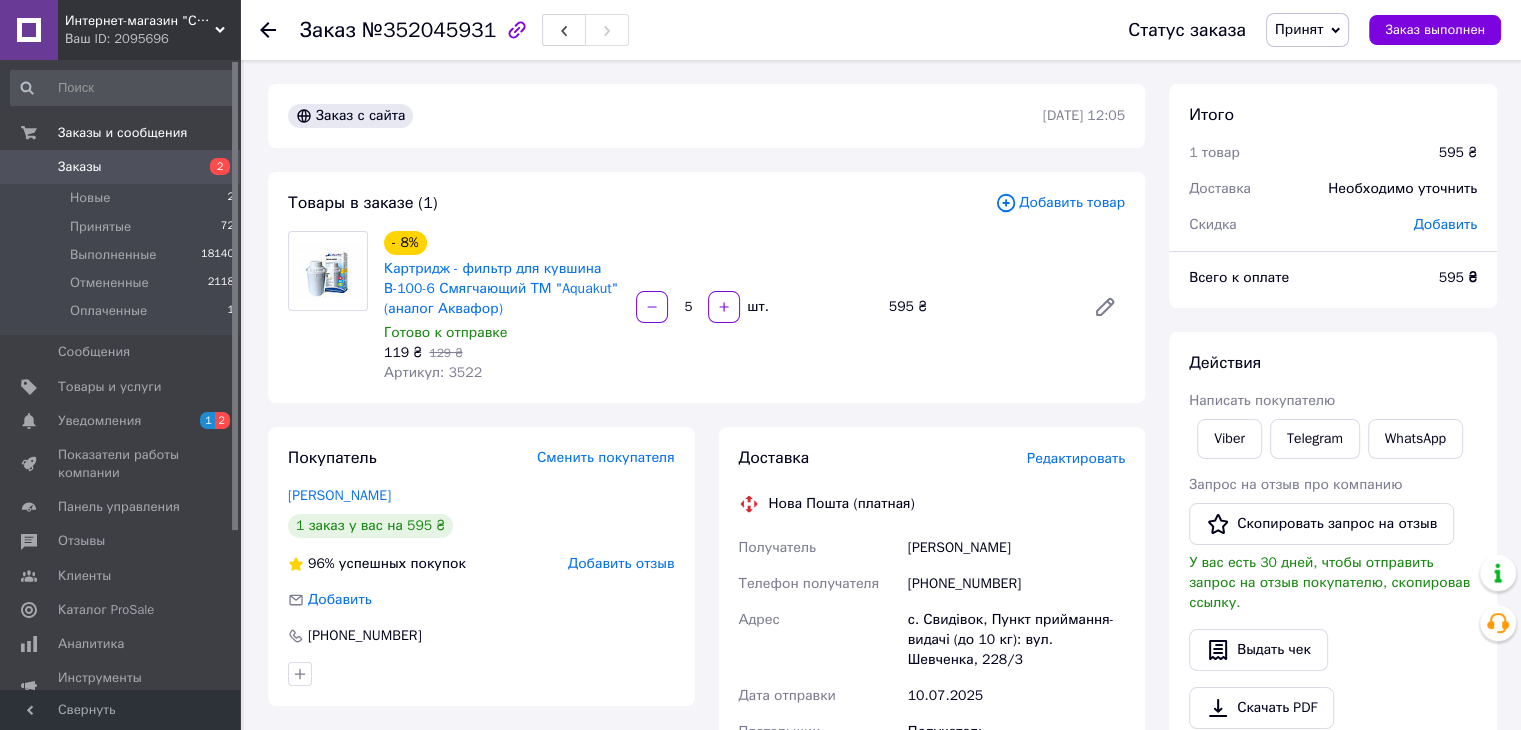 click on "595 ₴" at bounding box center (979, 307) 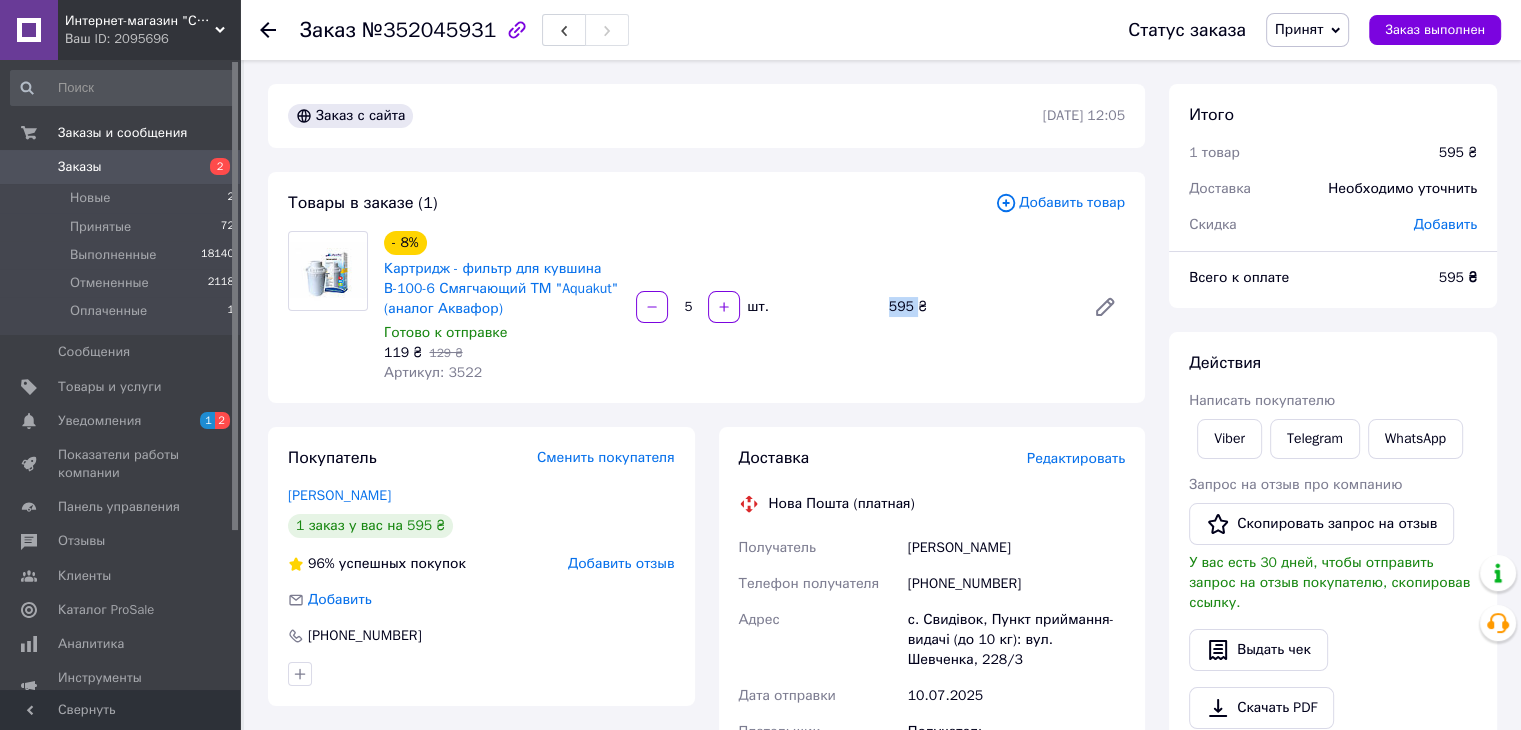 click on "595 ₴" at bounding box center [979, 307] 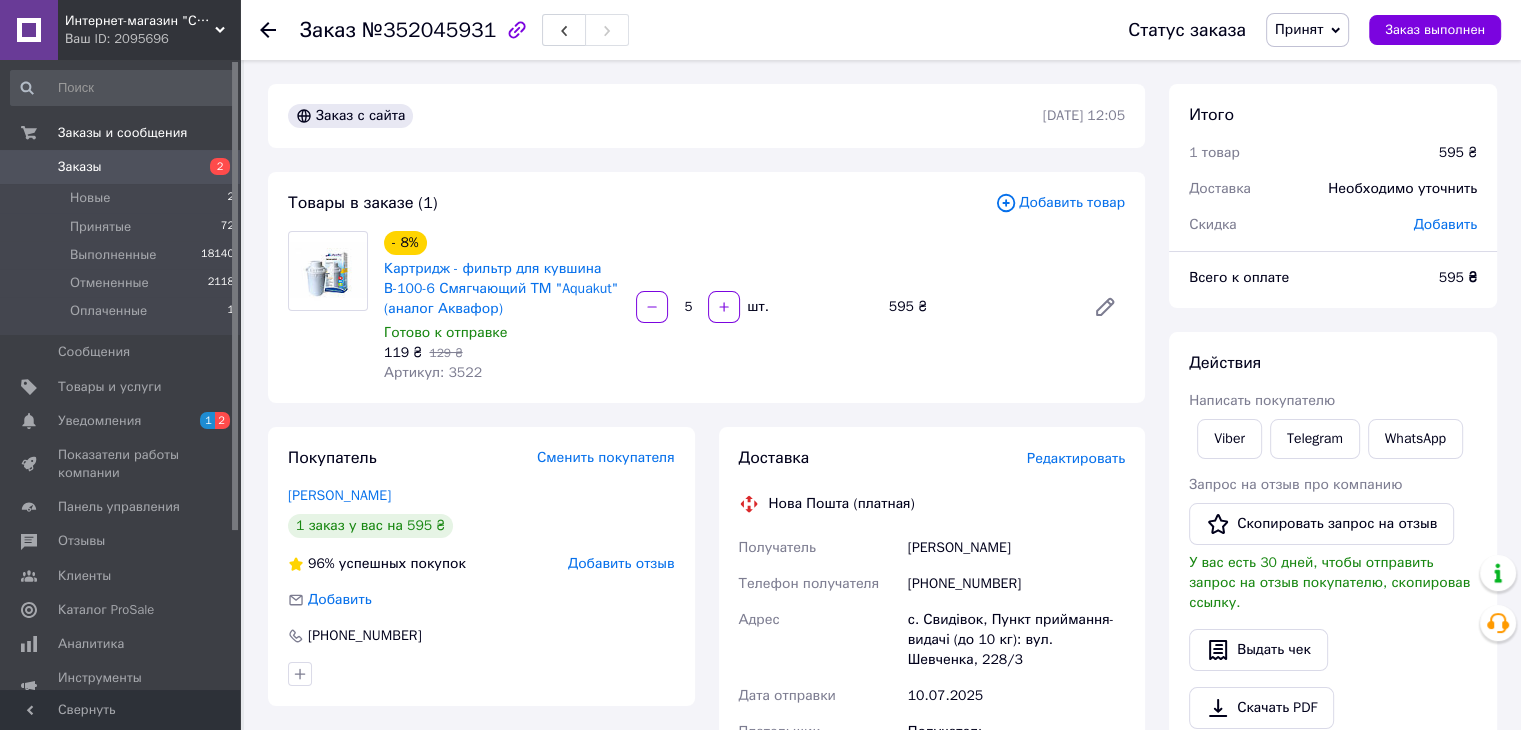 click on "595 ₴" at bounding box center [979, 307] 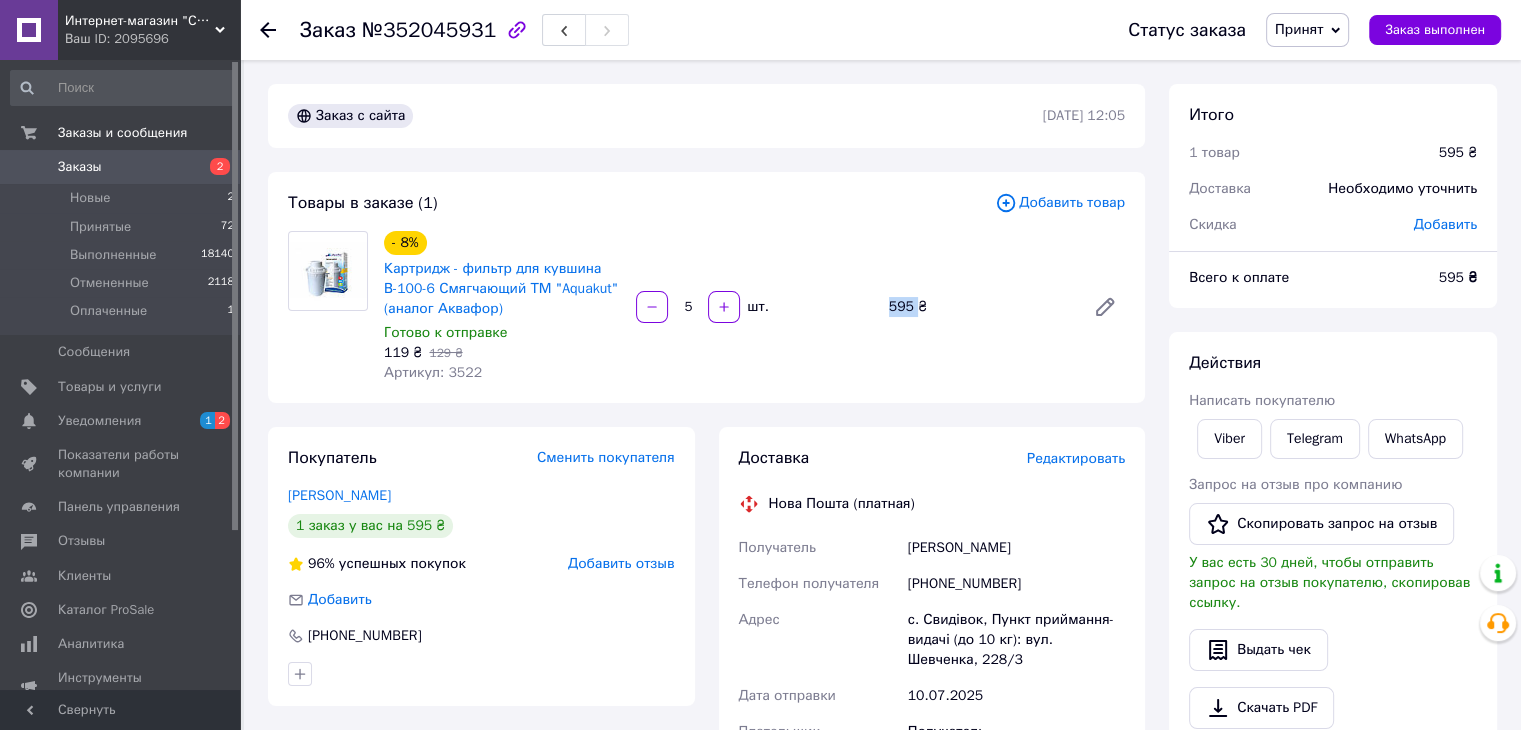 click on "595 ₴" at bounding box center [979, 307] 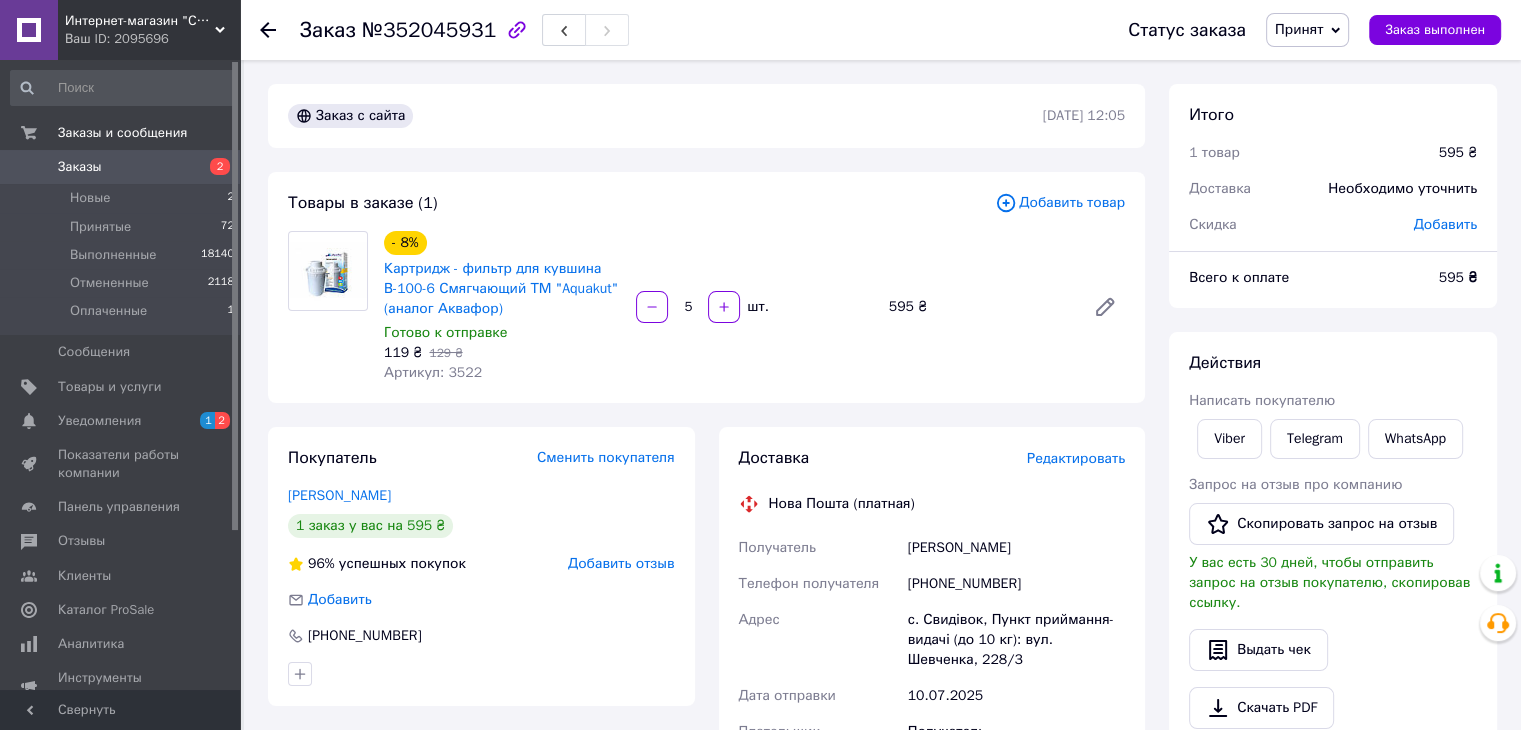 click on "595 ₴" at bounding box center (979, 307) 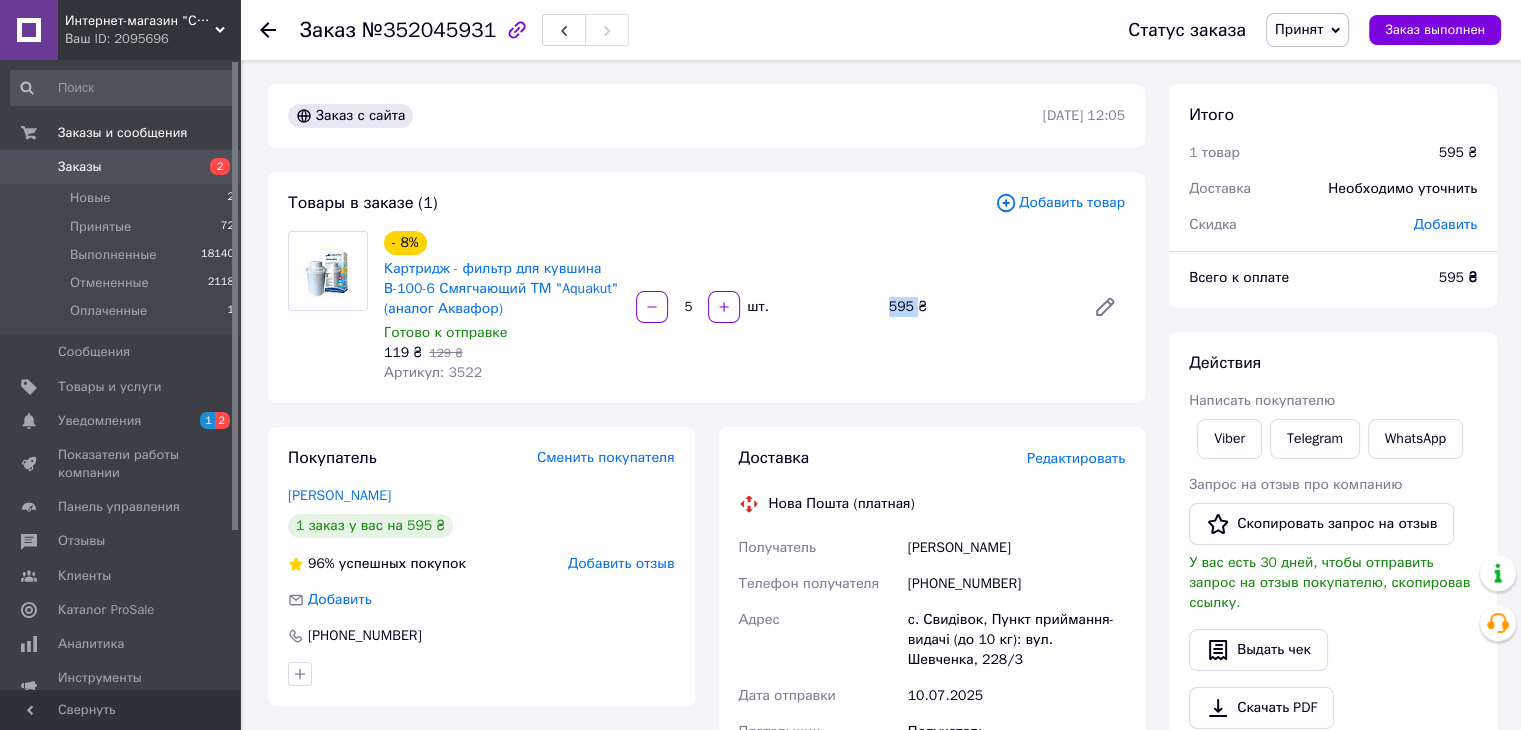 click on "595 ₴" at bounding box center (979, 307) 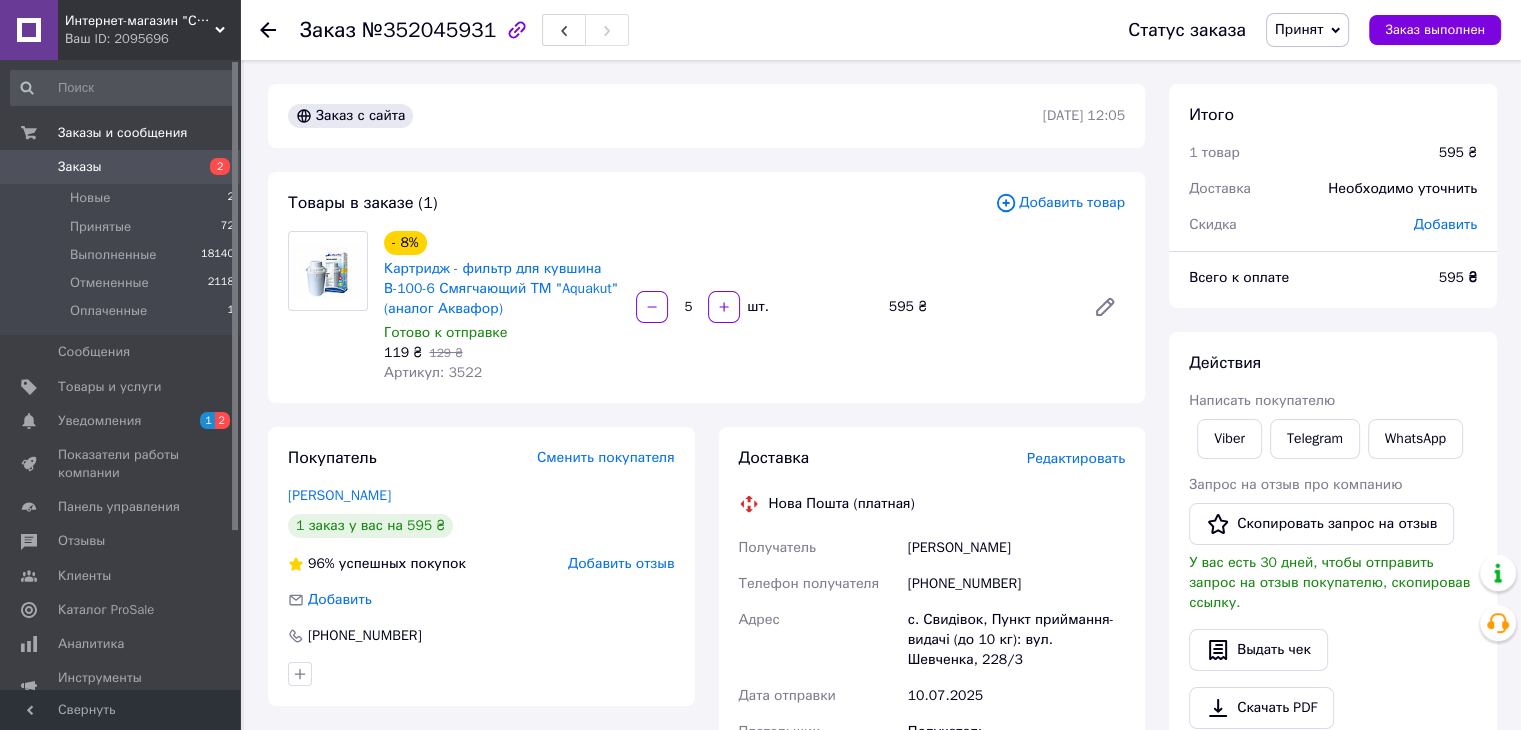 click on "595 ₴" at bounding box center (979, 307) 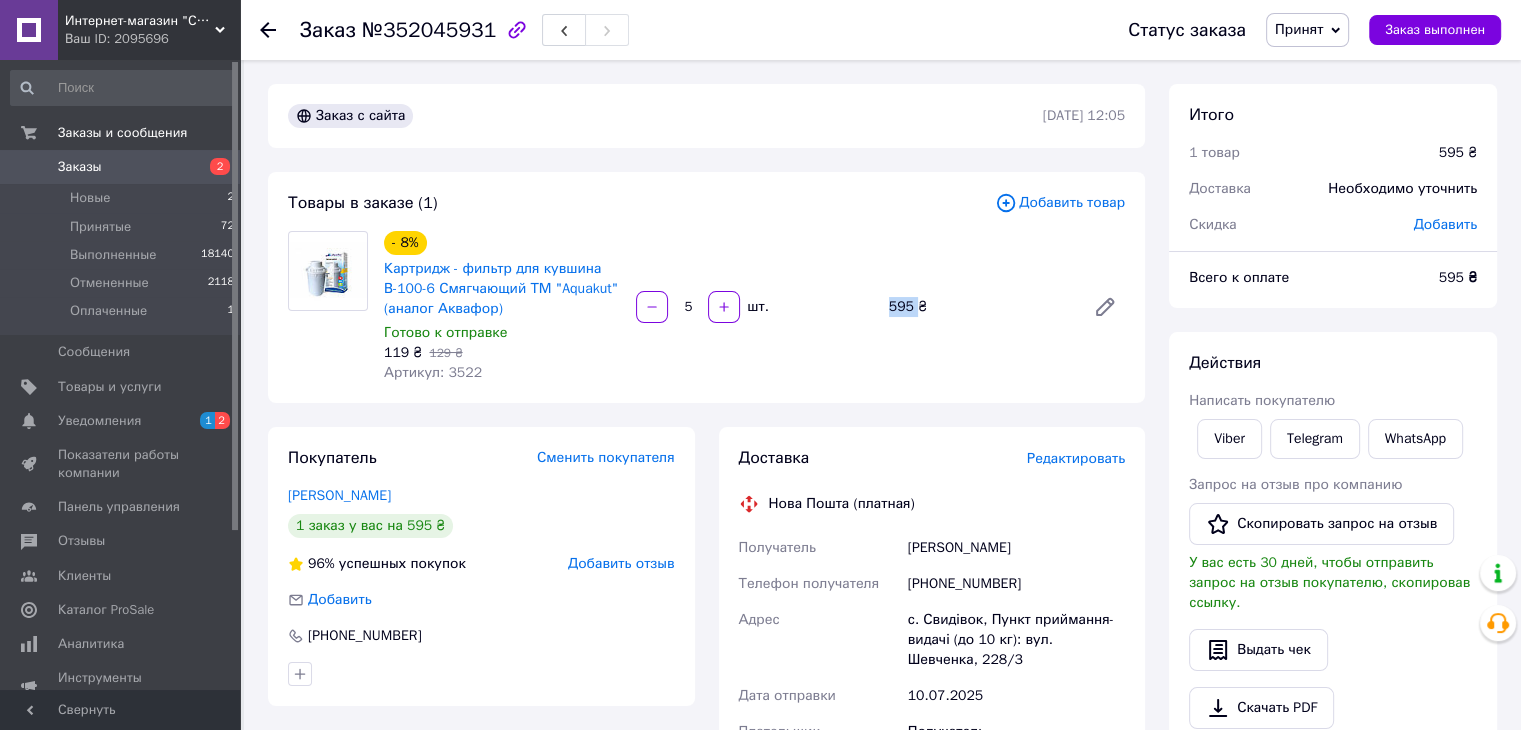 click on "595 ₴" at bounding box center (979, 307) 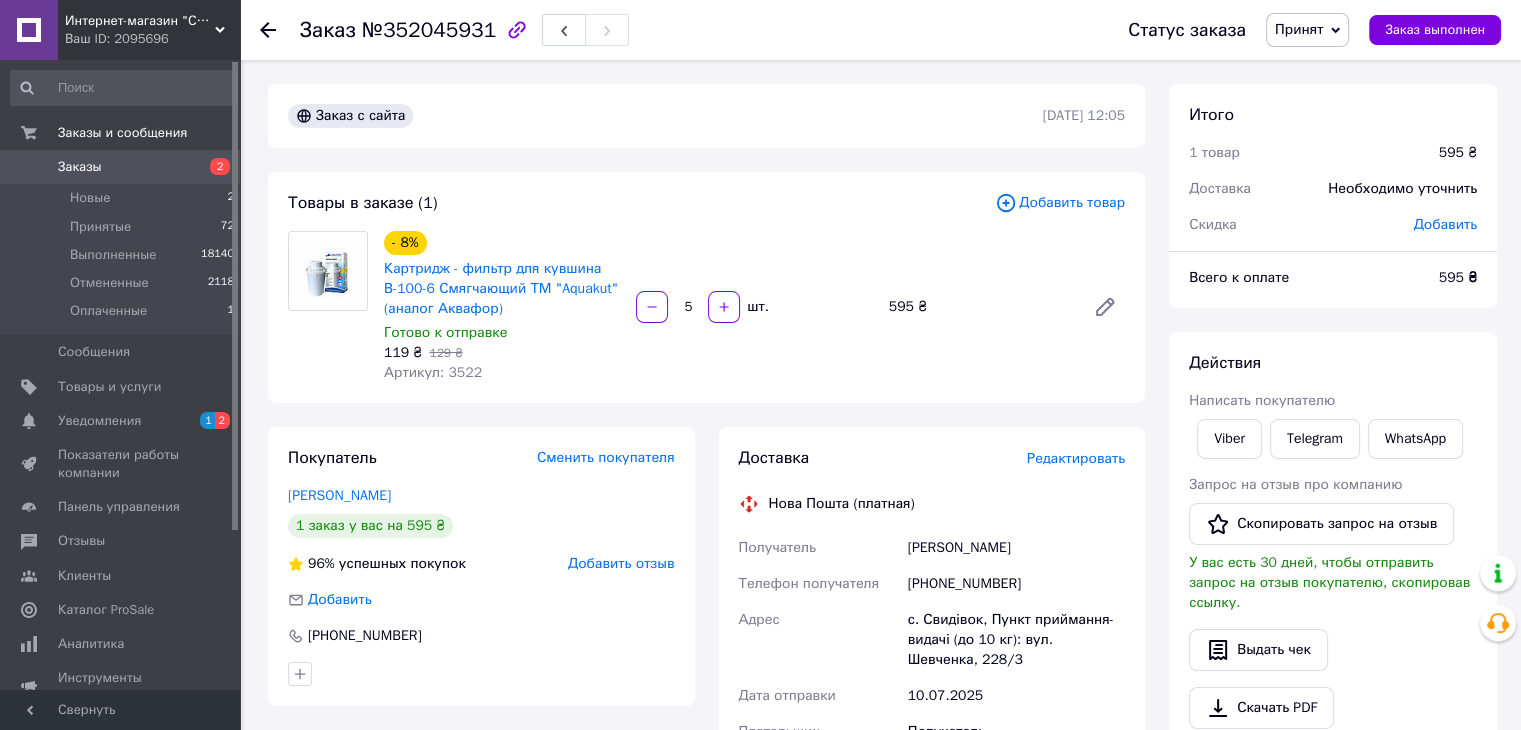 click on "595 ₴" at bounding box center (979, 307) 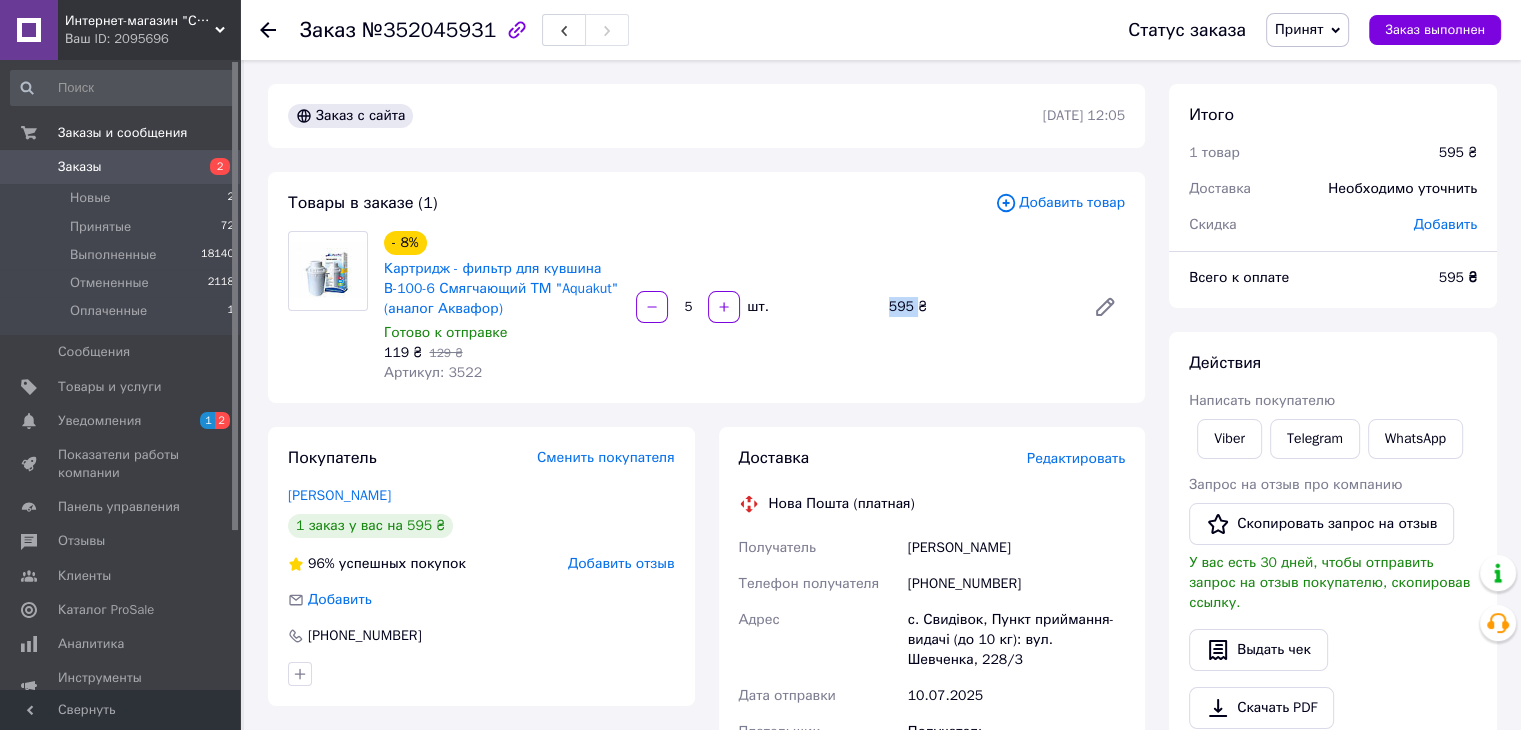 click on "595 ₴" at bounding box center [979, 307] 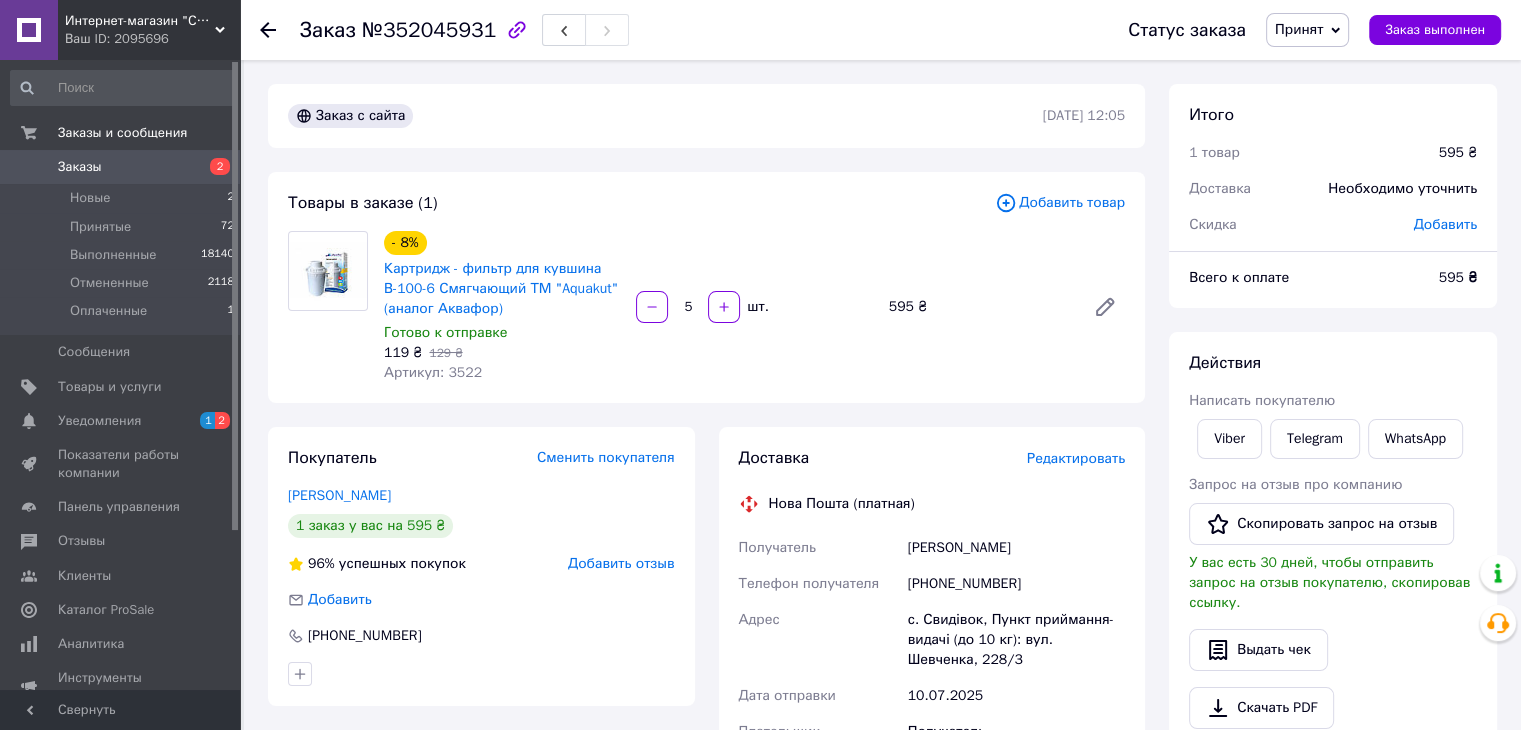 click on "595 ₴" at bounding box center [979, 307] 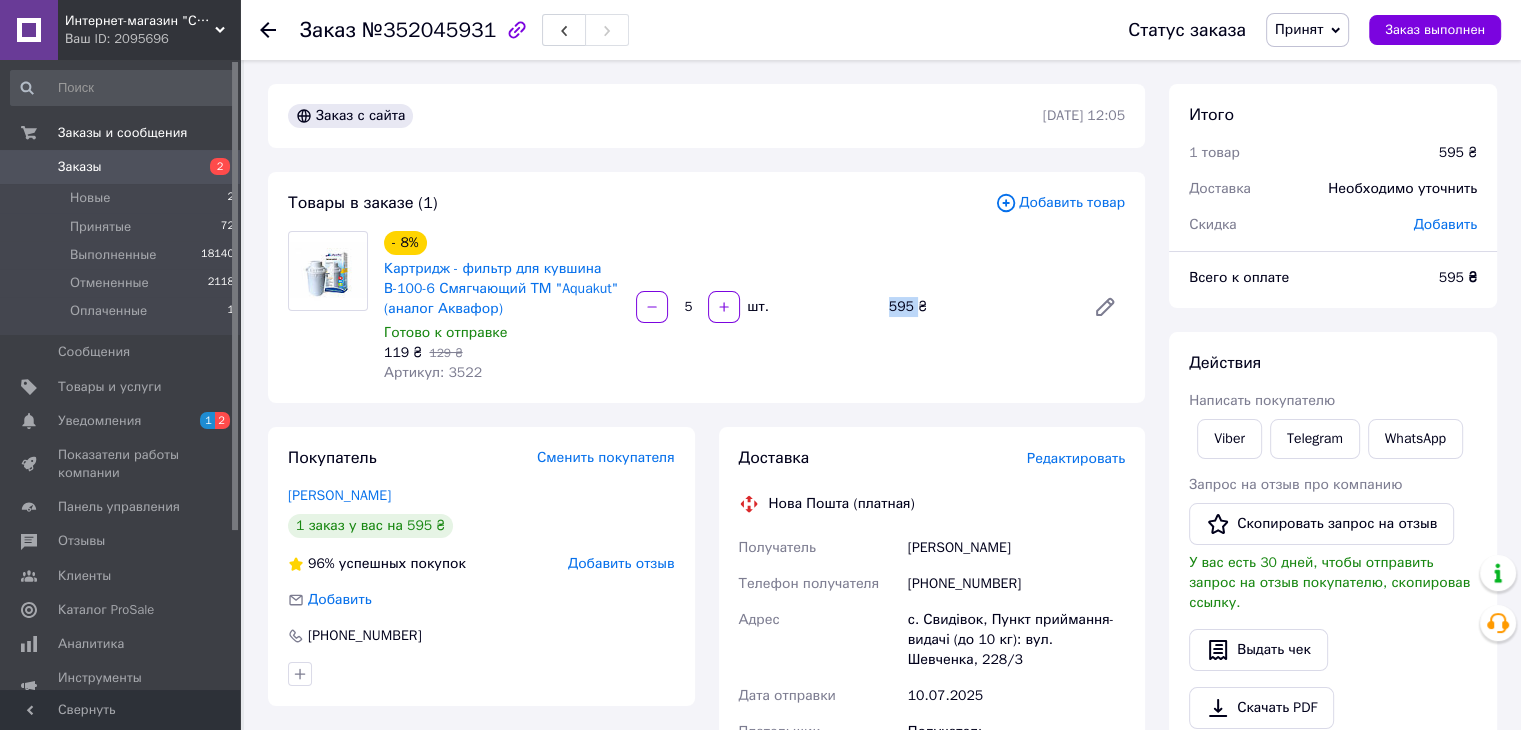 click on "595 ₴" at bounding box center [979, 307] 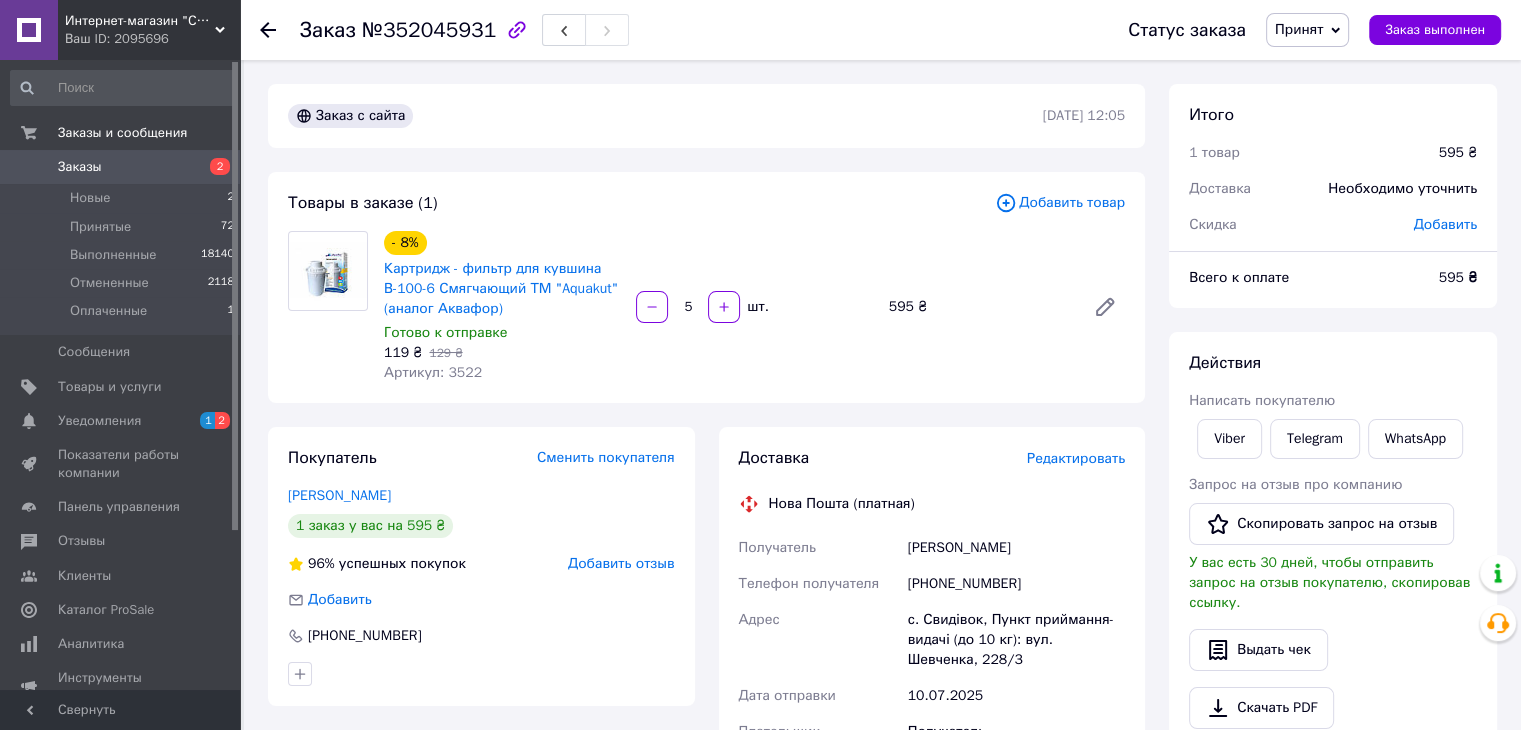 click on "595 ₴" at bounding box center [979, 307] 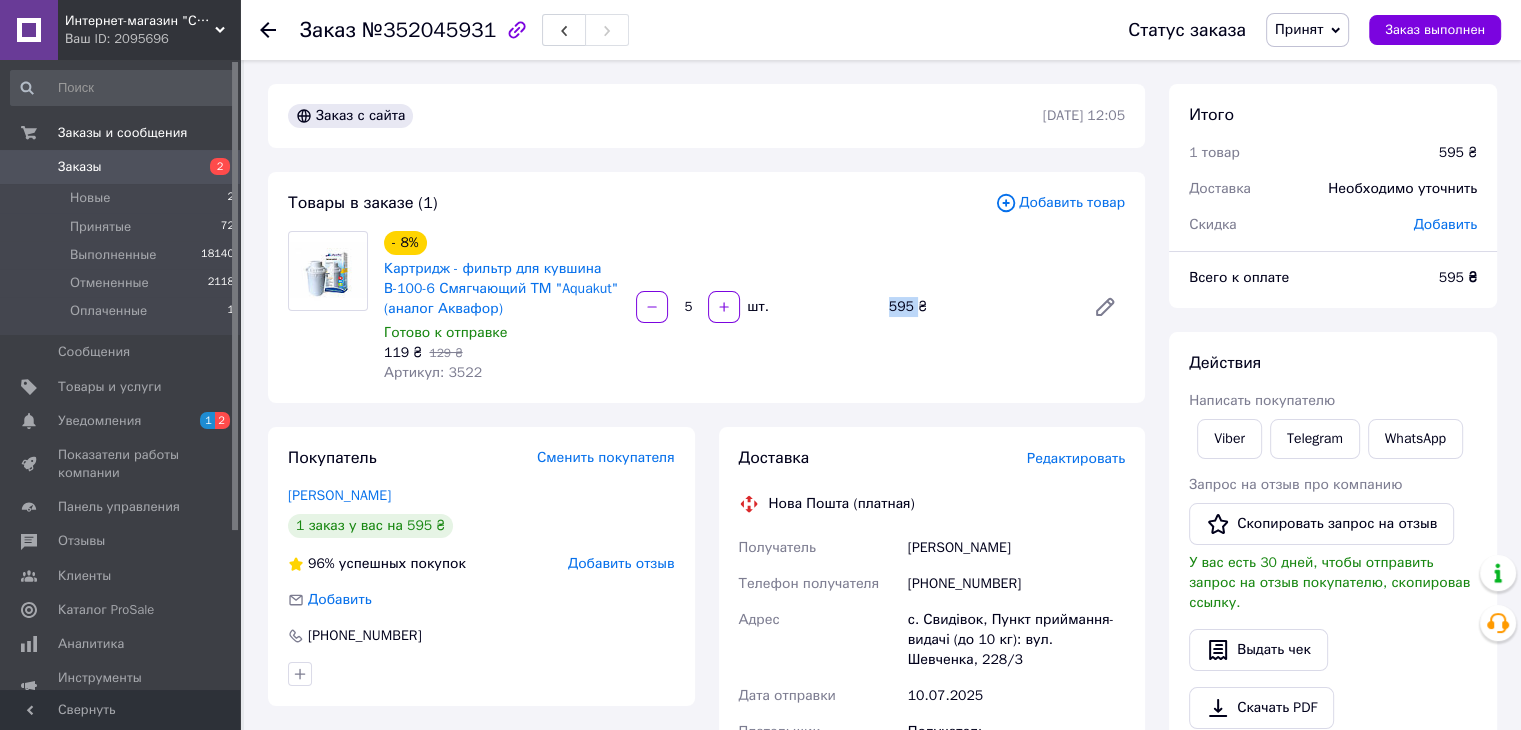 click on "595 ₴" at bounding box center [979, 307] 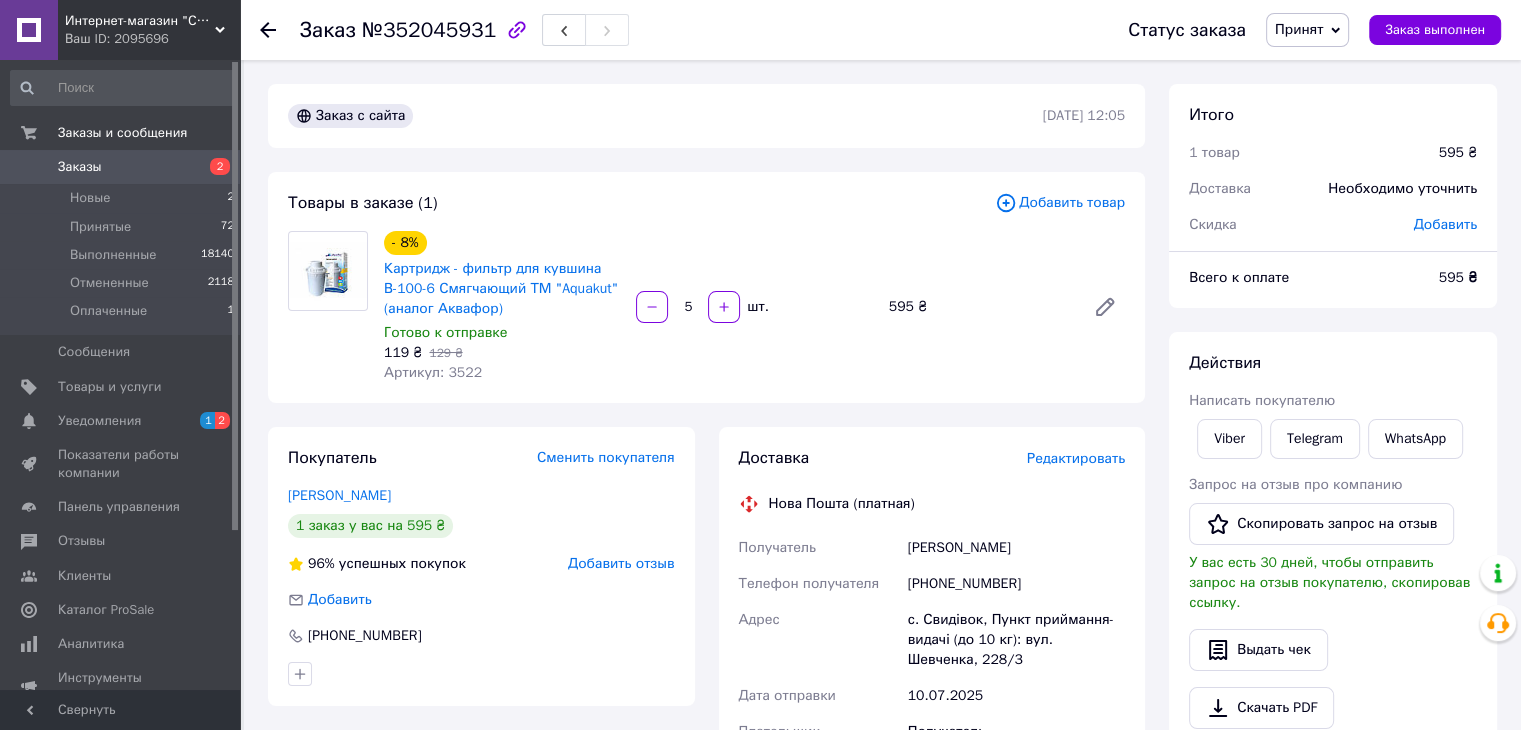 click on "595 ₴" at bounding box center (979, 307) 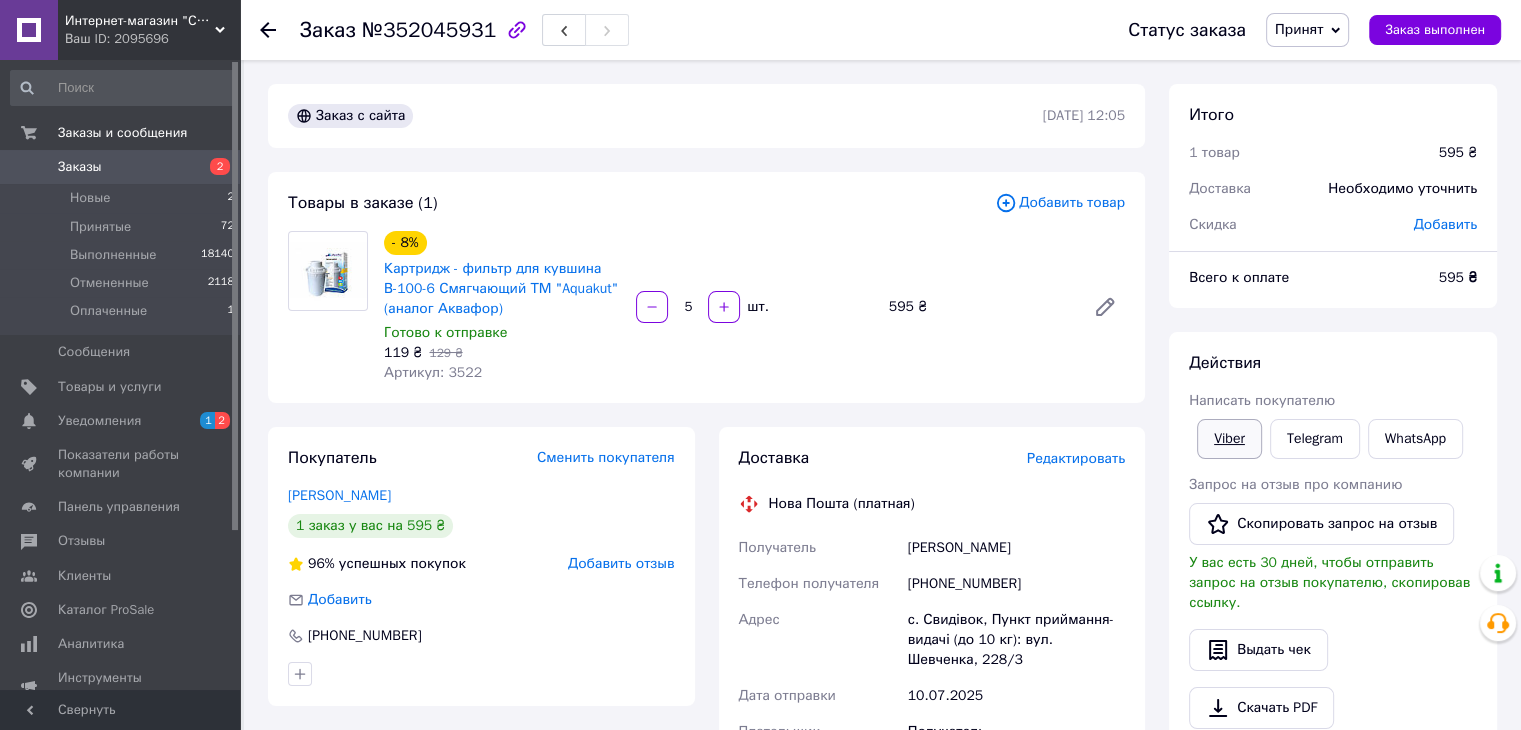 click on "Viber" at bounding box center (1229, 439) 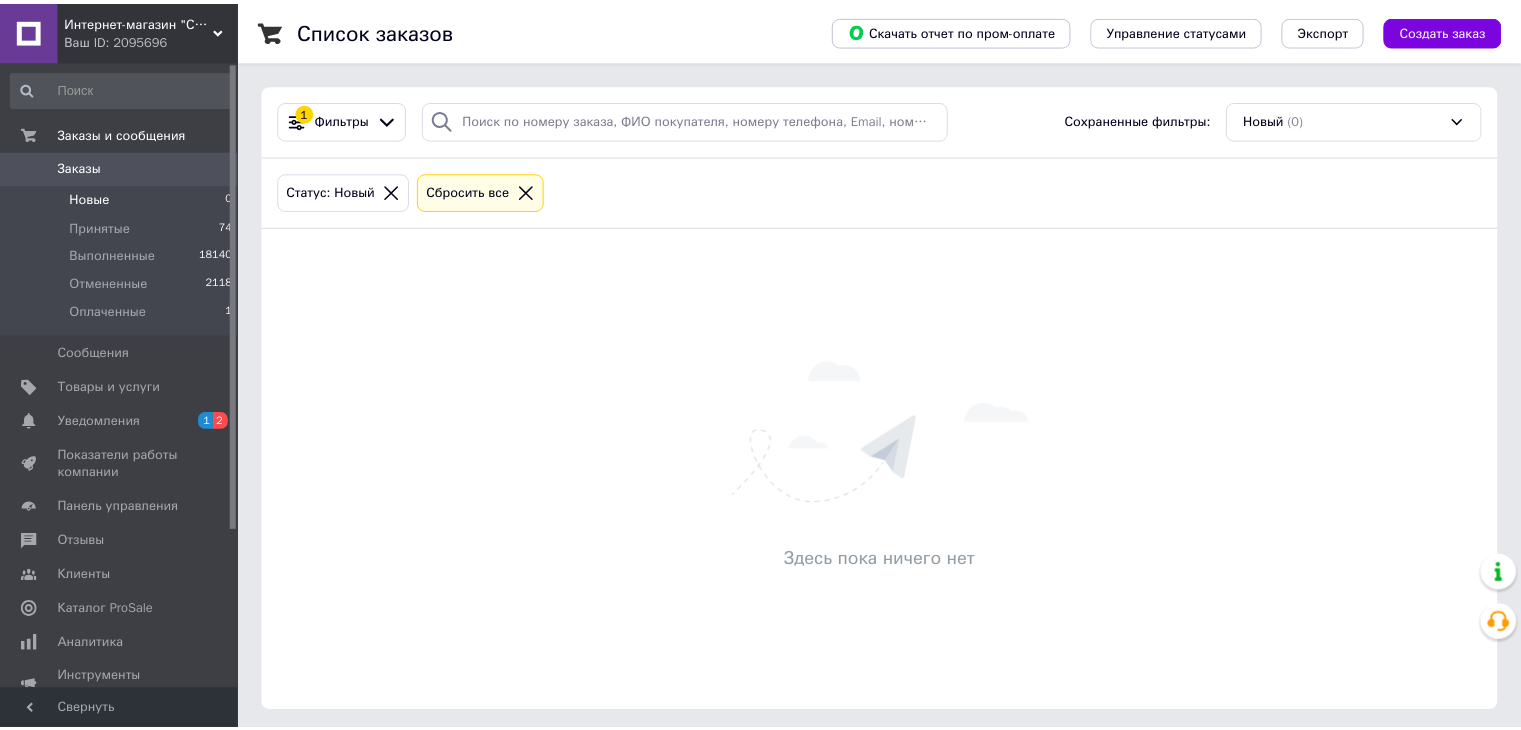 scroll, scrollTop: 0, scrollLeft: 0, axis: both 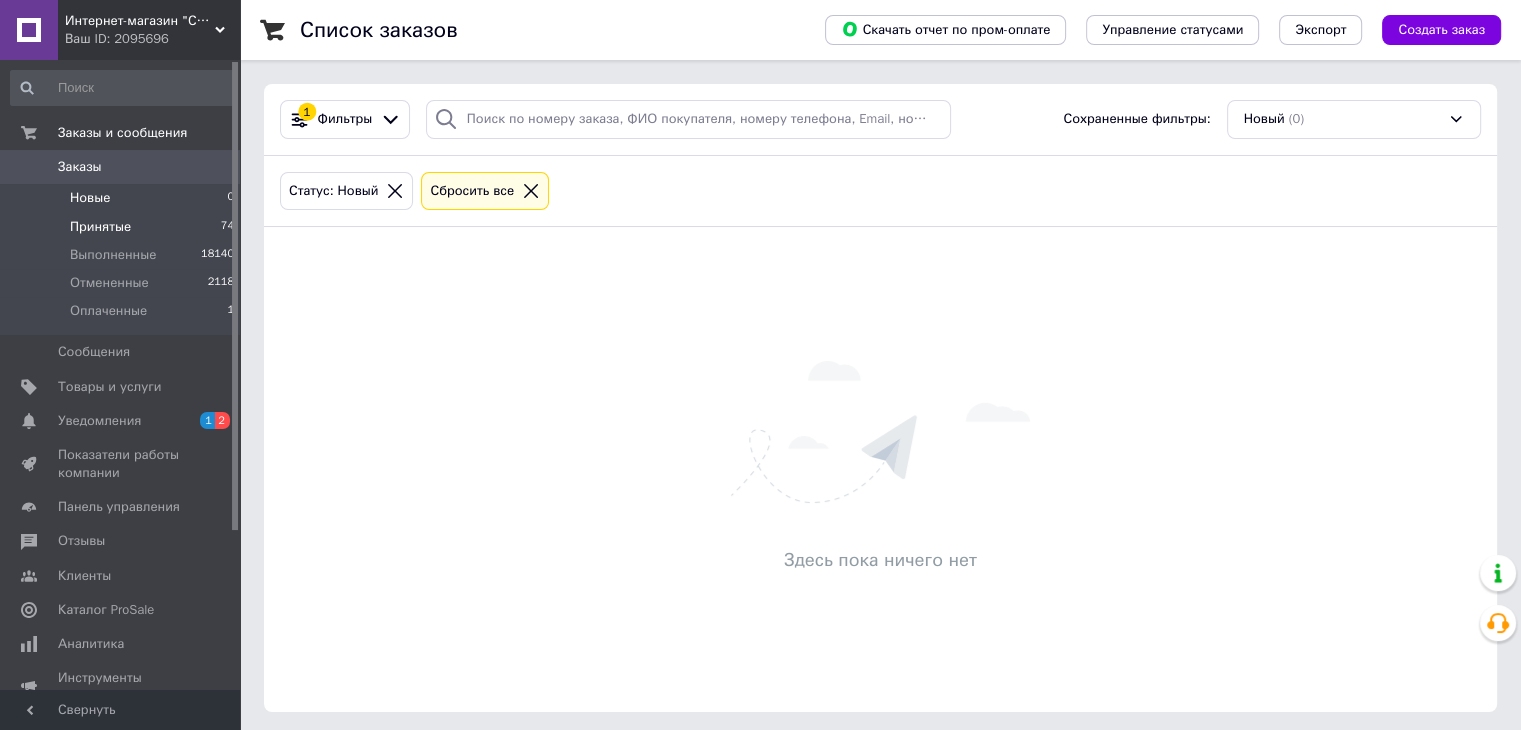 click on "Принятые" at bounding box center [100, 227] 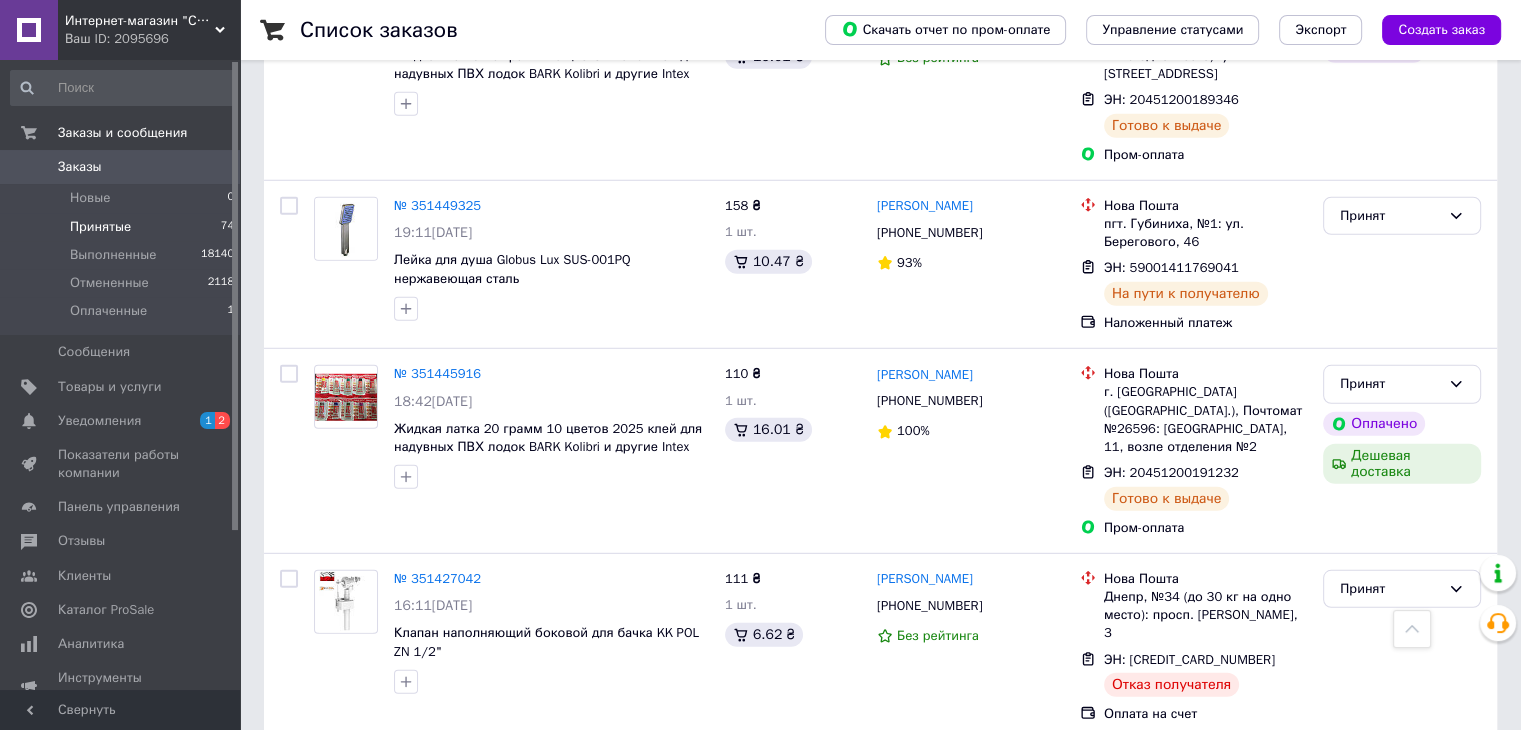 scroll, scrollTop: 12815, scrollLeft: 0, axis: vertical 